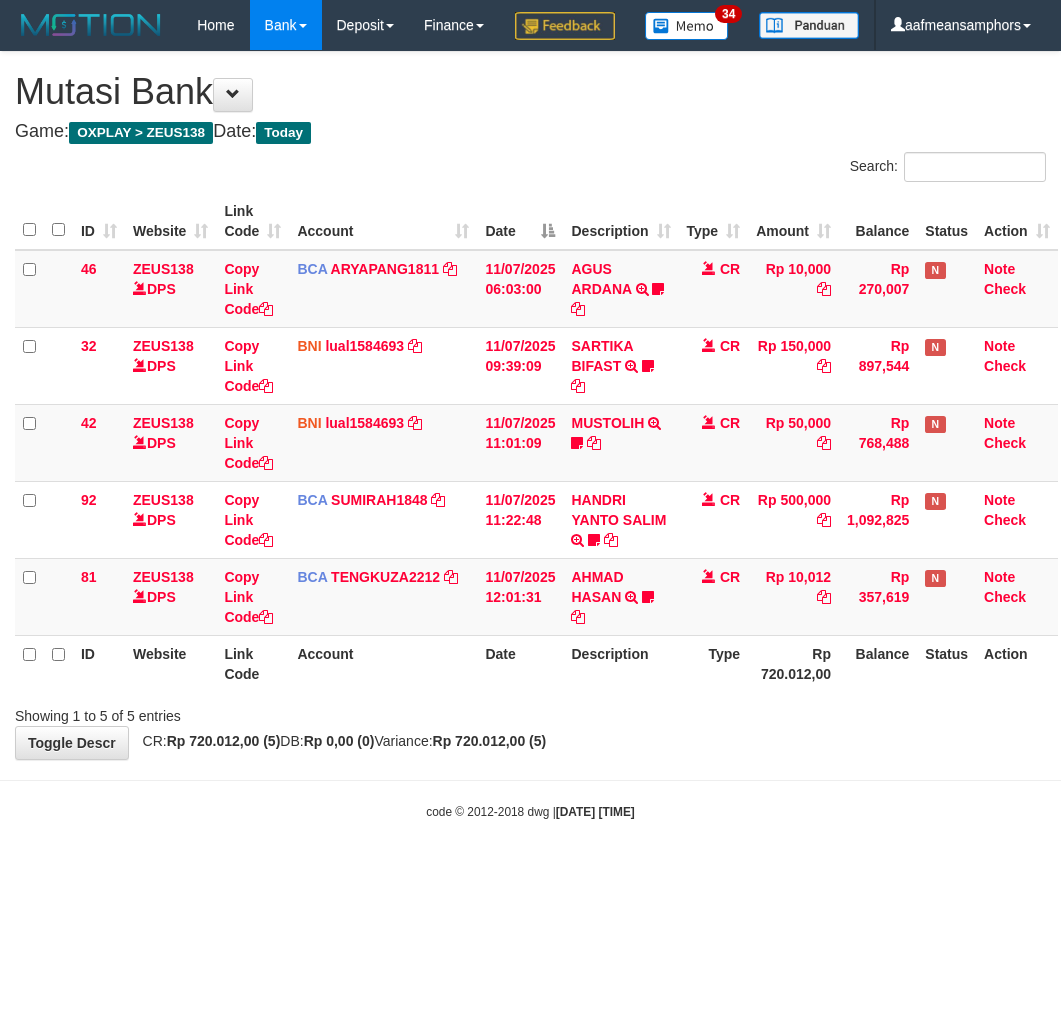 scroll, scrollTop: 0, scrollLeft: 0, axis: both 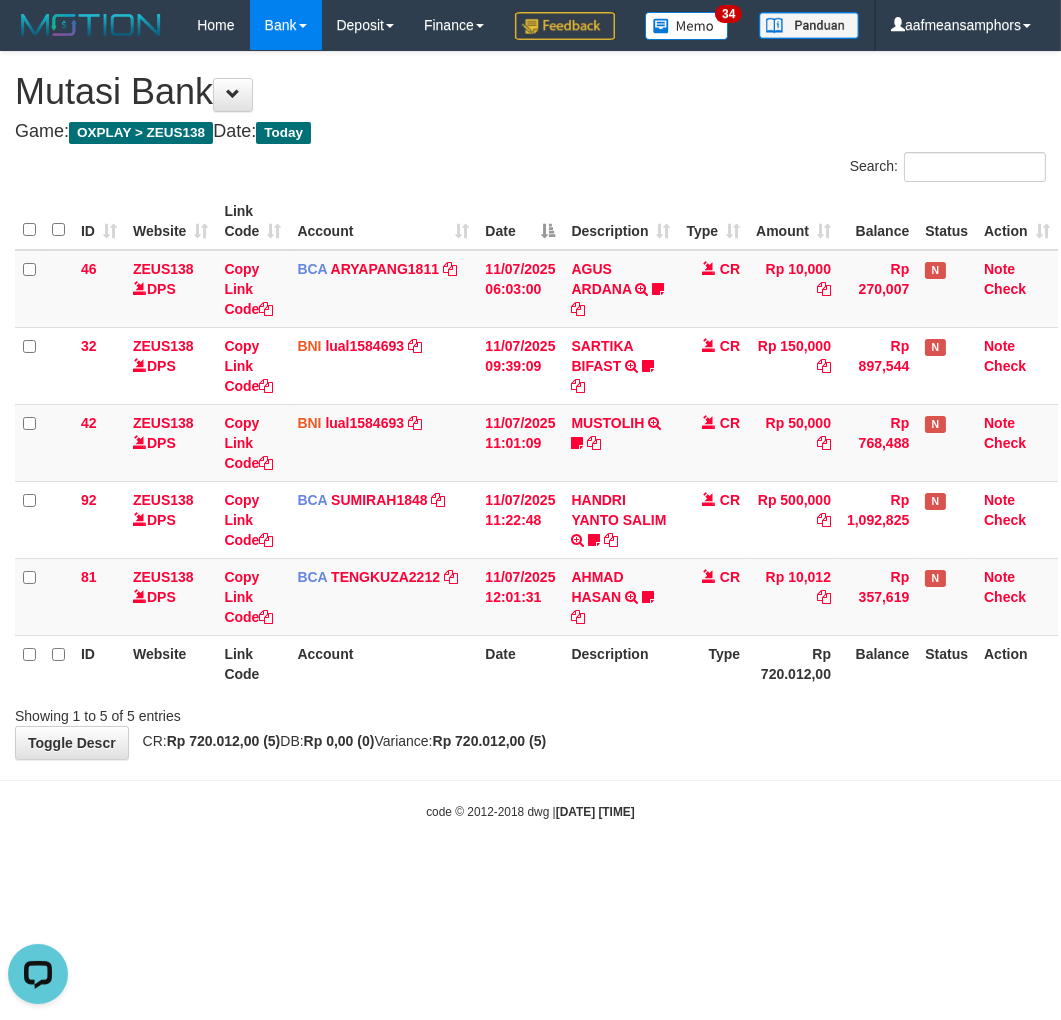 drag, startPoint x: 626, startPoint y: 885, endPoint x: 666, endPoint y: 886, distance: 40.012497 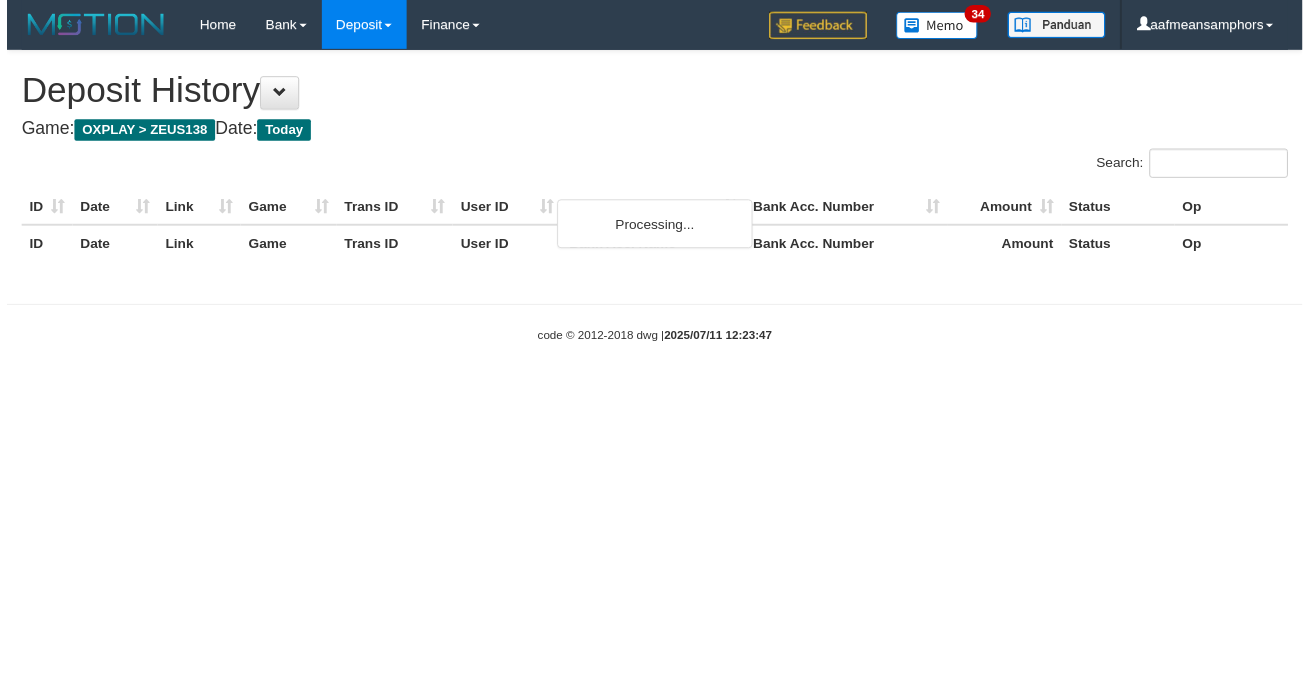 scroll, scrollTop: 0, scrollLeft: 0, axis: both 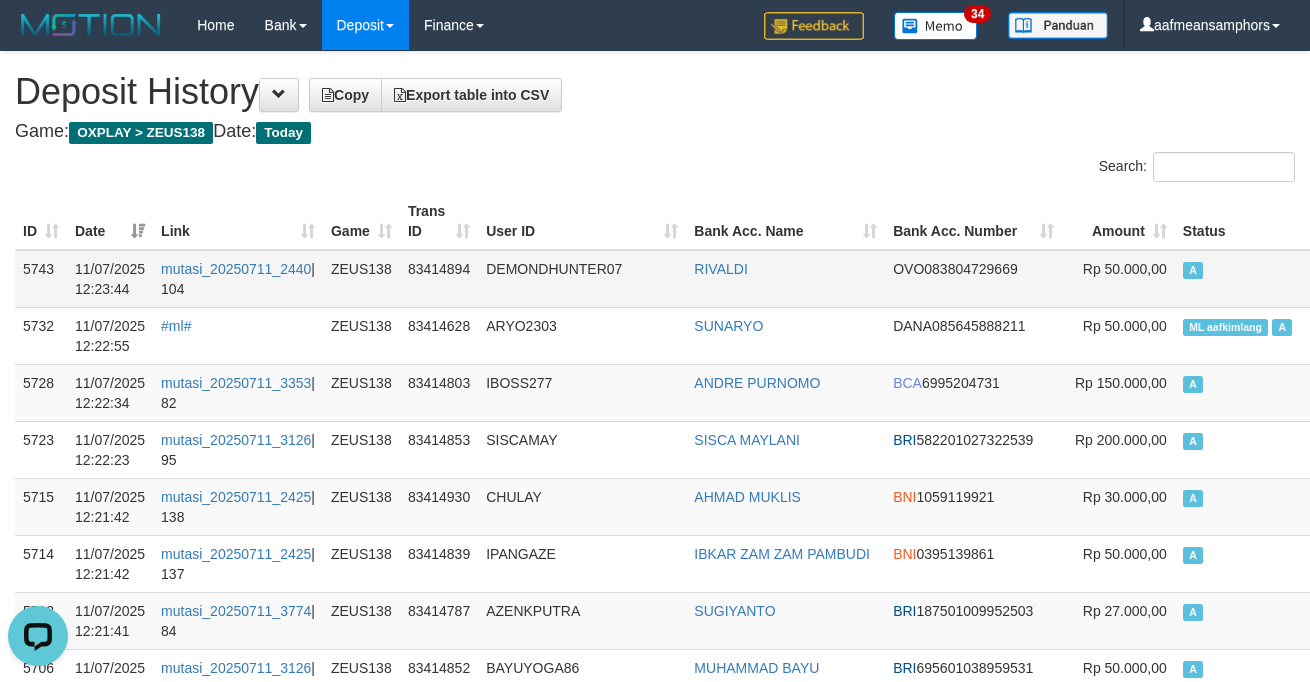 click on "5743 11/07/2025 12:23:44 mutasi_20250711_2440  | 104 ZEUS138 83414894 DEMONDHUNTER07 RIVALDI   OVO  083804729669 Rp 50.000,00 A   aafBERLY" at bounding box center [739, 279] 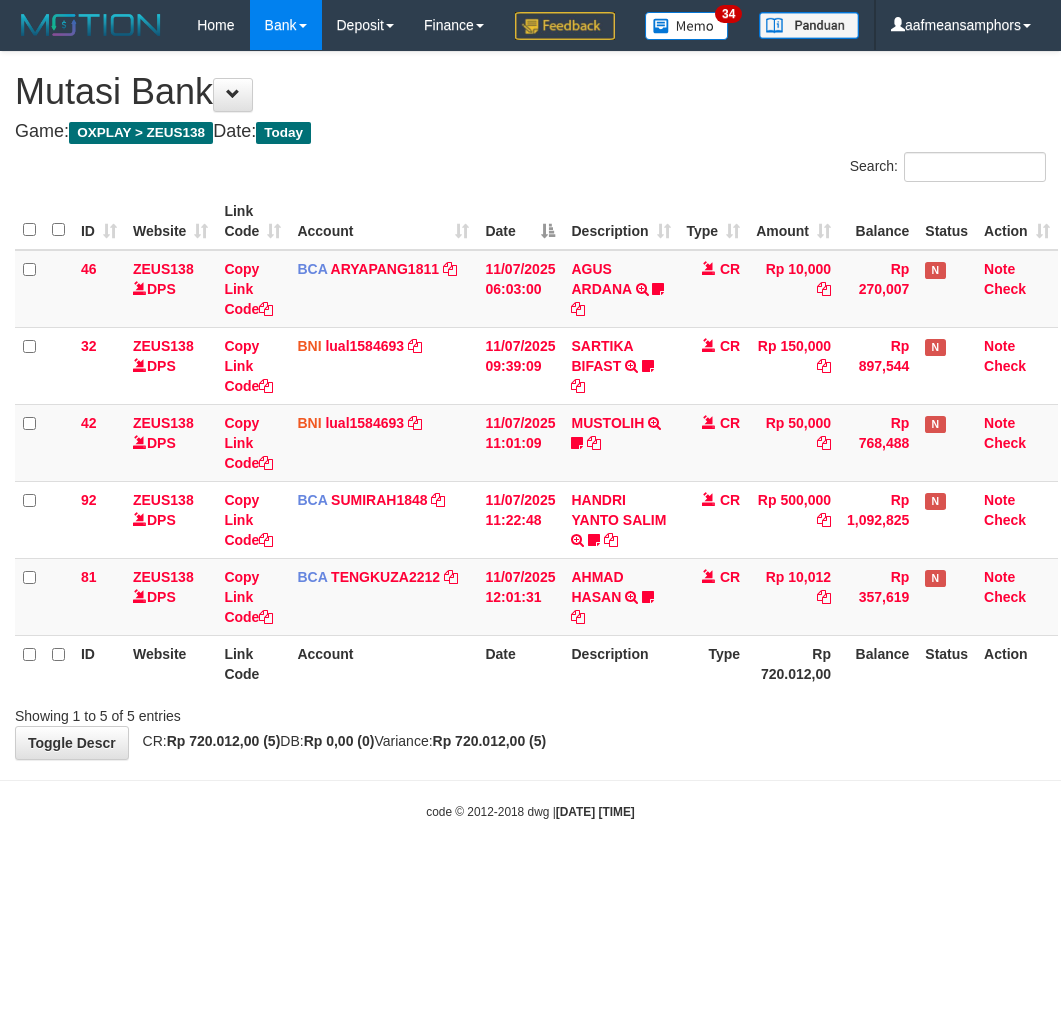 scroll, scrollTop: 0, scrollLeft: 0, axis: both 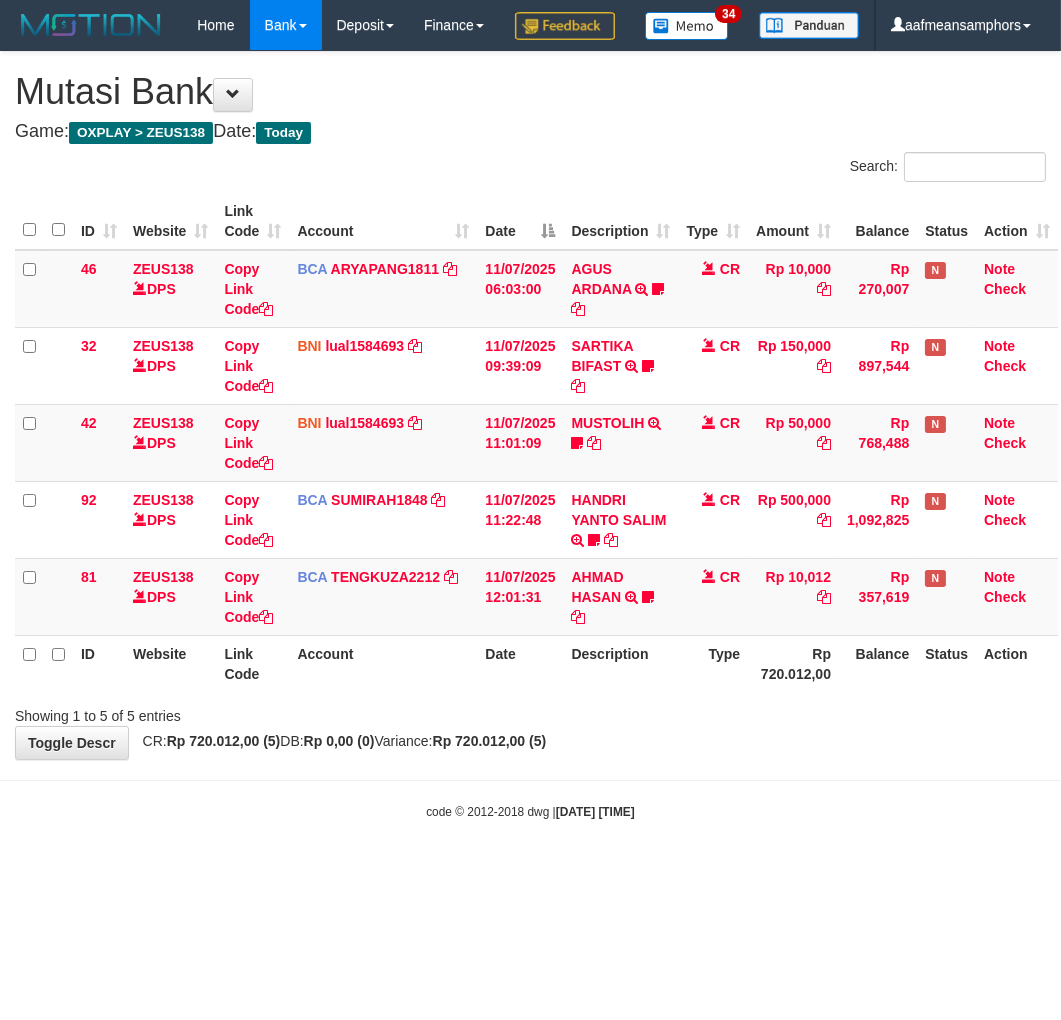 drag, startPoint x: 875, startPoint y: 797, endPoint x: 858, endPoint y: 810, distance: 21.400934 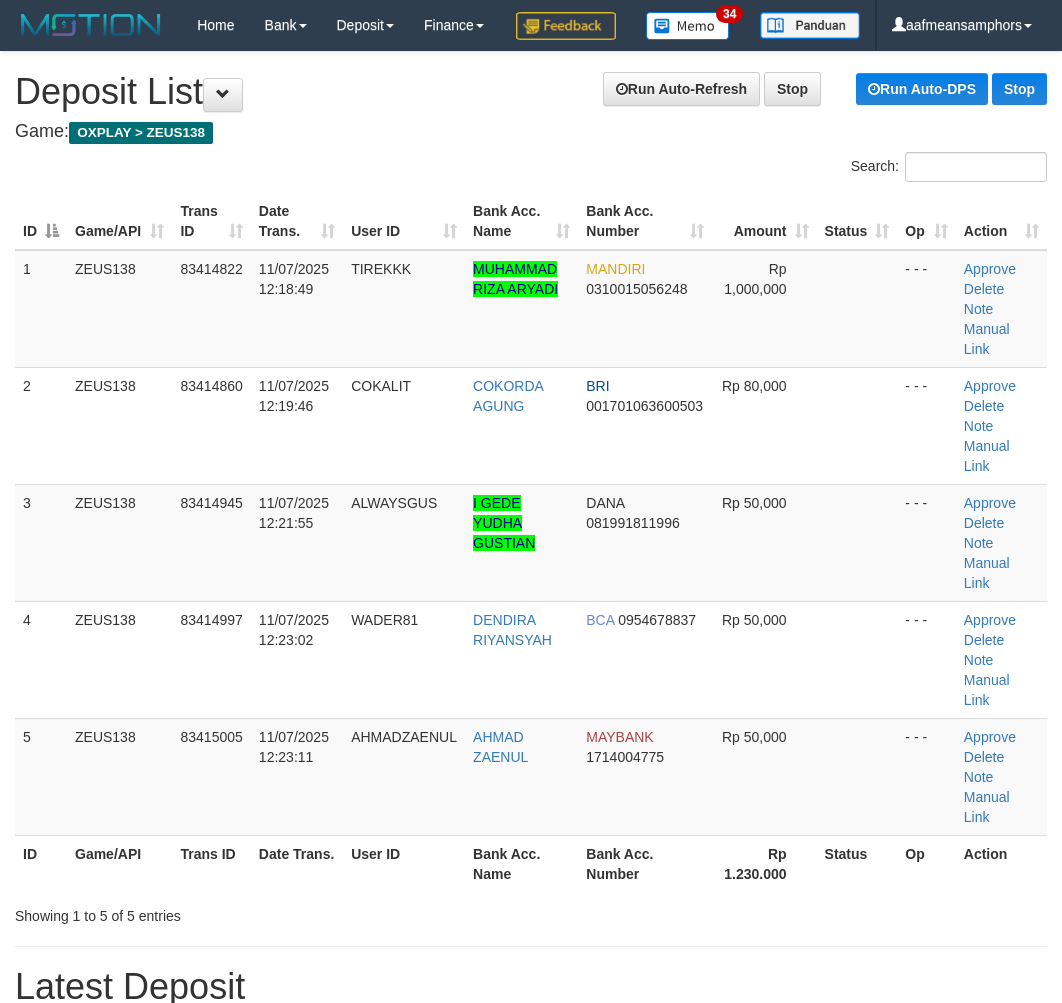 scroll, scrollTop: 0, scrollLeft: 0, axis: both 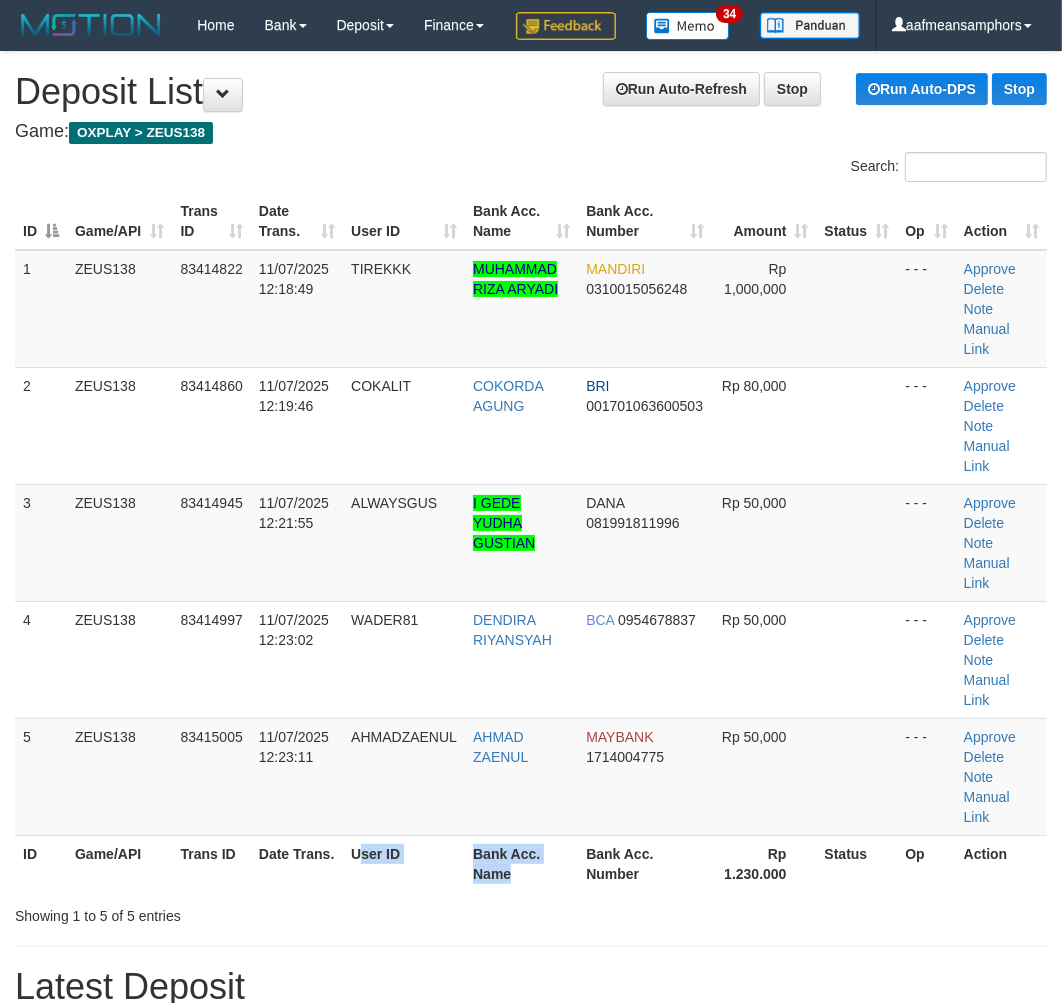 click on "ID Game/API Trans ID Date Trans. User ID Bank Acc. Name Bank Acc. Number Rp 1.230.000 Status Op Action" at bounding box center (531, 863) 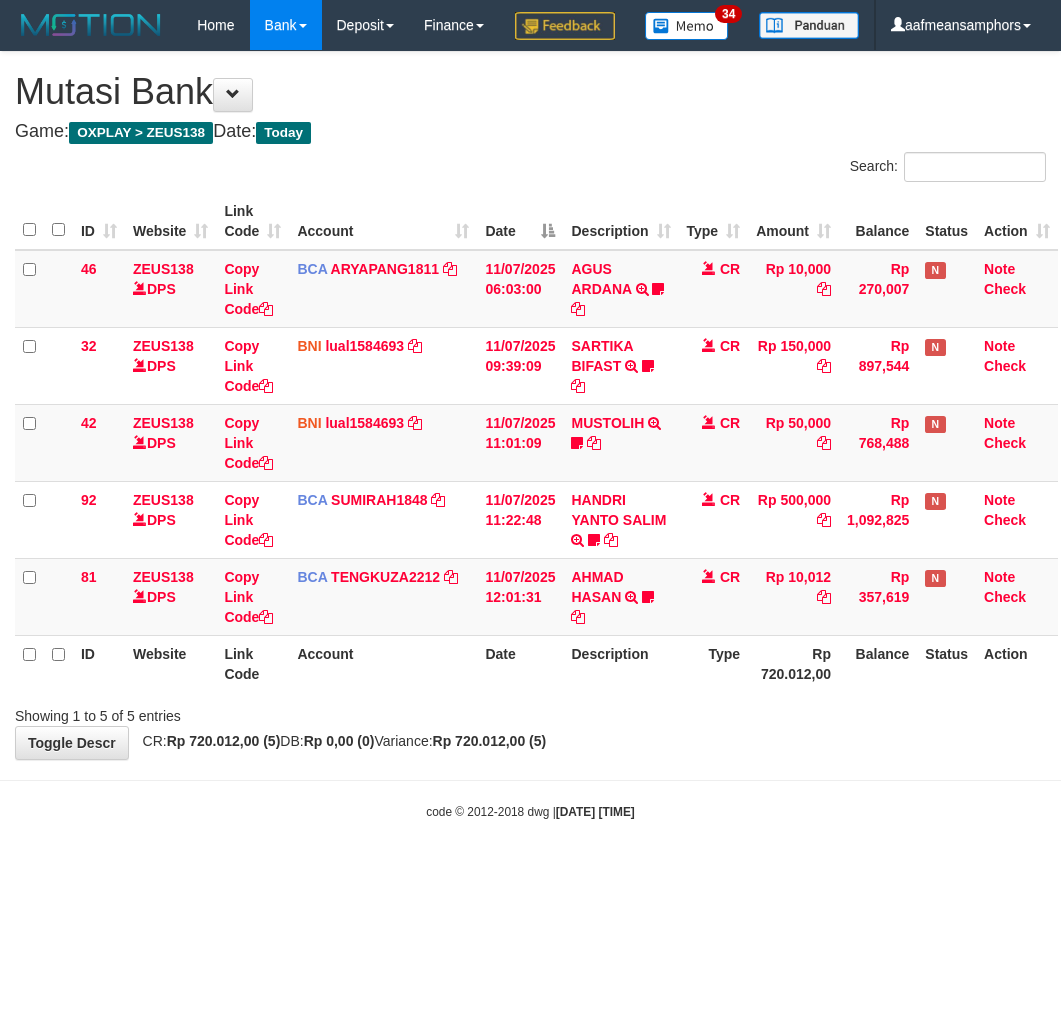 scroll, scrollTop: 0, scrollLeft: 0, axis: both 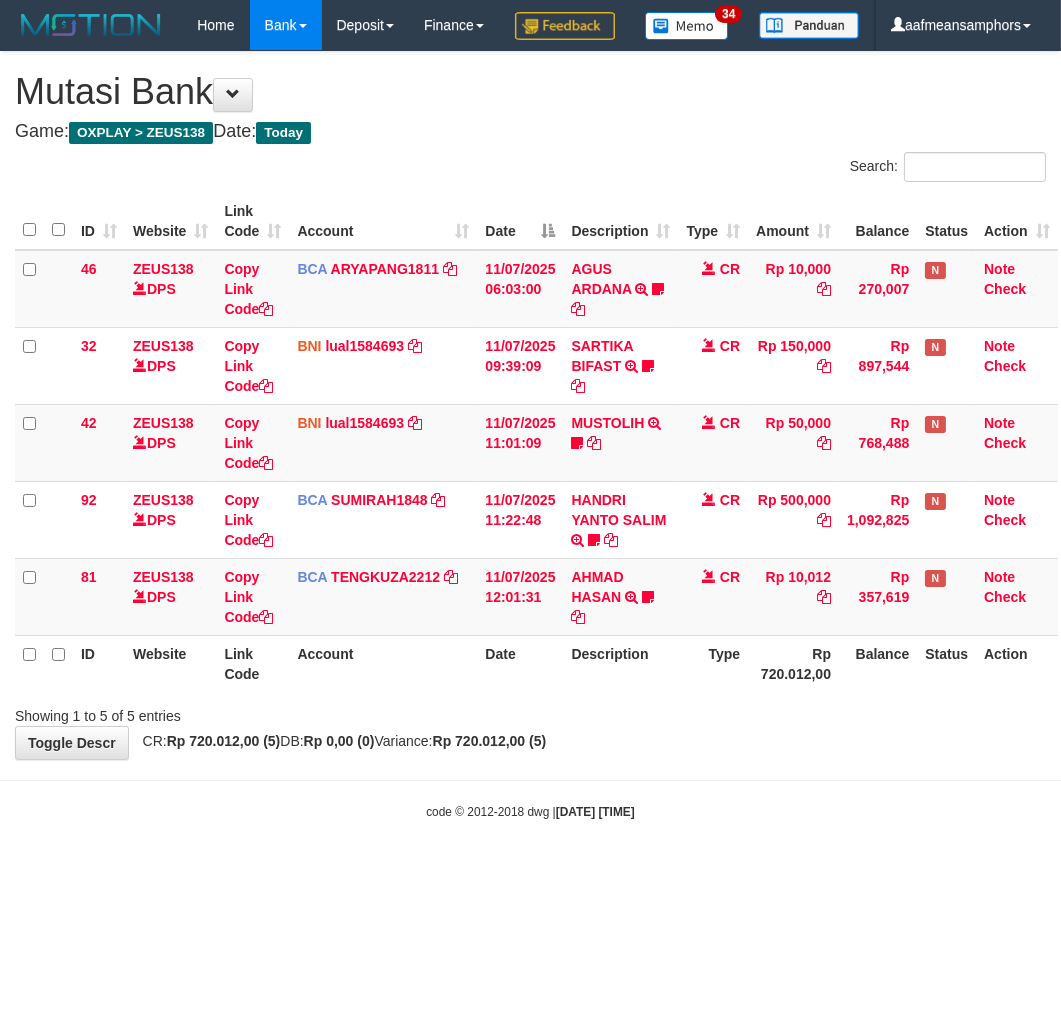 drag, startPoint x: 753, startPoint y: 807, endPoint x: 703, endPoint y: 835, distance: 57.306194 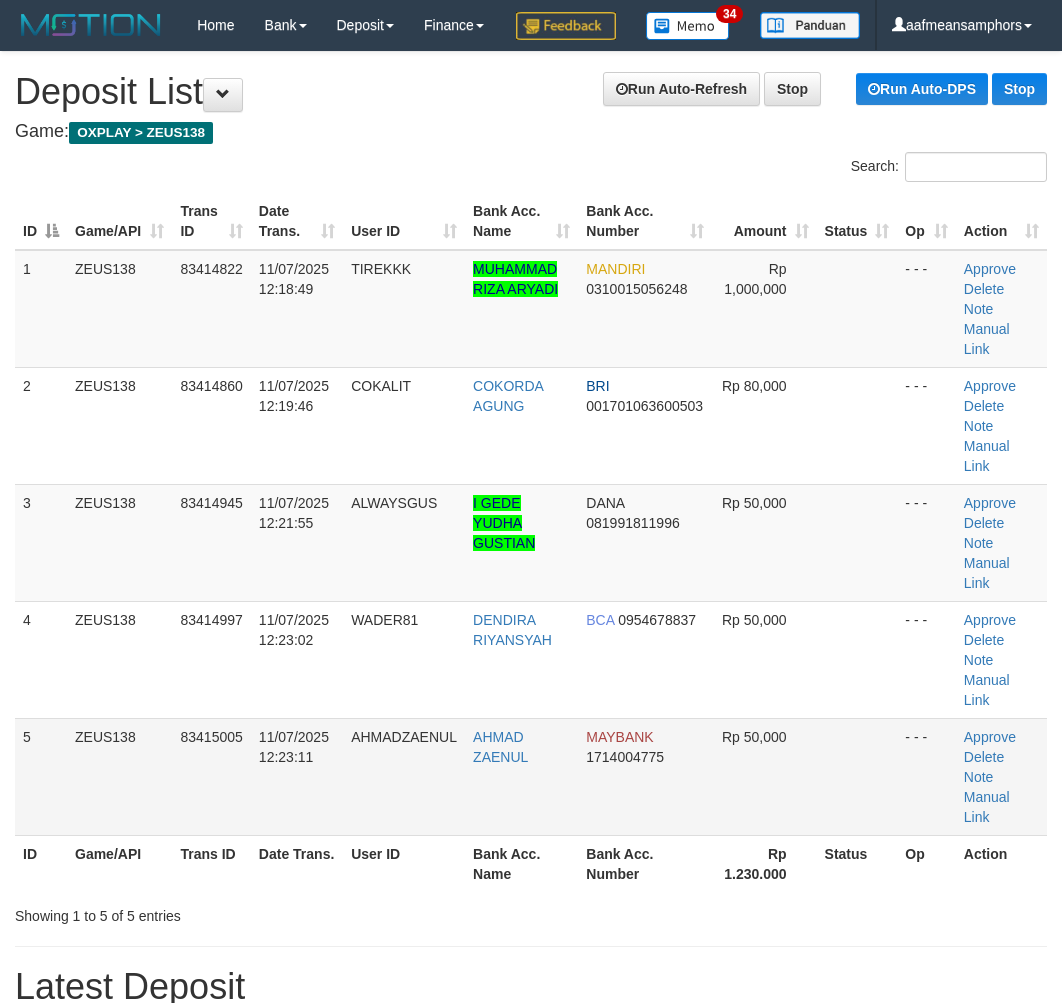 scroll, scrollTop: 0, scrollLeft: 0, axis: both 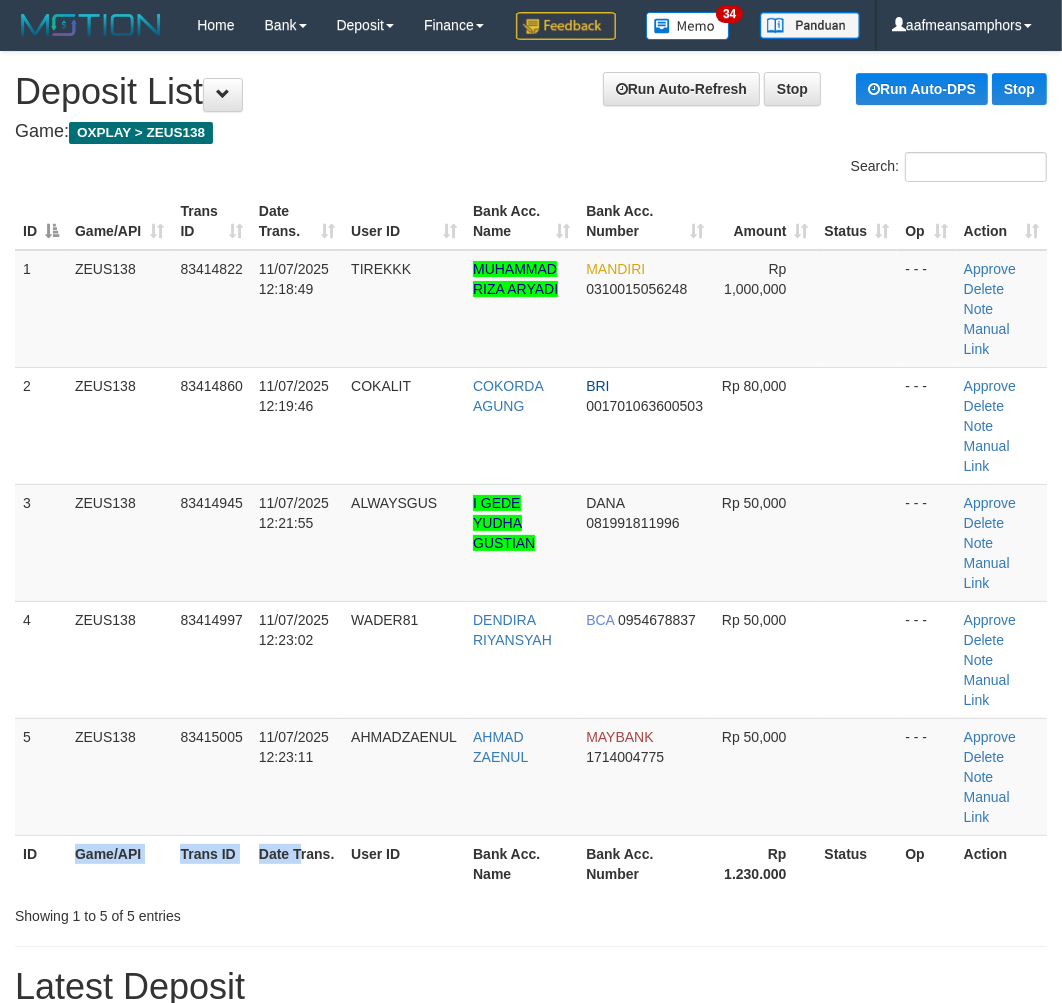 drag, startPoint x: 303, startPoint y: 785, endPoint x: 260, endPoint y: 796, distance: 44.38468 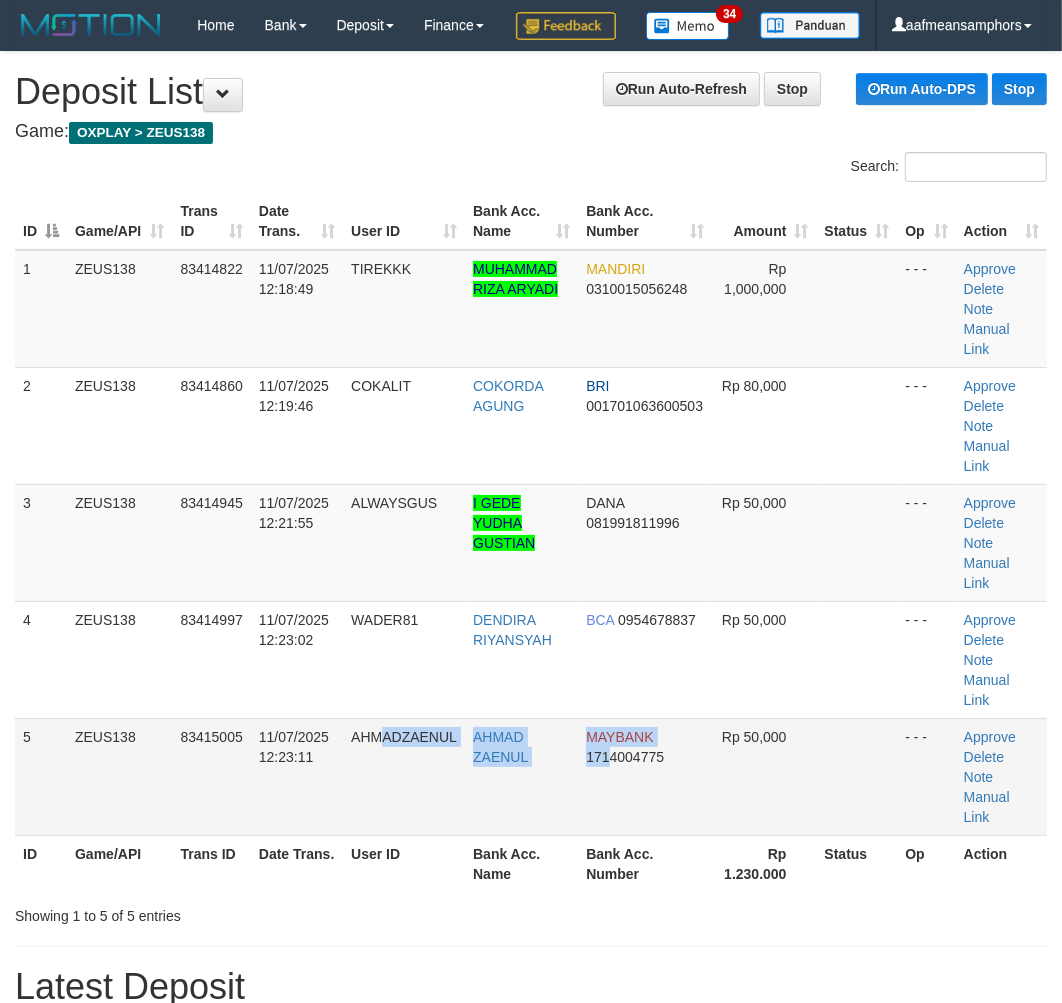 drag, startPoint x: 610, startPoint y: 755, endPoint x: 82, endPoint y: 763, distance: 528.0606 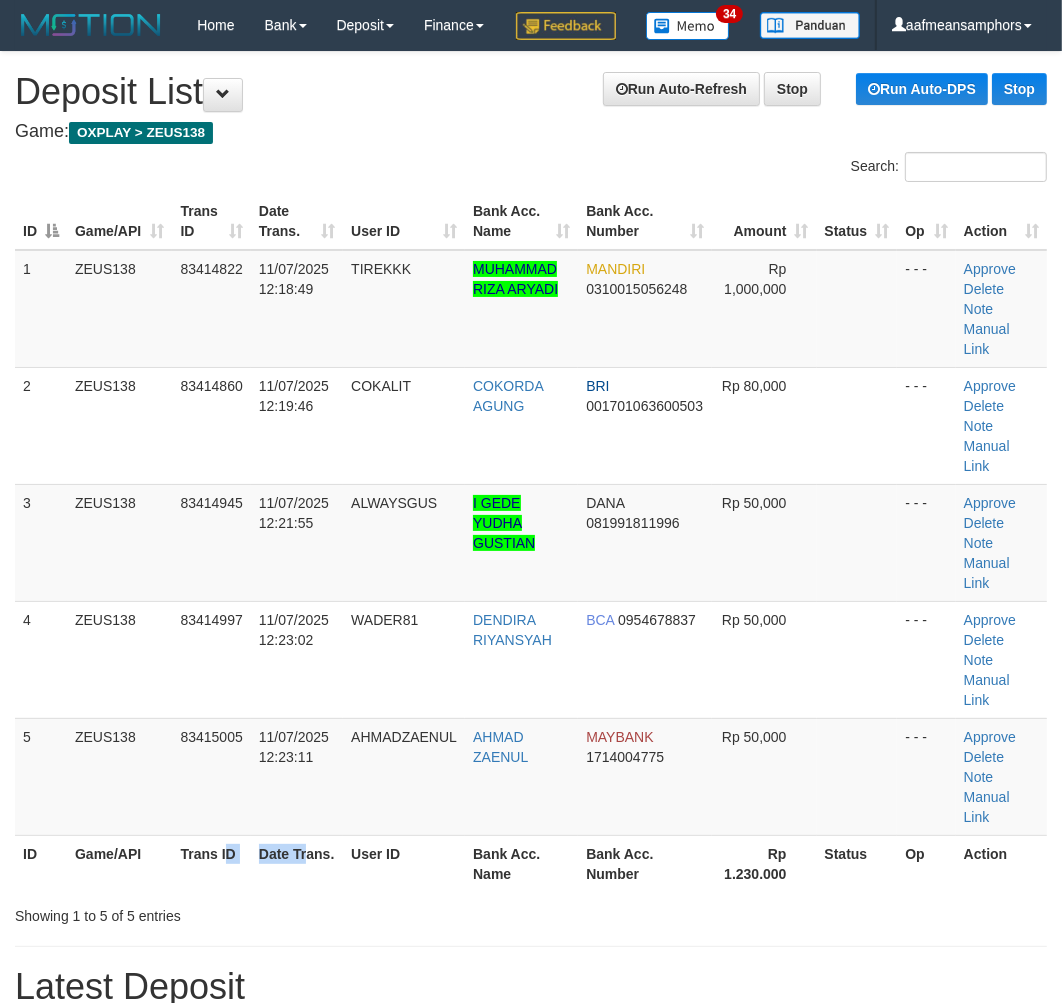 drag, startPoint x: 345, startPoint y: 815, endPoint x: 1, endPoint y: 764, distance: 347.75998 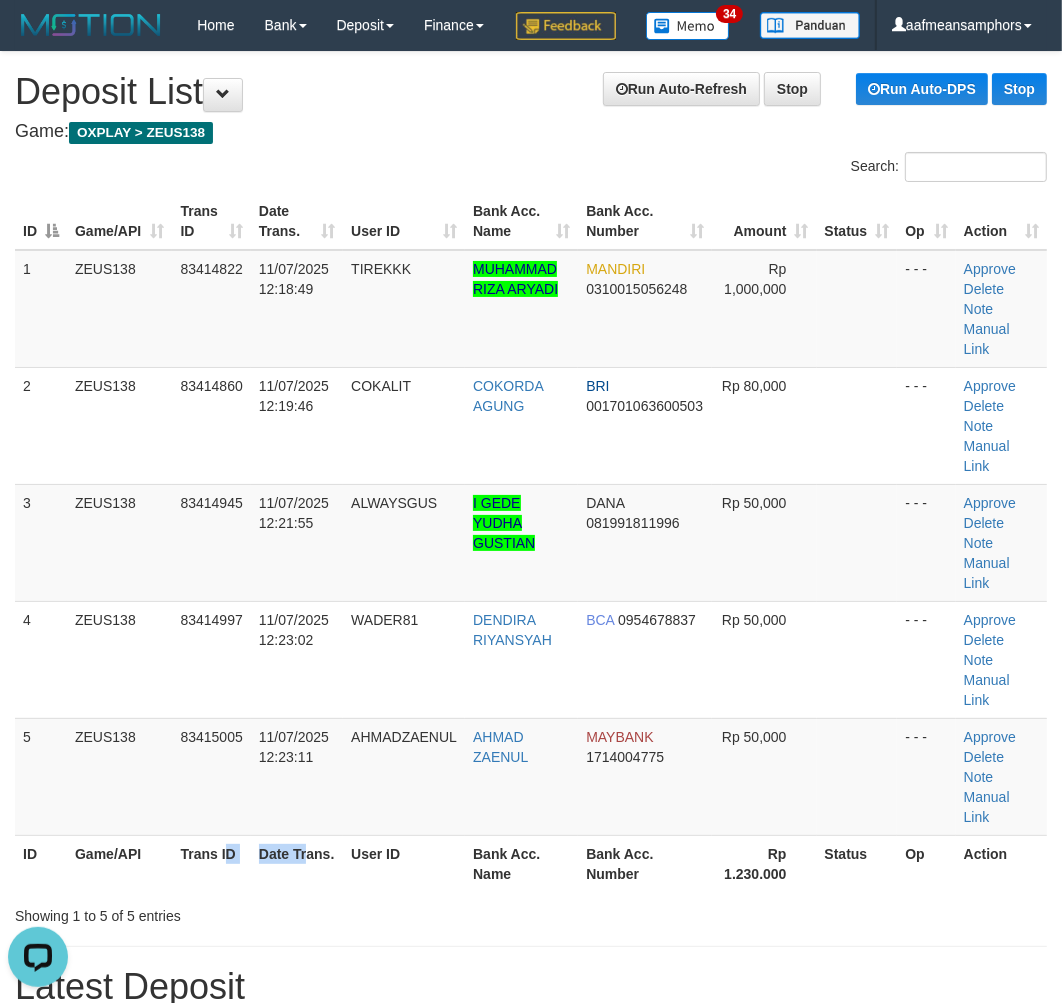 scroll, scrollTop: 0, scrollLeft: 0, axis: both 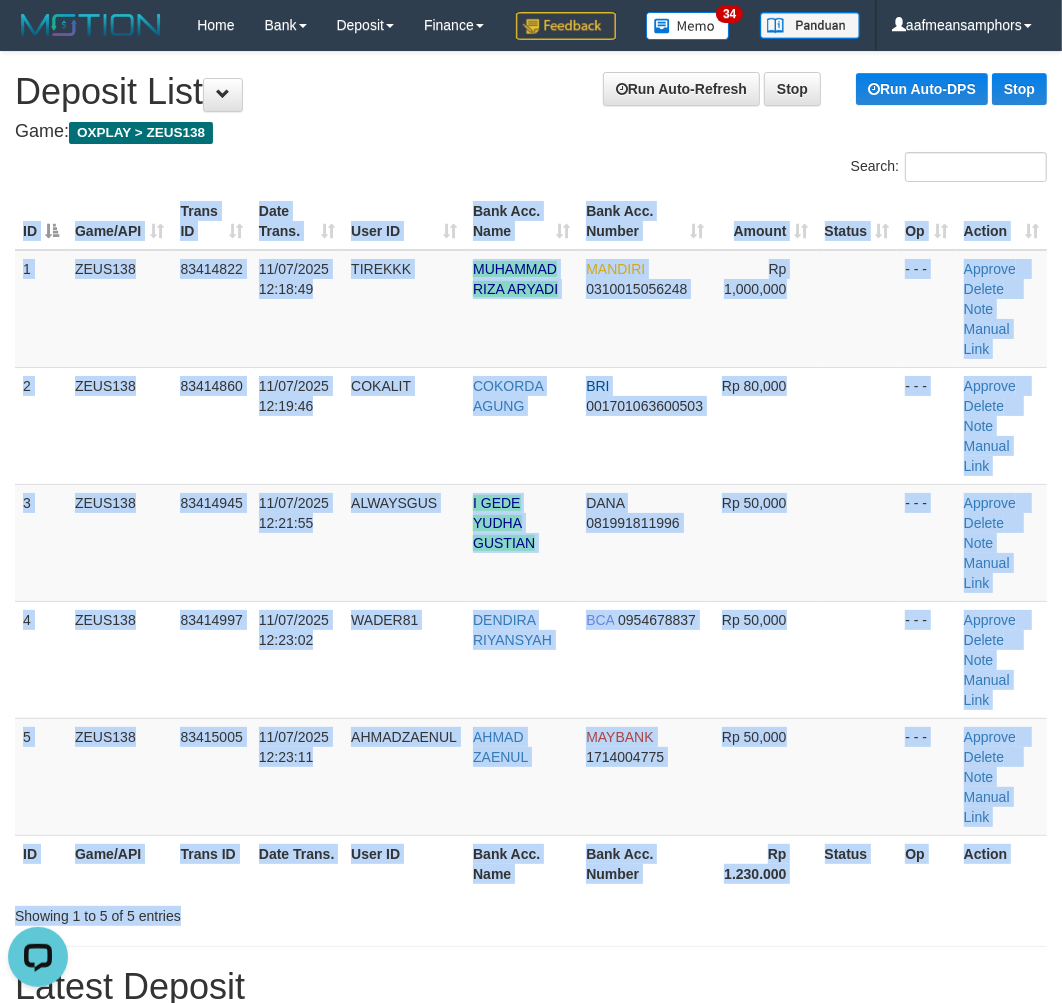 drag, startPoint x: 298, startPoint y: 846, endPoint x: 227, endPoint y: 823, distance: 74.63243 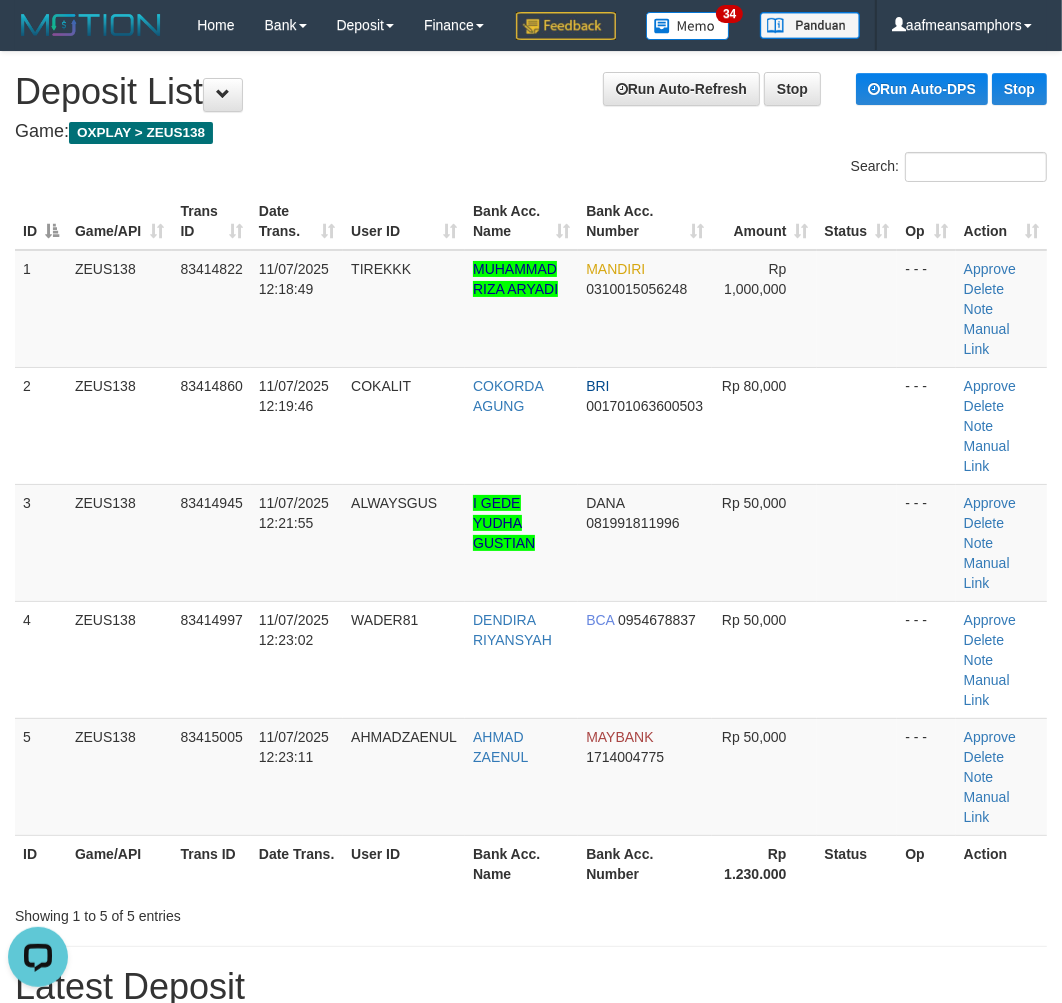 drag, startPoint x: 366, startPoint y: 857, endPoint x: 344, endPoint y: 827, distance: 37.202152 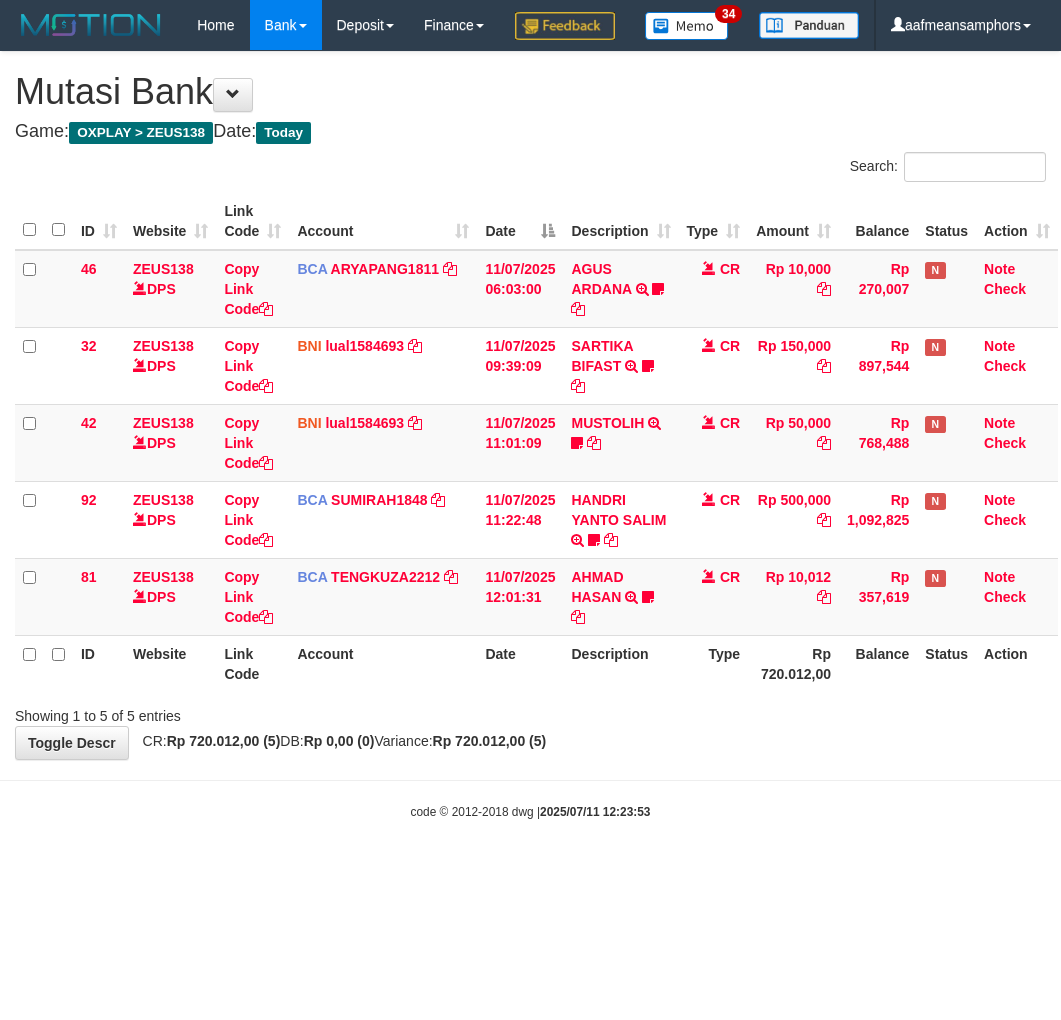scroll, scrollTop: 0, scrollLeft: 0, axis: both 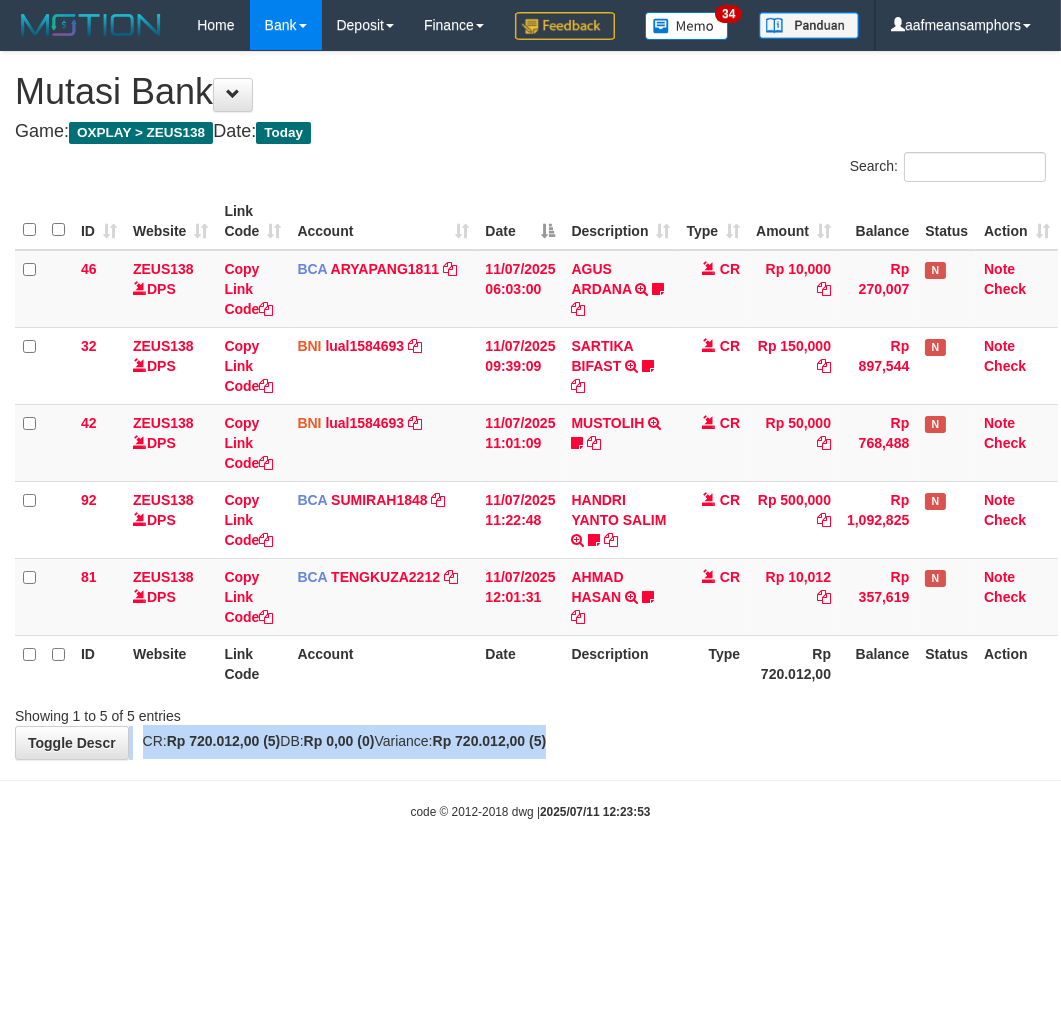 click on "**********" at bounding box center [530, 405] 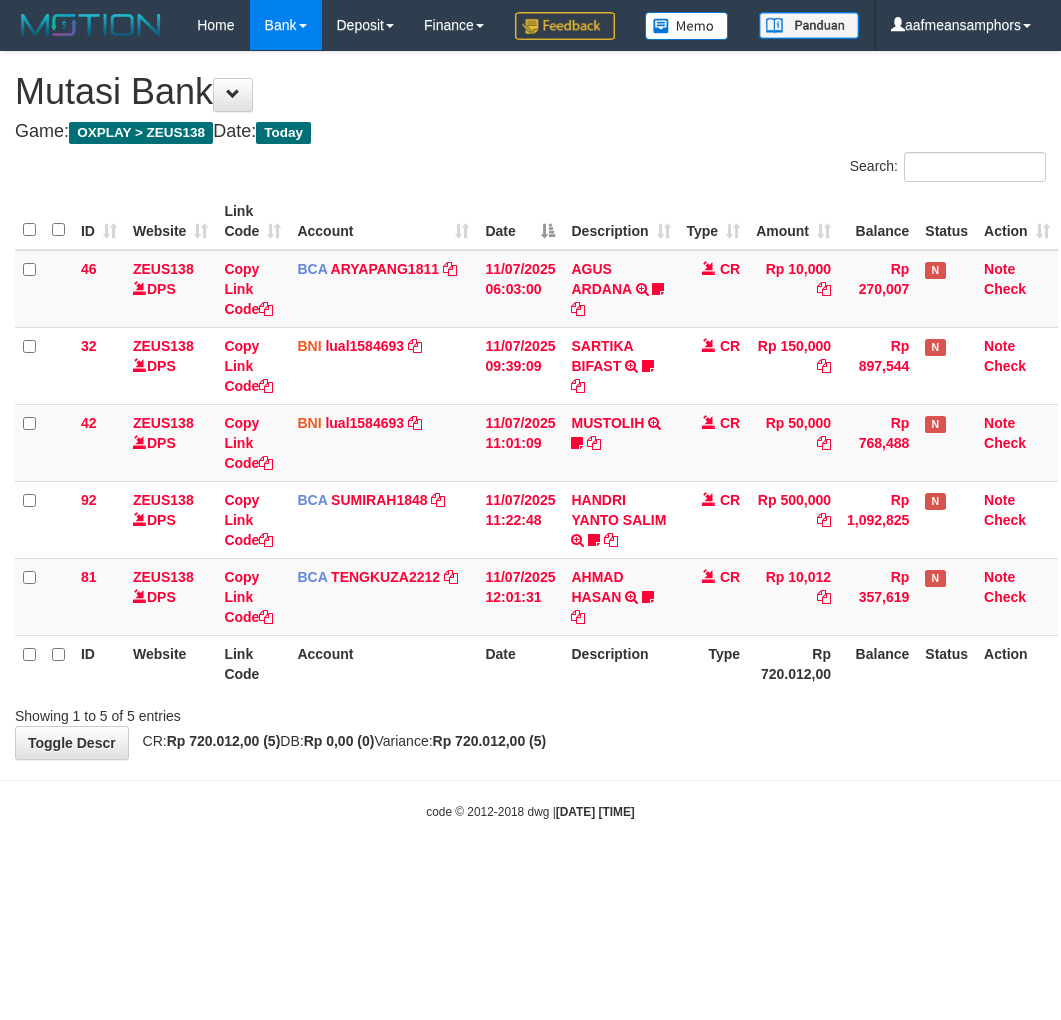 scroll, scrollTop: 0, scrollLeft: 0, axis: both 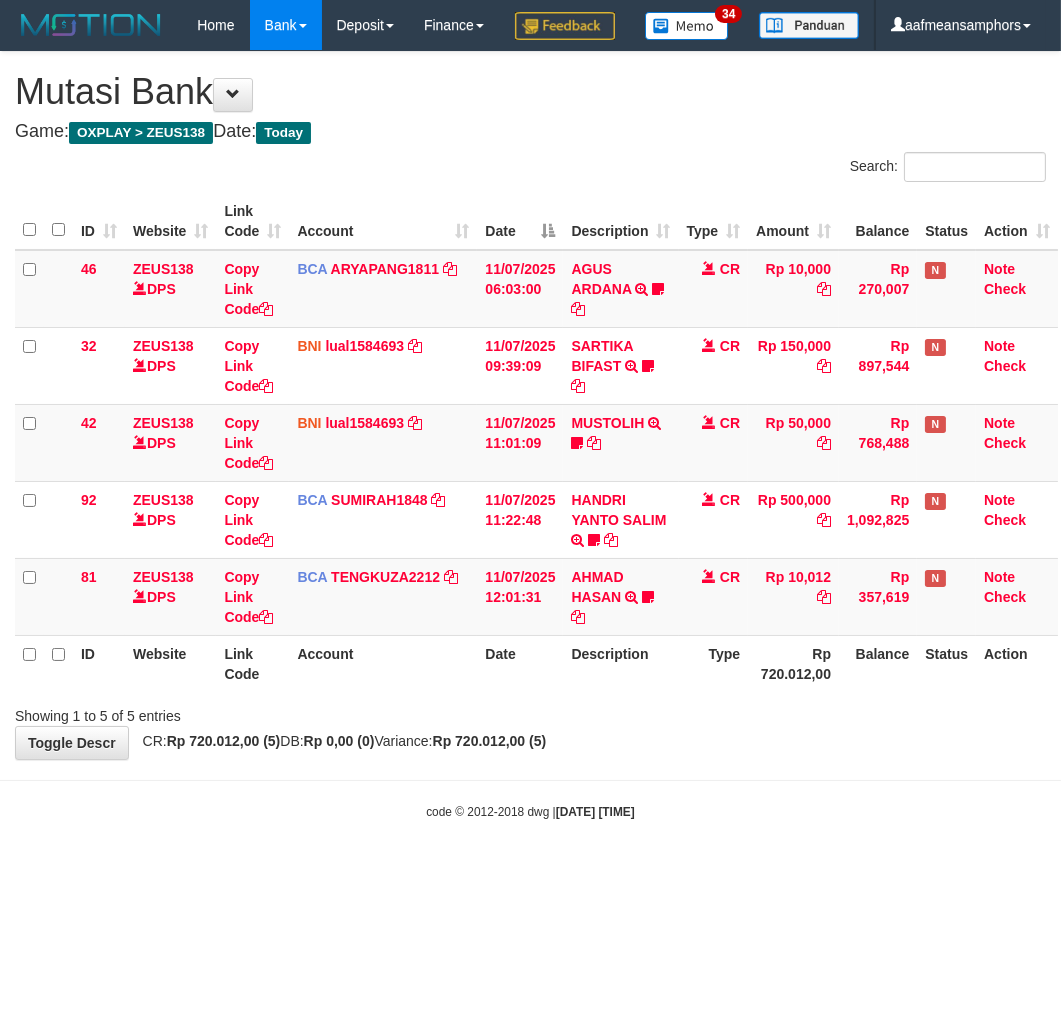 click on "Toggle navigation
Home
Bank
Account List
Load
By Website
Group
[OXPLAY]													ZEUS138
By Load Group (DPS)" at bounding box center (530, 435) 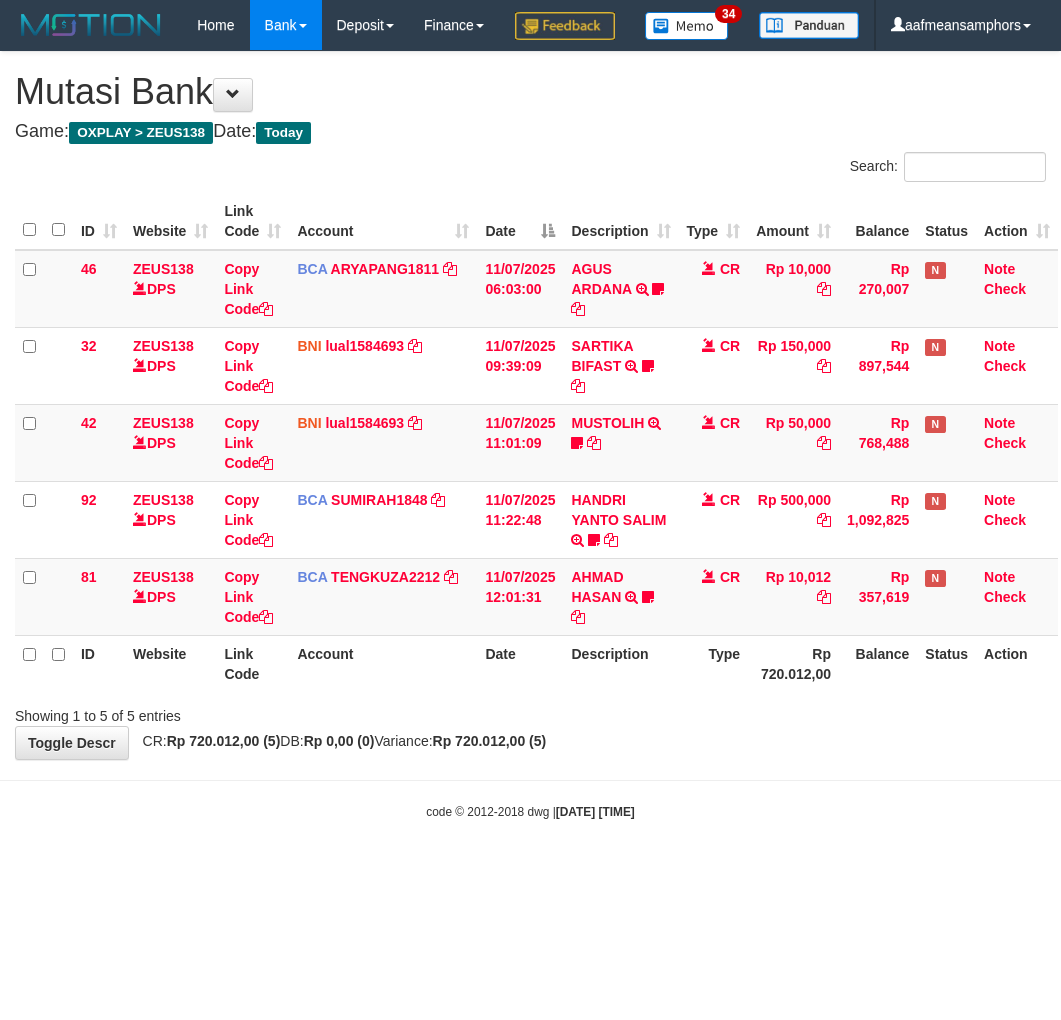 scroll, scrollTop: 0, scrollLeft: 0, axis: both 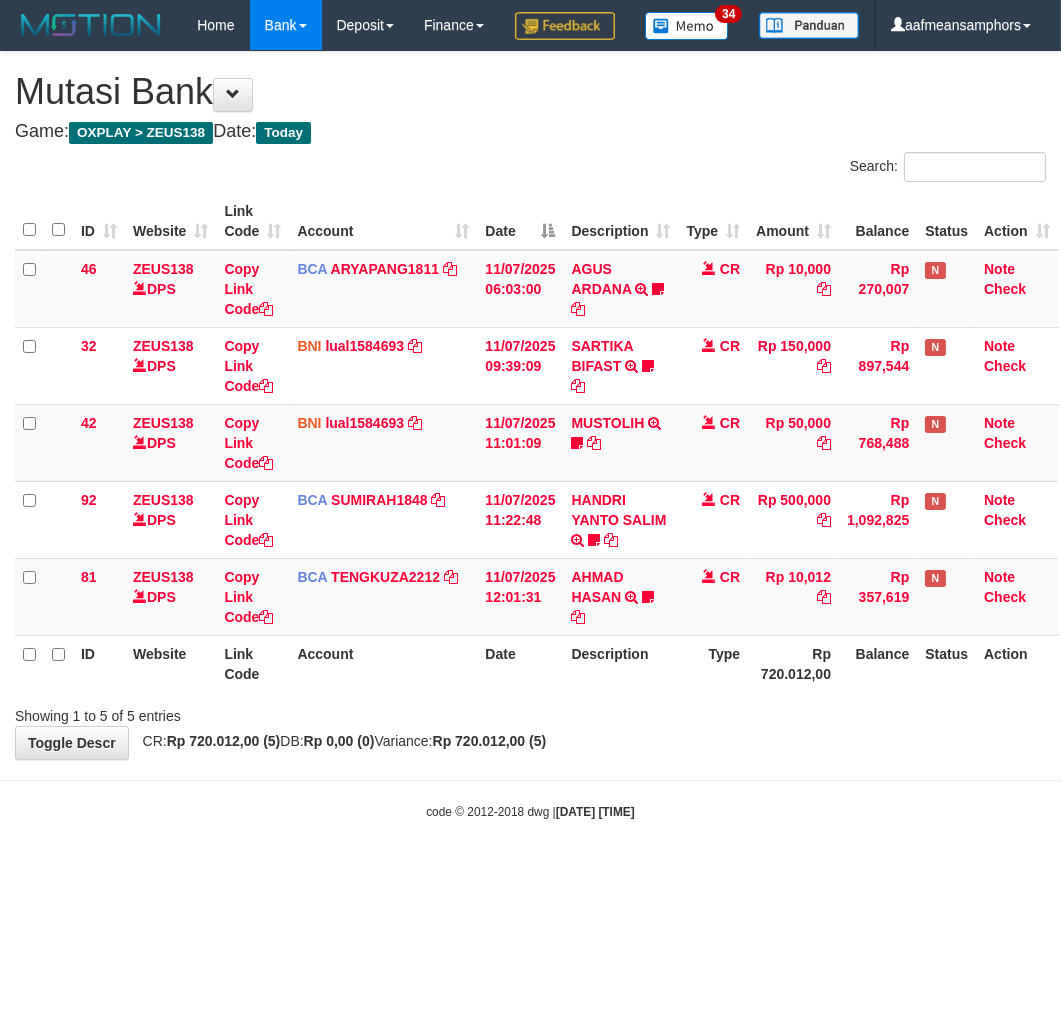 click on "Toggle navigation
Home
Bank
Account List
Load
By Website
Group
[OXPLAY]													ZEUS138
By Load Group (DPS)" at bounding box center (530, 435) 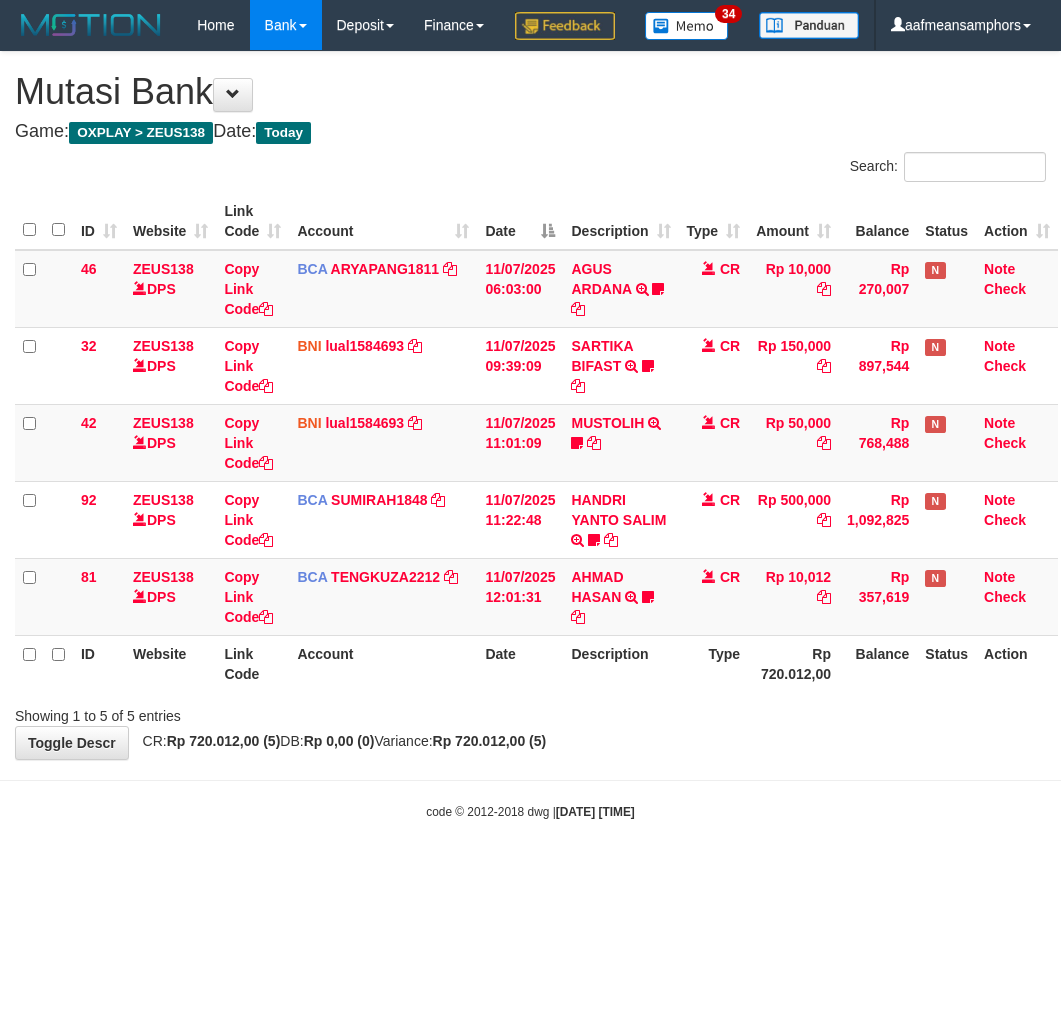 scroll, scrollTop: 0, scrollLeft: 0, axis: both 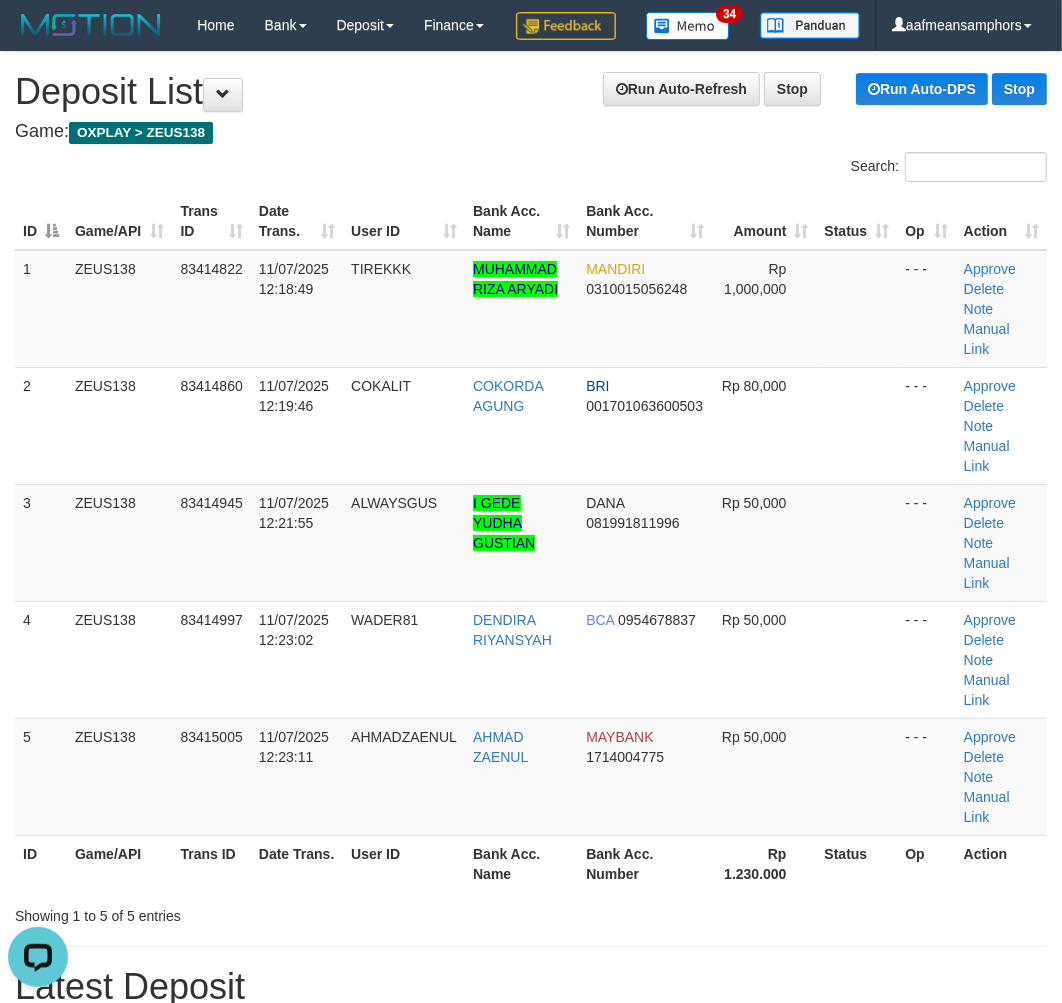 drag, startPoint x: 561, startPoint y: 885, endPoint x: 447, endPoint y: 867, distance: 115.41231 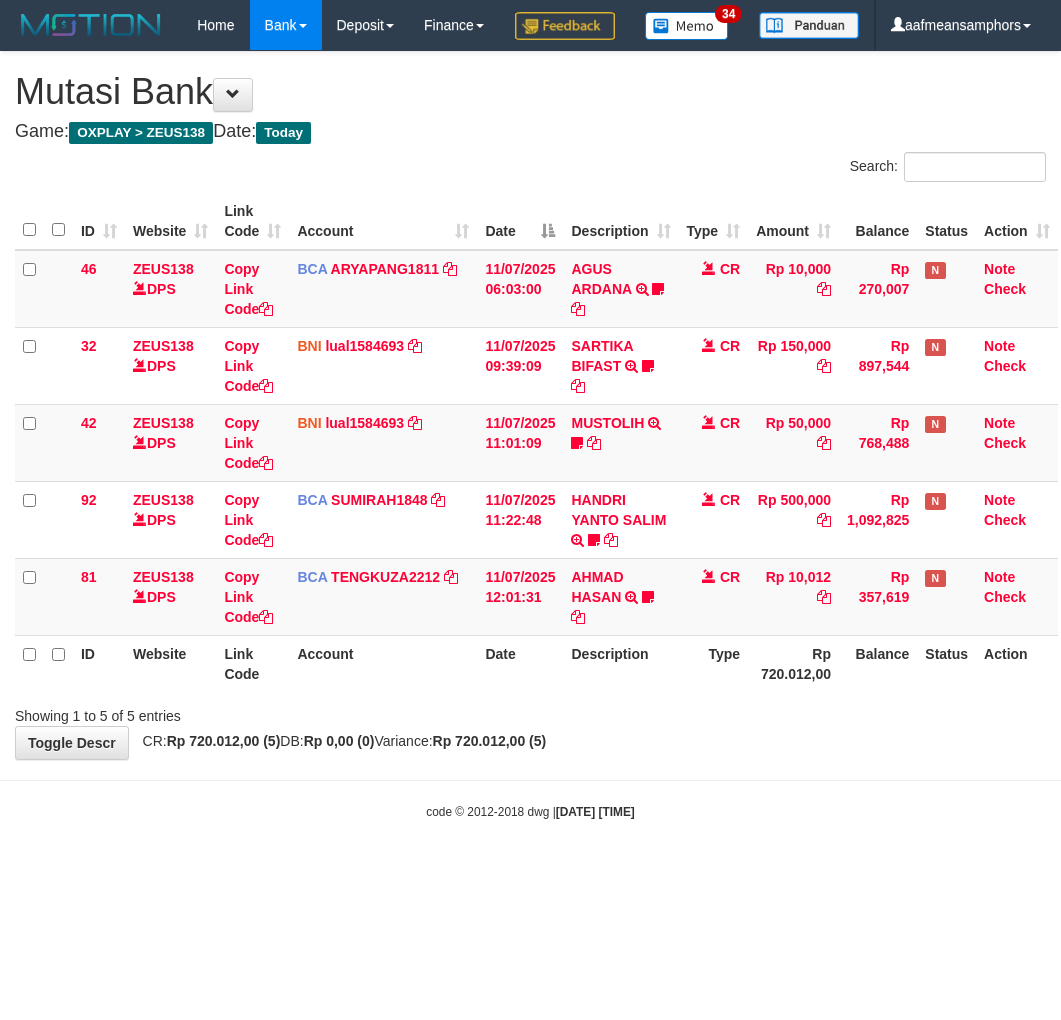 scroll, scrollTop: 0, scrollLeft: 0, axis: both 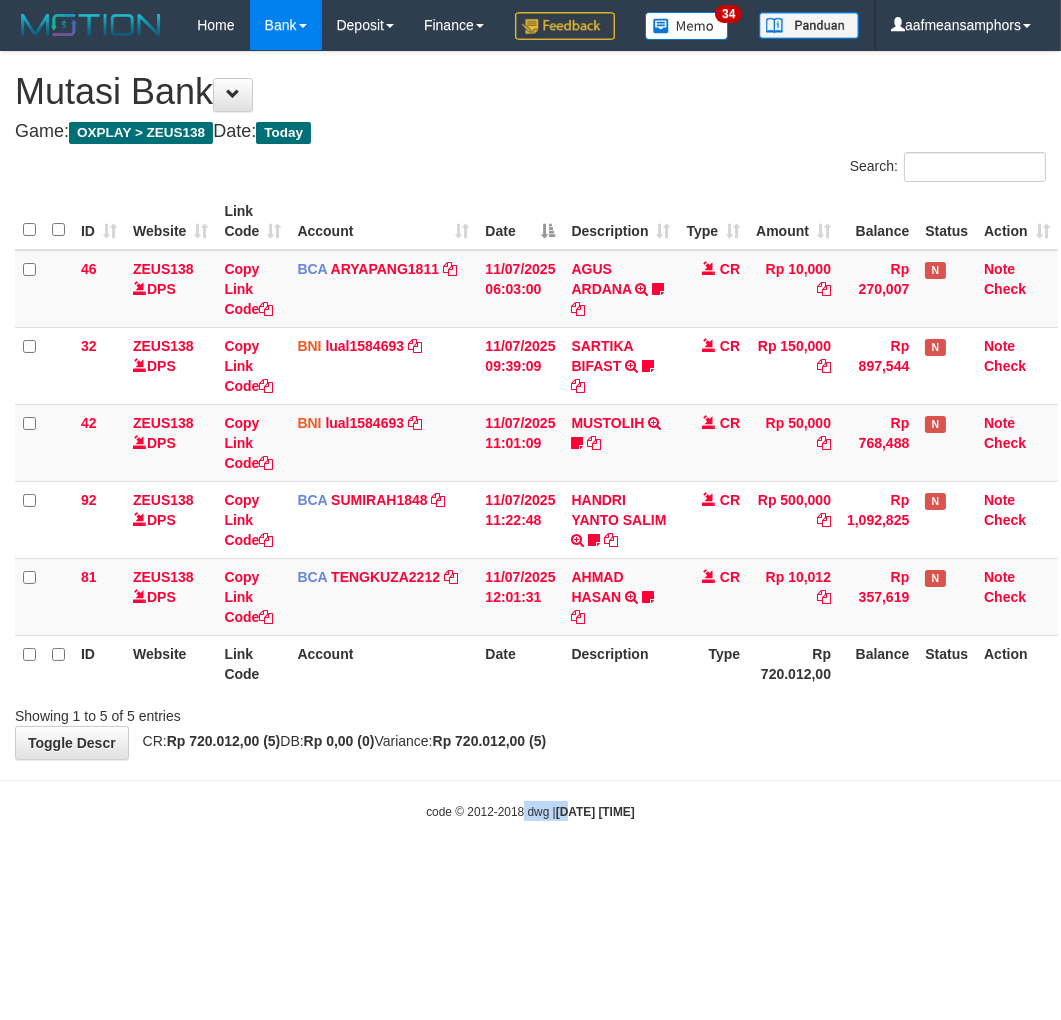 drag, startPoint x: 506, startPoint y: 837, endPoint x: 835, endPoint y: 814, distance: 329.80298 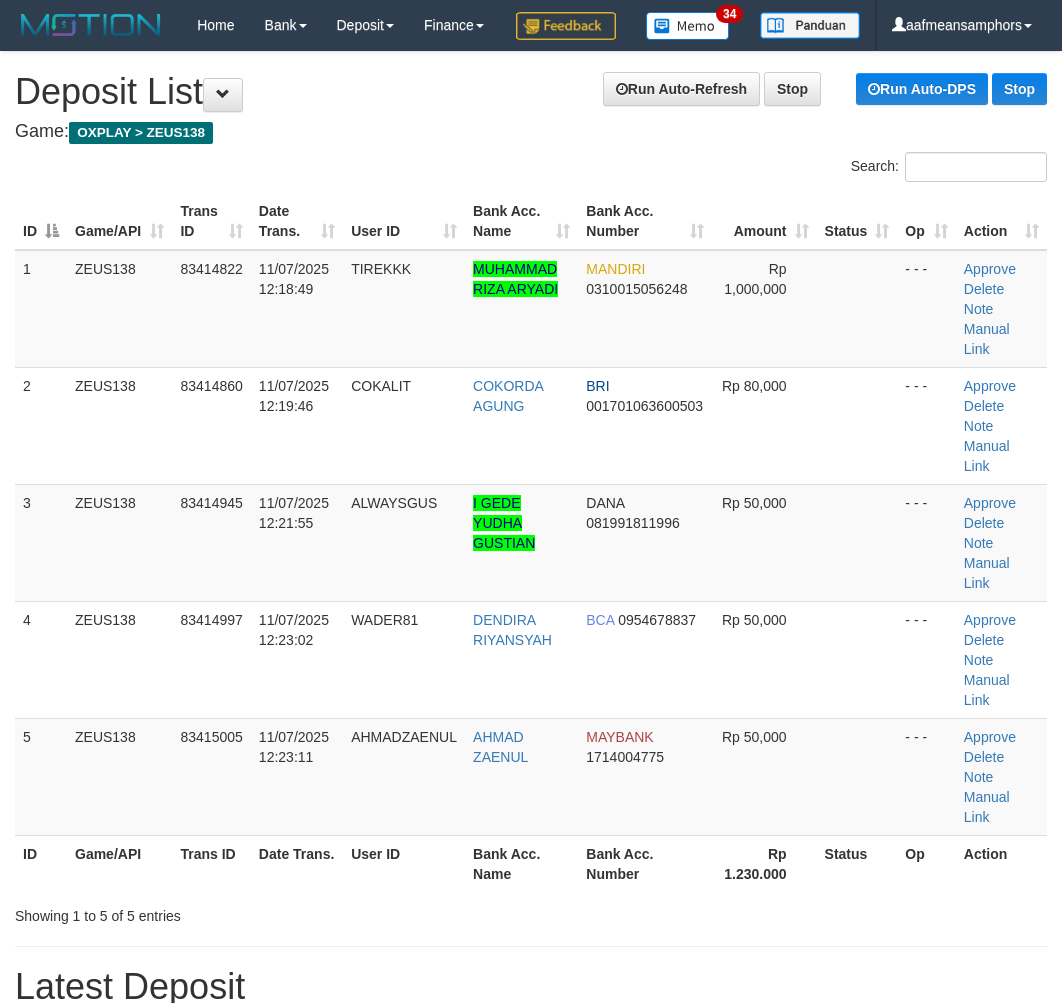 scroll, scrollTop: 0, scrollLeft: 0, axis: both 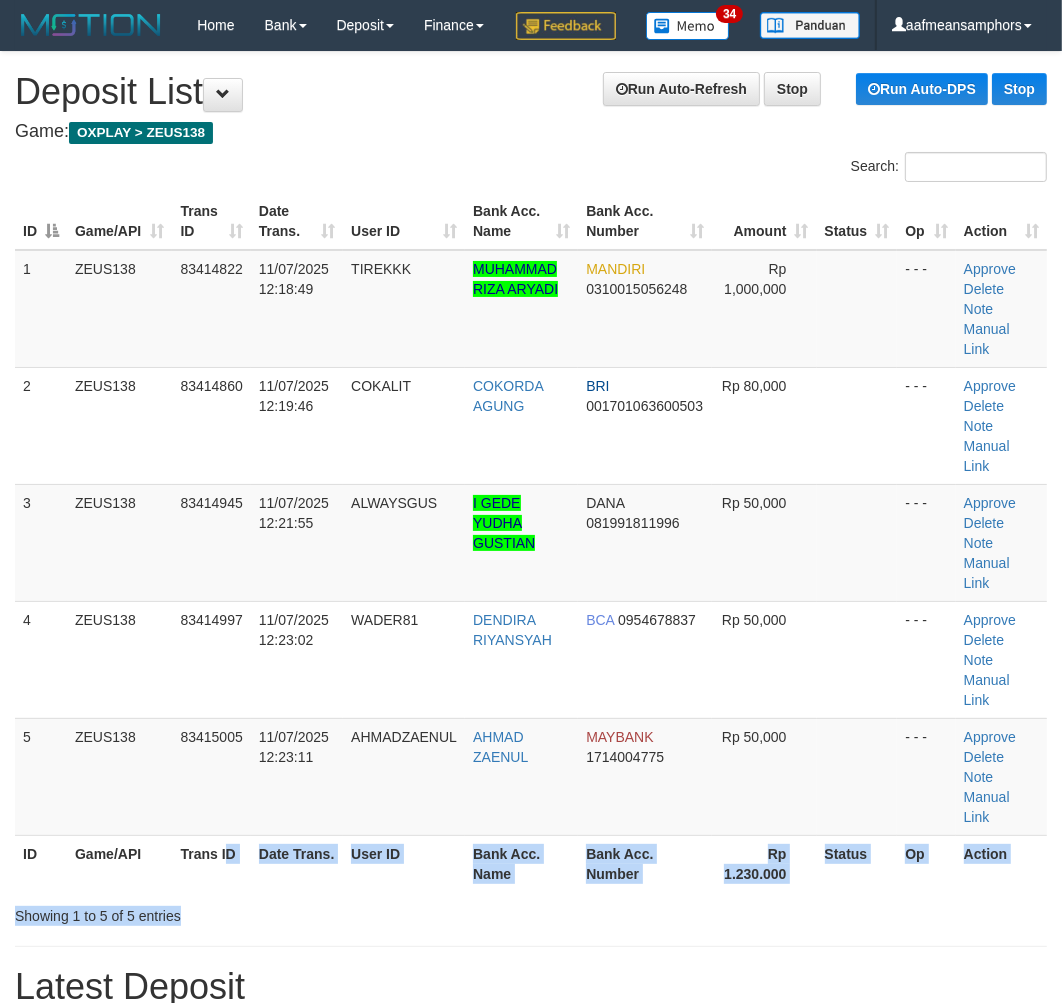 drag, startPoint x: 425, startPoint y: 835, endPoint x: 314, endPoint y: 856, distance: 112.969025 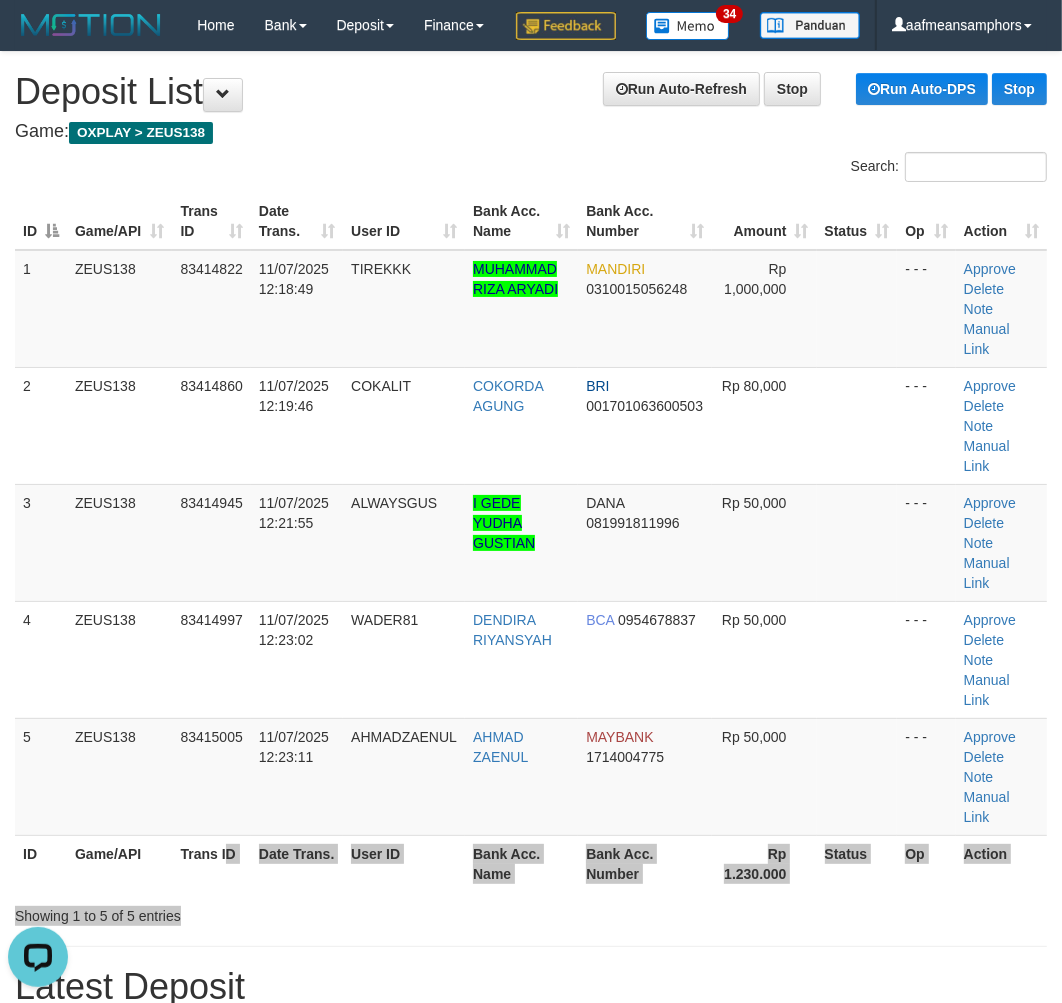 scroll, scrollTop: 0, scrollLeft: 0, axis: both 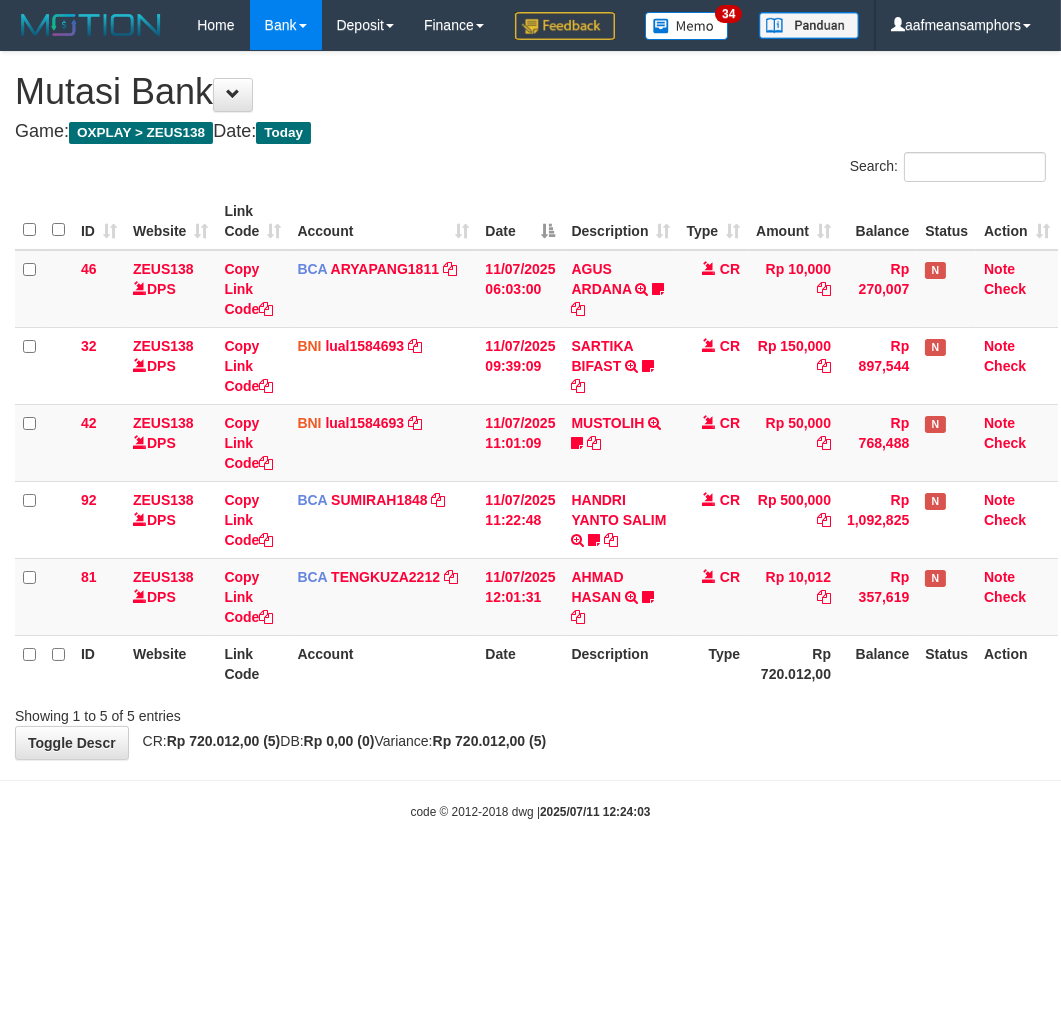 click on "Showing 1 to 5 of 5 entries" at bounding box center [530, 712] 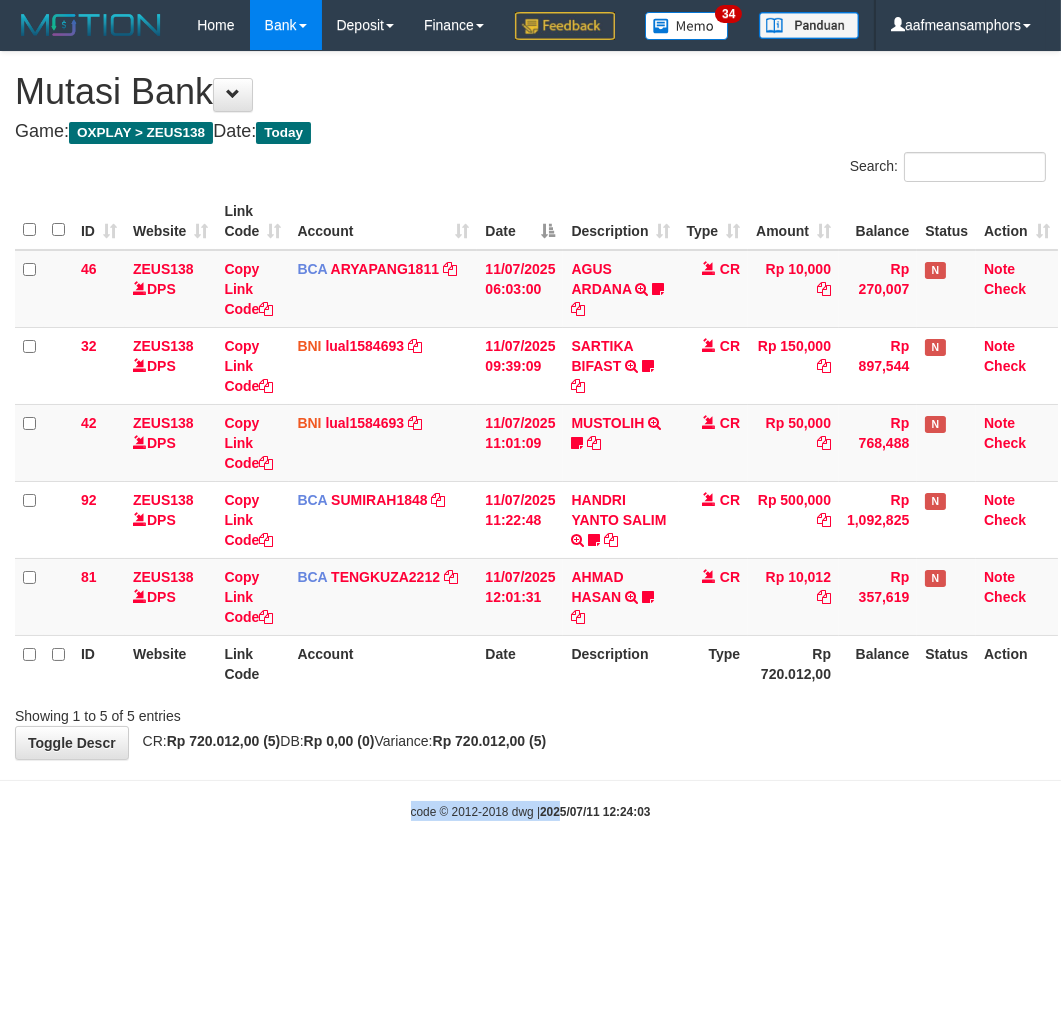 click on "Toggle navigation
Home
Bank
Account List
Load
By Website
Group
[OXPLAY]													ZEUS138
By Load Group (DPS)" at bounding box center [530, 435] 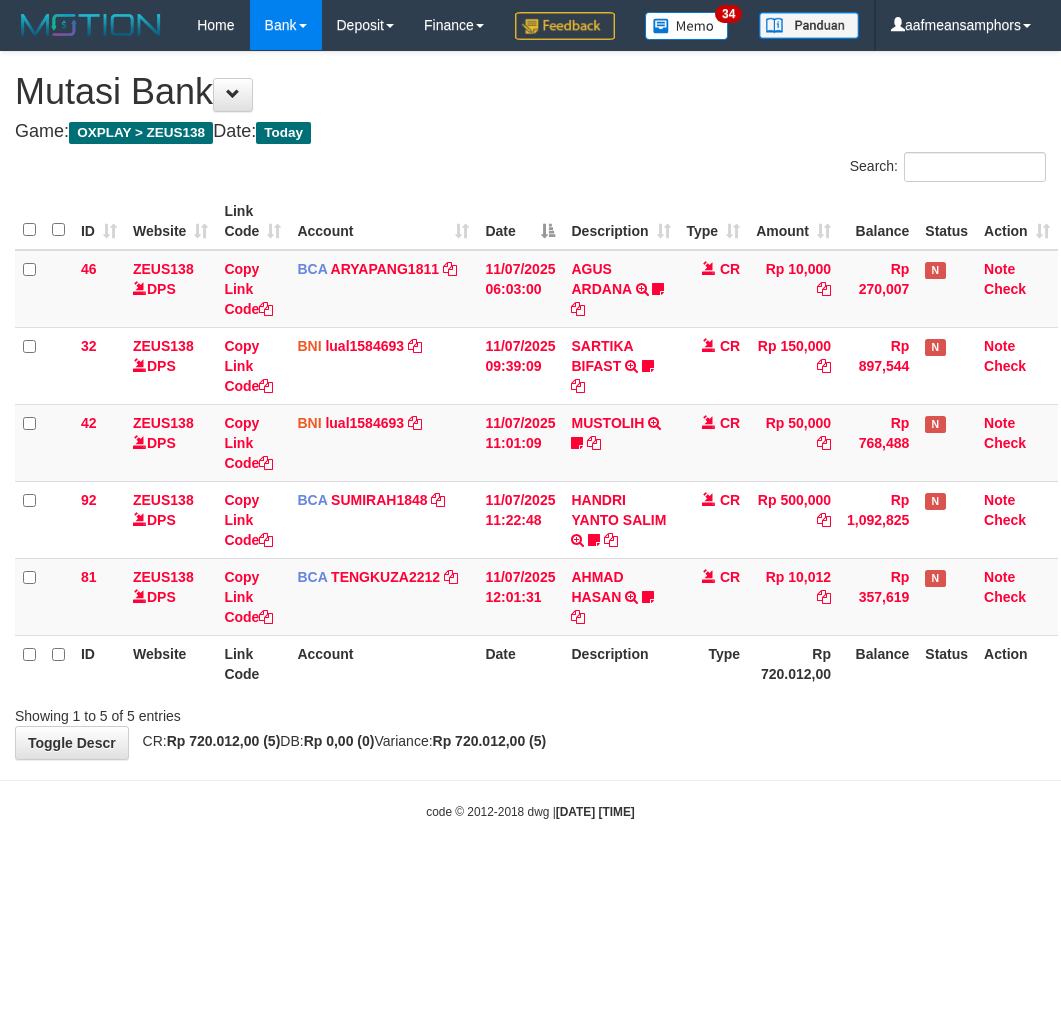 scroll, scrollTop: 0, scrollLeft: 0, axis: both 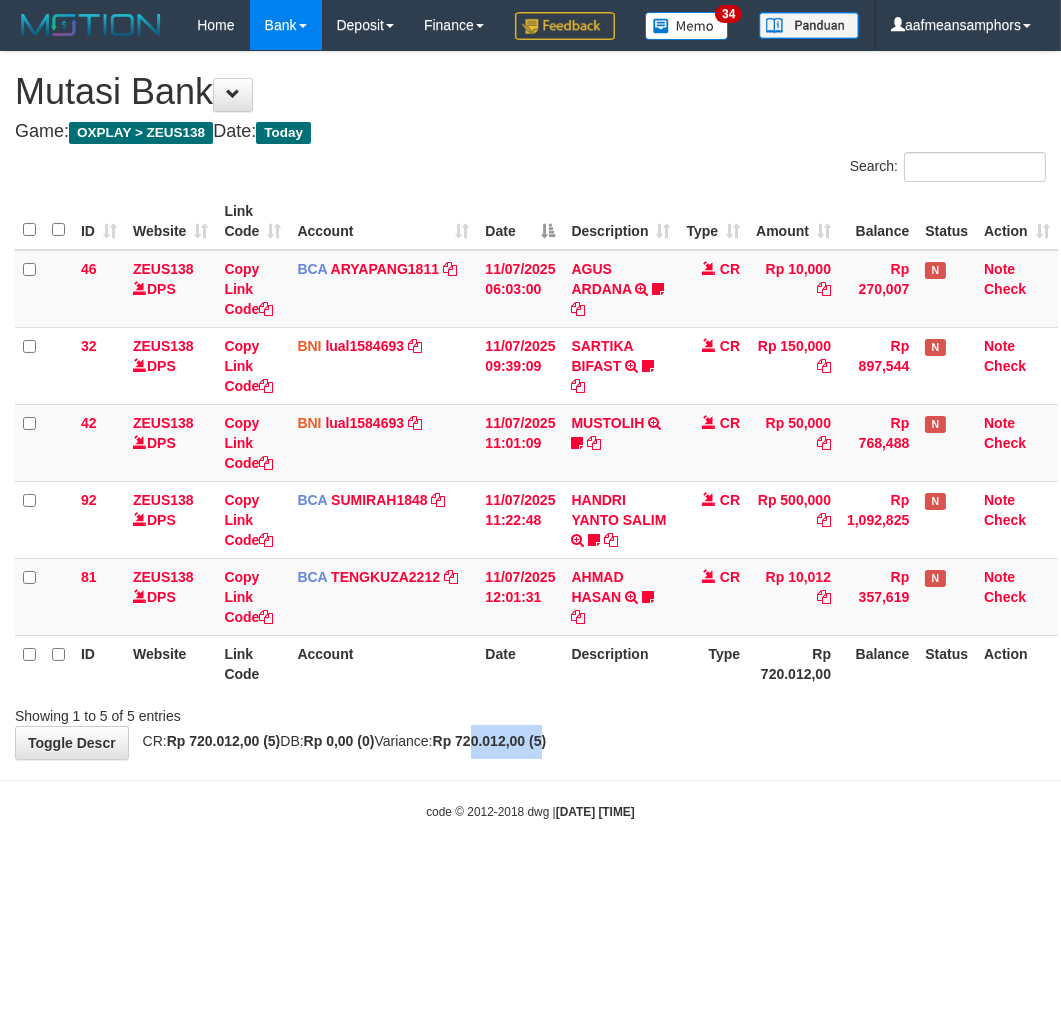 click on "**********" at bounding box center [530, 405] 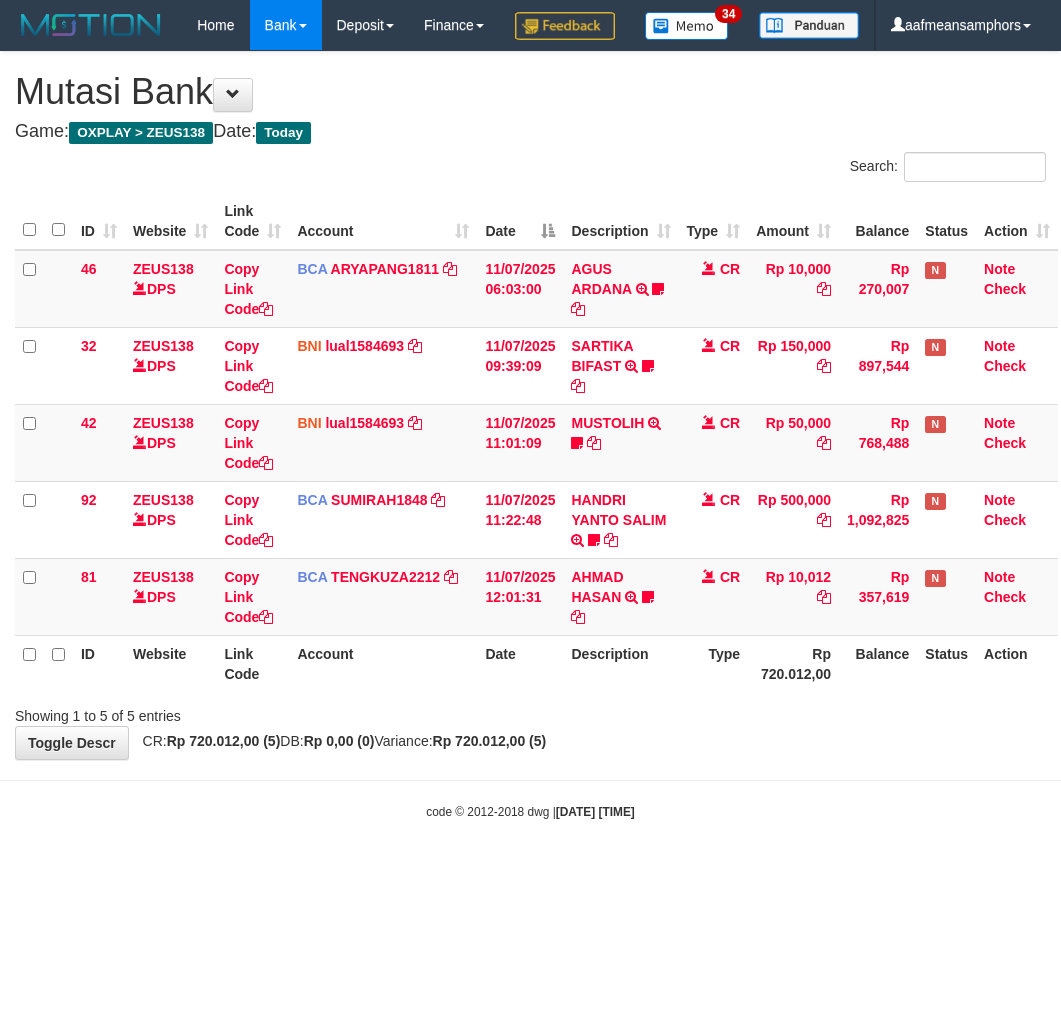 scroll, scrollTop: 0, scrollLeft: 0, axis: both 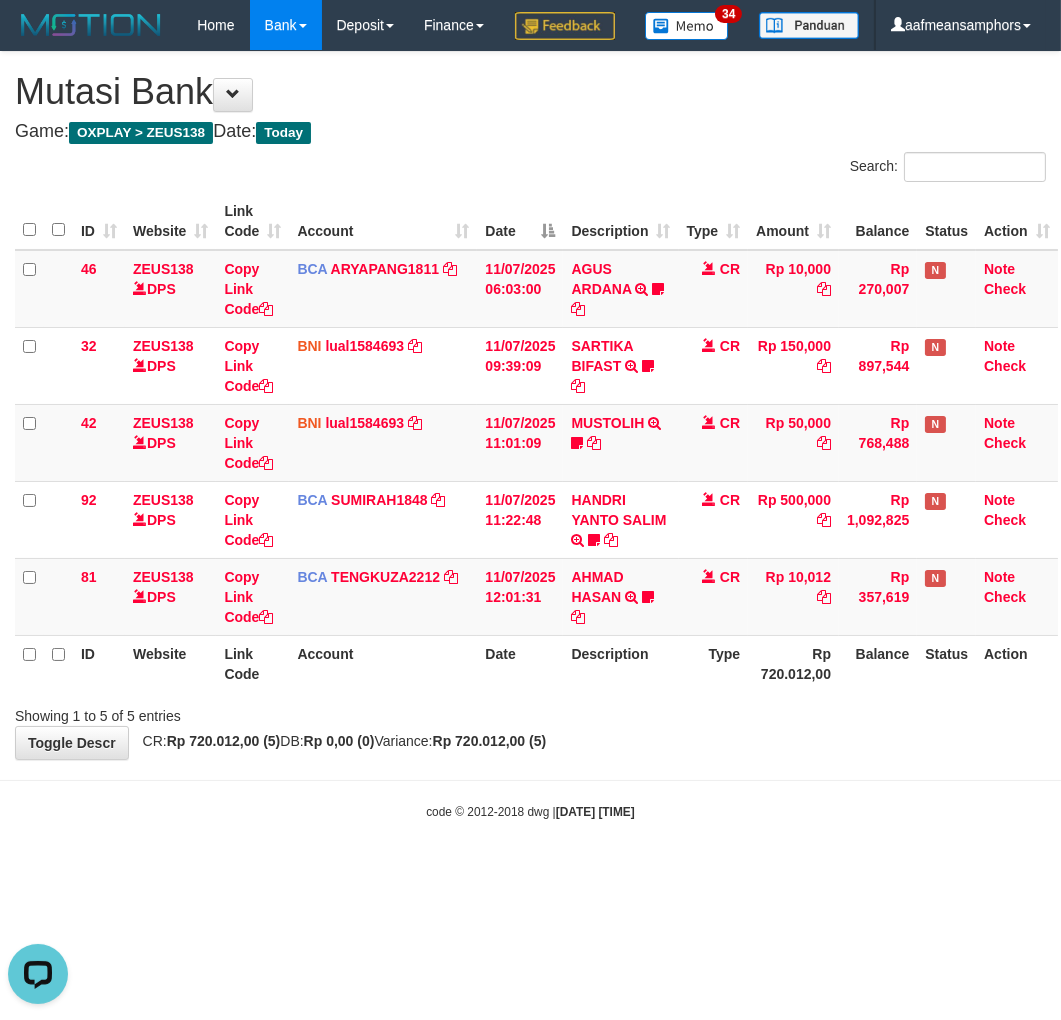 click on "code © 2012-2018 dwg |  [DATE] [TIME]" at bounding box center (530, 811) 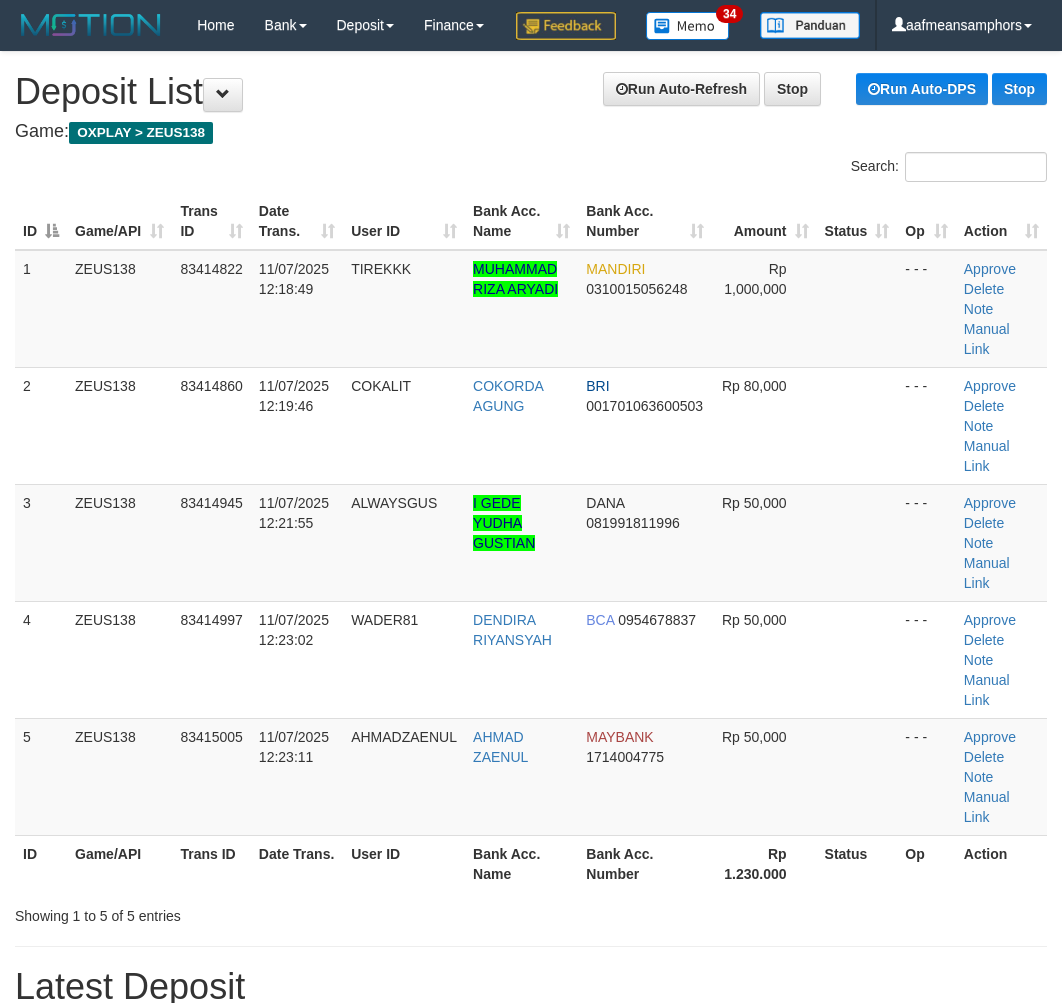 scroll, scrollTop: 0, scrollLeft: 0, axis: both 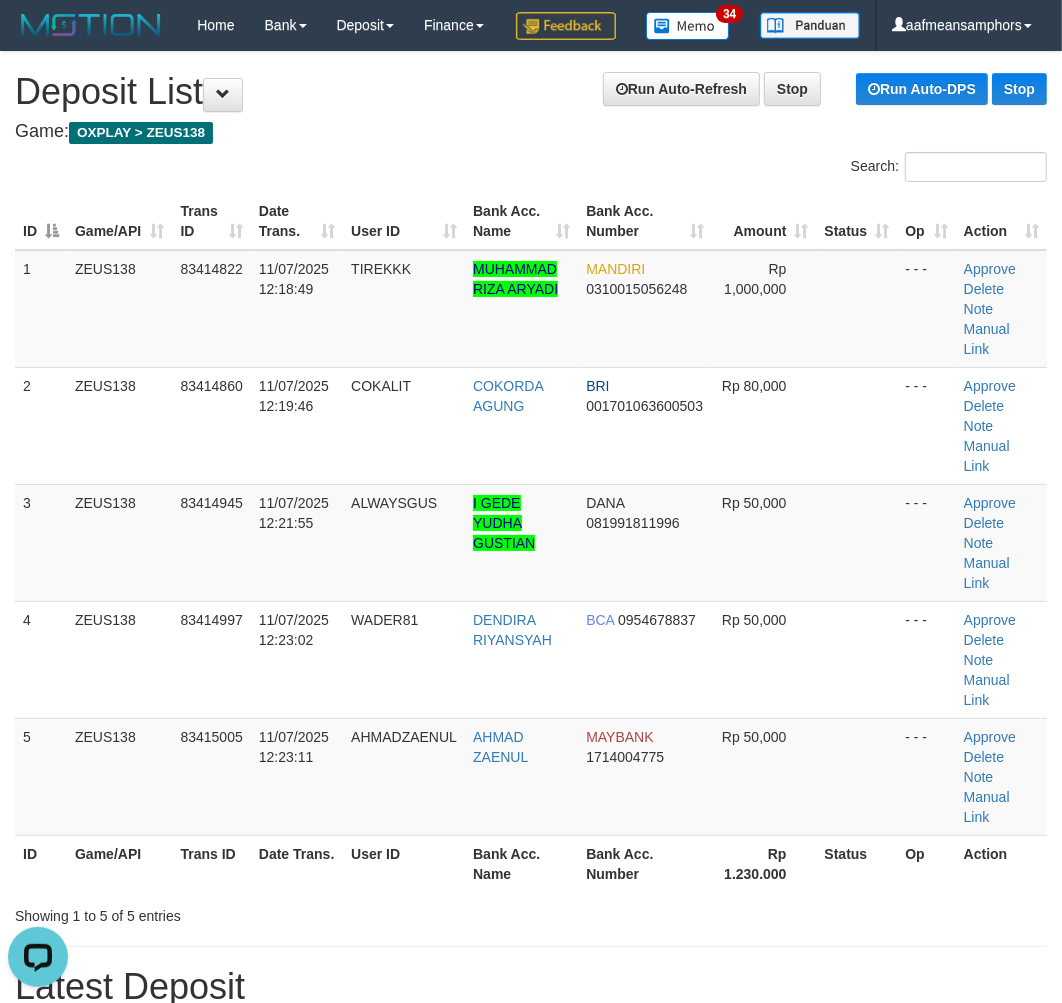 drag, startPoint x: 361, startPoint y: 833, endPoint x: 402, endPoint y: 838, distance: 41.303753 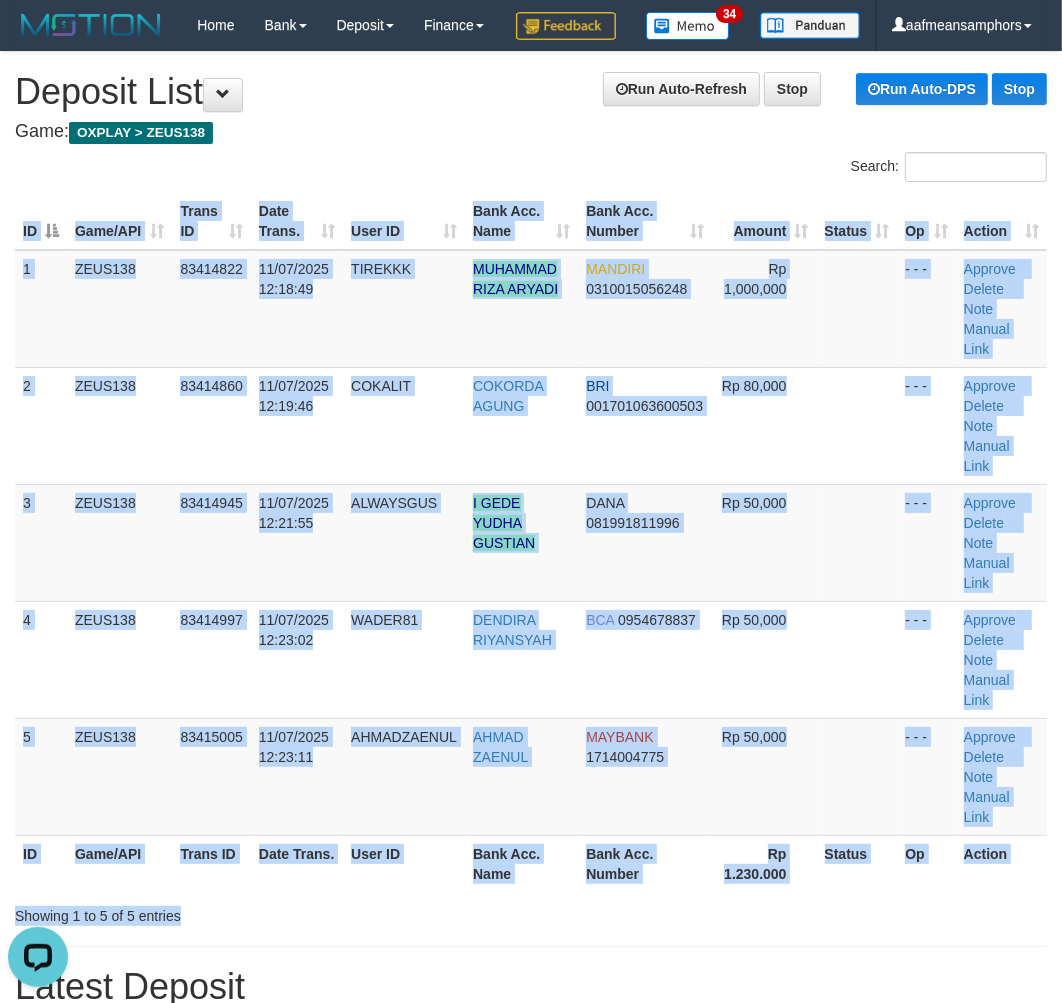 click on "Search:
ID Game/API Trans ID Date Trans. User ID Bank Acc. Name Bank Acc. Number Amount Status Op Action
1
ZEUS138
83414822
11/07/2025 12:18:49
TIREKKK
MUHAMMAD RIZA ARYADI
MANDIRI
0310015056248
Rp 1,000,000
- - -
Approve
Delete
Note
Manual Link
2
ZEUS138
83414860
11/07/2025 12:19:46
COKALIT
COKORDA AGUNG
BRI
001701063600503
Rp 80,000" at bounding box center [531, 539] 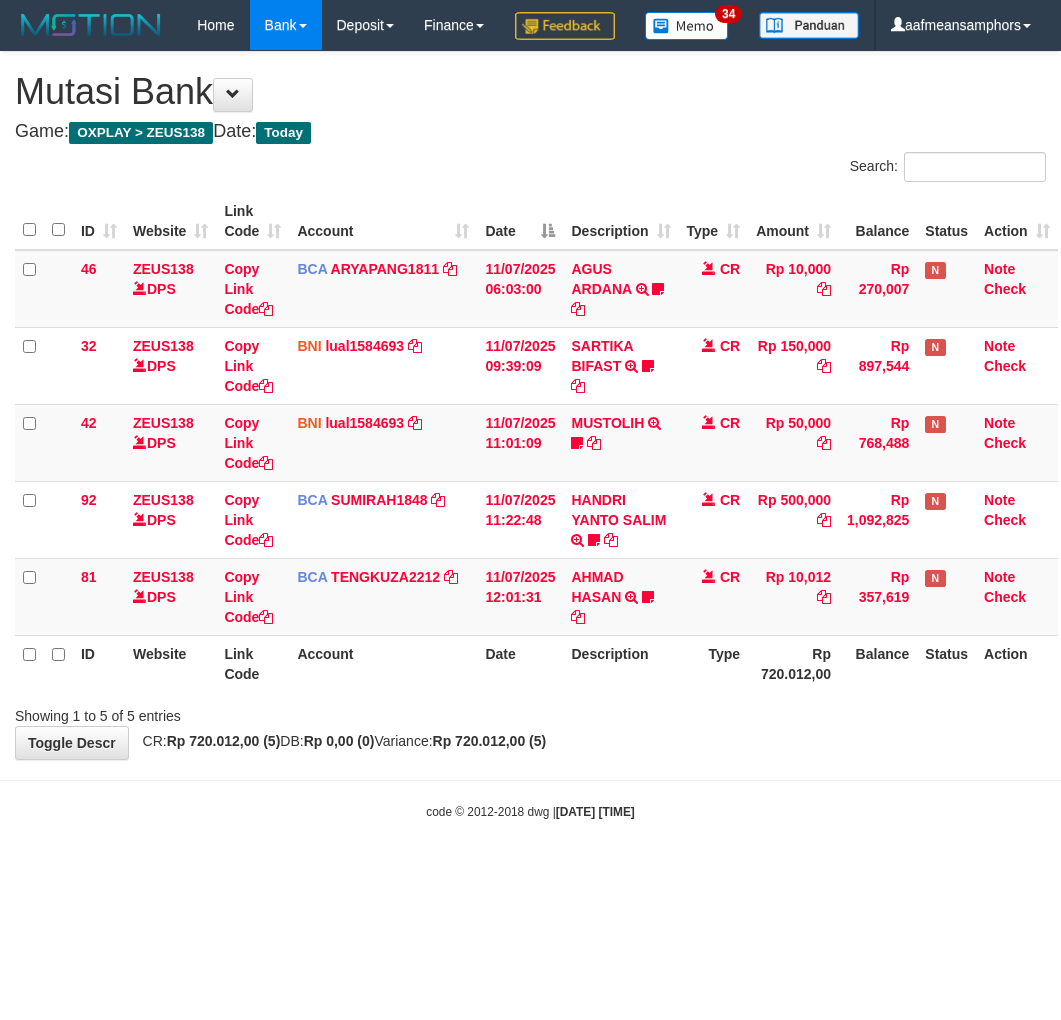 scroll, scrollTop: 0, scrollLeft: 0, axis: both 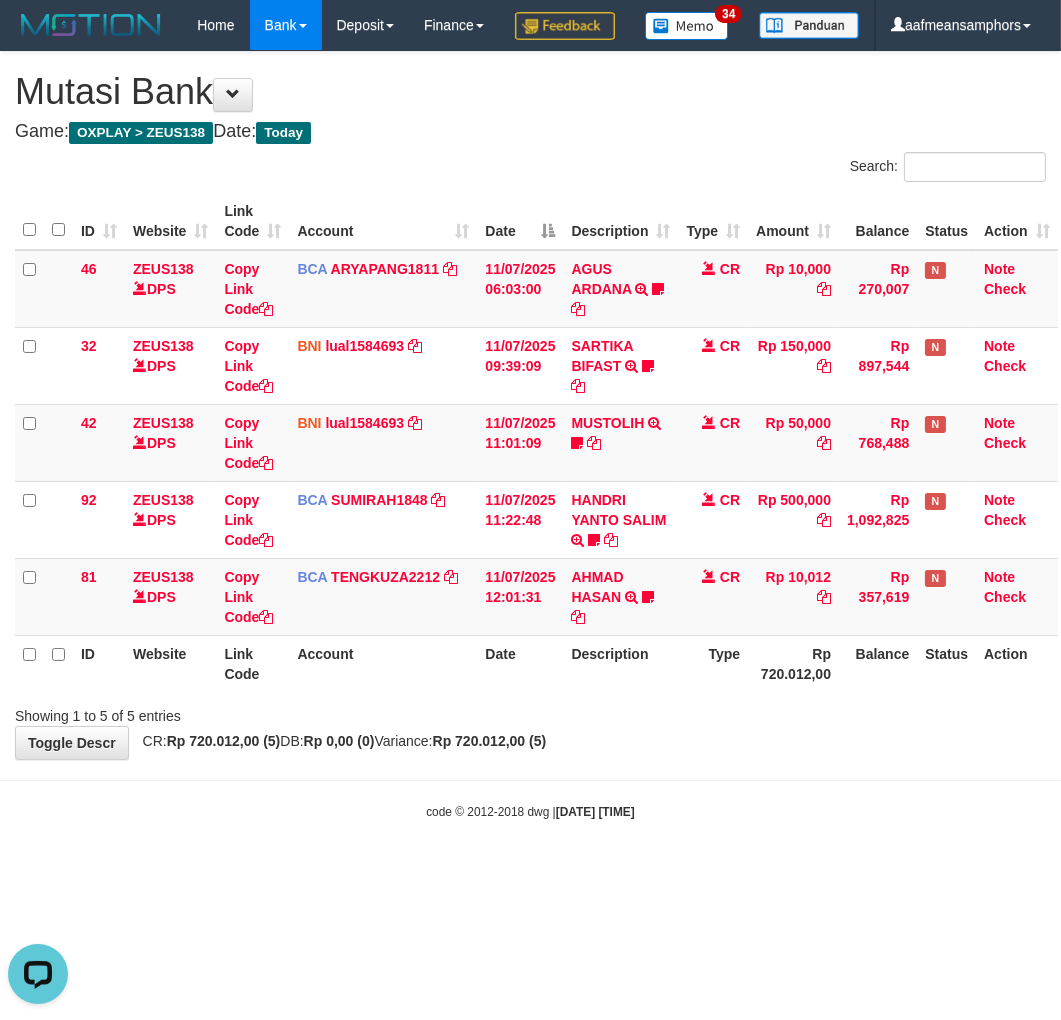 drag, startPoint x: 783, startPoint y: 875, endPoint x: 792, endPoint y: 866, distance: 12.727922 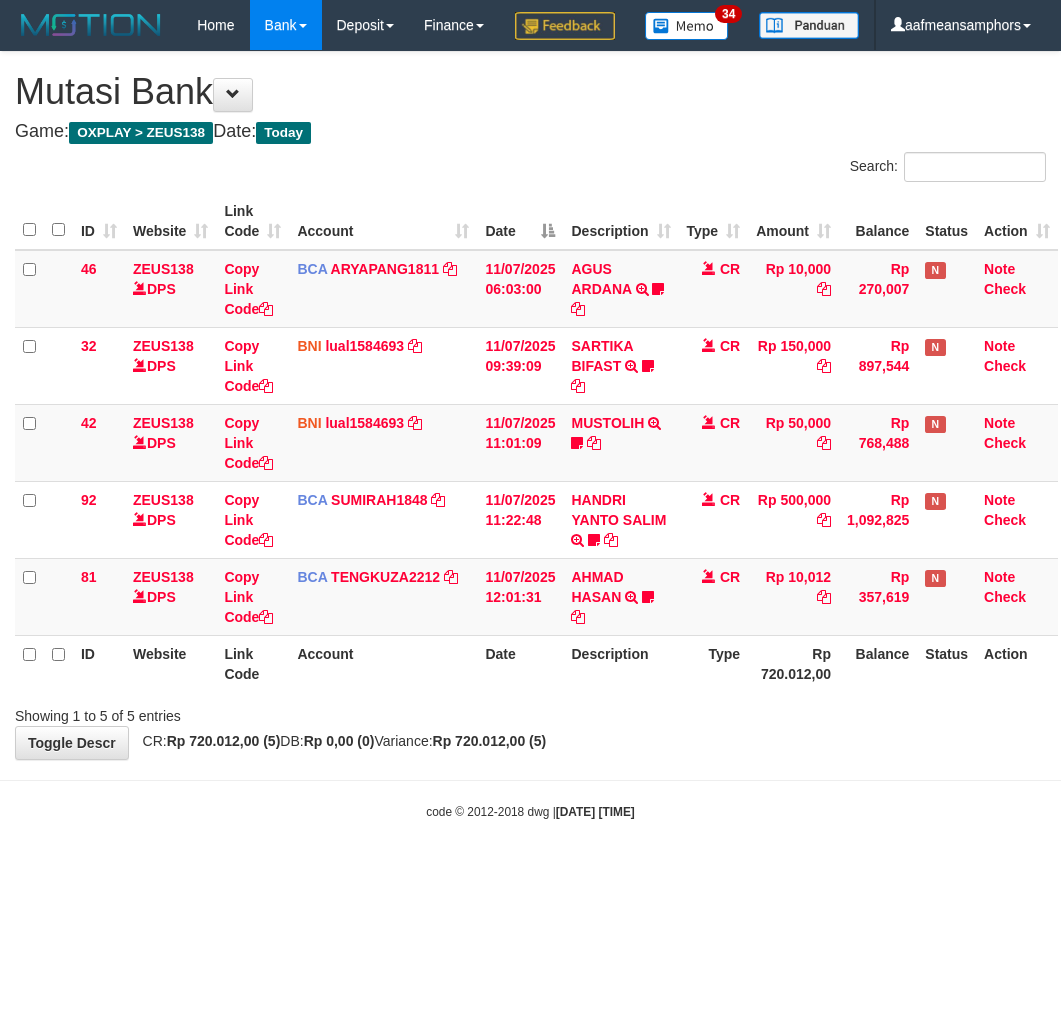 scroll, scrollTop: 0, scrollLeft: 0, axis: both 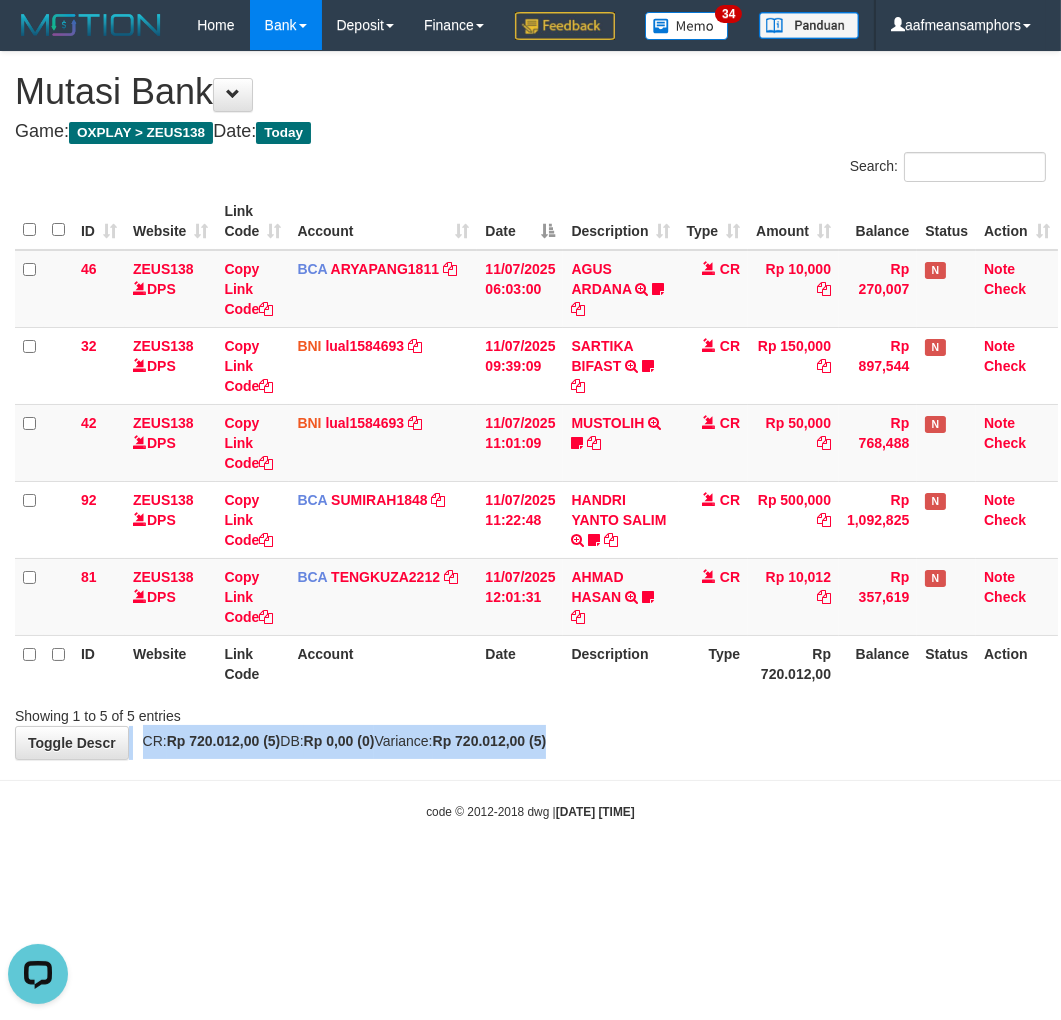 drag, startPoint x: 723, startPoint y: 793, endPoint x: 724, endPoint y: 817, distance: 24.020824 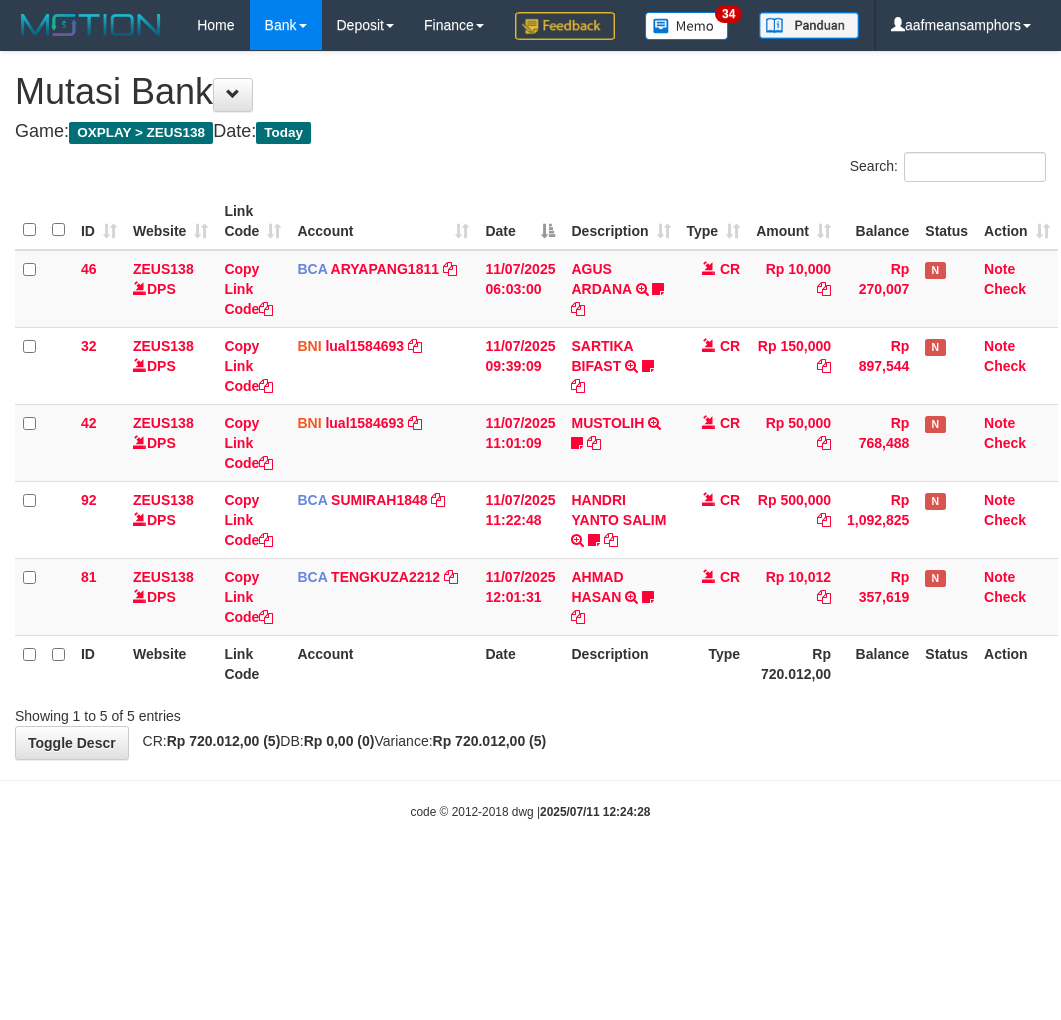 scroll, scrollTop: 0, scrollLeft: 0, axis: both 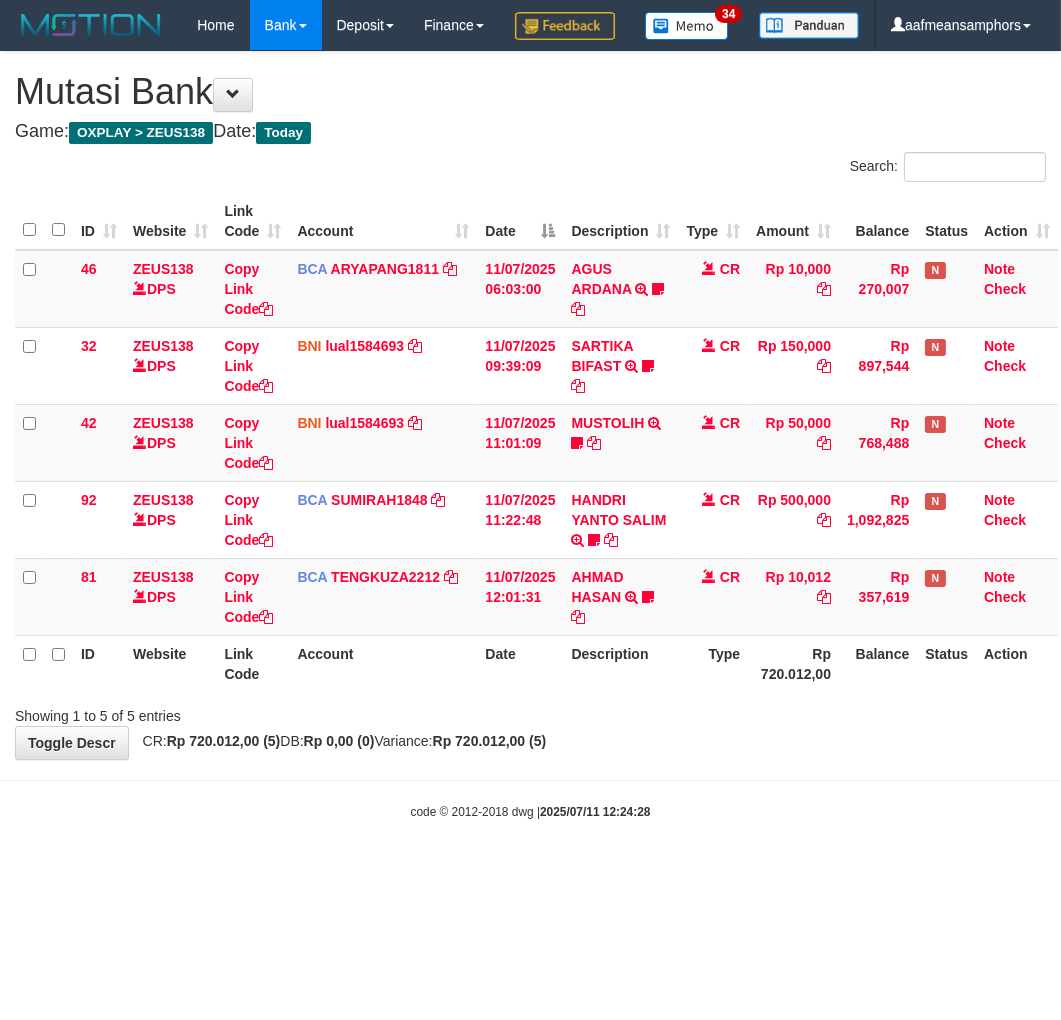 click on "**********" at bounding box center (530, 405) 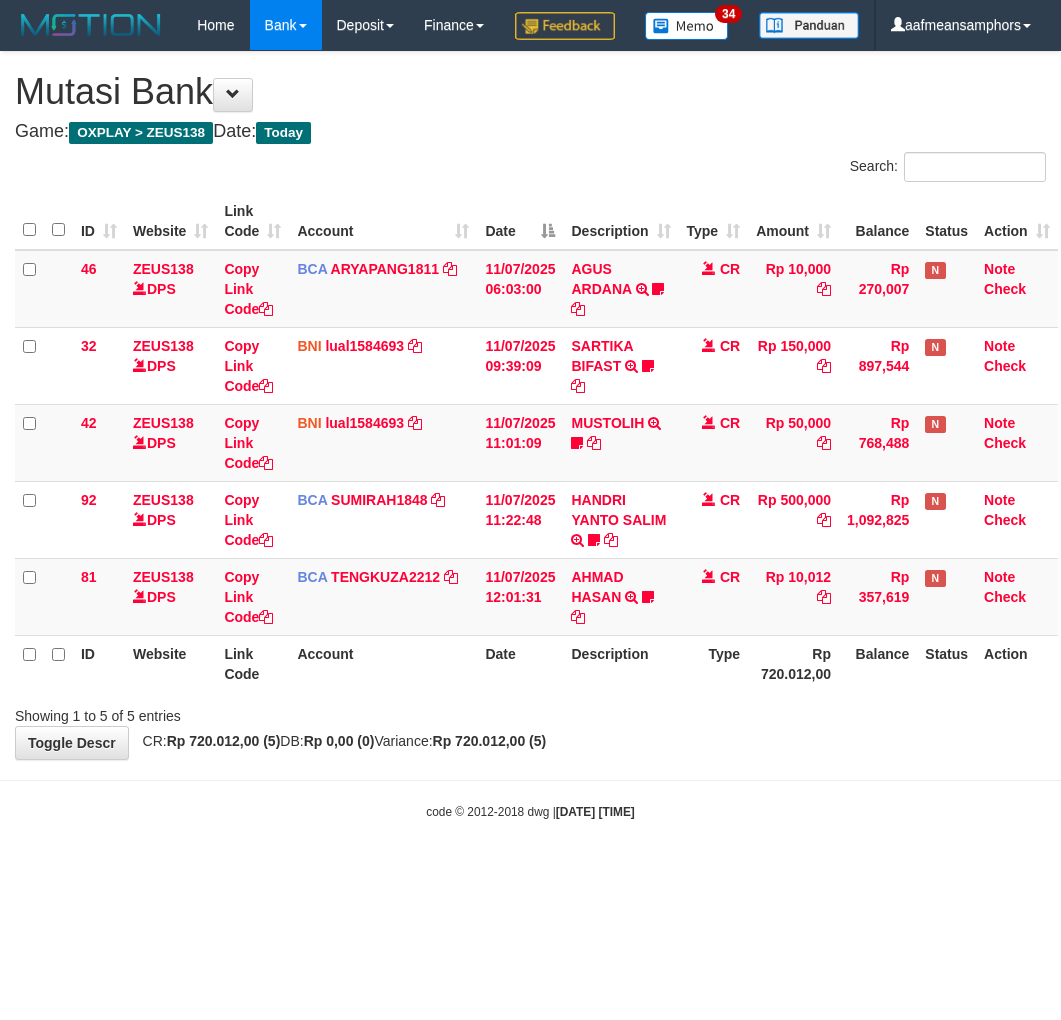 scroll, scrollTop: 0, scrollLeft: 0, axis: both 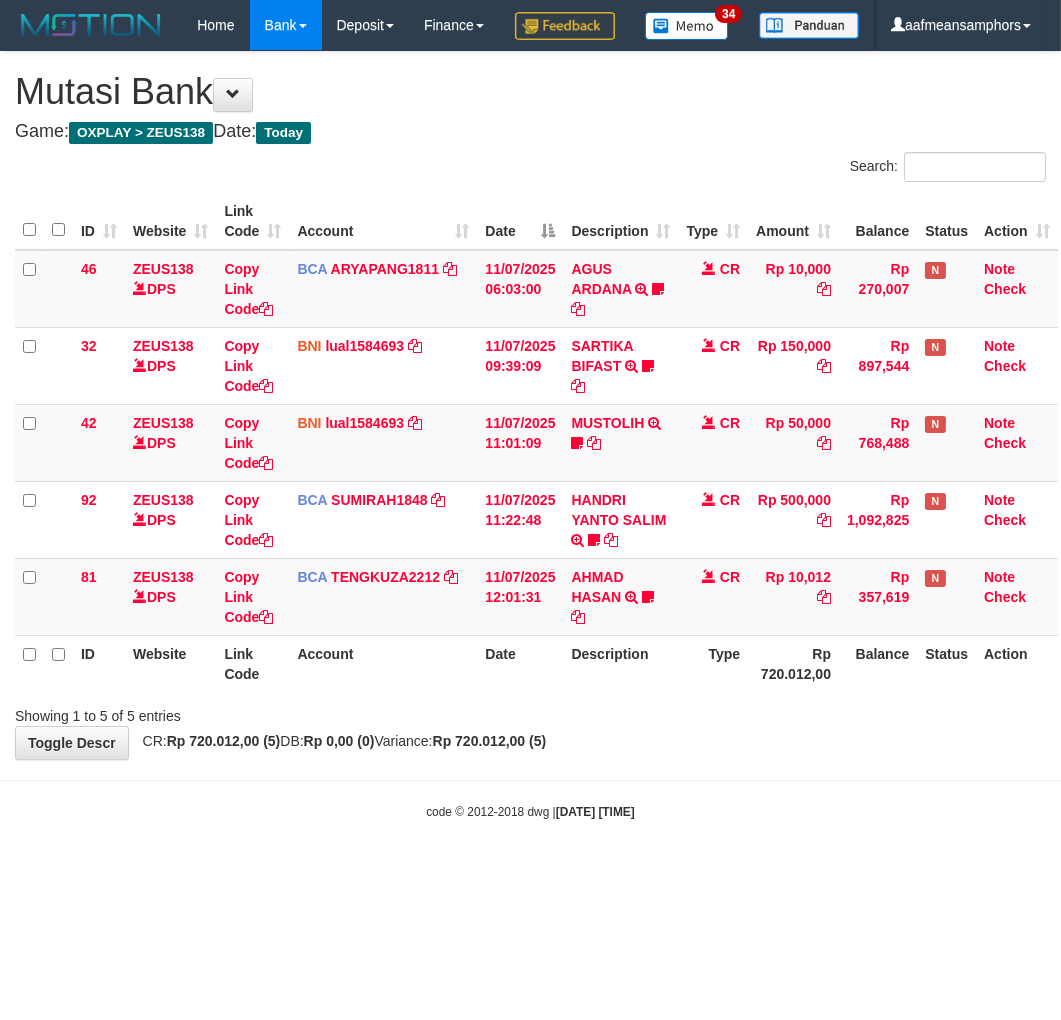 click on "Toggle navigation
Home
Bank
Account List
Load
By Website
Group
[OXPLAY]													ZEUS138
By Load Group (DPS)" at bounding box center (530, 435) 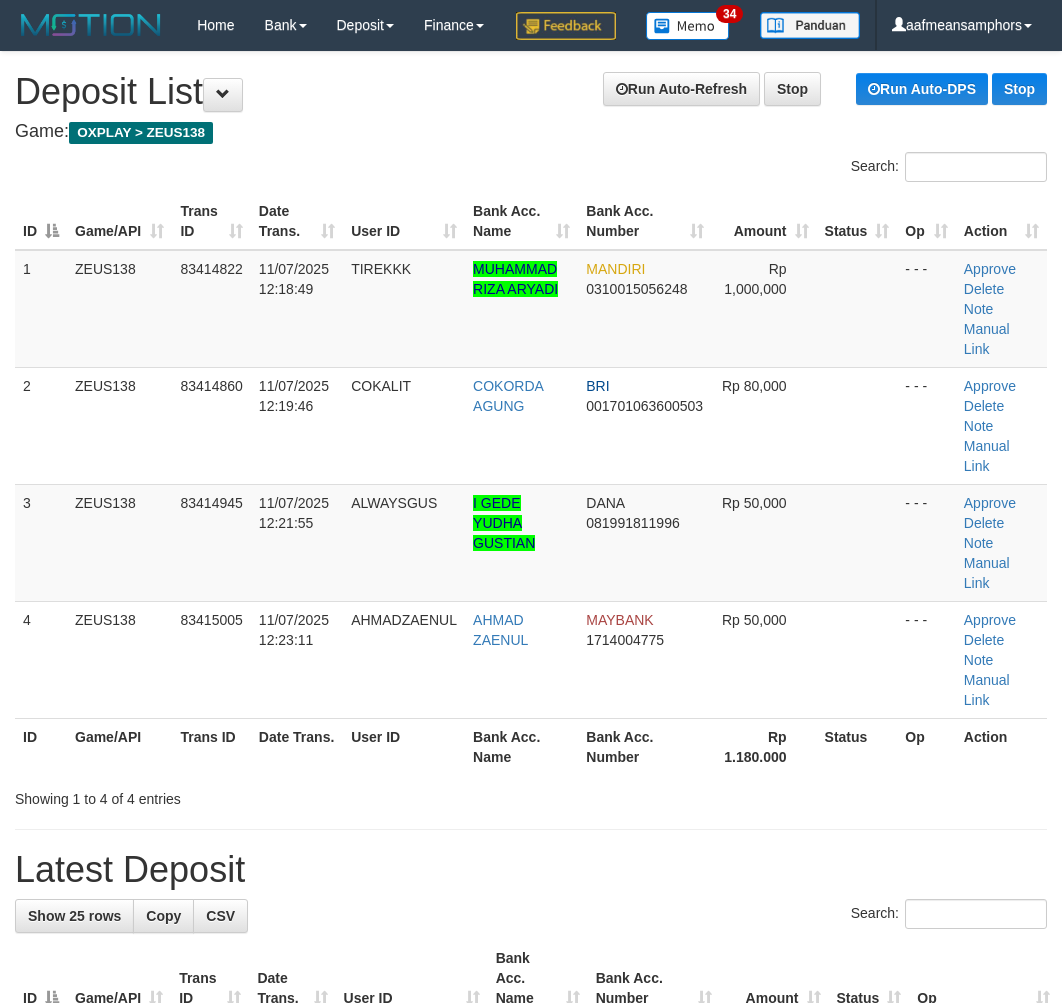scroll, scrollTop: 0, scrollLeft: 0, axis: both 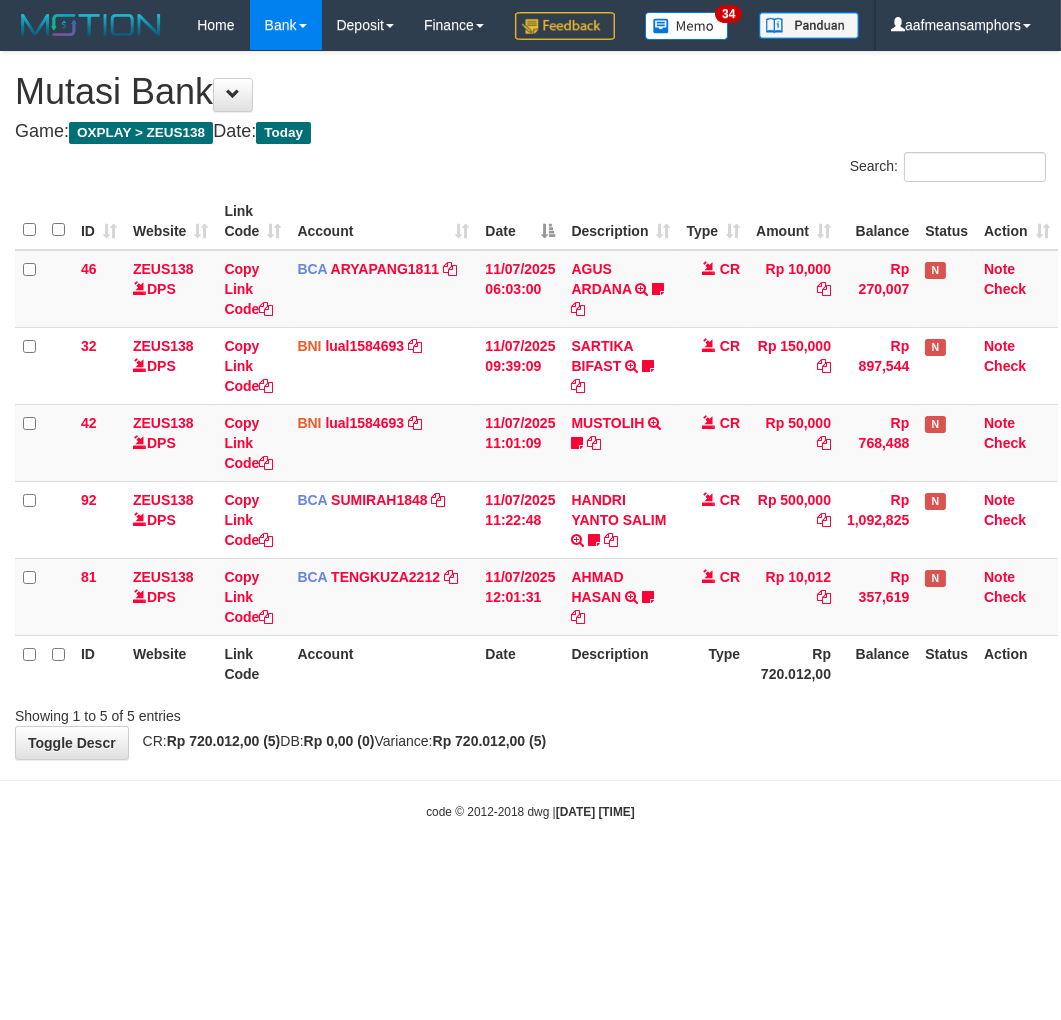 click on "Toggle navigation
Home
Bank
Account List
Load
By Website
Group
[OXPLAY]													ZEUS138
By Load Group (DPS)" at bounding box center [530, 435] 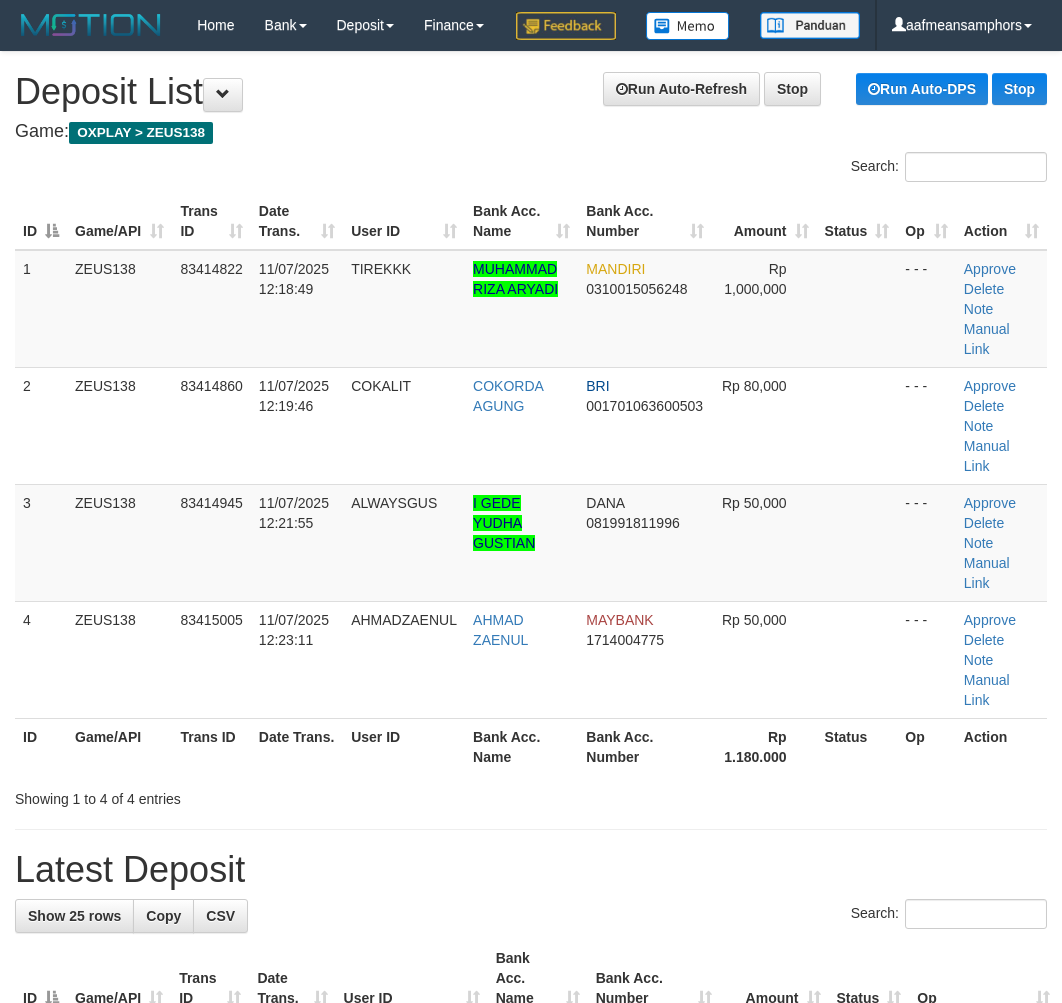 scroll, scrollTop: 0, scrollLeft: 0, axis: both 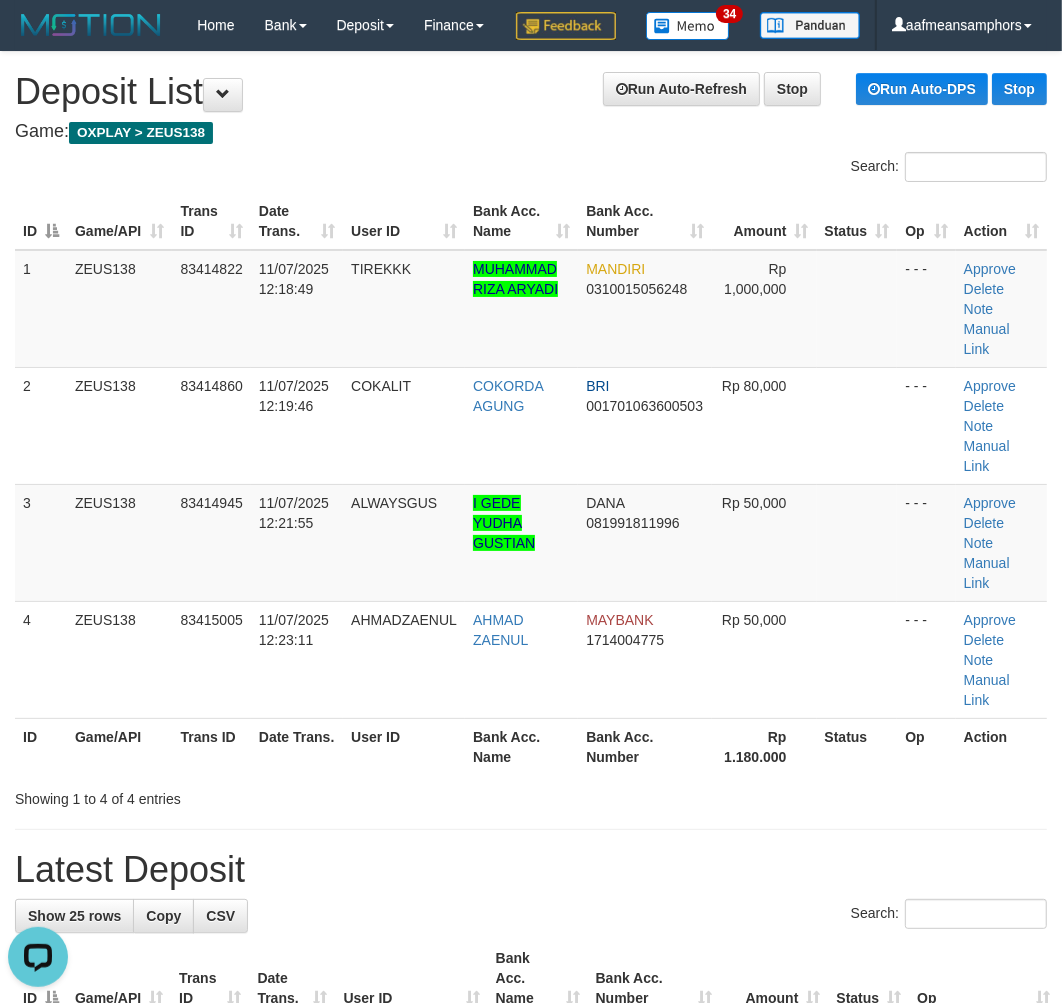 click on "Showing 1 to 4 of 4 entries" at bounding box center [531, 795] 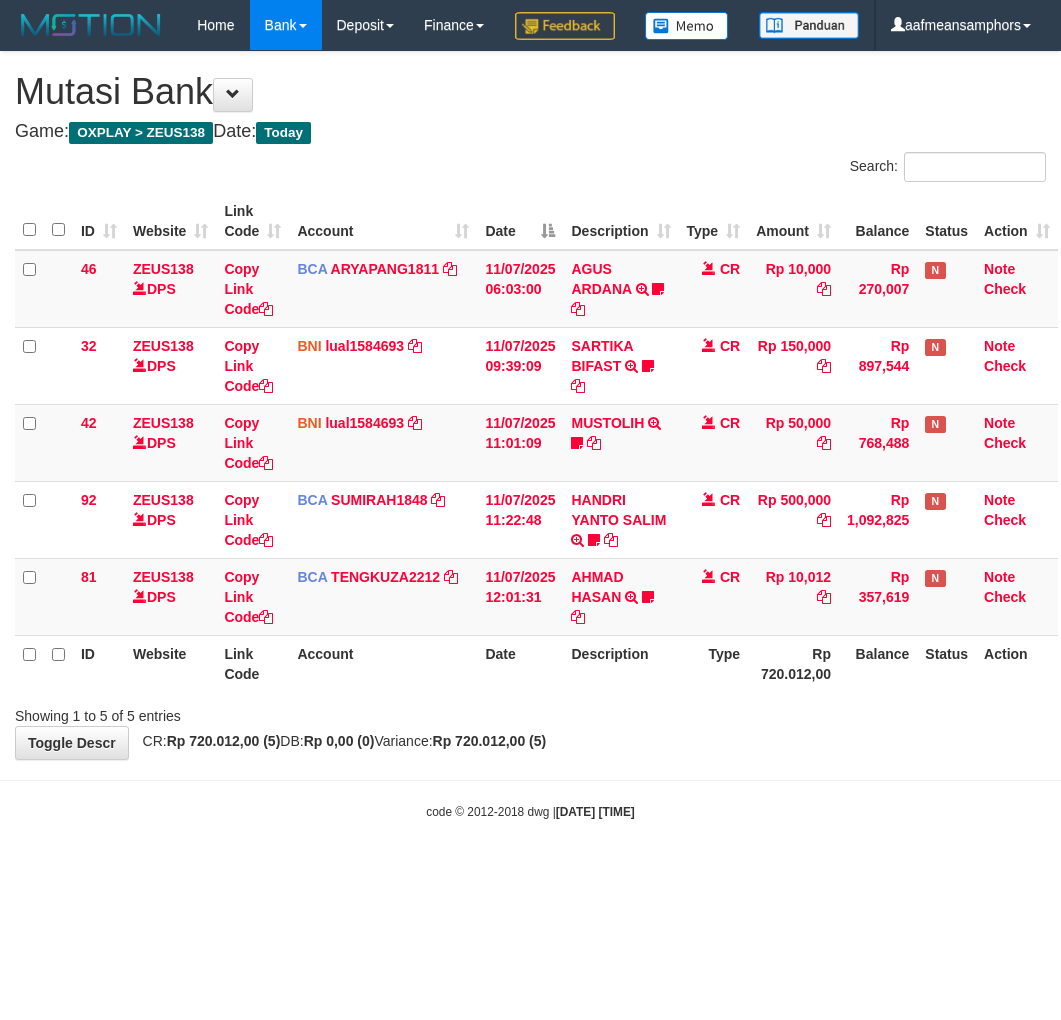scroll, scrollTop: 0, scrollLeft: 0, axis: both 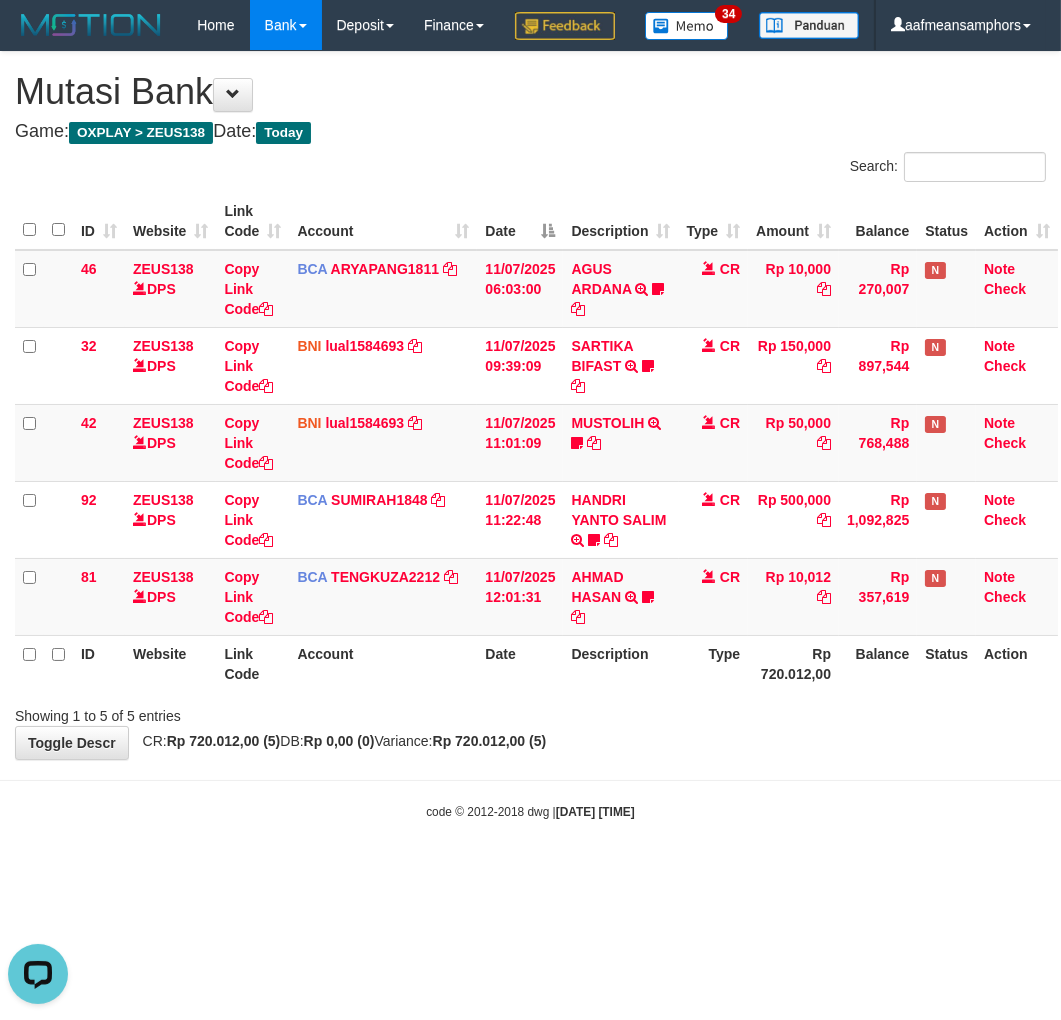 click on "**********" at bounding box center [530, 405] 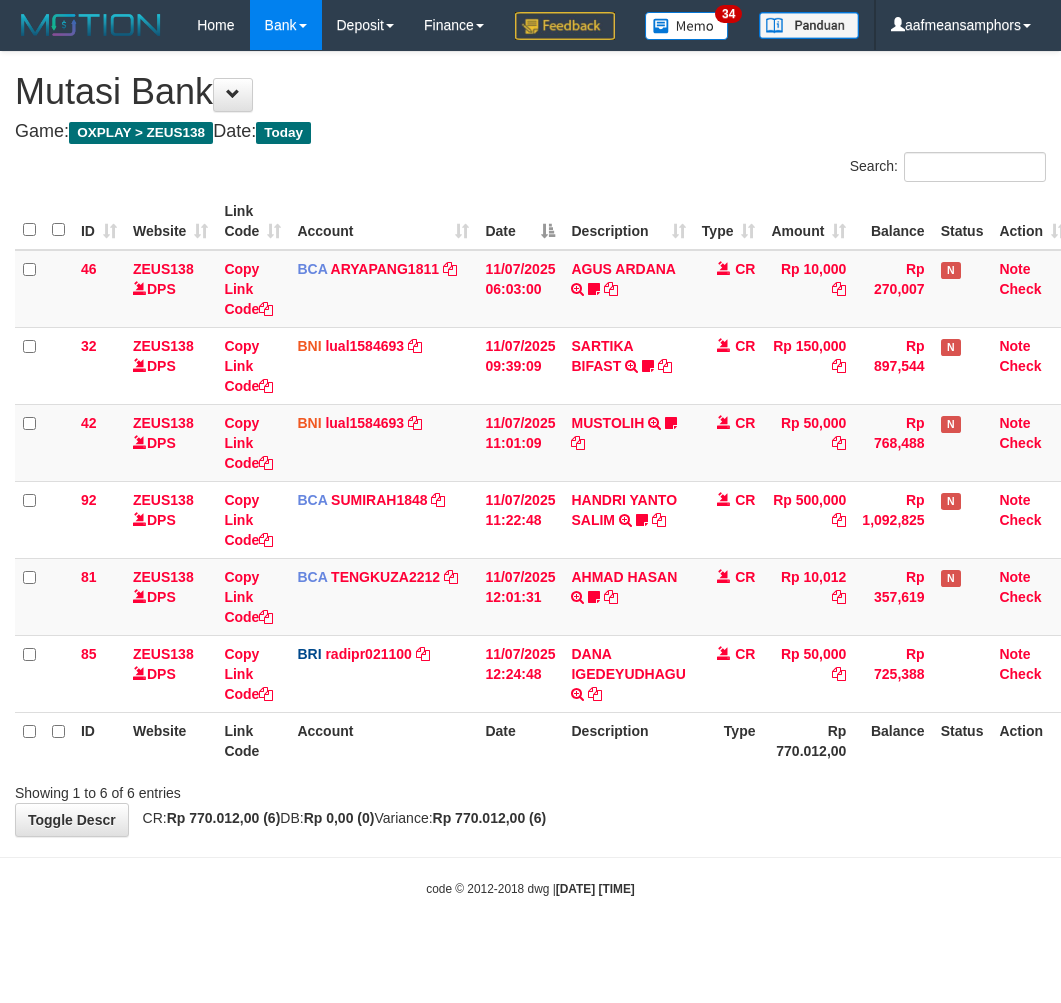 scroll, scrollTop: 0, scrollLeft: 0, axis: both 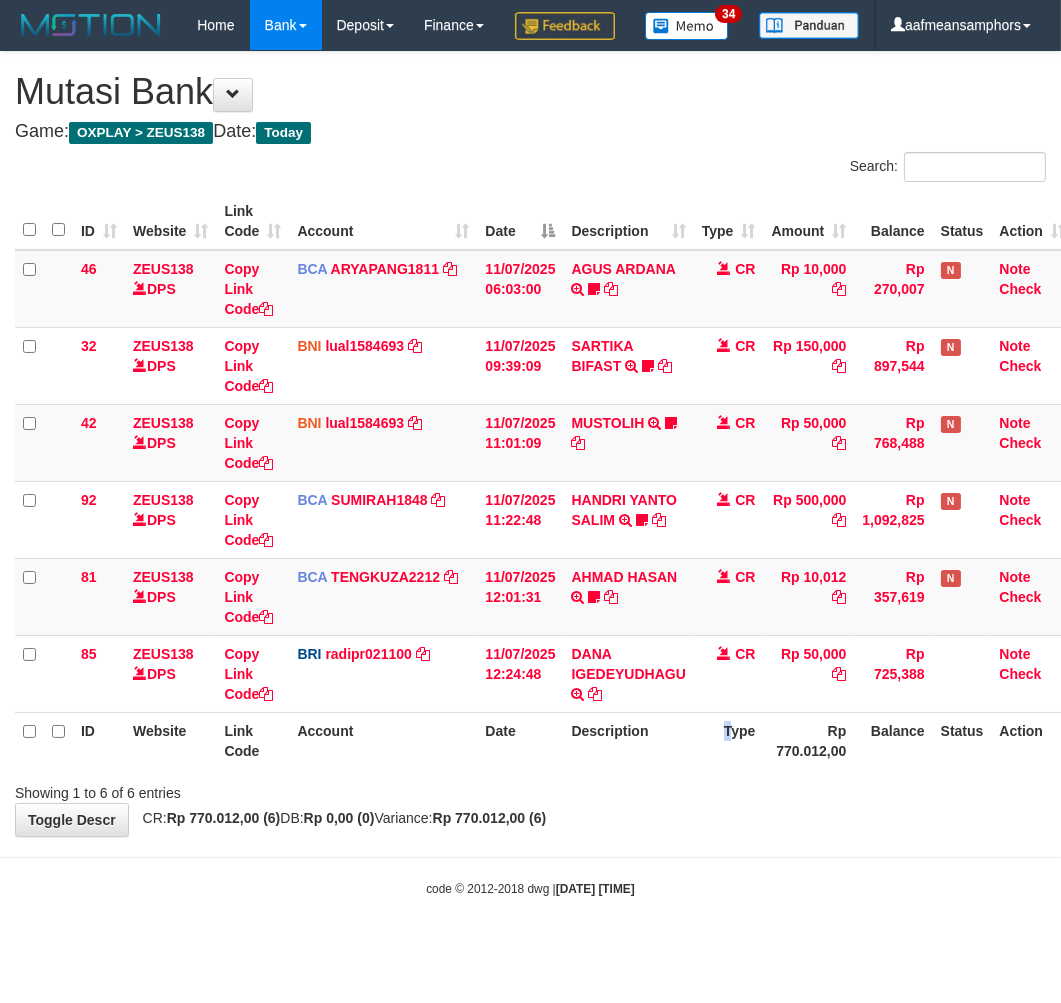 click on "Type" at bounding box center (729, 740) 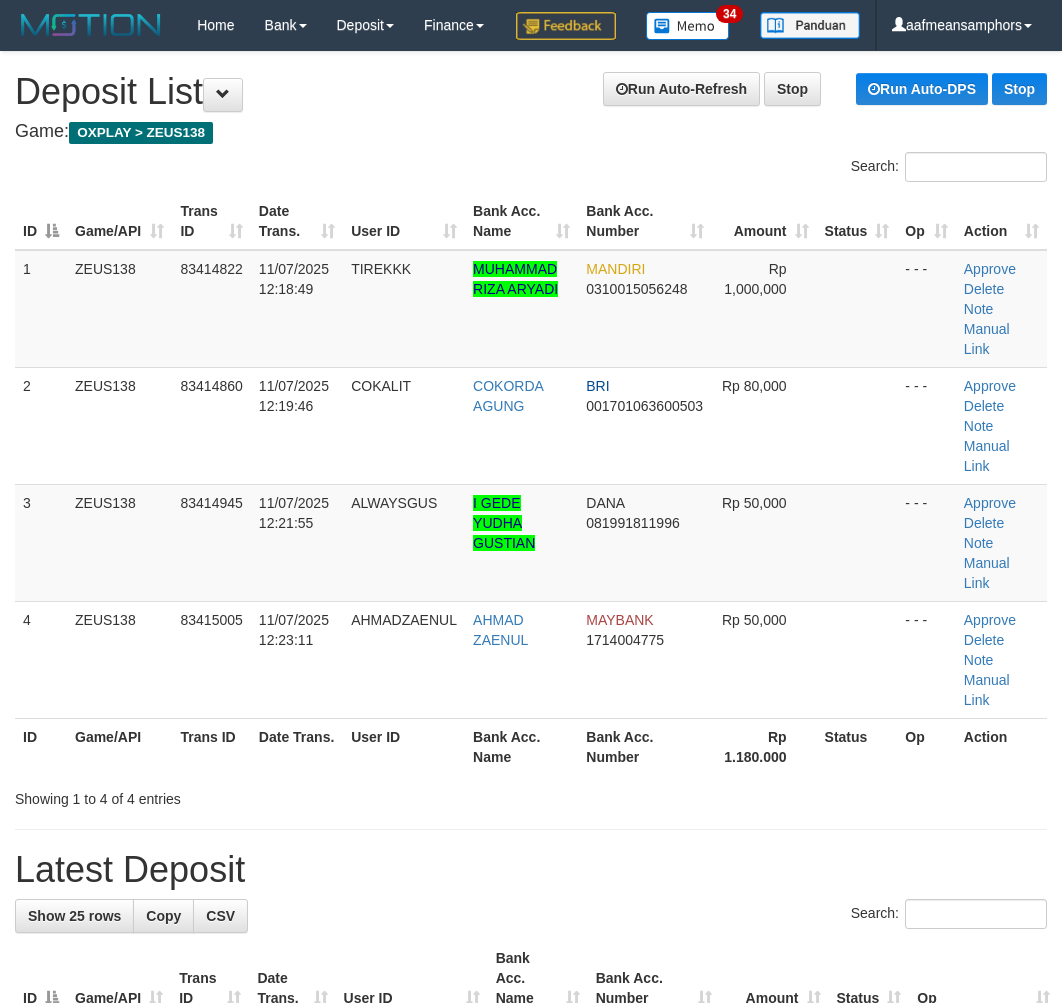 scroll, scrollTop: 0, scrollLeft: 0, axis: both 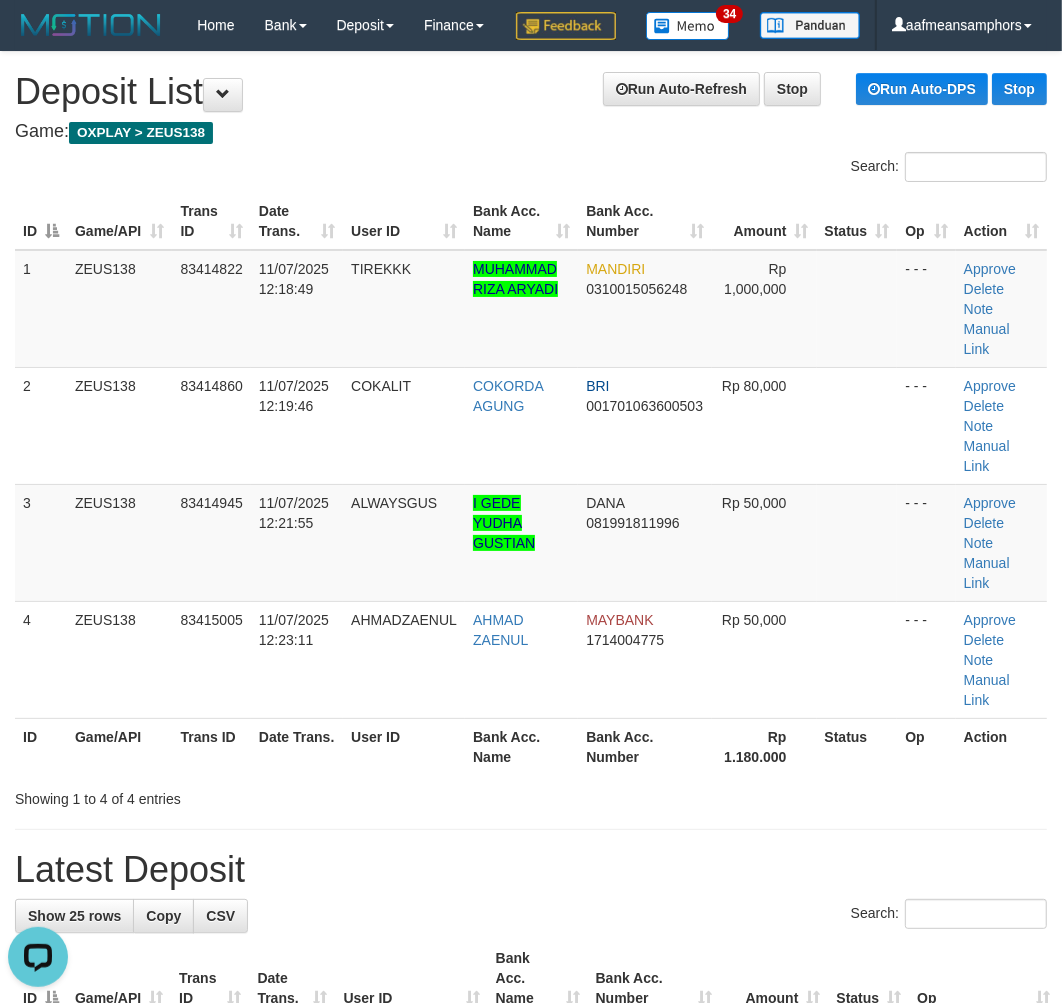 drag, startPoint x: 595, startPoint y: 762, endPoint x: 601, endPoint y: 201, distance: 561.0321 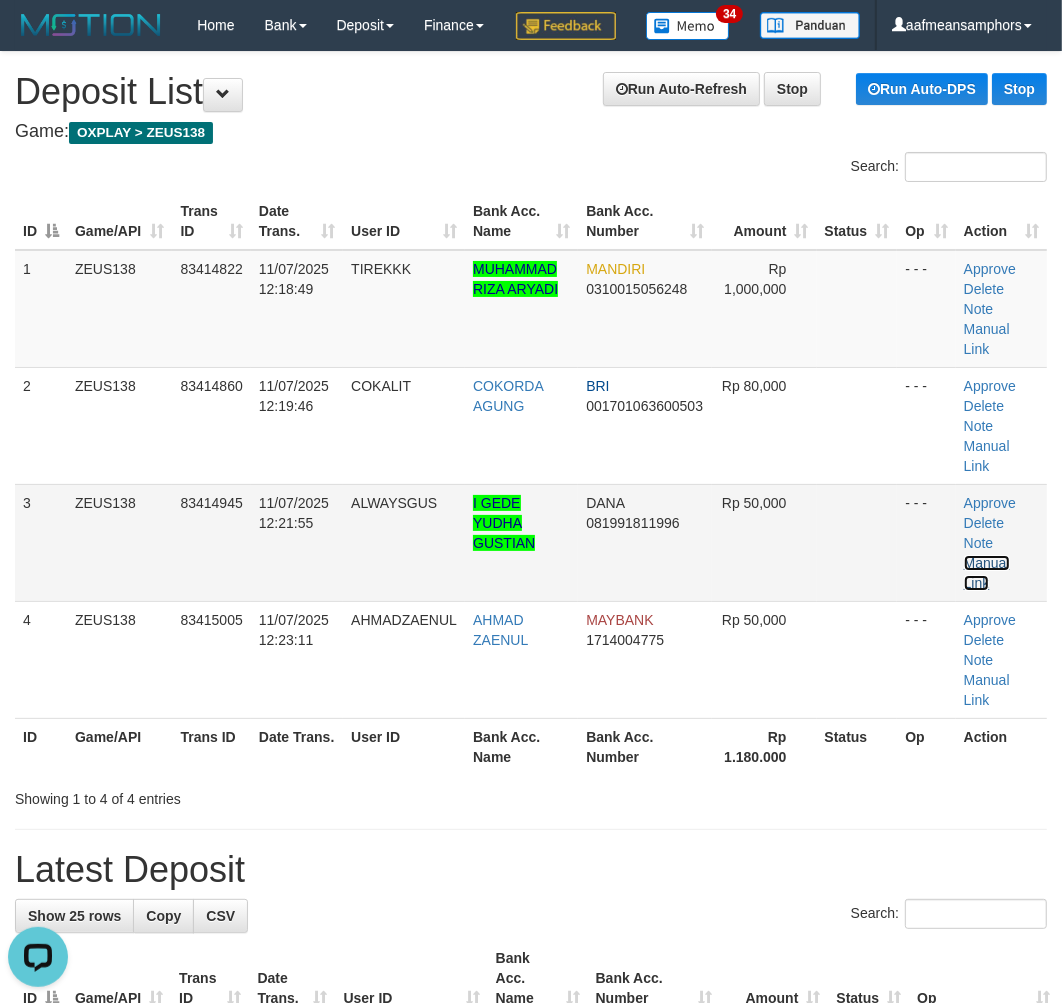 click on "Manual Link" at bounding box center (987, 573) 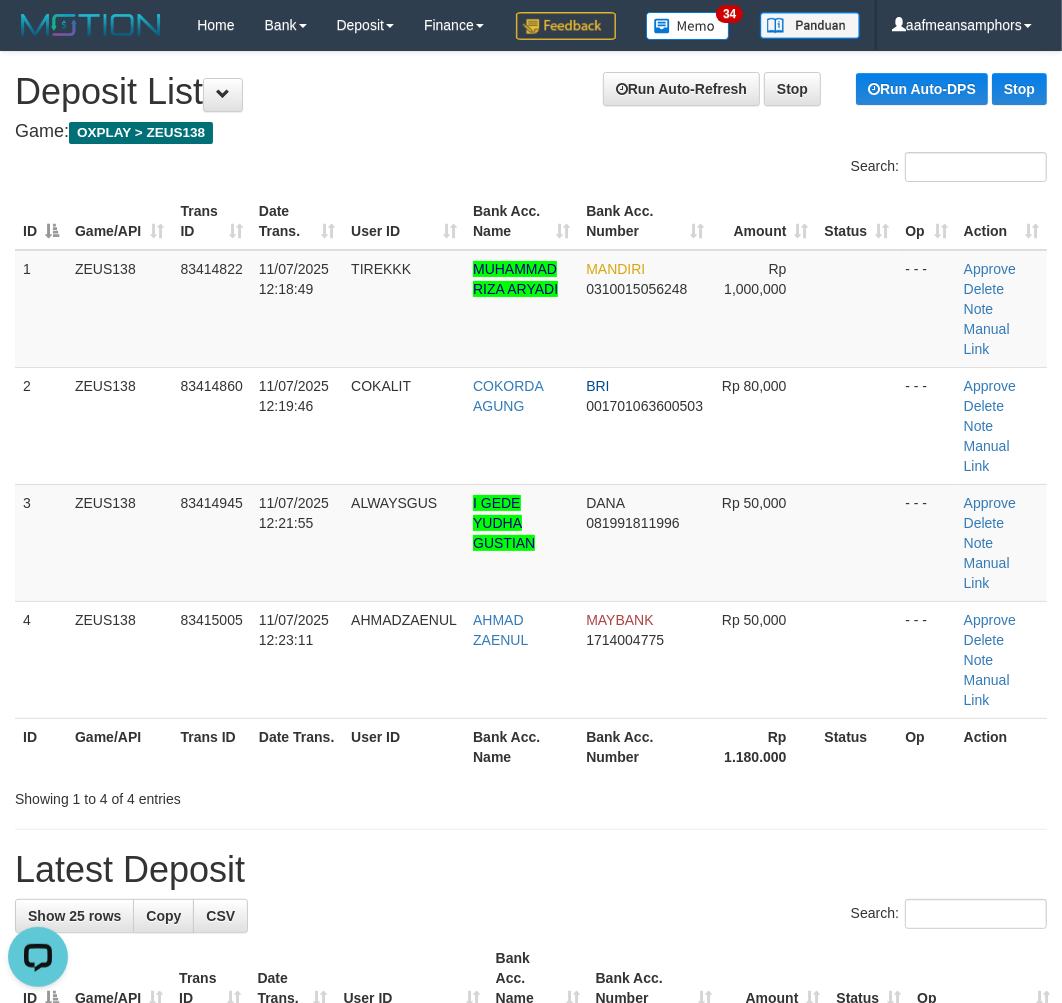 drag, startPoint x: 452, startPoint y: 864, endPoint x: 4, endPoint y: 831, distance: 449.21375 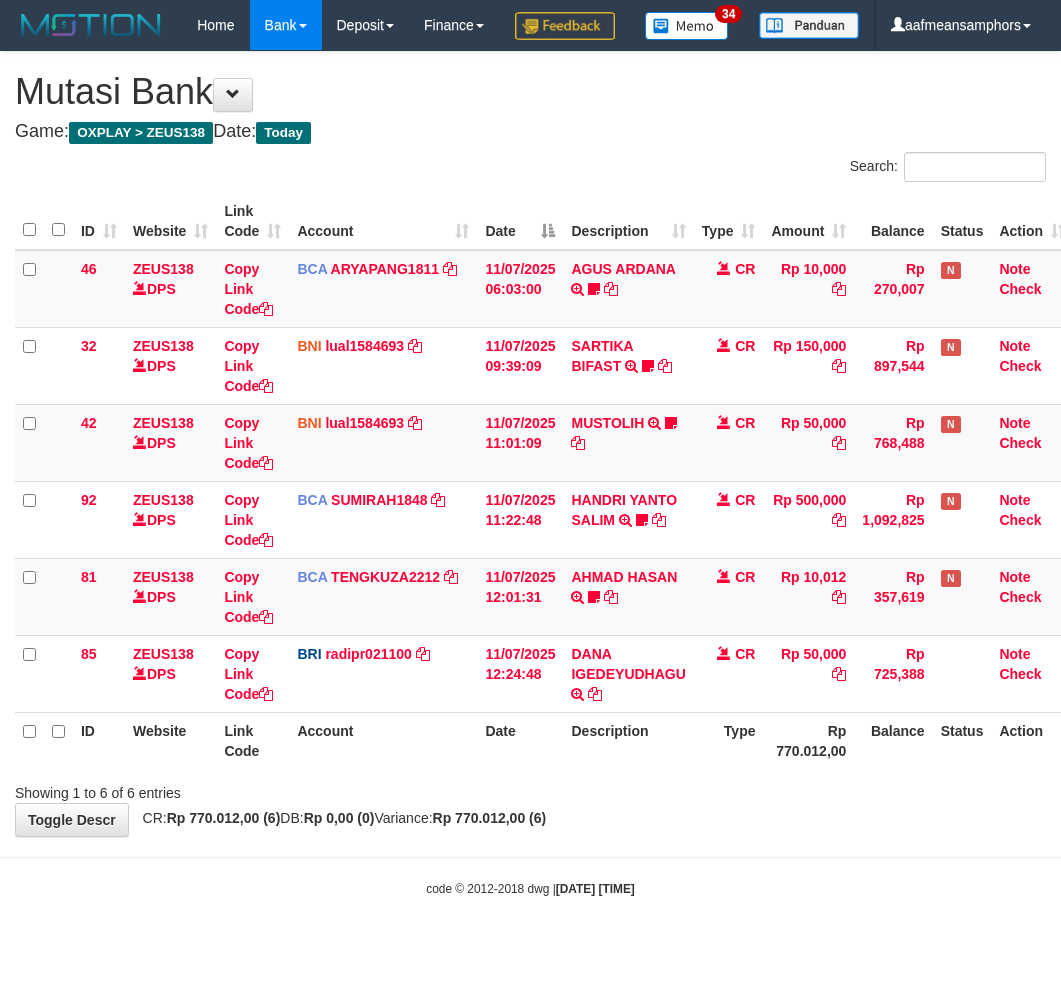 scroll, scrollTop: 0, scrollLeft: 0, axis: both 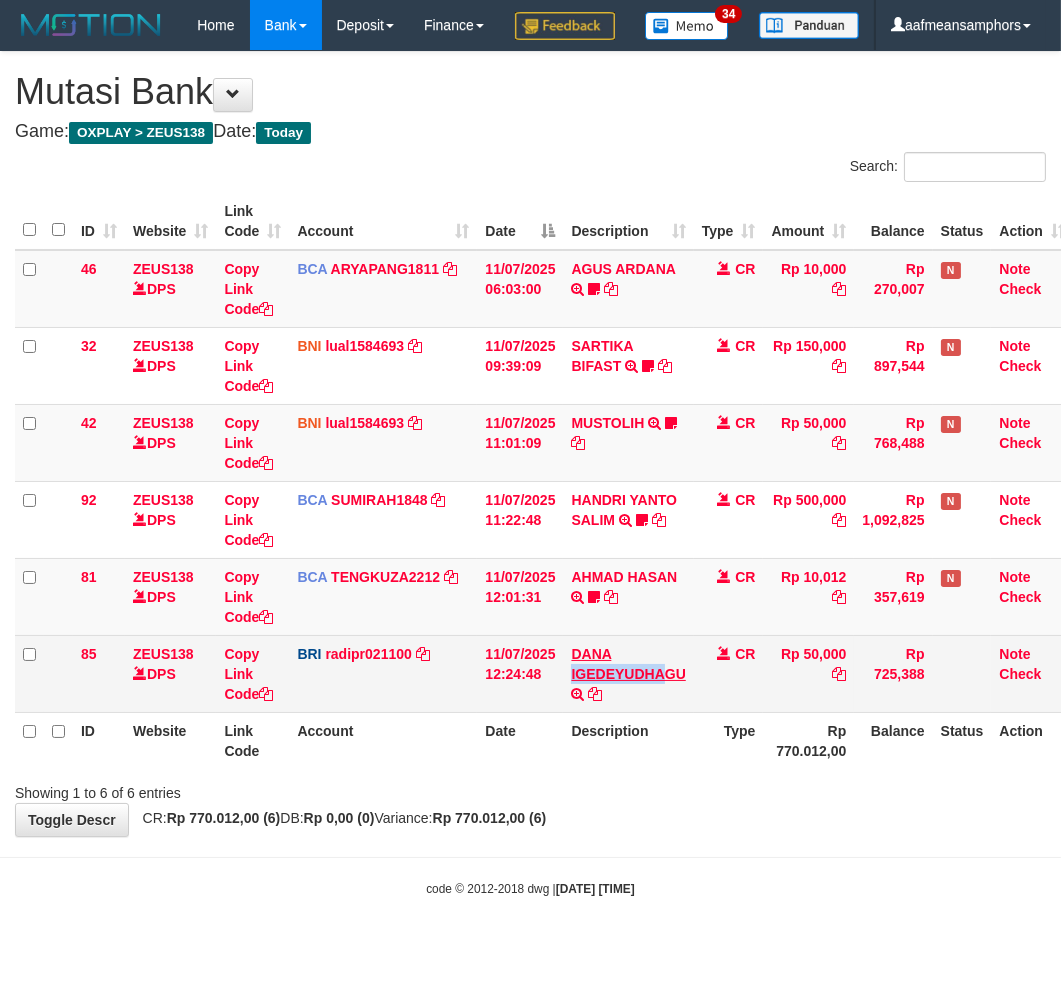 drag, startPoint x: 574, startPoint y: 720, endPoint x: 658, endPoint y: 722, distance: 84.0238 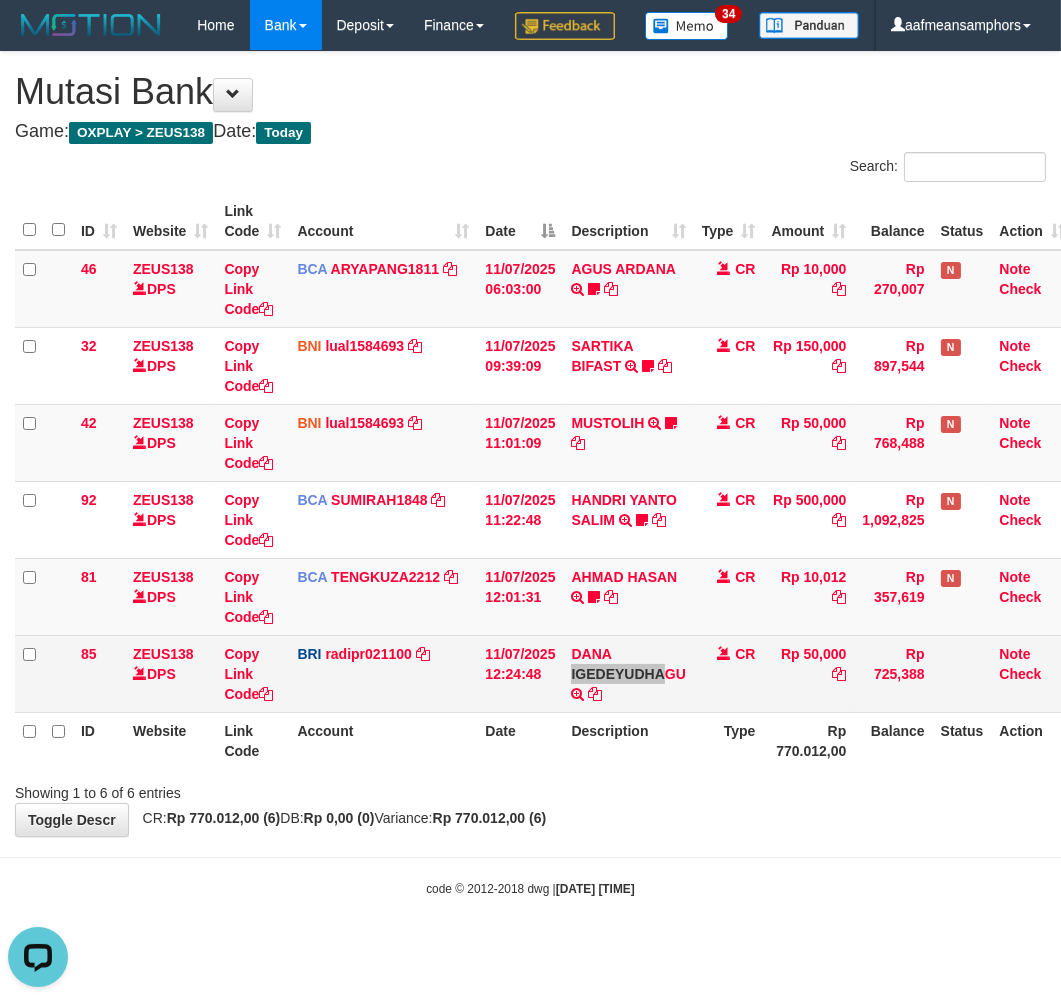 scroll, scrollTop: 0, scrollLeft: 0, axis: both 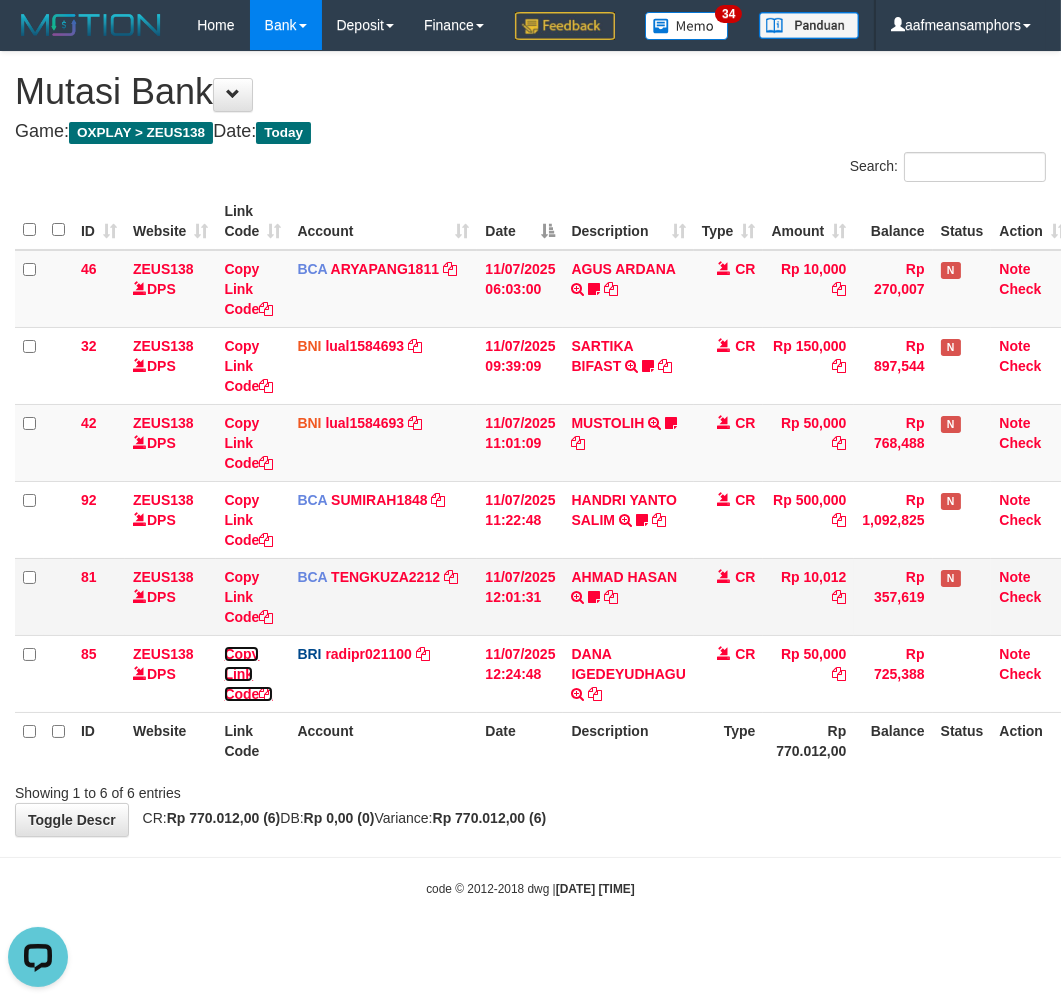 drag, startPoint x: 242, startPoint y: 720, endPoint x: 467, endPoint y: 651, distance: 235.3423 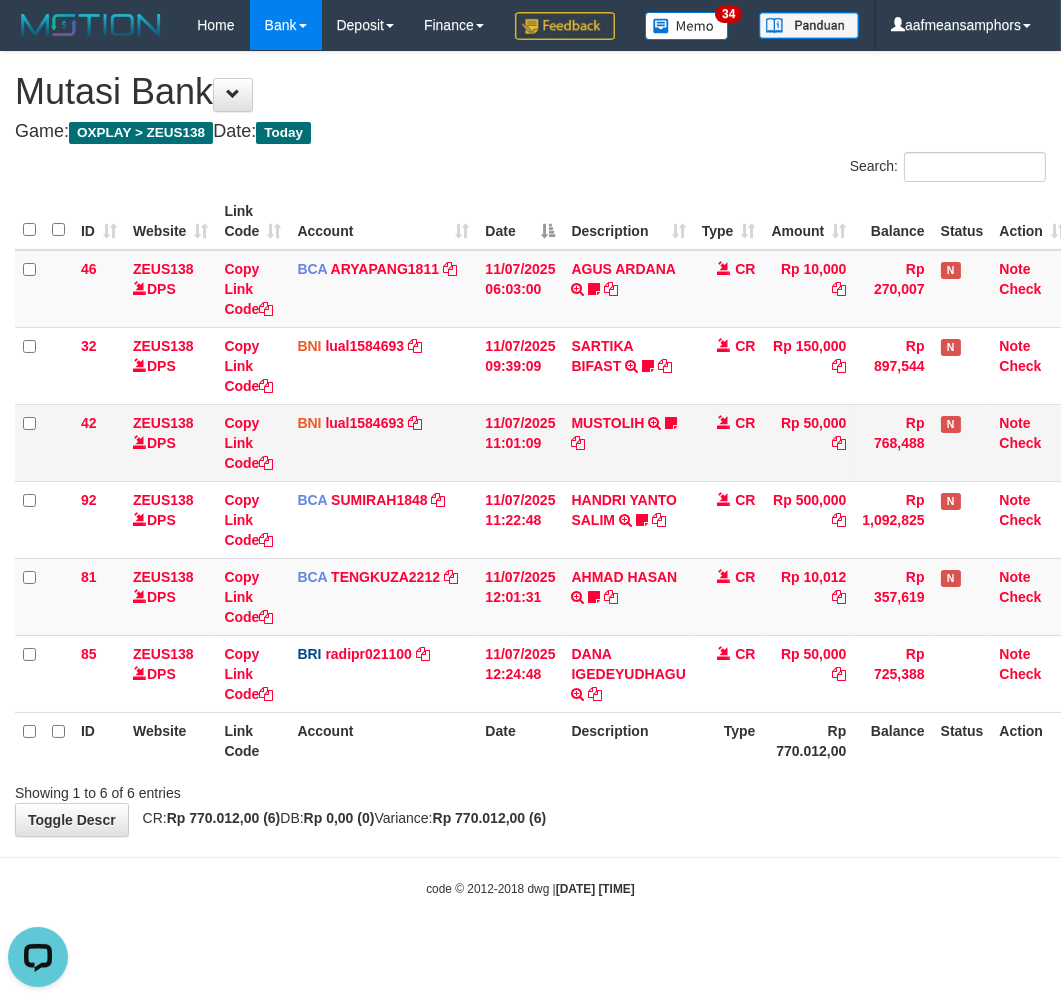 scroll, scrollTop: 252, scrollLeft: 0, axis: vertical 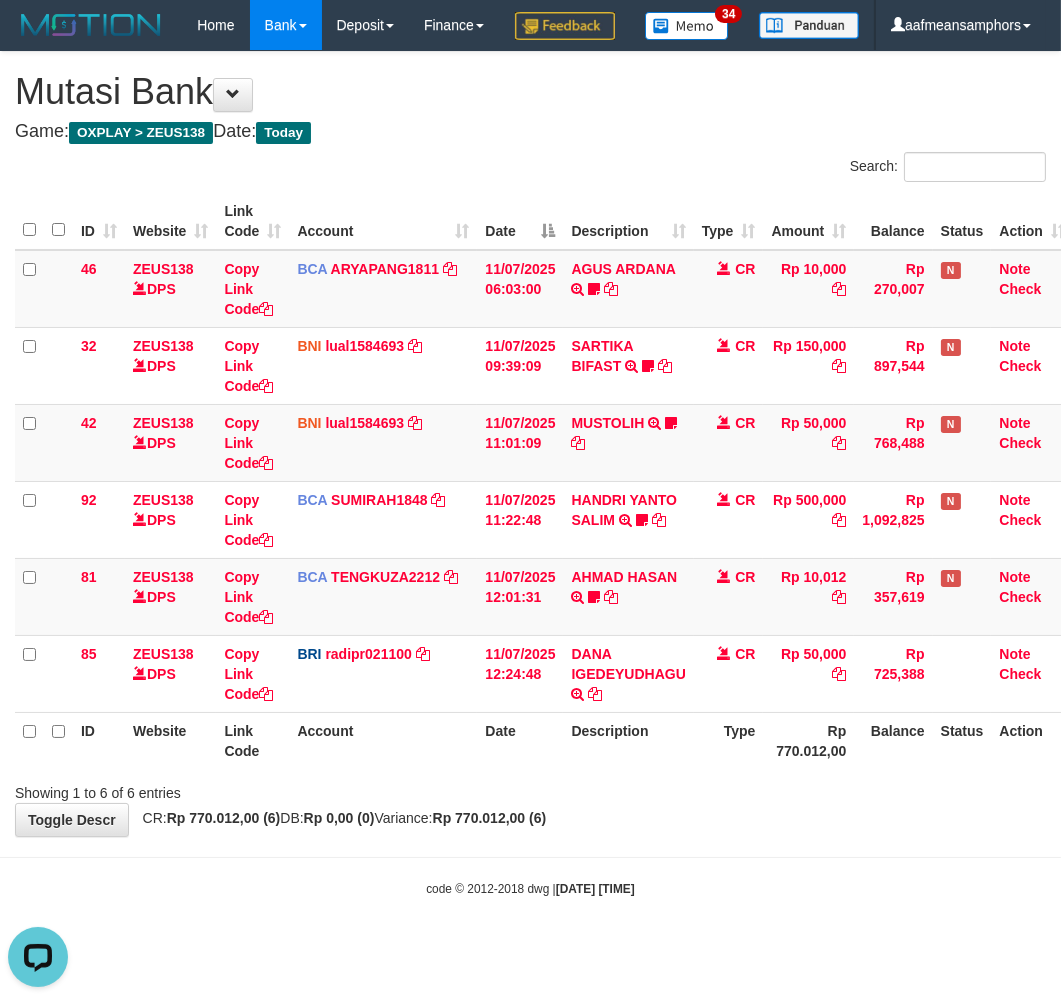 click on "**********" at bounding box center (530, 444) 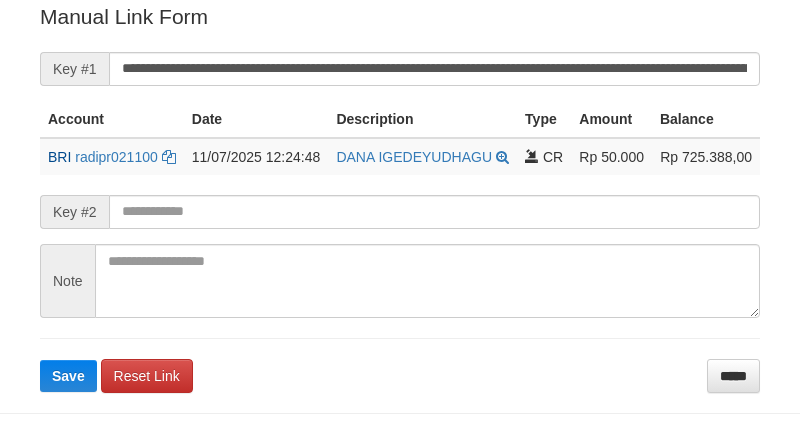 scroll, scrollTop: 404, scrollLeft: 0, axis: vertical 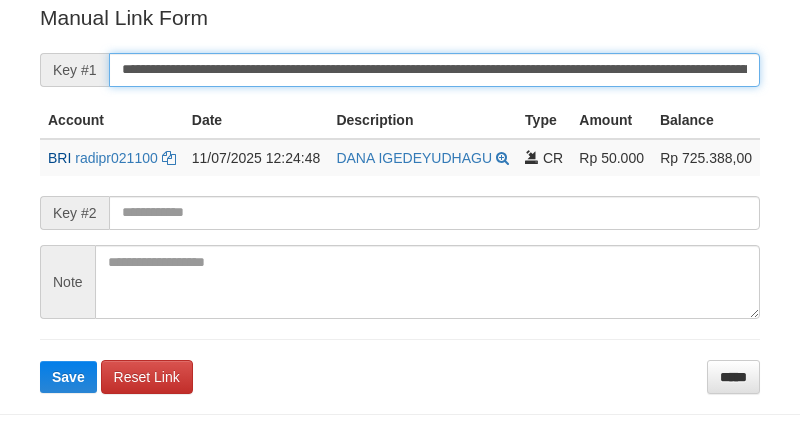 click on "**********" at bounding box center (434, 70) 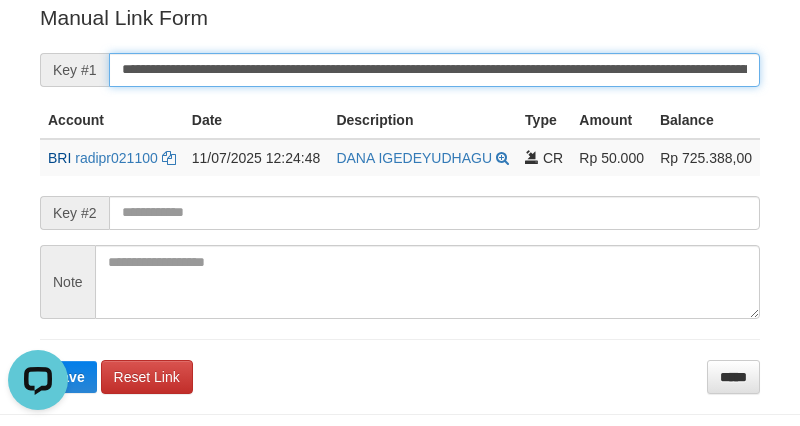 scroll, scrollTop: 0, scrollLeft: 0, axis: both 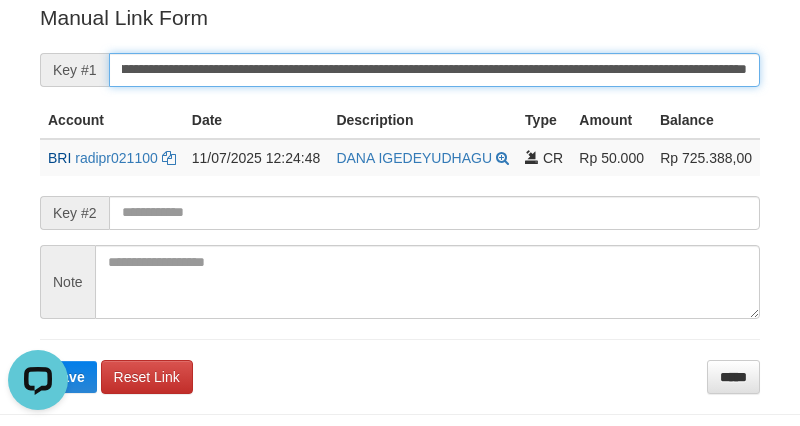 type on "**********" 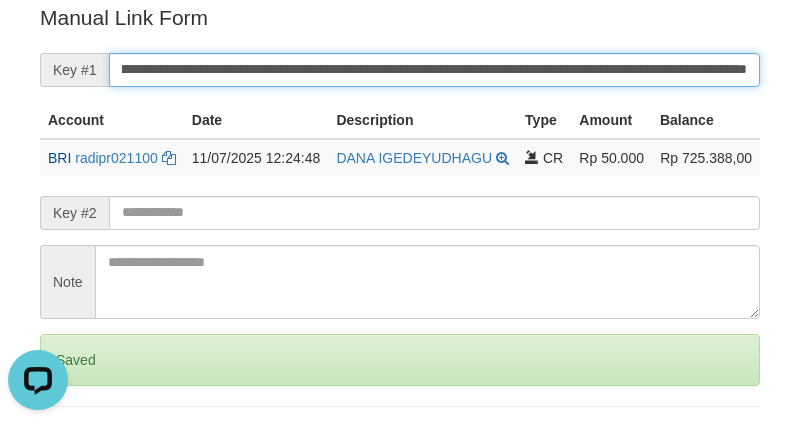 click on "Save" at bounding box center (68, 444) 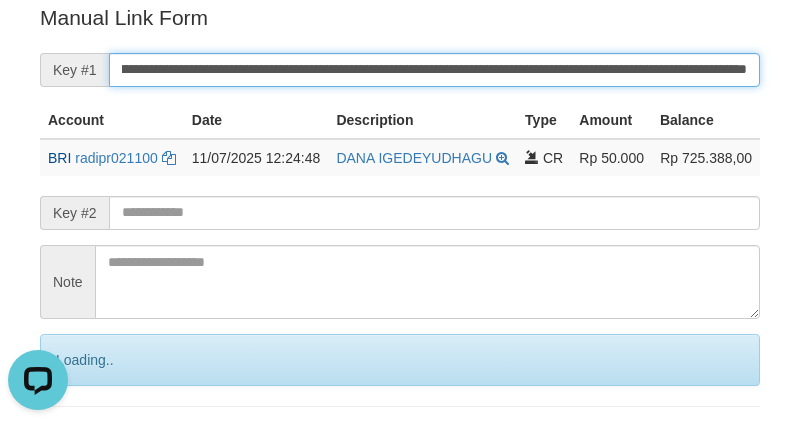 click on "Save" at bounding box center (90, 444) 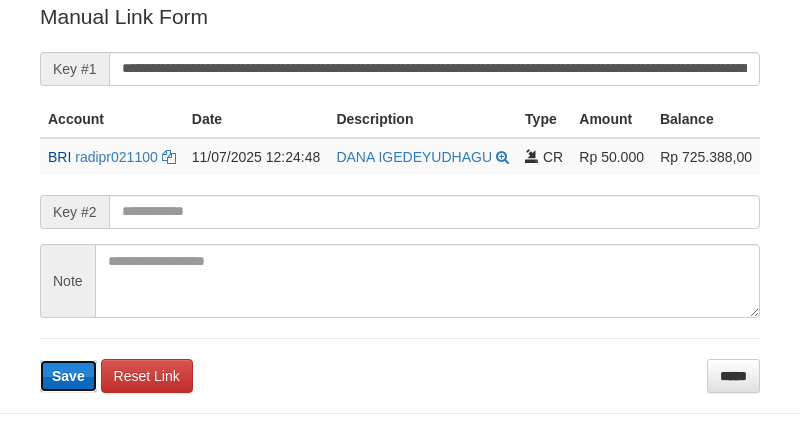 click on "Save" at bounding box center [68, 376] 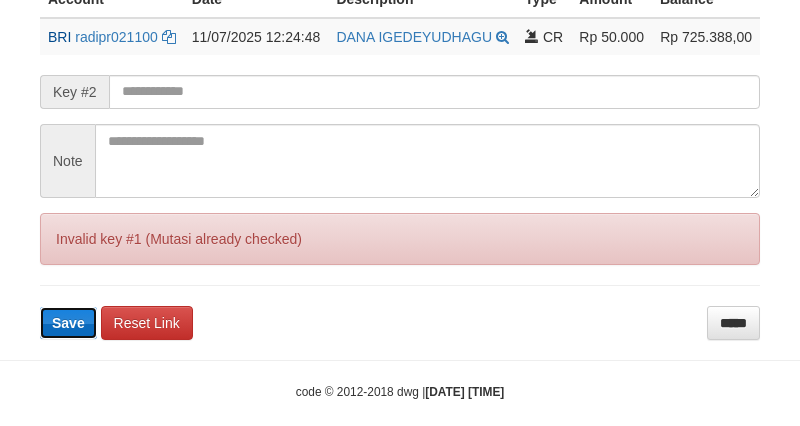 type 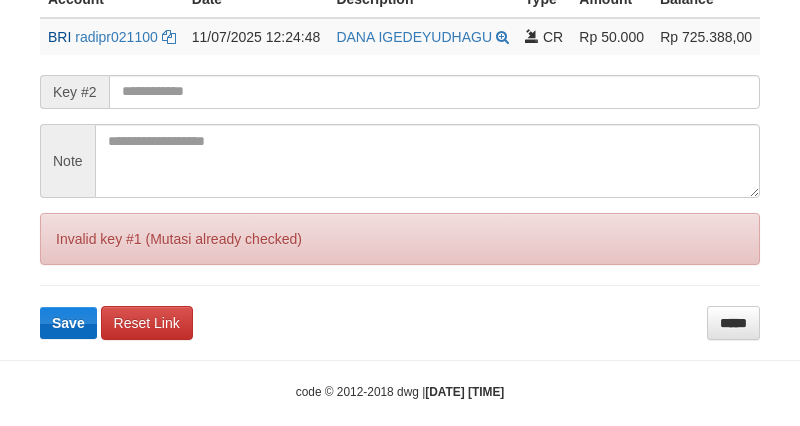 scroll, scrollTop: 546, scrollLeft: 0, axis: vertical 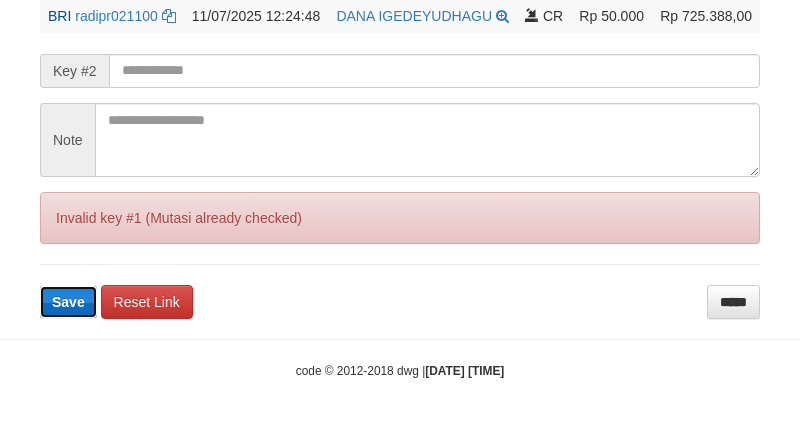 click on "Save" at bounding box center [68, 302] 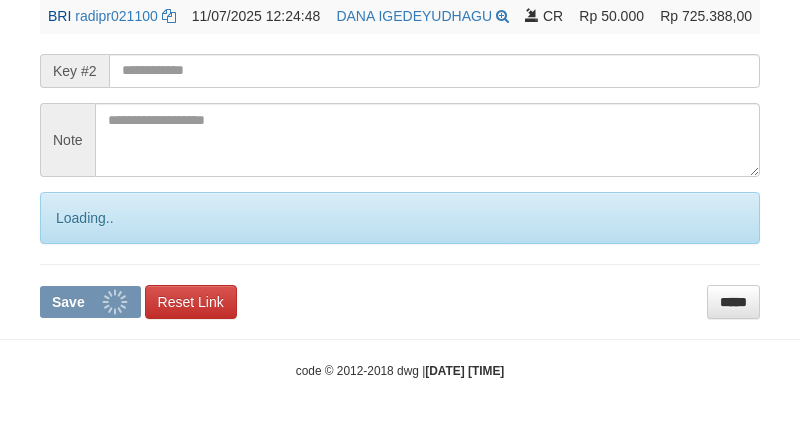 click on "Save" at bounding box center [90, 302] 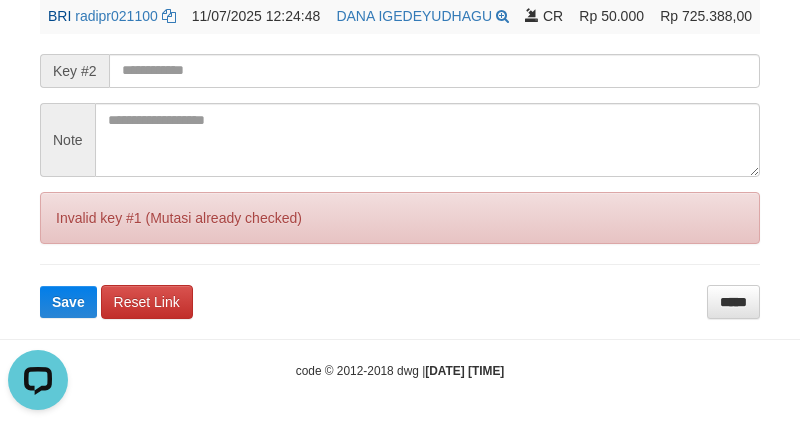 scroll, scrollTop: 0, scrollLeft: 0, axis: both 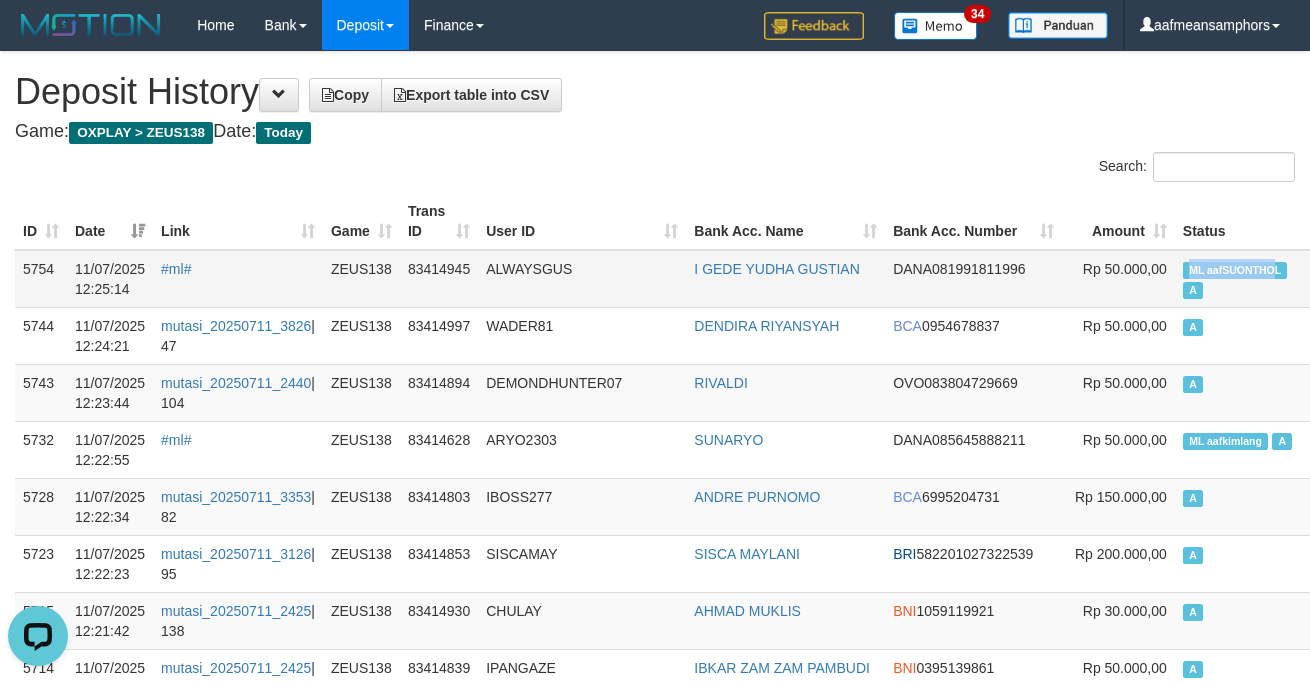 drag, startPoint x: 1190, startPoint y: 265, endPoint x: 1225, endPoint y: 283, distance: 39.357338 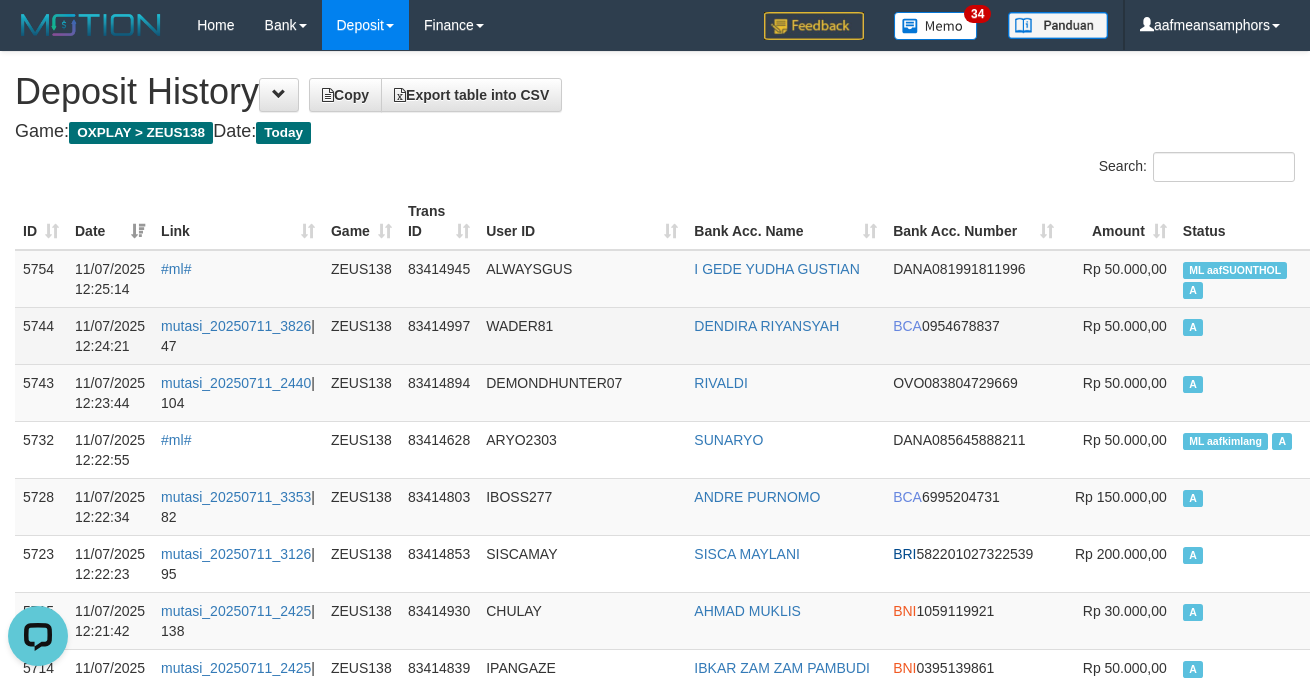 click on "A" at bounding box center [1244, 335] 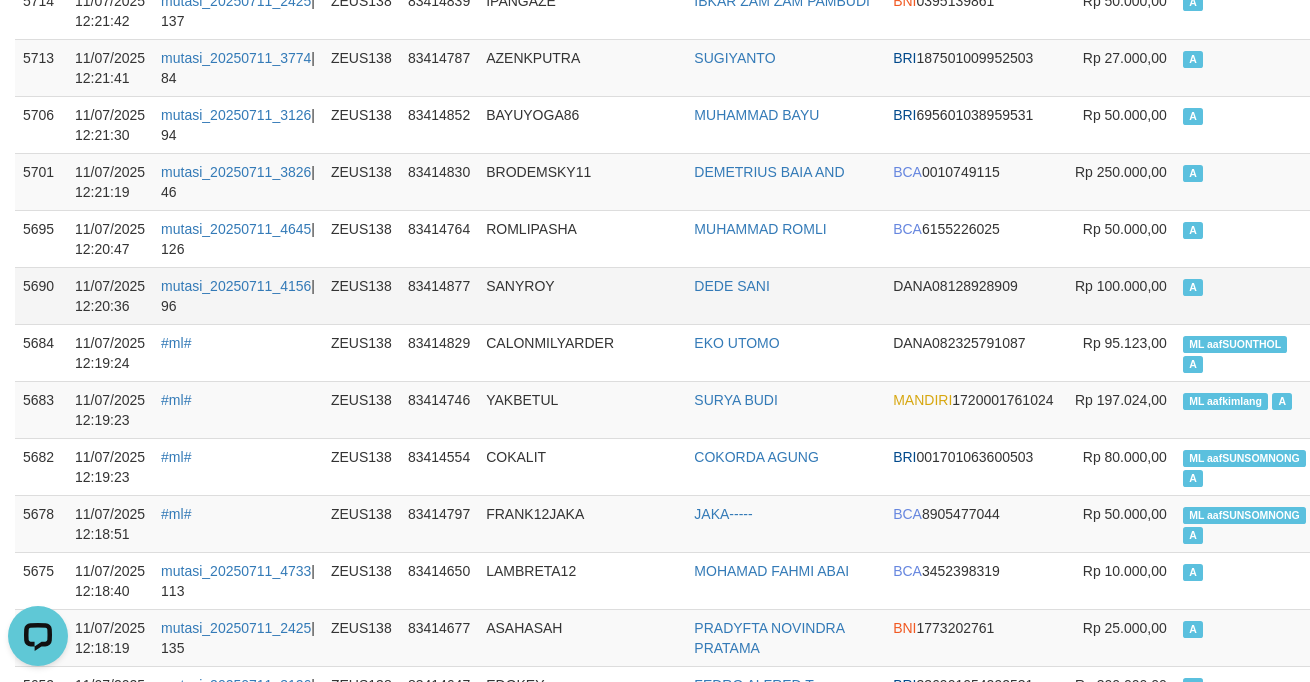 click on "SANYROY" at bounding box center [582, 295] 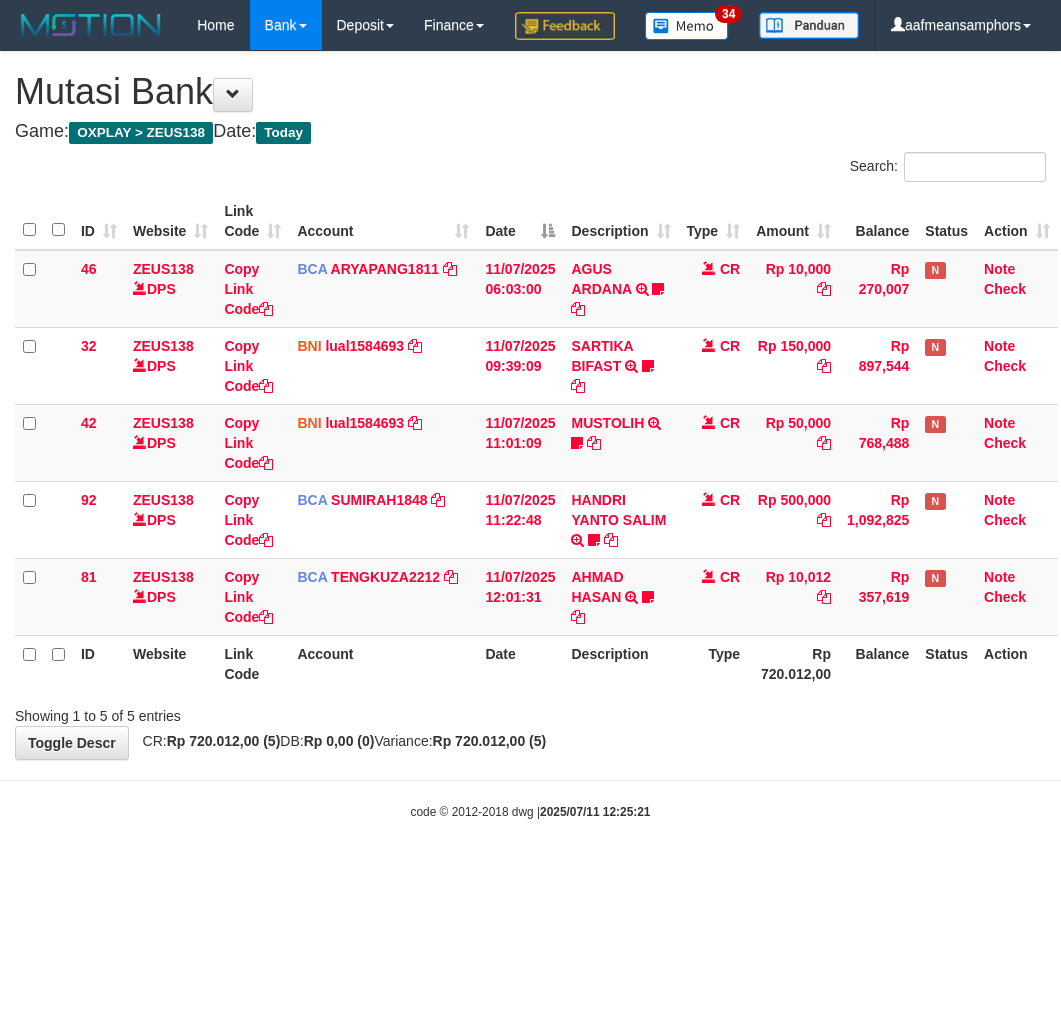 scroll, scrollTop: 0, scrollLeft: 0, axis: both 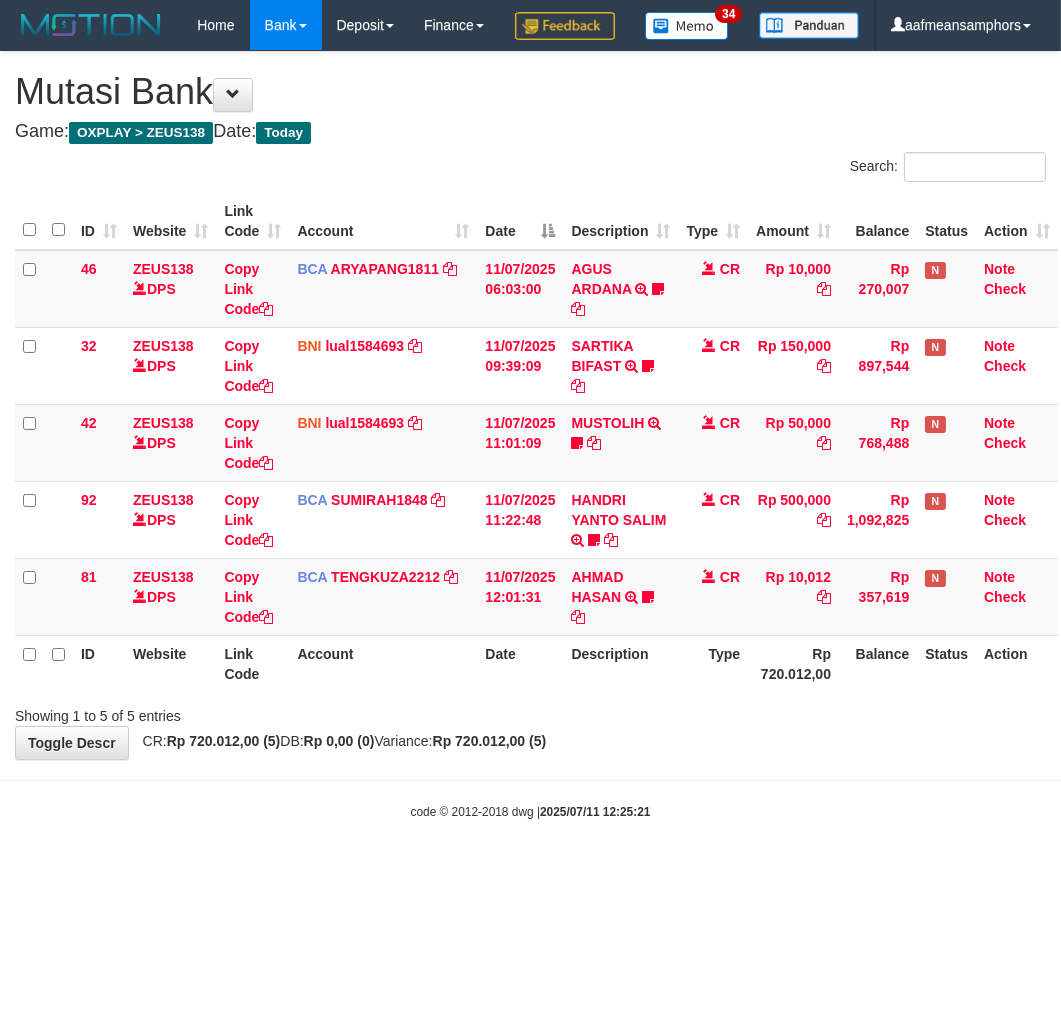 click on "**********" at bounding box center [530, 405] 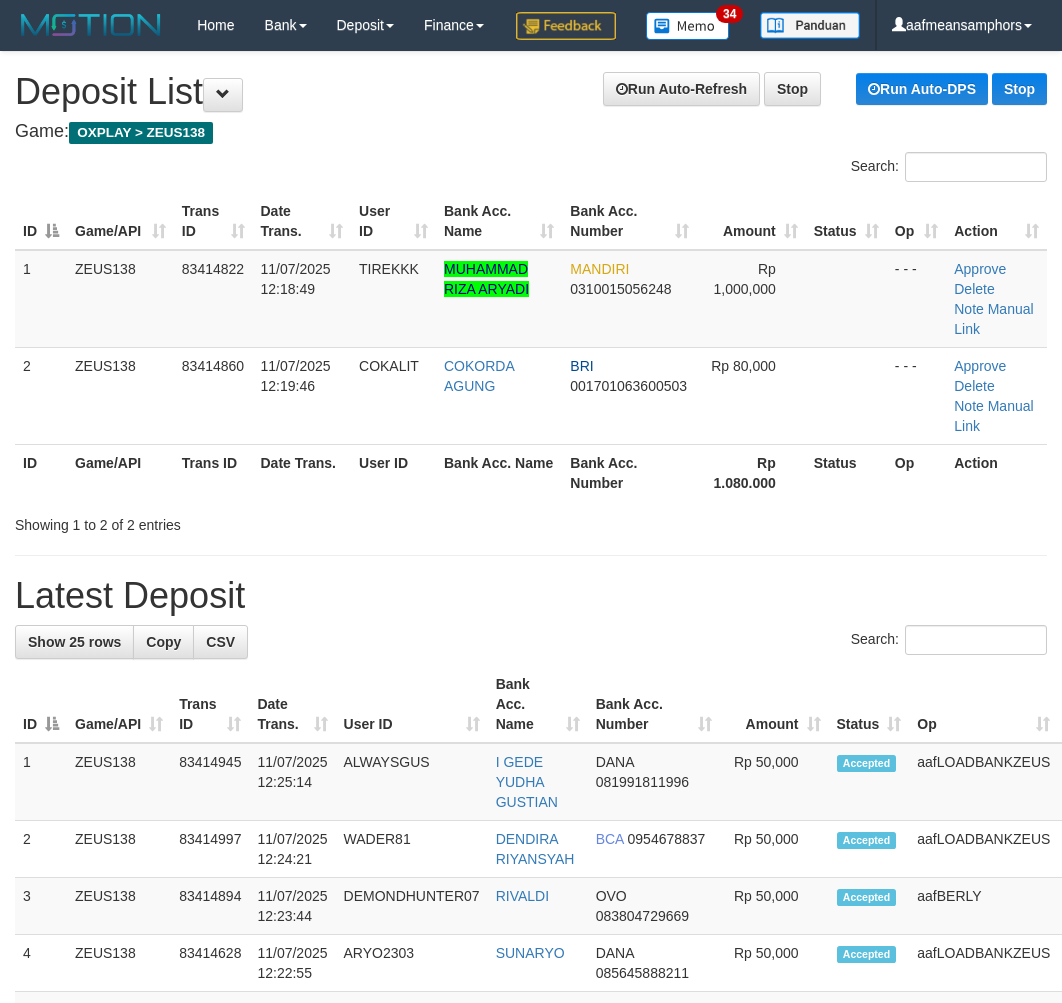 scroll, scrollTop: 0, scrollLeft: 0, axis: both 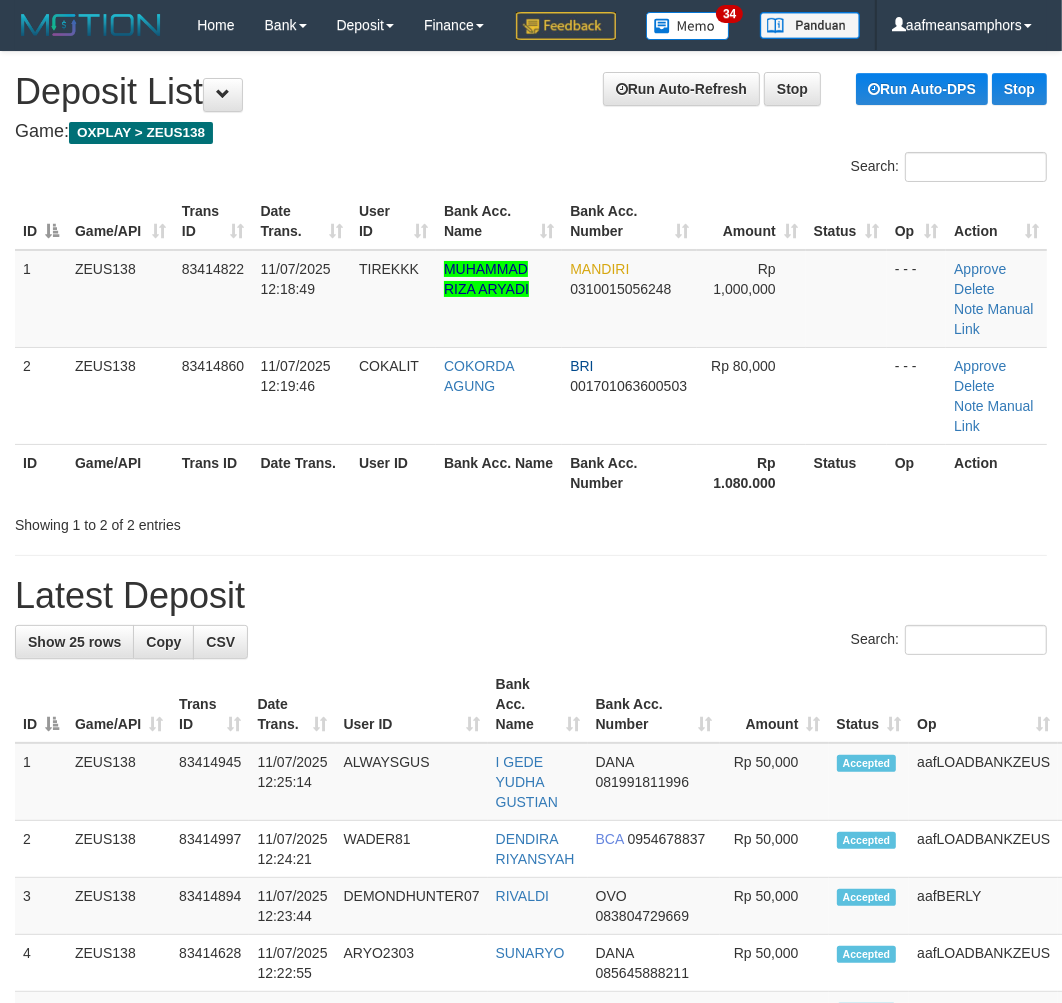drag, startPoint x: 334, startPoint y: 656, endPoint x: 312, endPoint y: 661, distance: 22.561028 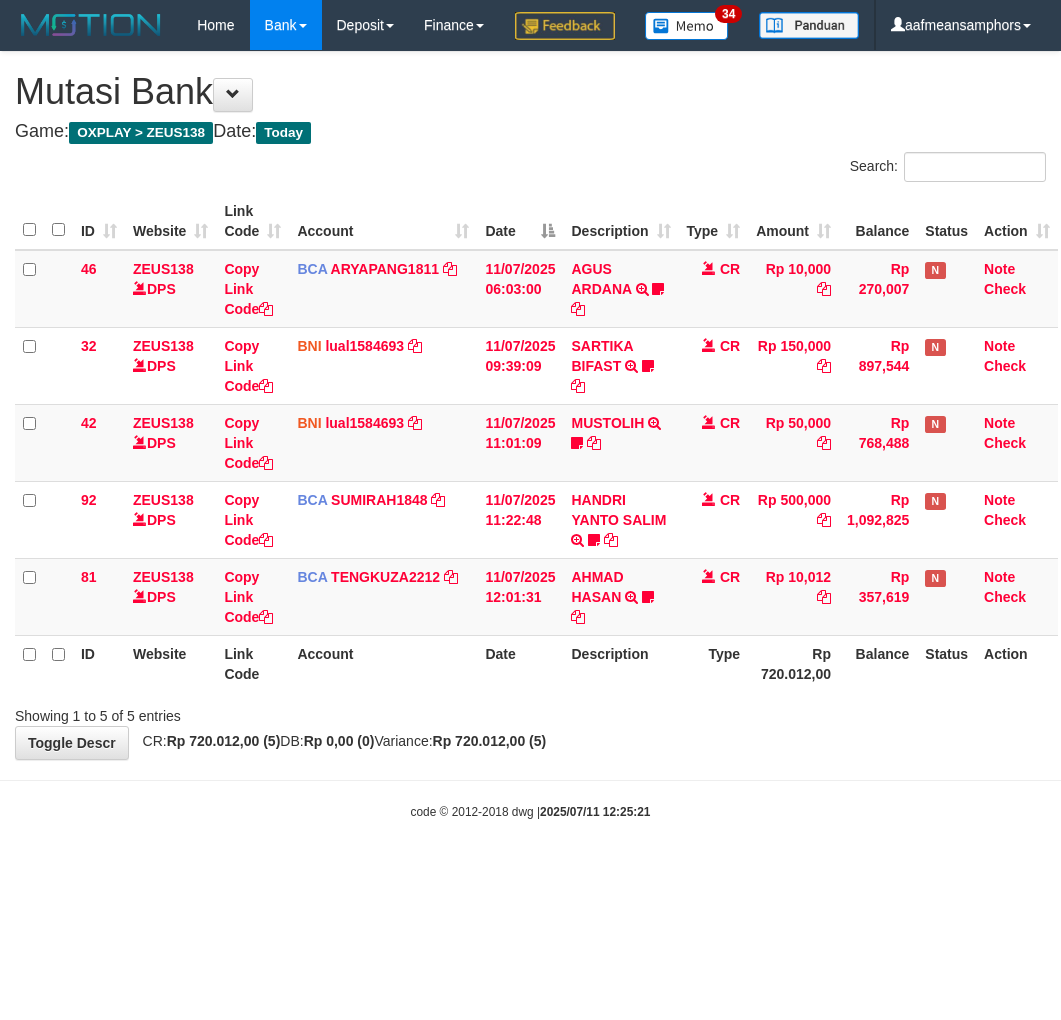 scroll, scrollTop: 0, scrollLeft: 0, axis: both 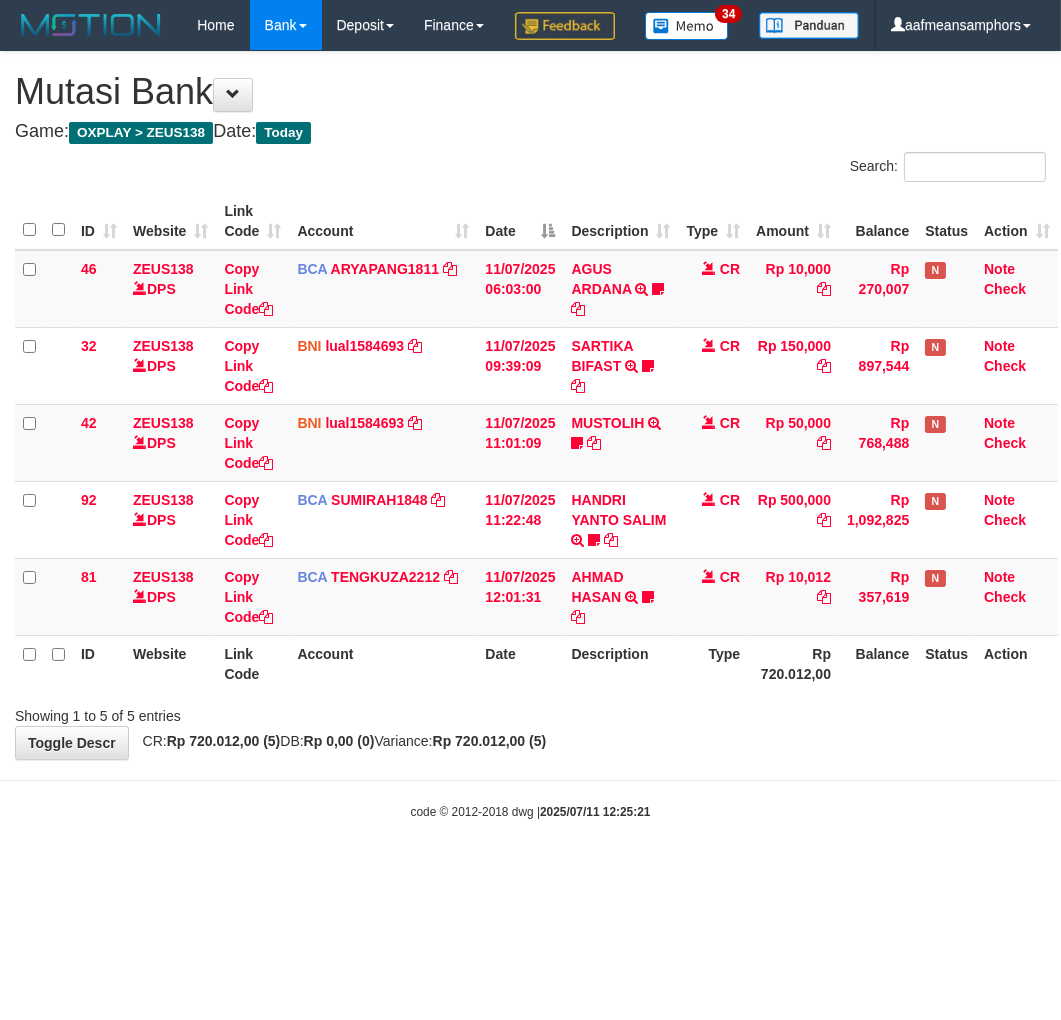 click on "Toggle navigation
Home
Bank
Account List
Load
By Website
Group
[OXPLAY]													ZEUS138
By Load Group (DPS)" at bounding box center (530, 435) 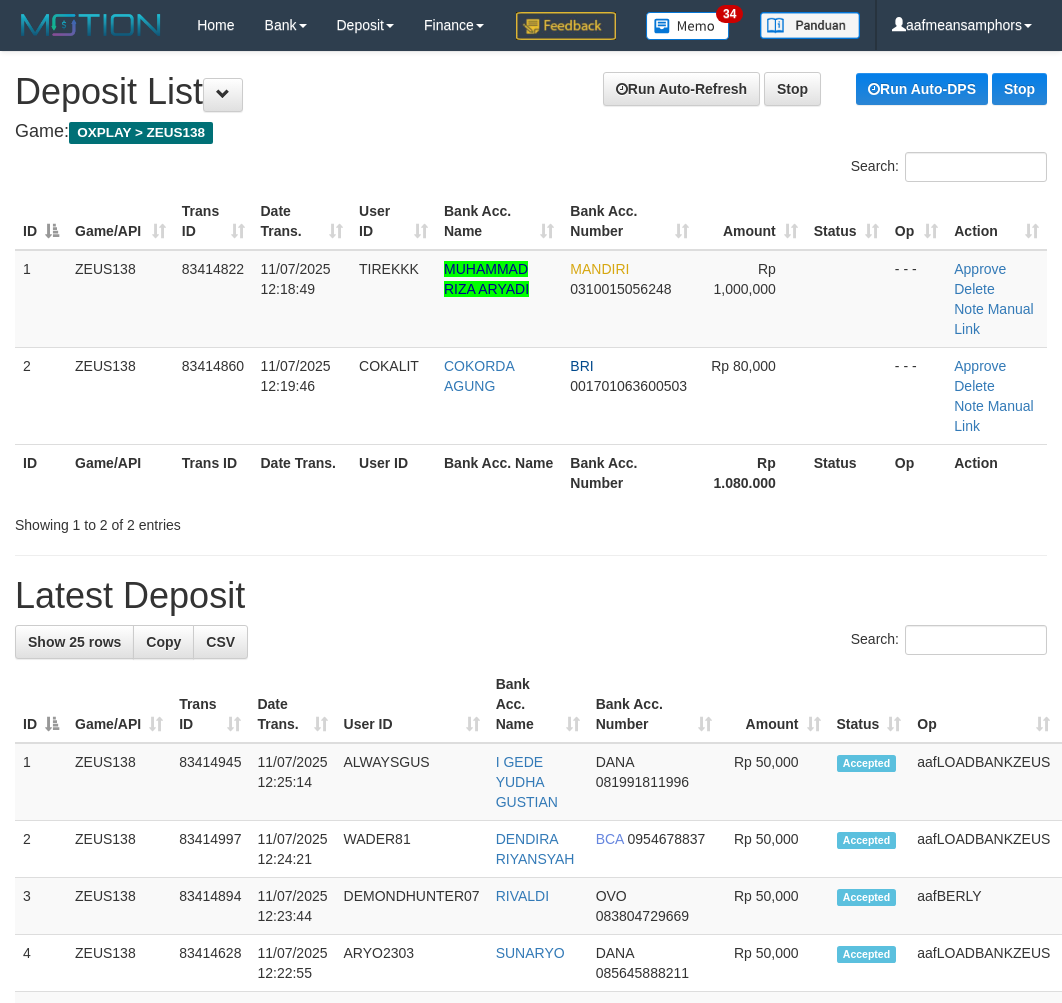 scroll, scrollTop: 0, scrollLeft: 0, axis: both 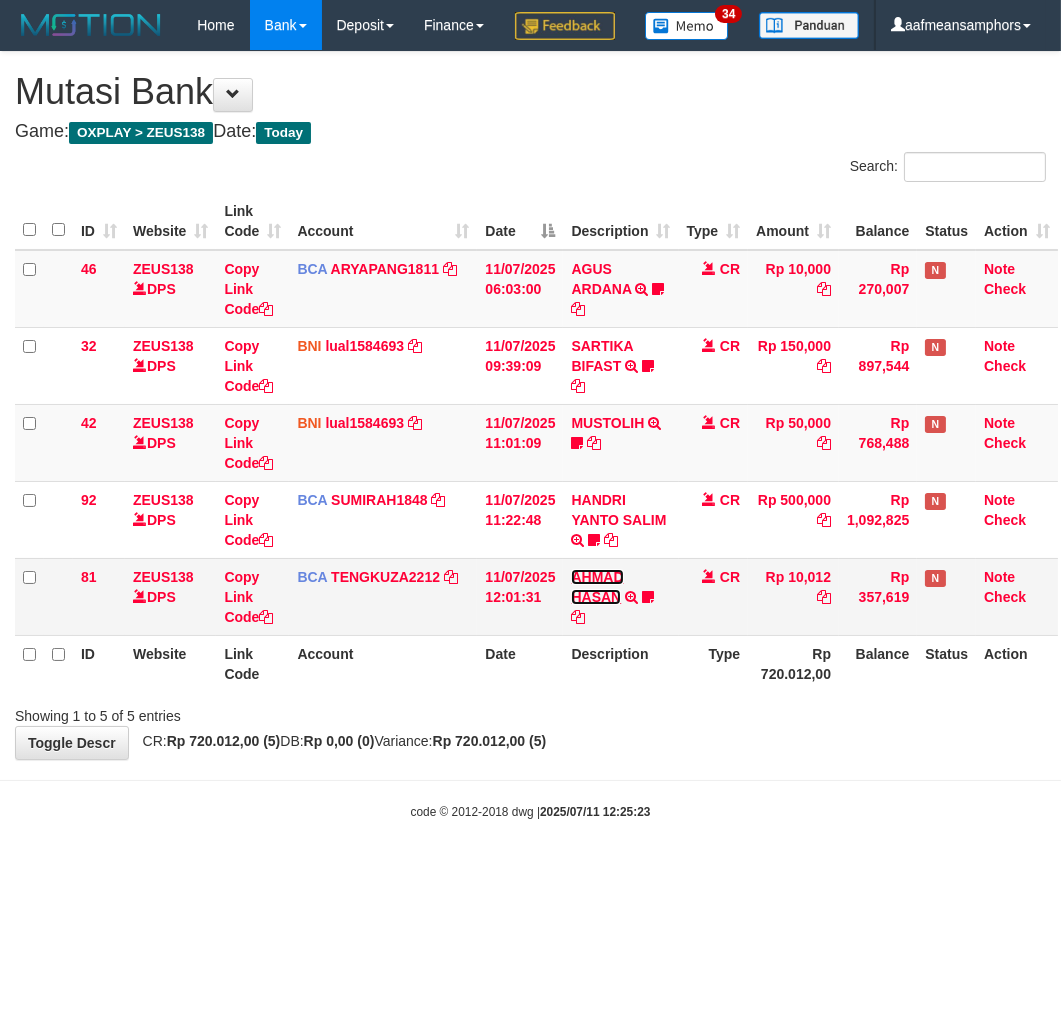 click on "AHMAD HASAN" at bounding box center [597, 587] 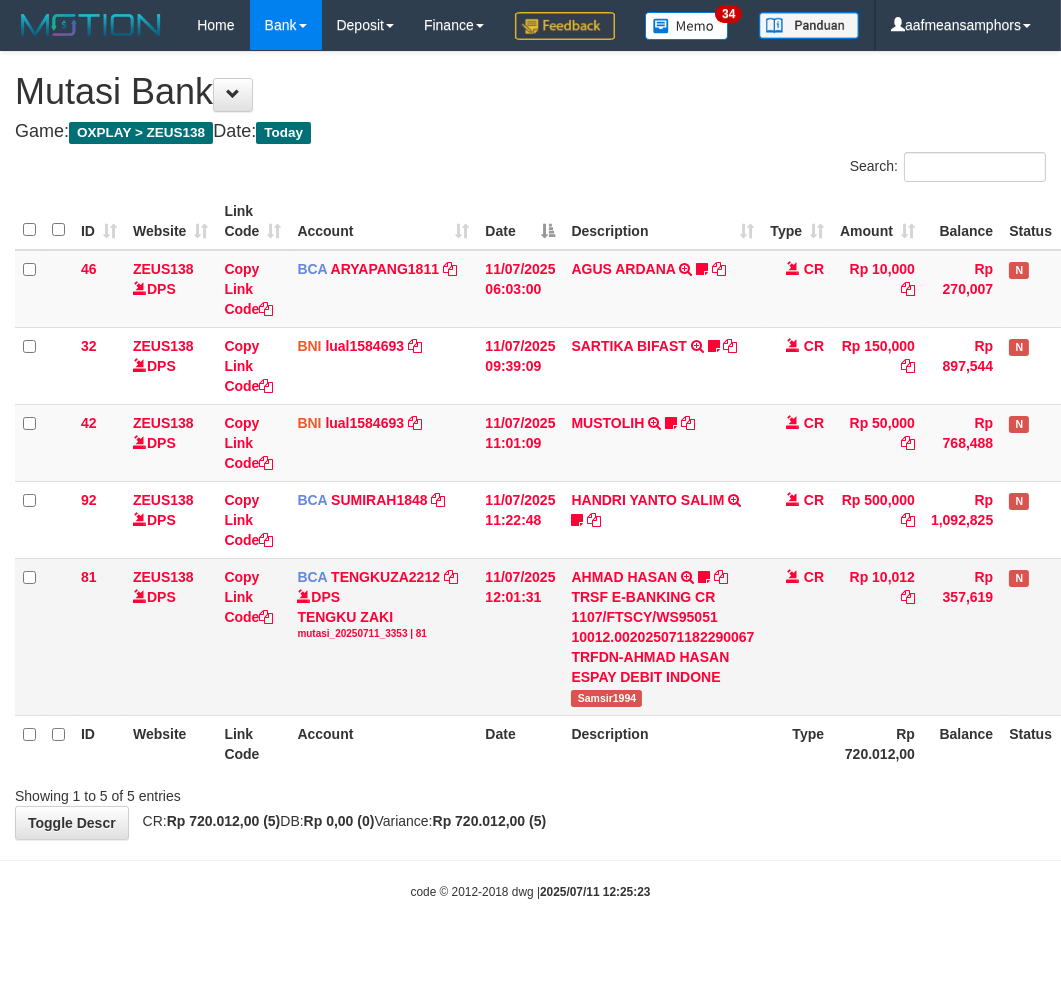 click on "Samsir1994" at bounding box center [606, 698] 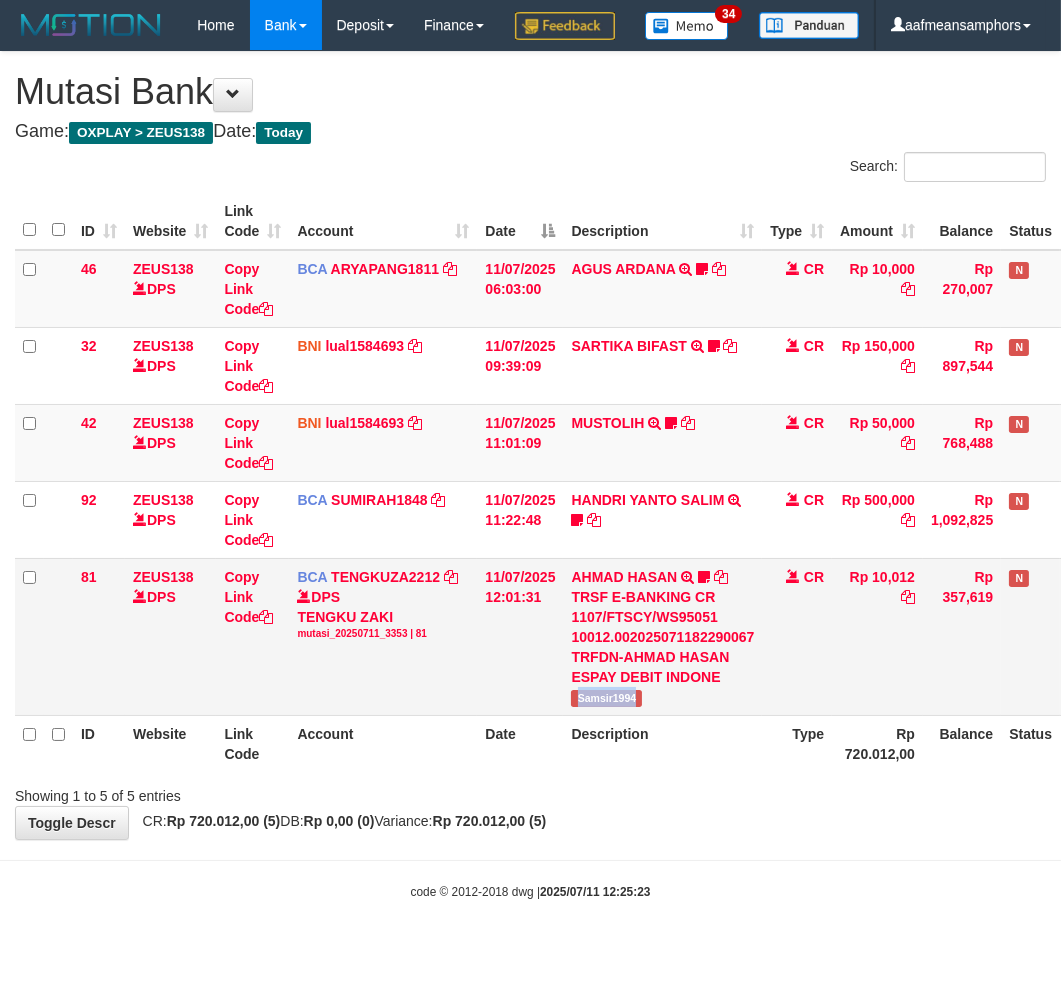 click on "Samsir1994" at bounding box center (606, 698) 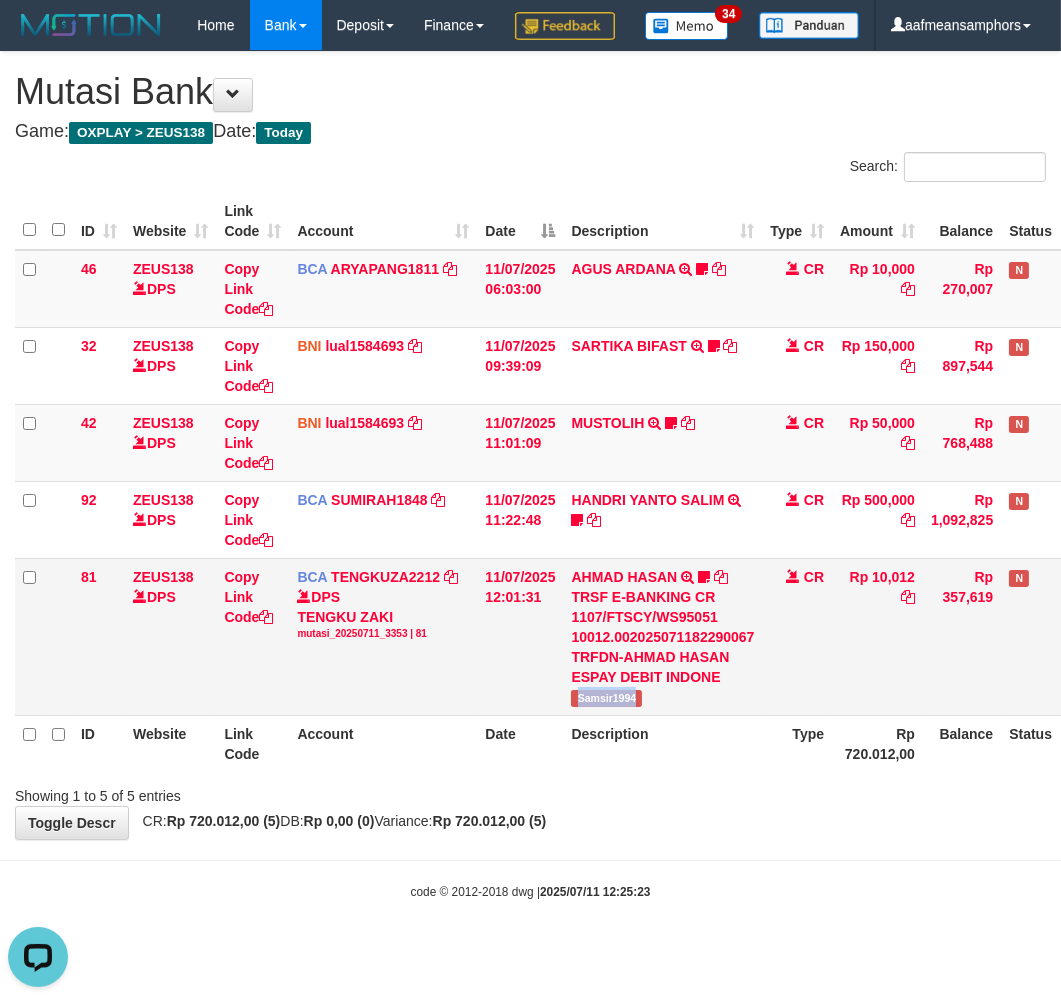 scroll, scrollTop: 0, scrollLeft: 0, axis: both 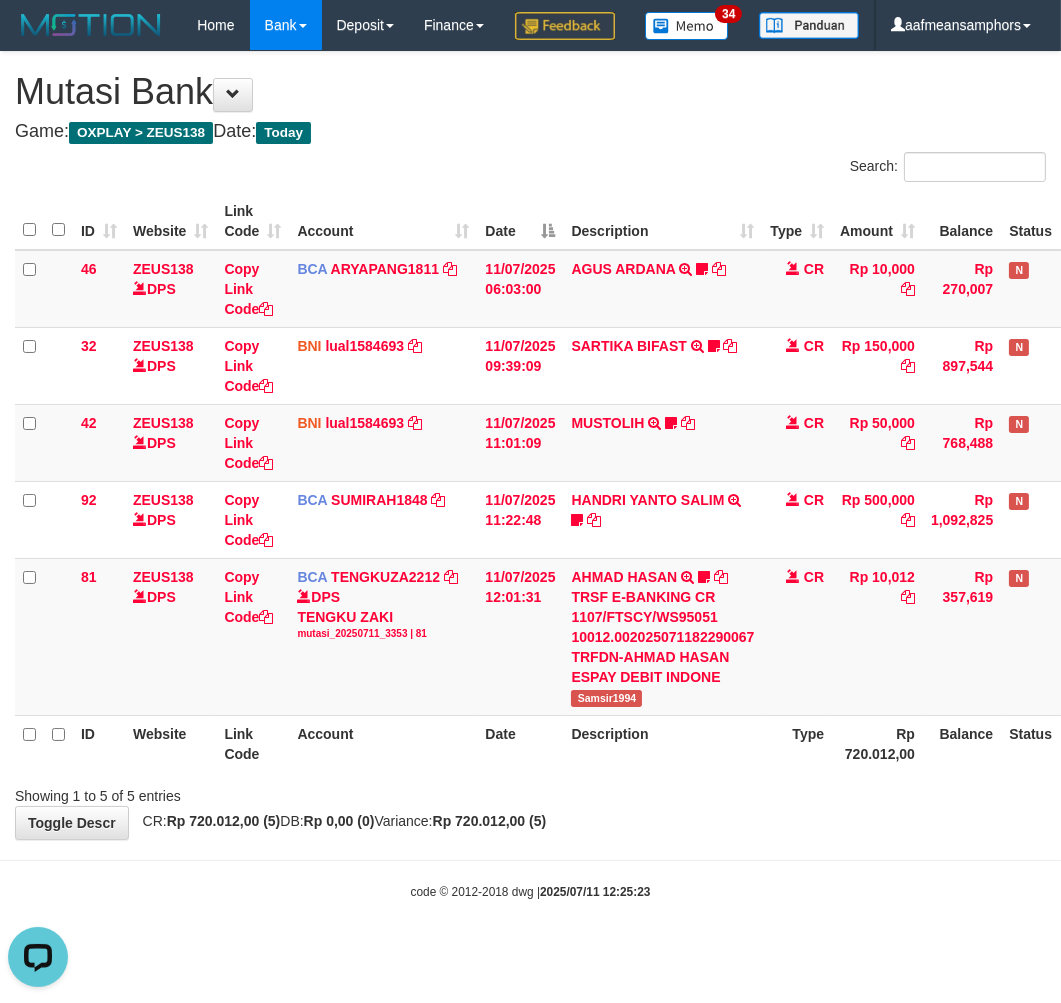 click on "Showing 1 to 5 of 5 entries" at bounding box center (530, 792) 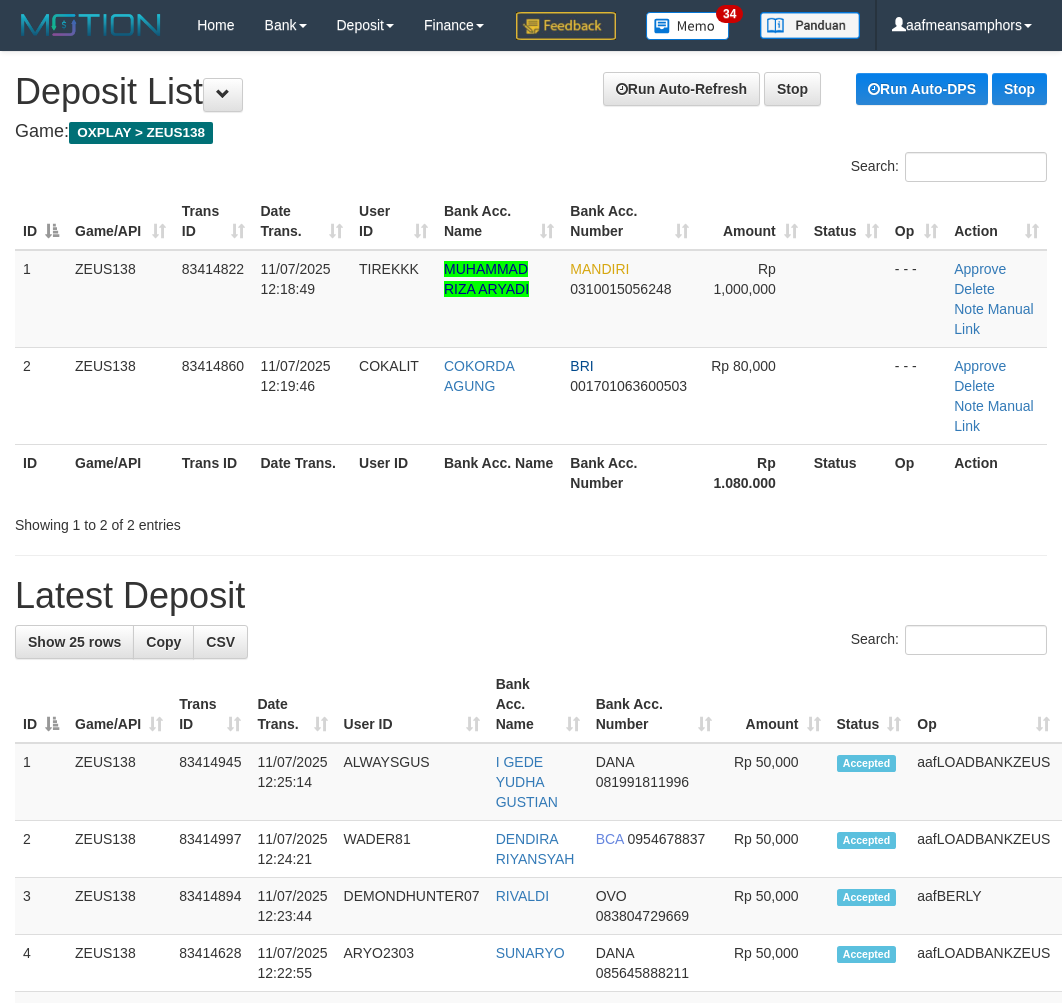 scroll, scrollTop: 0, scrollLeft: 0, axis: both 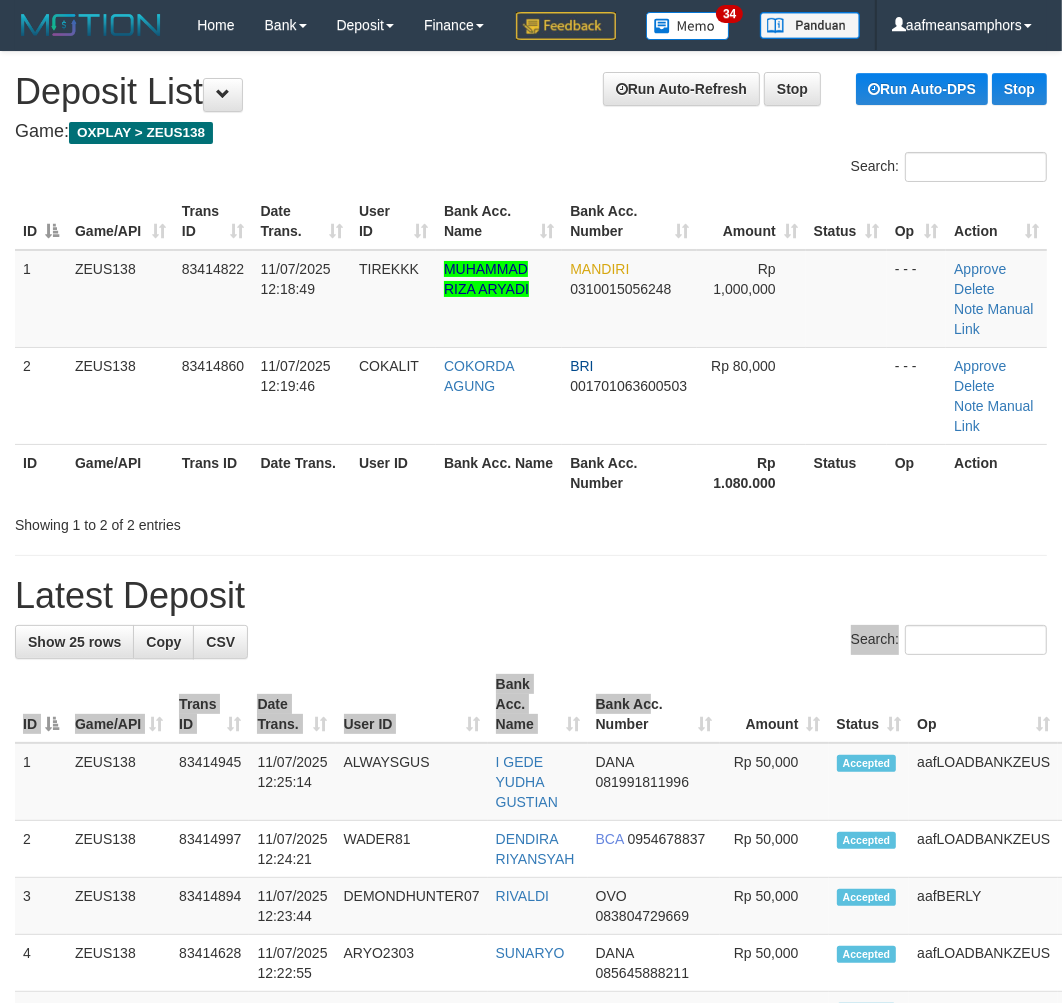 click on "Show 25 rows Copy CSV Search:
ID Game/API Trans ID Date Trans. User ID Bank Acc. Name Bank Acc. Number Amount Status Op Action
1
ZEUS138
2" at bounding box center (531, 1503) 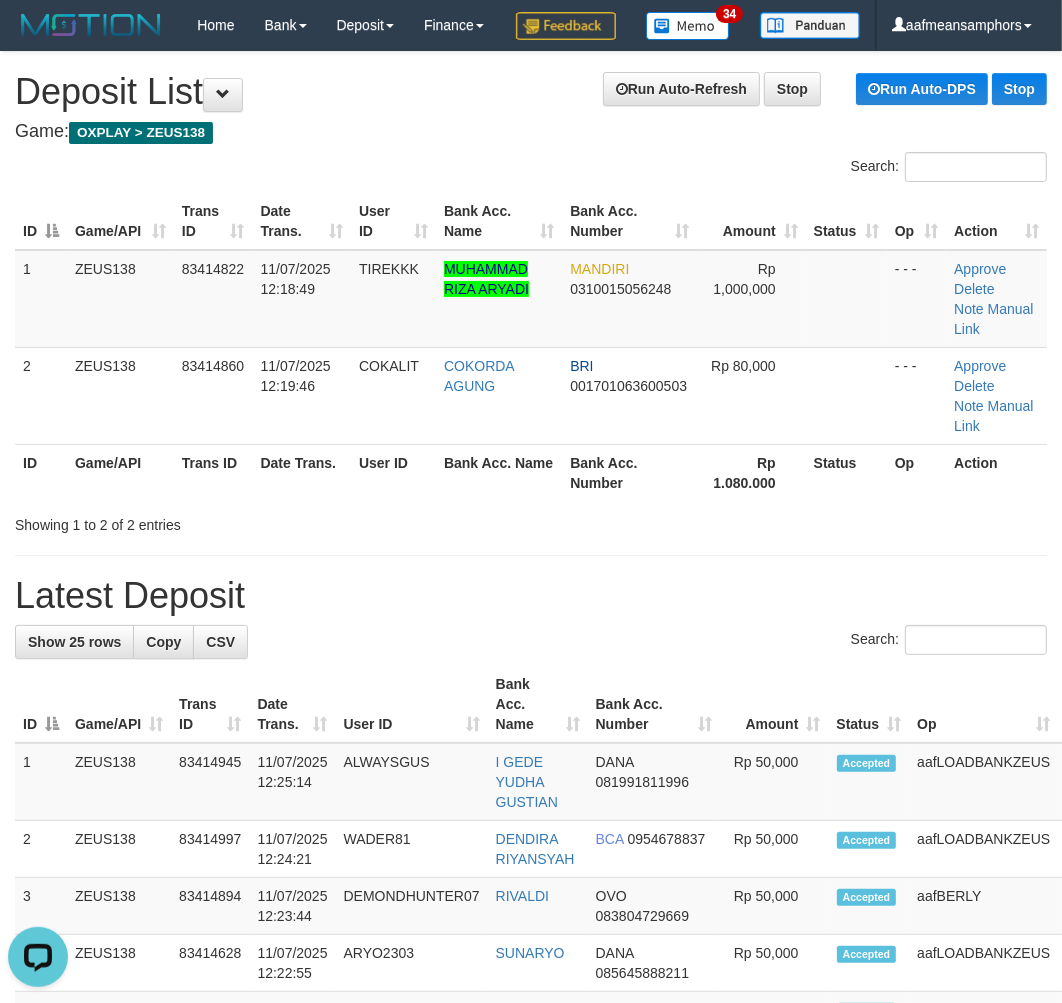 scroll, scrollTop: 0, scrollLeft: 0, axis: both 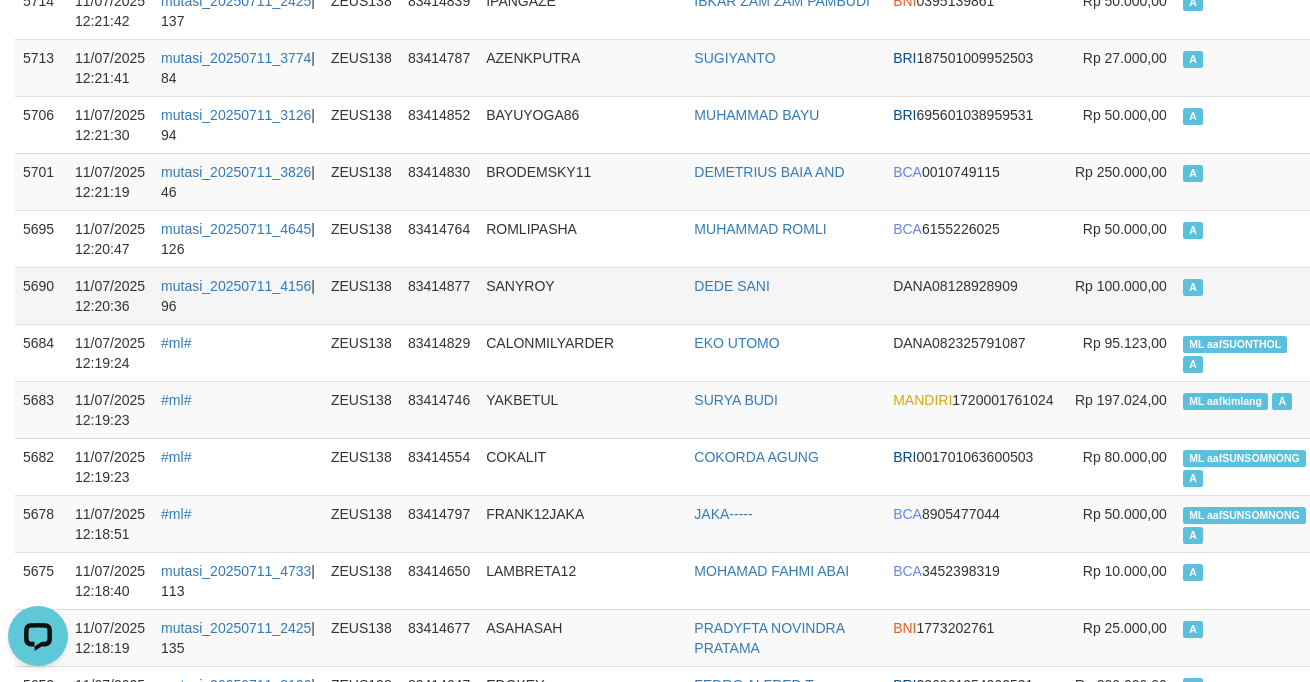 click on "5690 11/07/2025 12:20:36 mutasi_20250711_4156  | 96 ZEUS138 83414877 SANYROY DEDE SANI   DANA  08128928909 Rp 100.000,00 A   aafkiensophat" at bounding box center [739, 295] 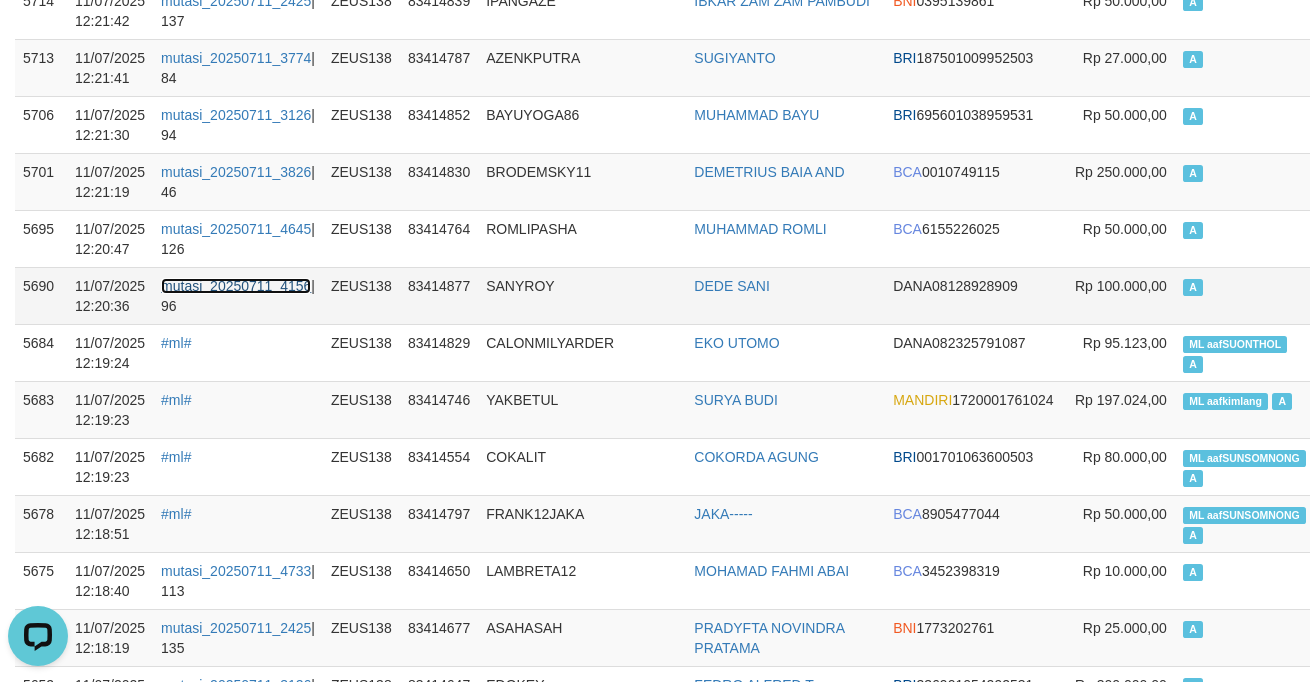 click on "mutasi_20250711_4156" at bounding box center (236, 286) 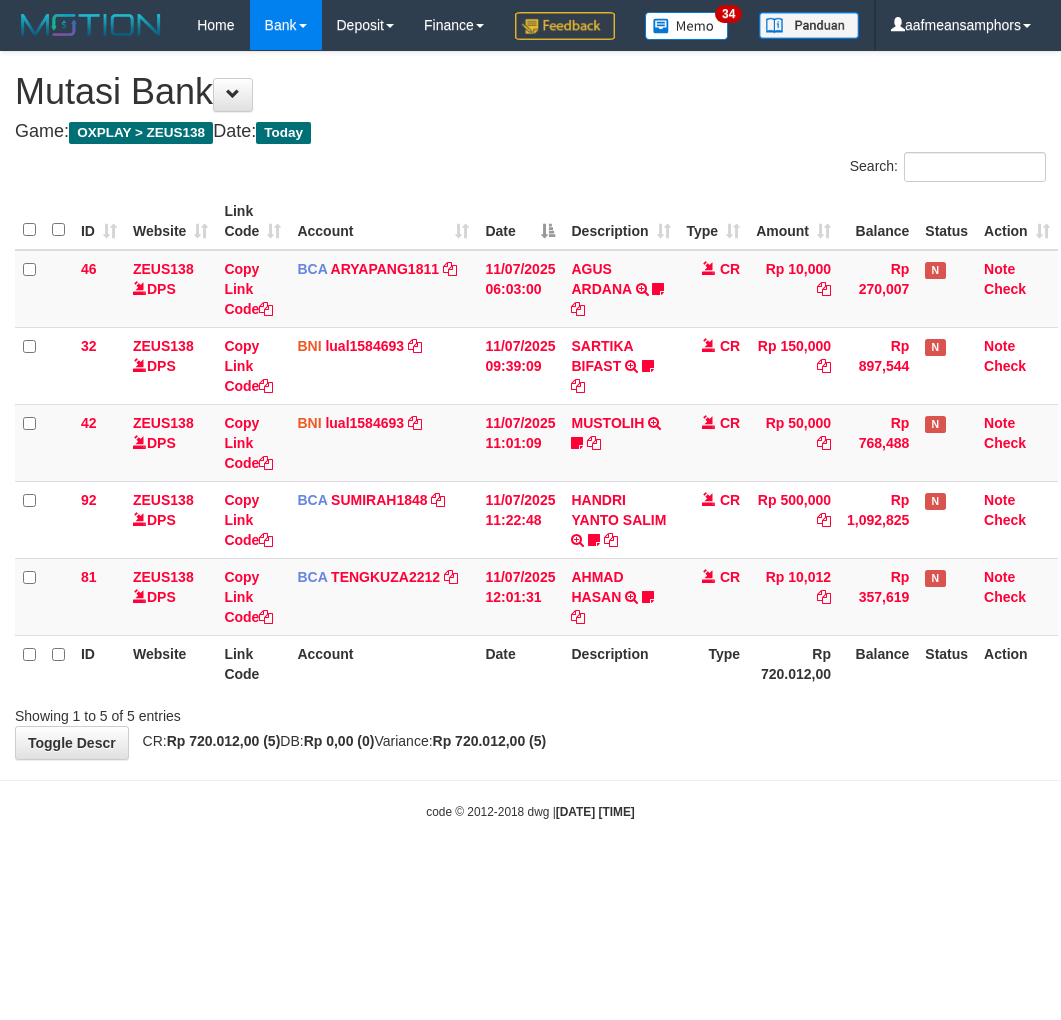 scroll, scrollTop: 0, scrollLeft: 0, axis: both 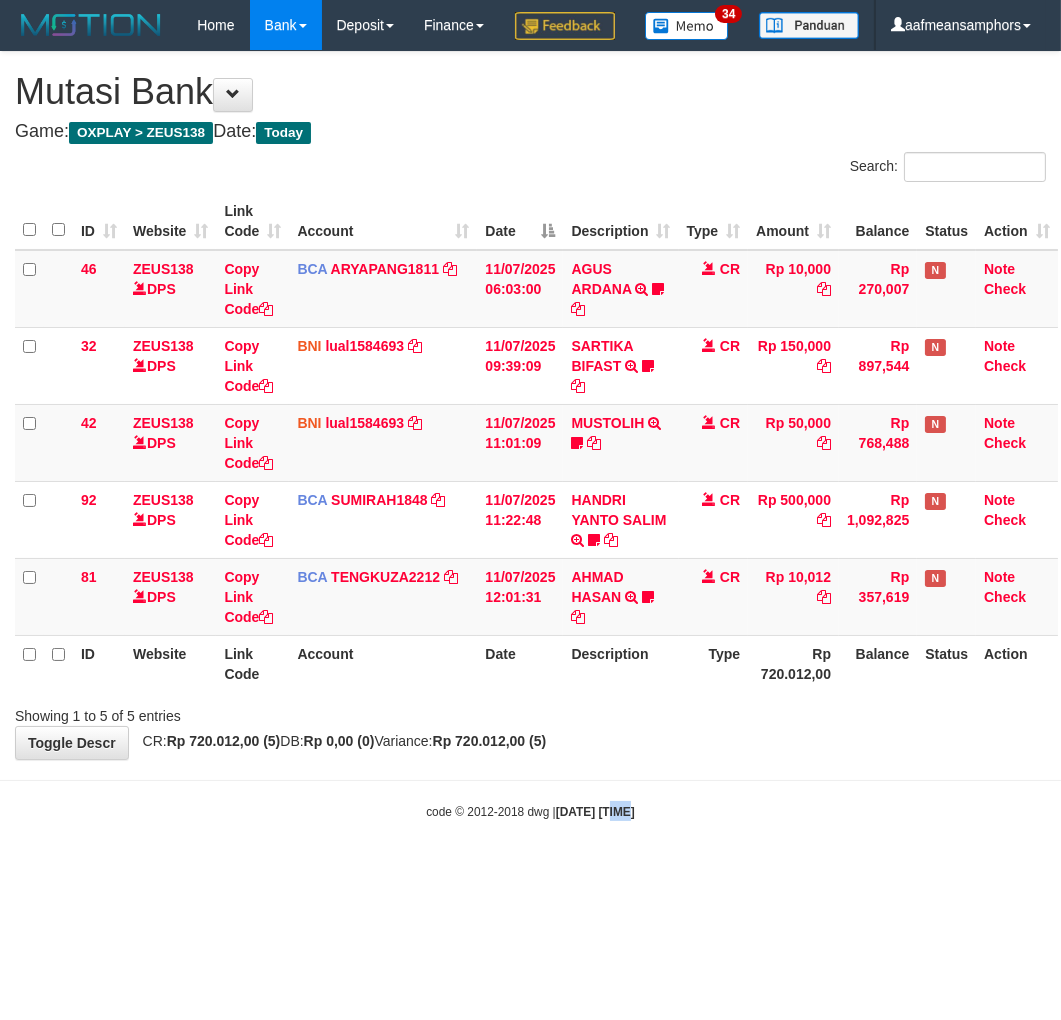 click on "Toggle navigation
Home
Bank
Account List
Load
By Website
Group
[OXPLAY]													ZEUS138
By Load Group (DPS)" at bounding box center (530, 435) 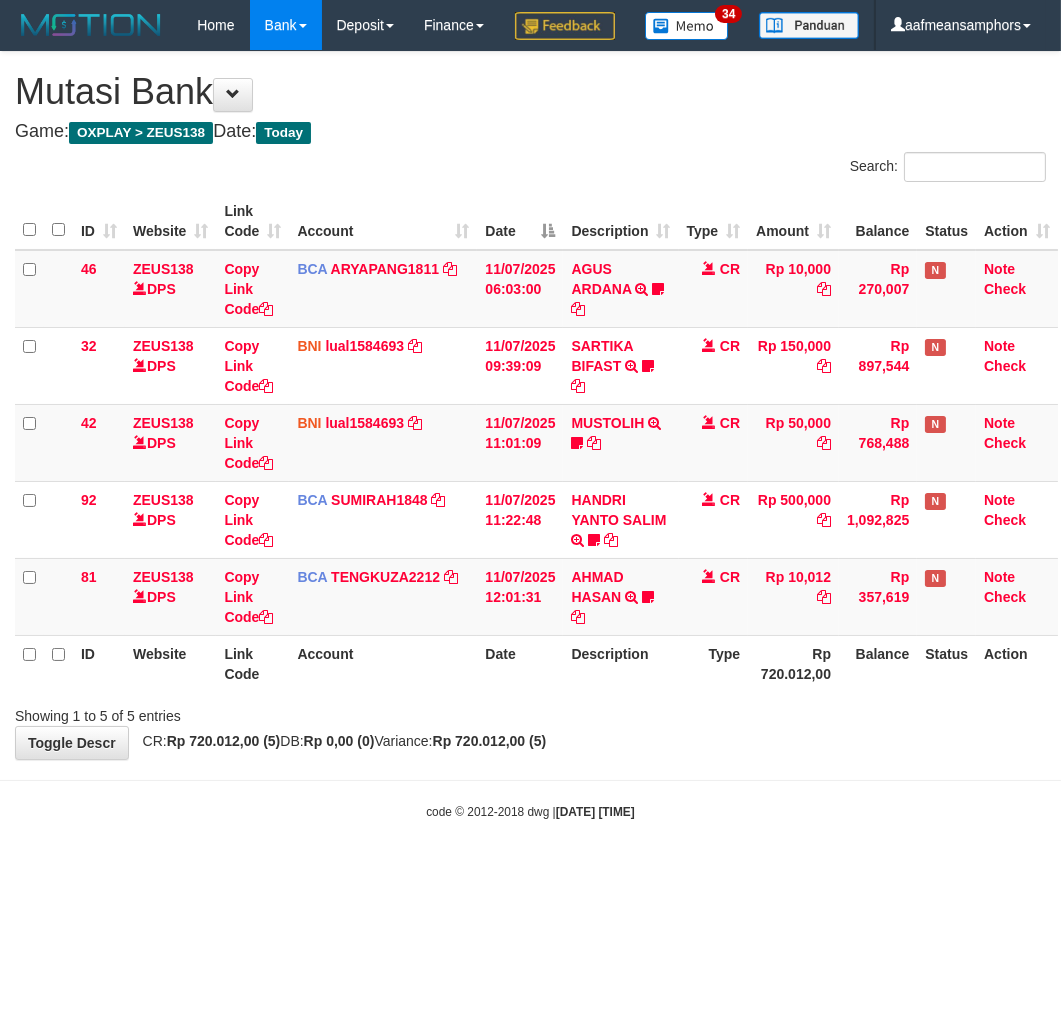 click on "Toggle navigation
Home
Bank
Account List
Load
By Website
Group
[OXPLAY]													ZEUS138
By Load Group (DPS)" at bounding box center (530, 435) 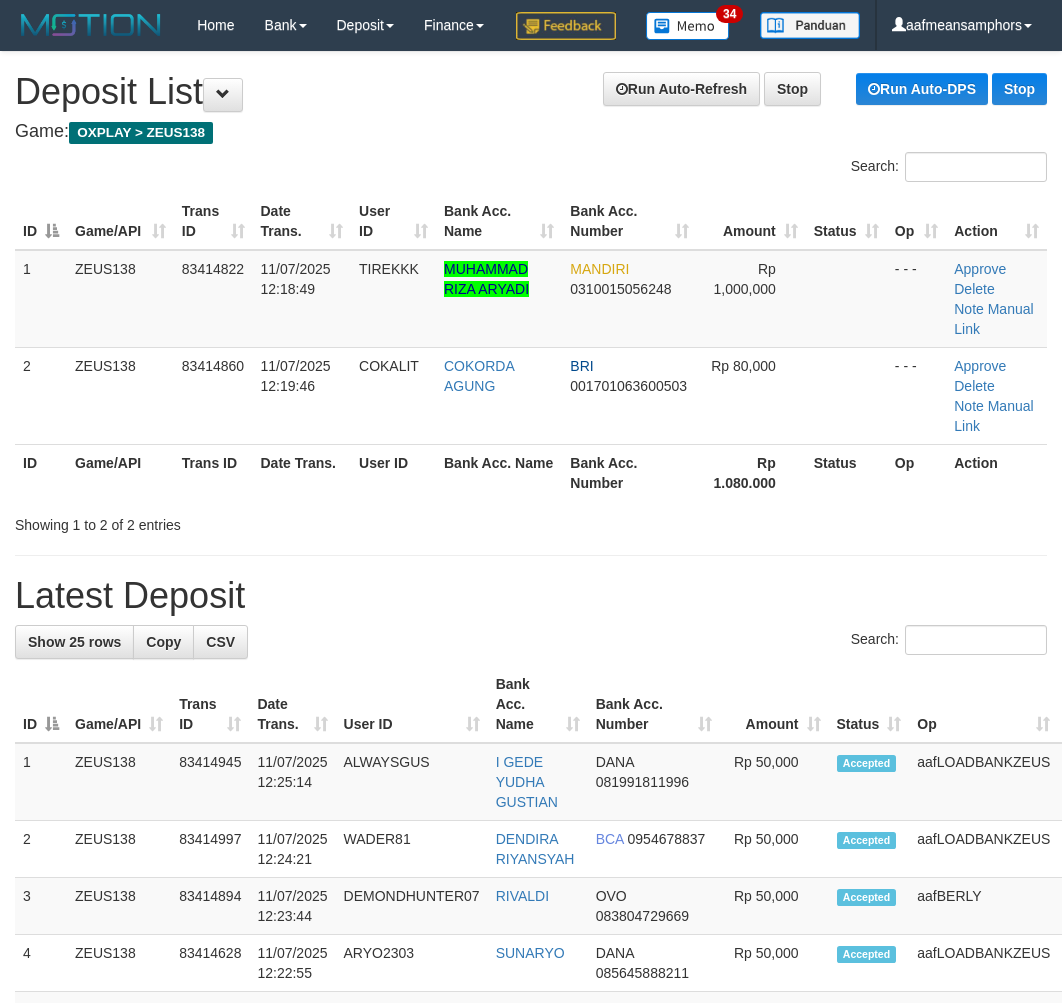 scroll, scrollTop: 0, scrollLeft: 0, axis: both 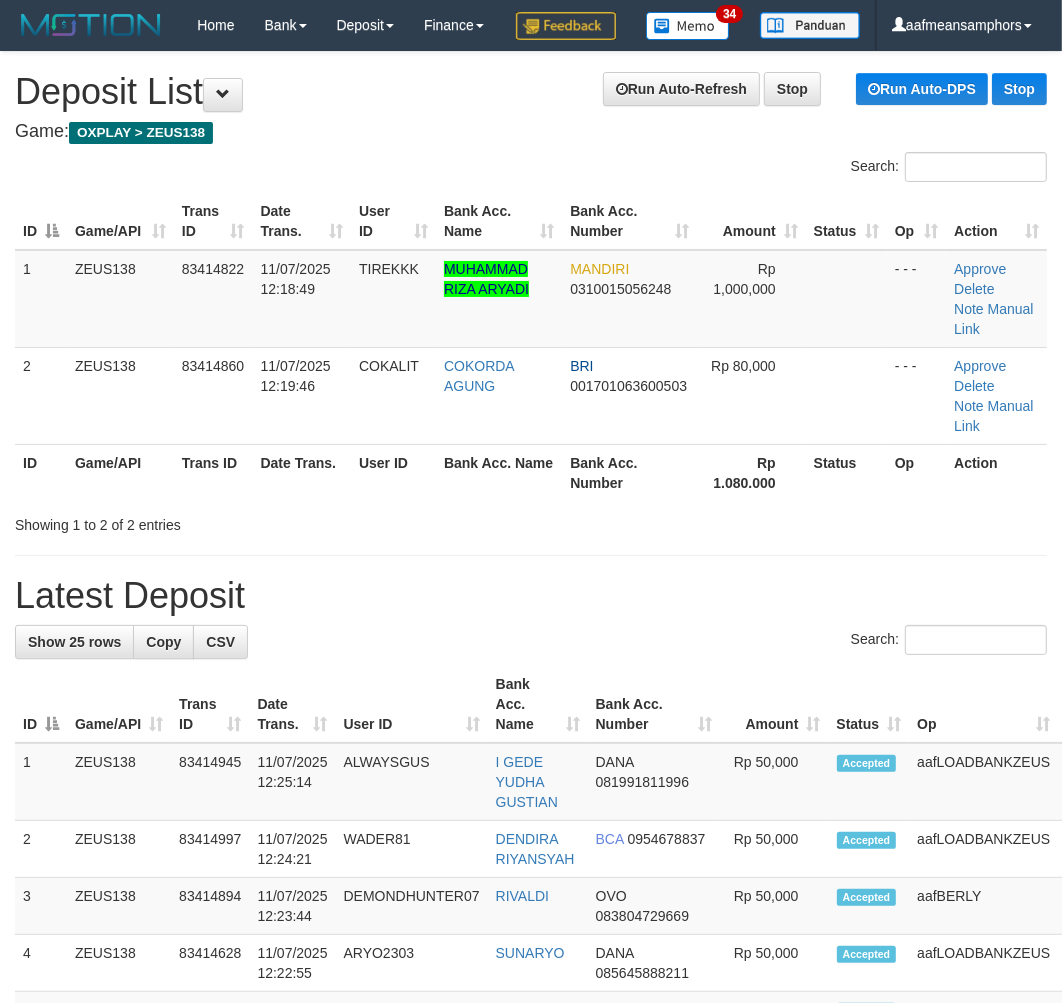 click on "**********" at bounding box center [531, 1217] 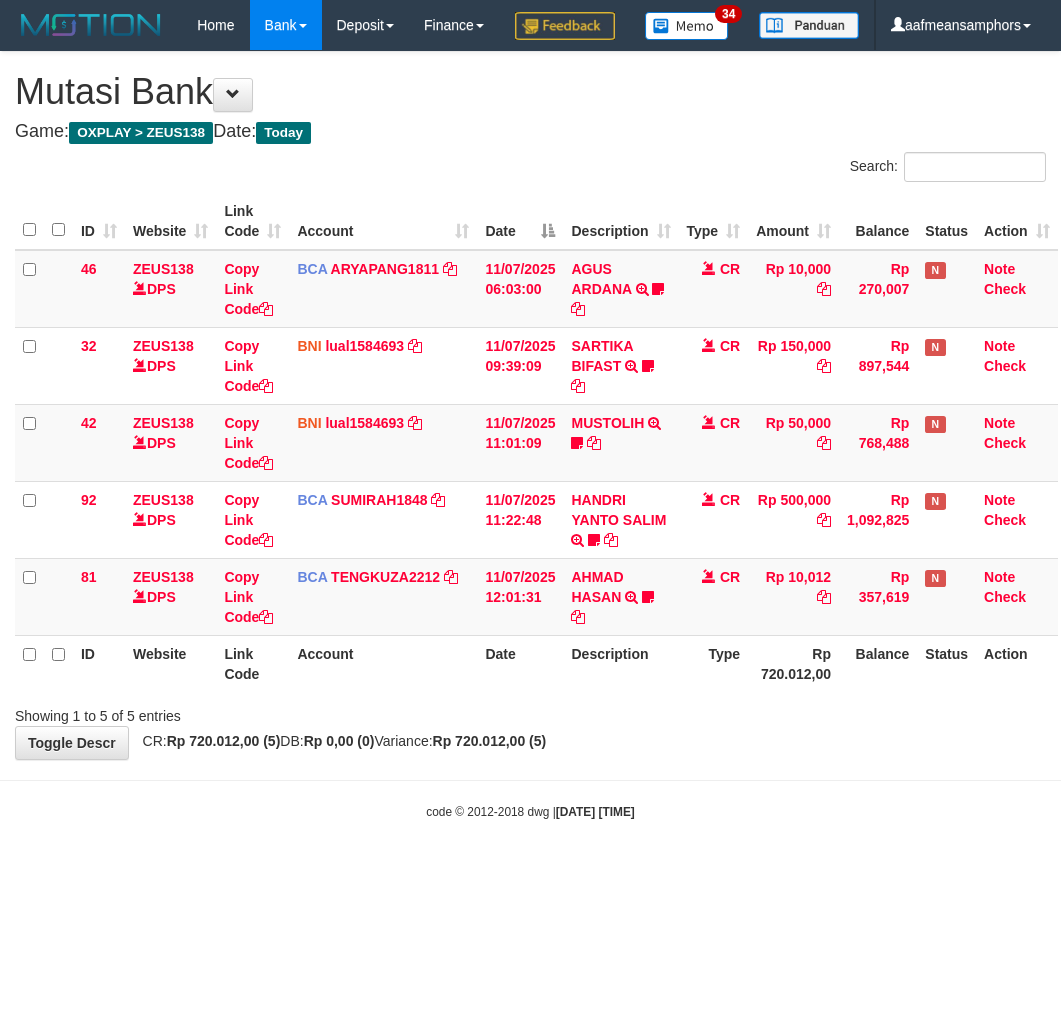 scroll, scrollTop: 0, scrollLeft: 0, axis: both 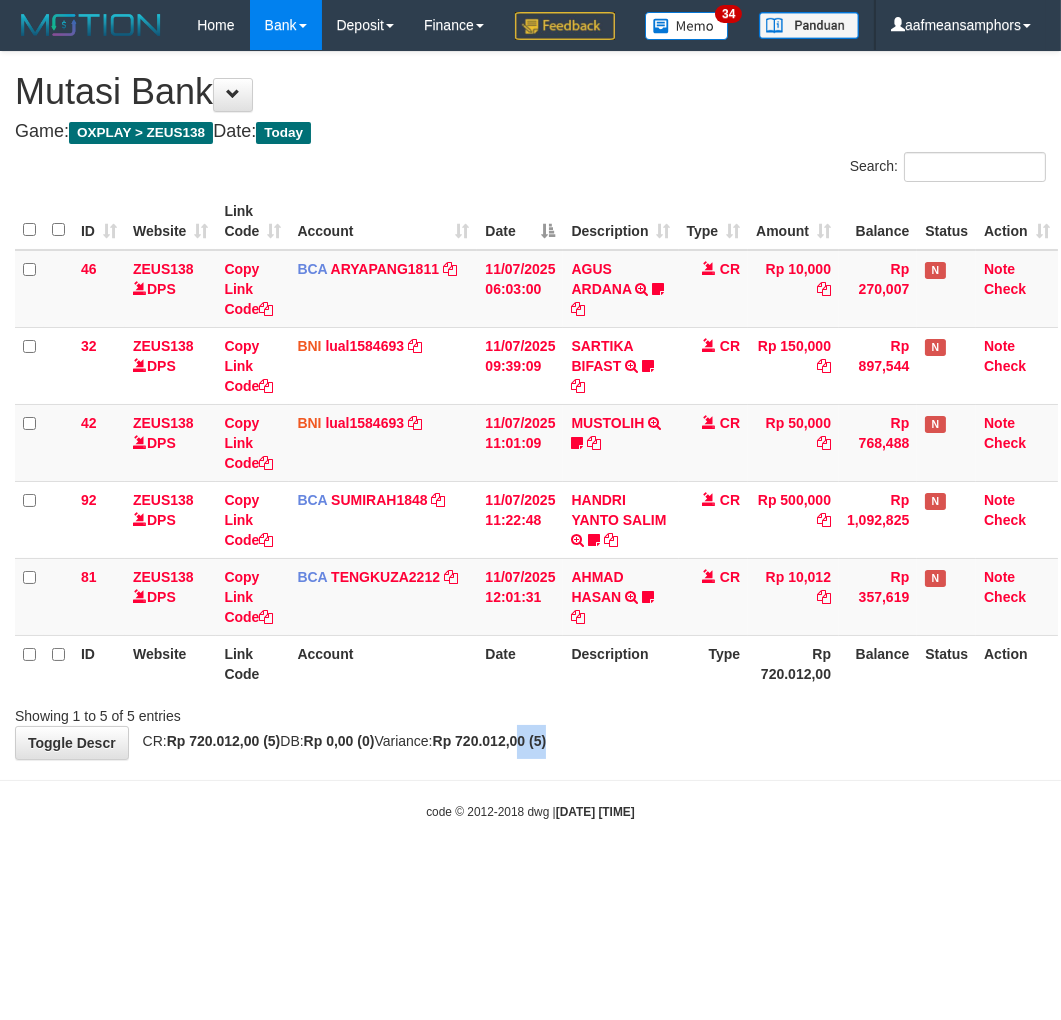click on "**********" at bounding box center (530, 405) 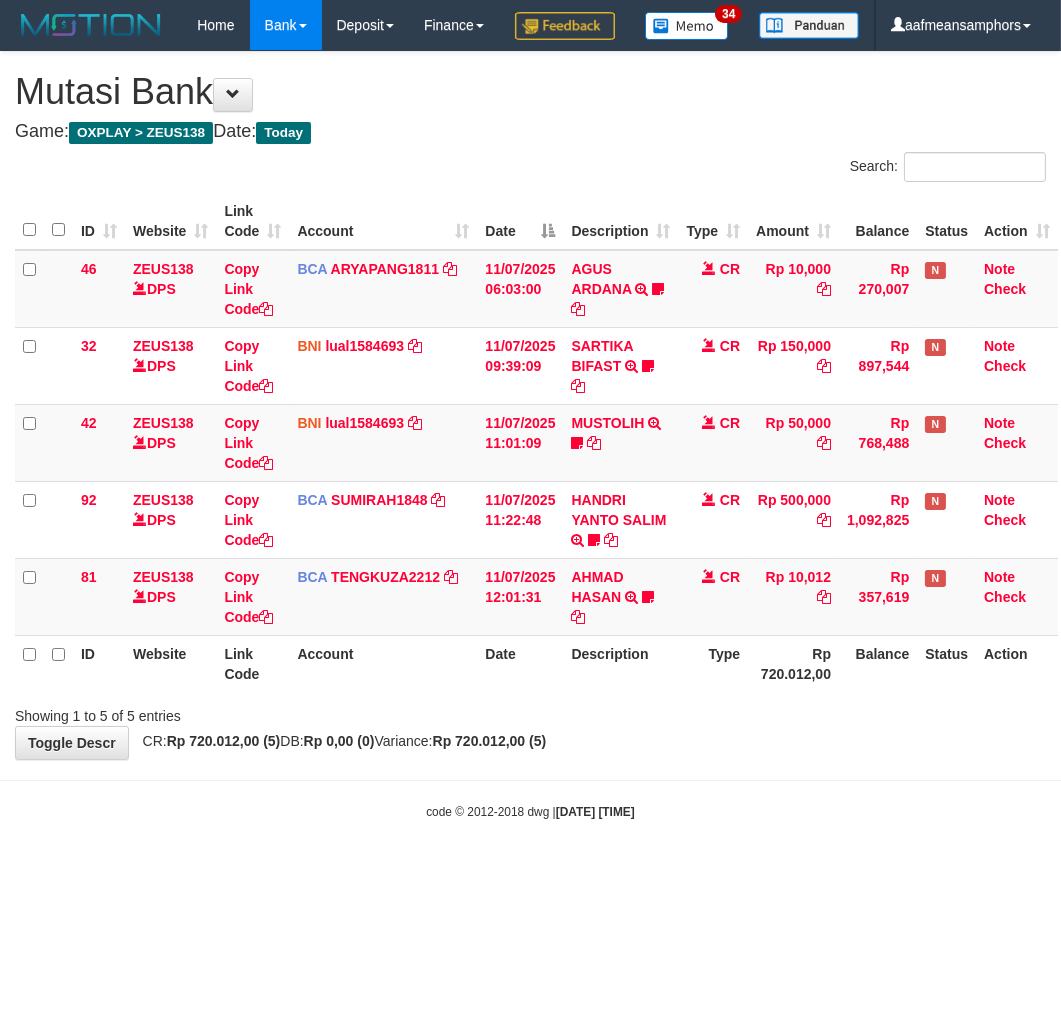 drag, startPoint x: 614, startPoint y: 774, endPoint x: 603, endPoint y: 775, distance: 11.045361 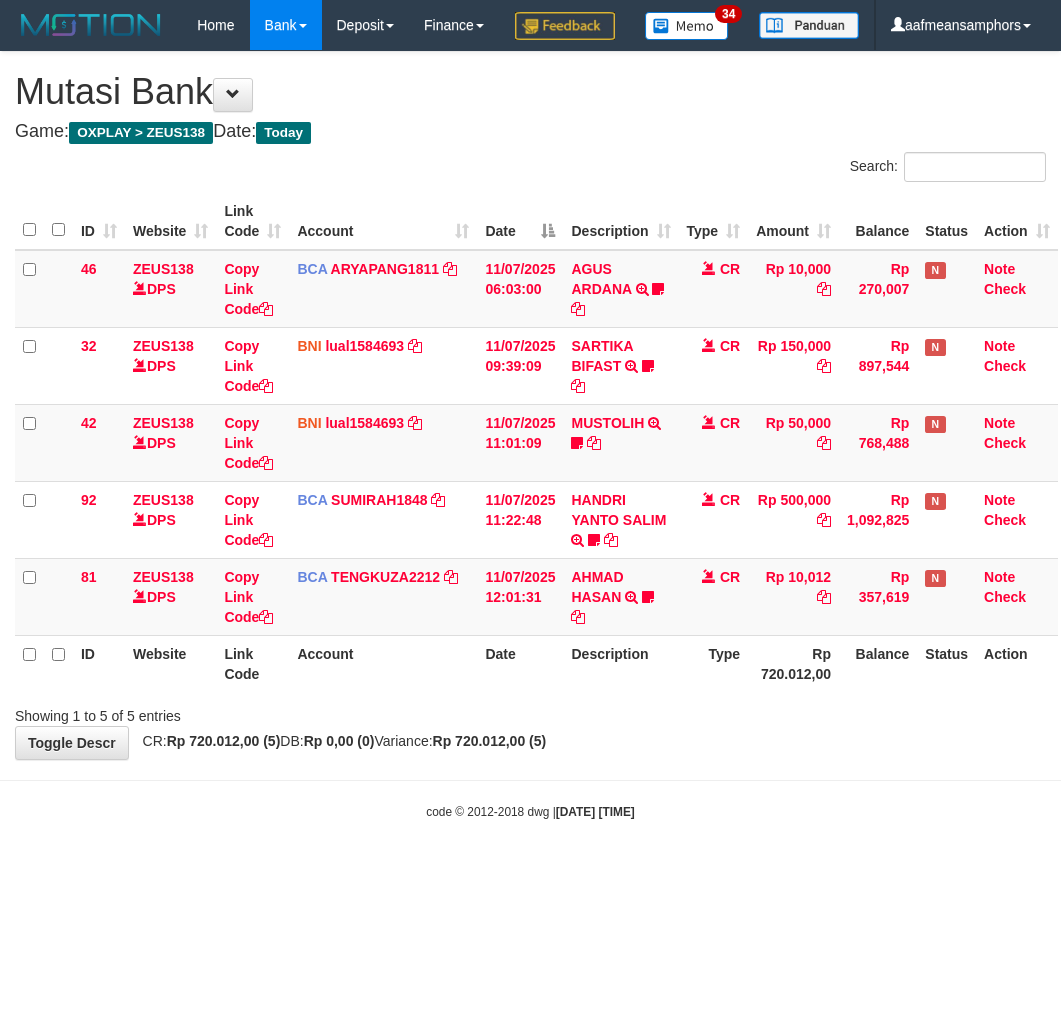 scroll, scrollTop: 0, scrollLeft: 0, axis: both 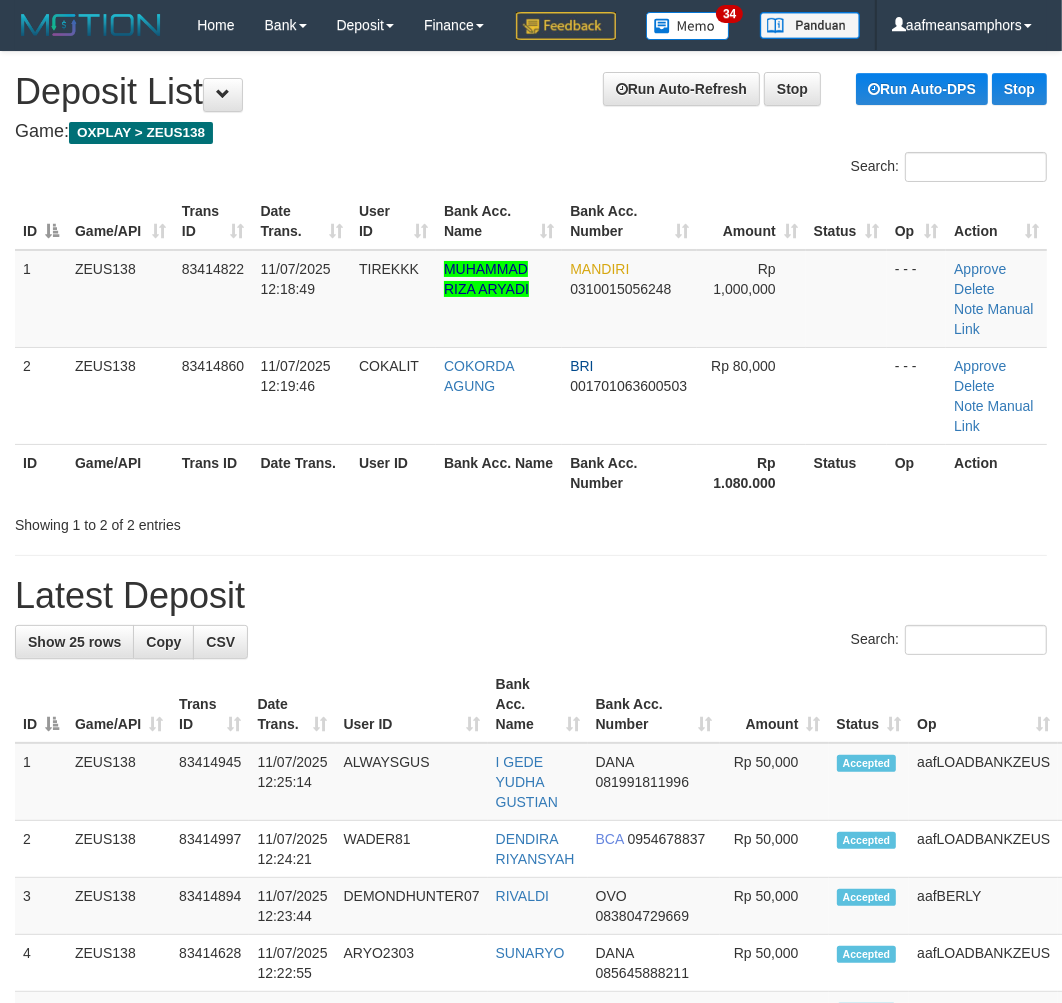 click on "Latest Deposit" at bounding box center (531, 596) 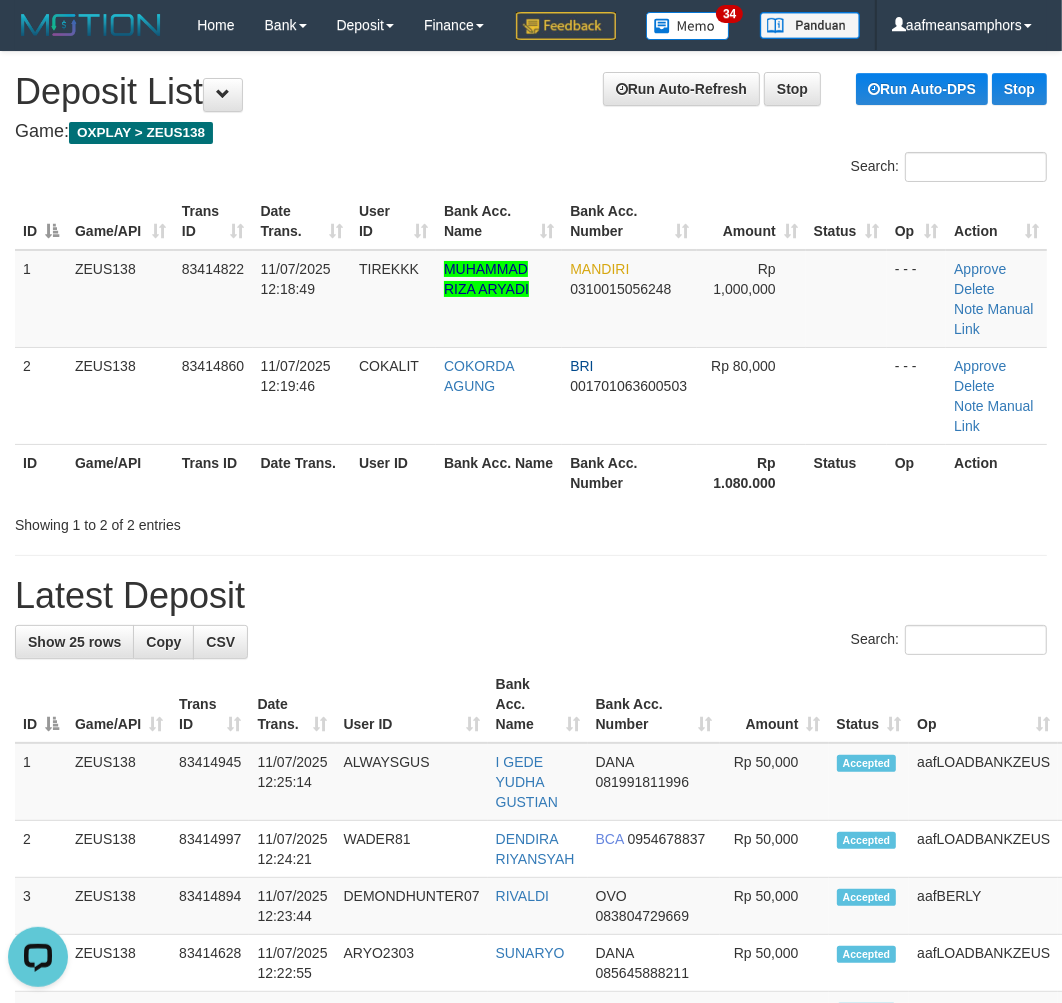 scroll, scrollTop: 0, scrollLeft: 0, axis: both 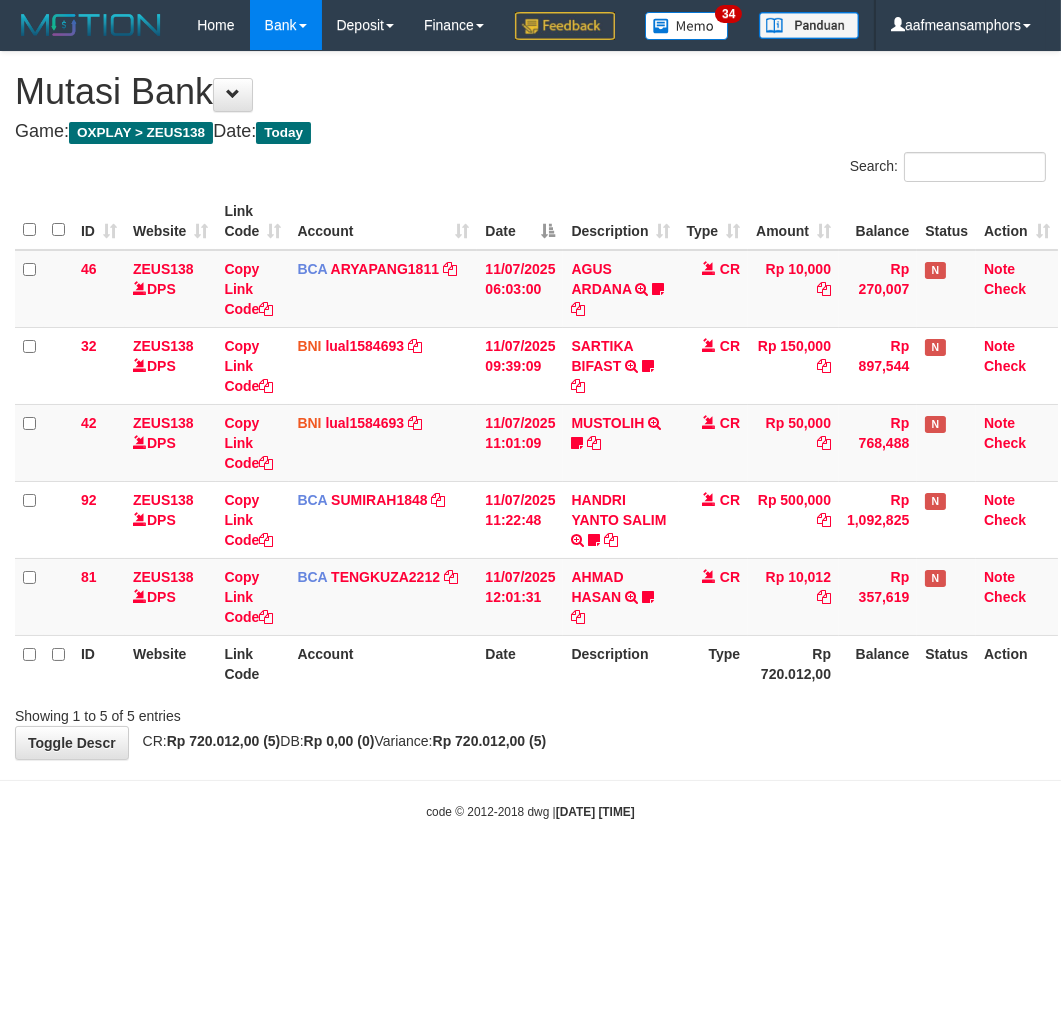 click on "Toggle navigation
Home
Bank
Account List
Load
By Website
Group
[OXPLAY]													ZEUS138
By Load Group (DPS)" at bounding box center [530, 435] 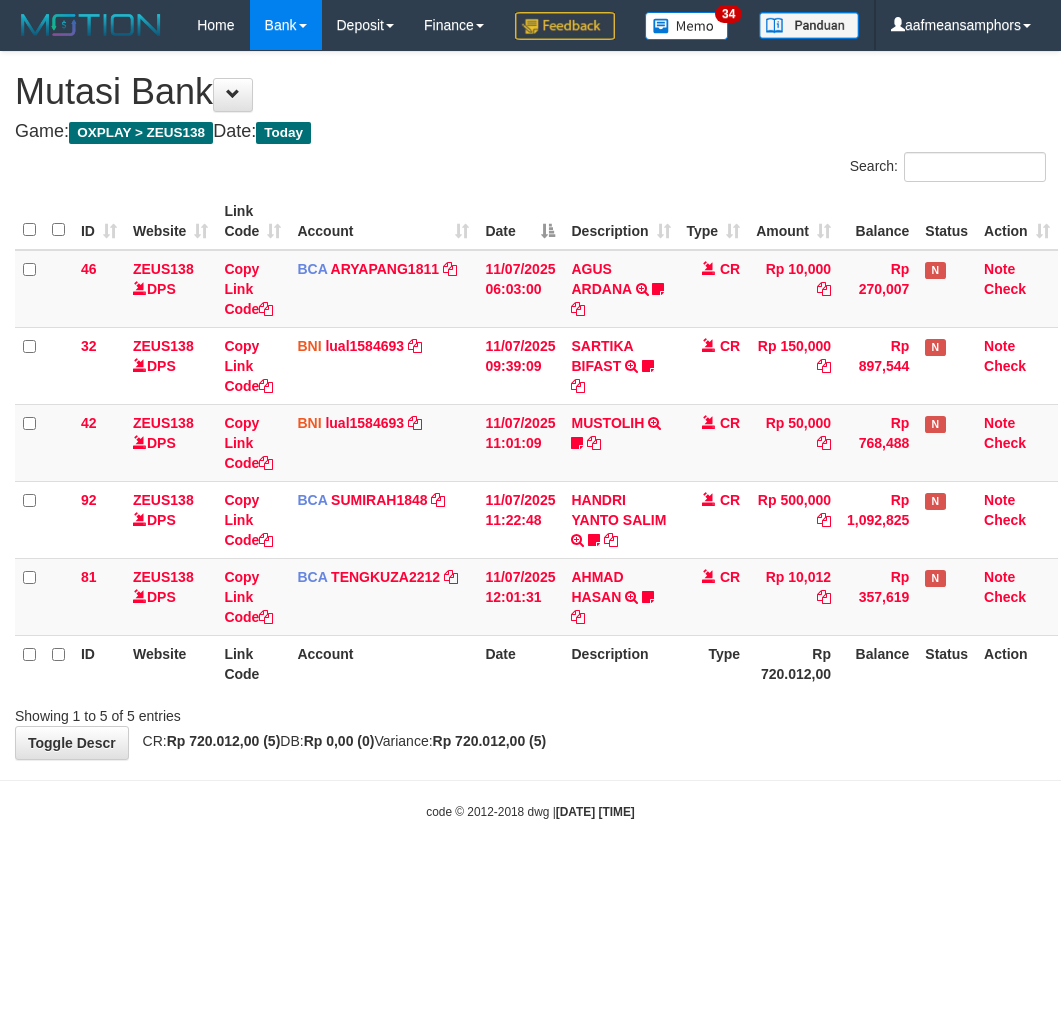 scroll, scrollTop: 0, scrollLeft: 0, axis: both 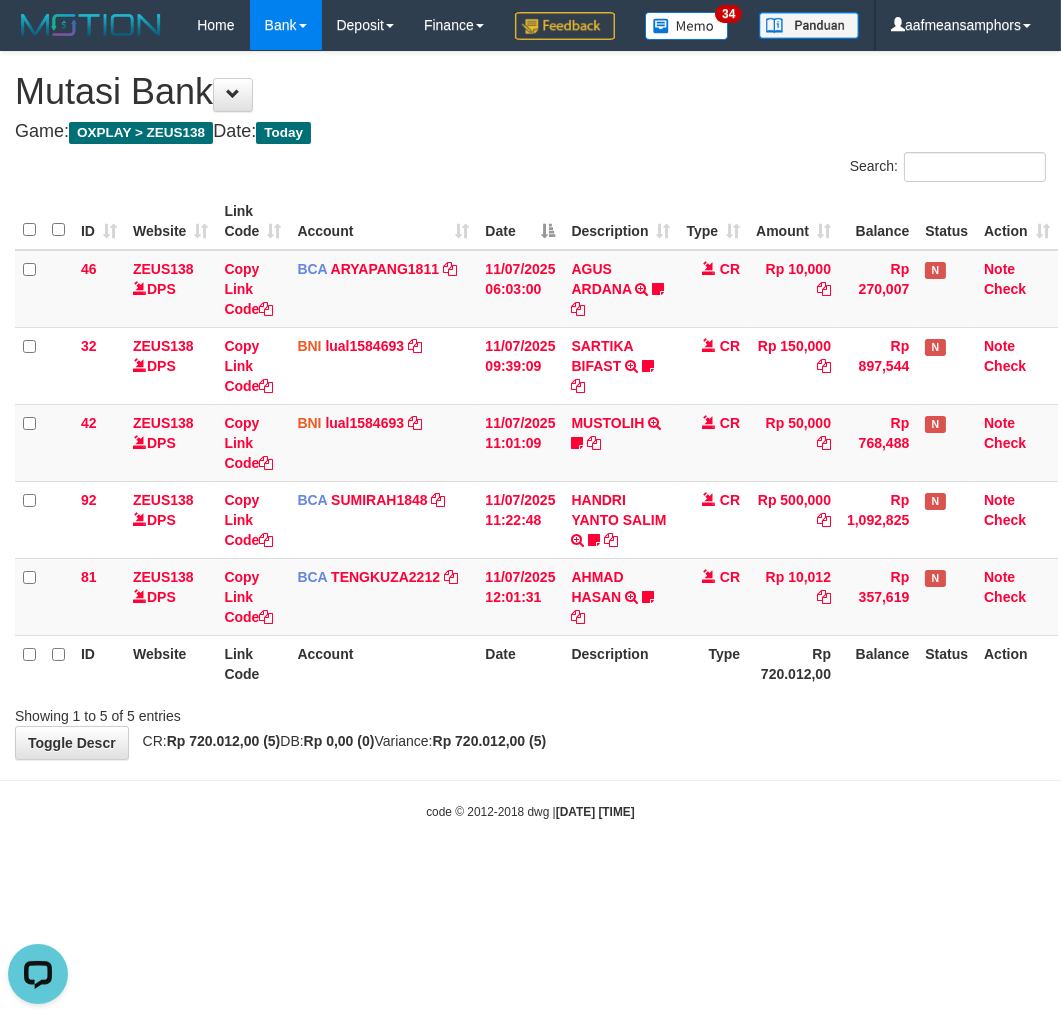 click on "Toggle navigation
Home
Bank
Account List
Load
By Website
Group
[OXPLAY]													ZEUS138
By Load Group (DPS)" at bounding box center (530, 435) 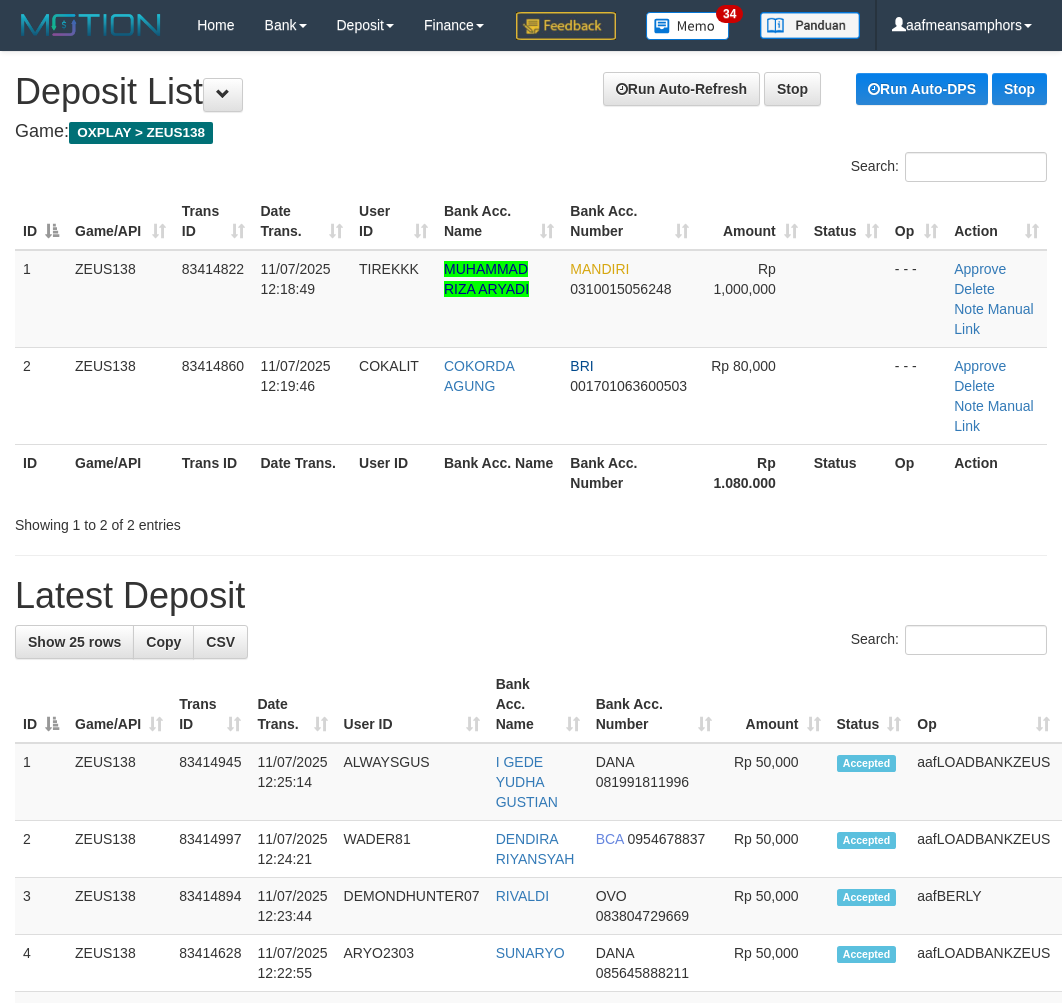 scroll, scrollTop: 0, scrollLeft: 0, axis: both 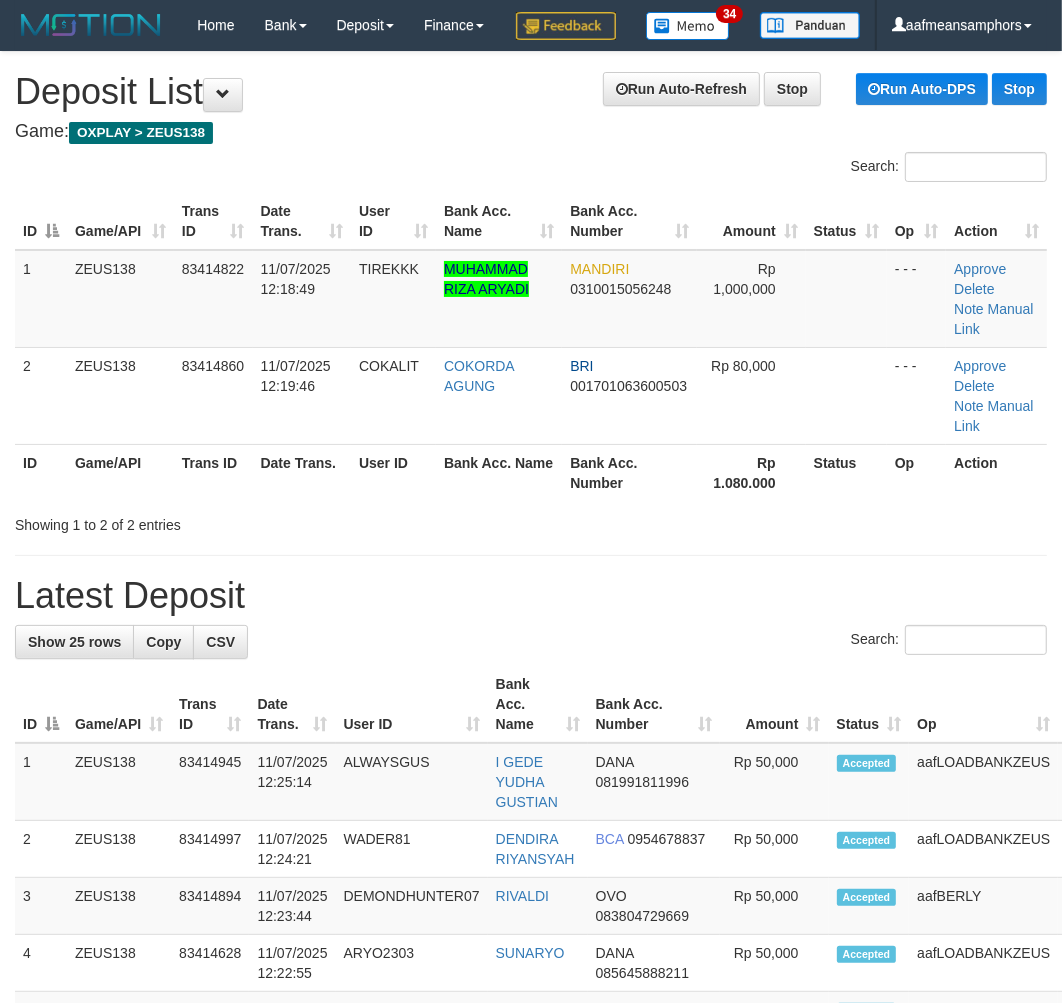 drag, startPoint x: 363, startPoint y: 613, endPoint x: 344, endPoint y: 605, distance: 20.615528 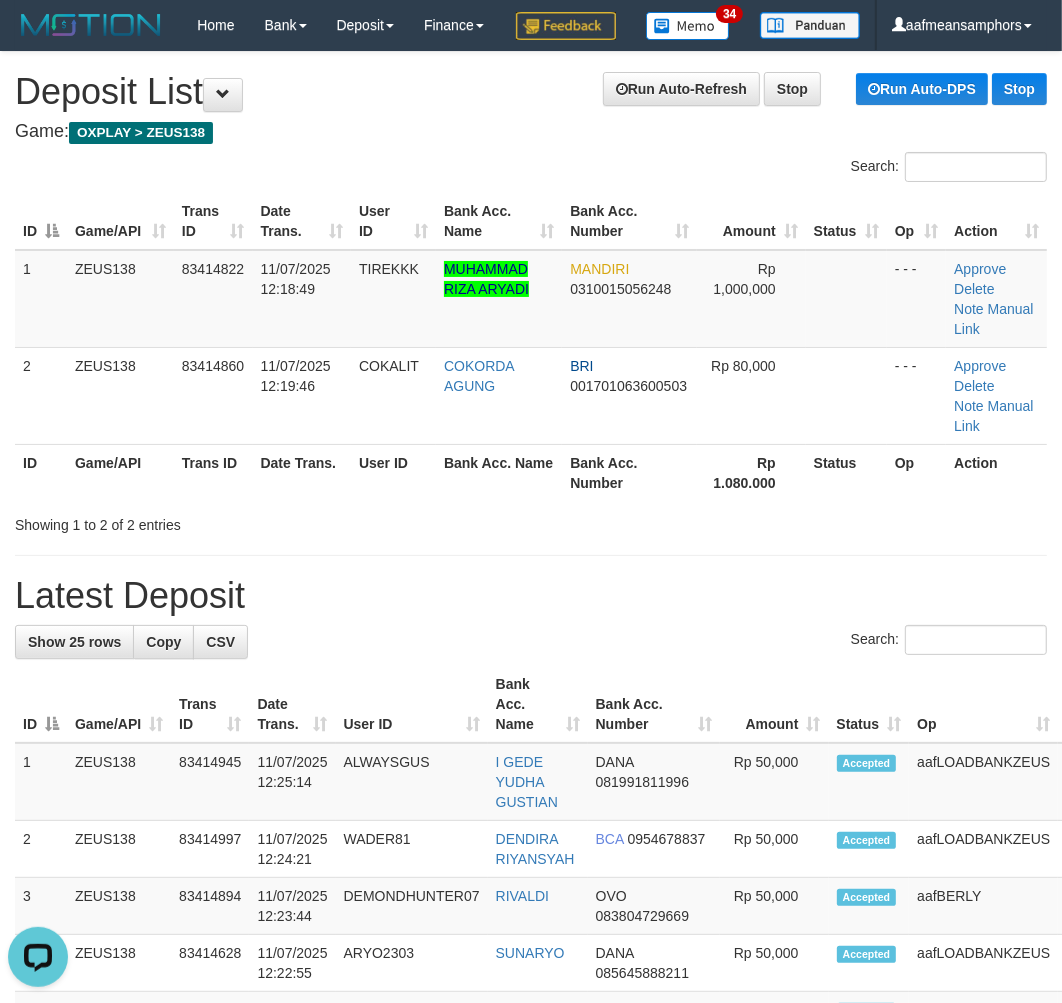 scroll, scrollTop: 0, scrollLeft: 0, axis: both 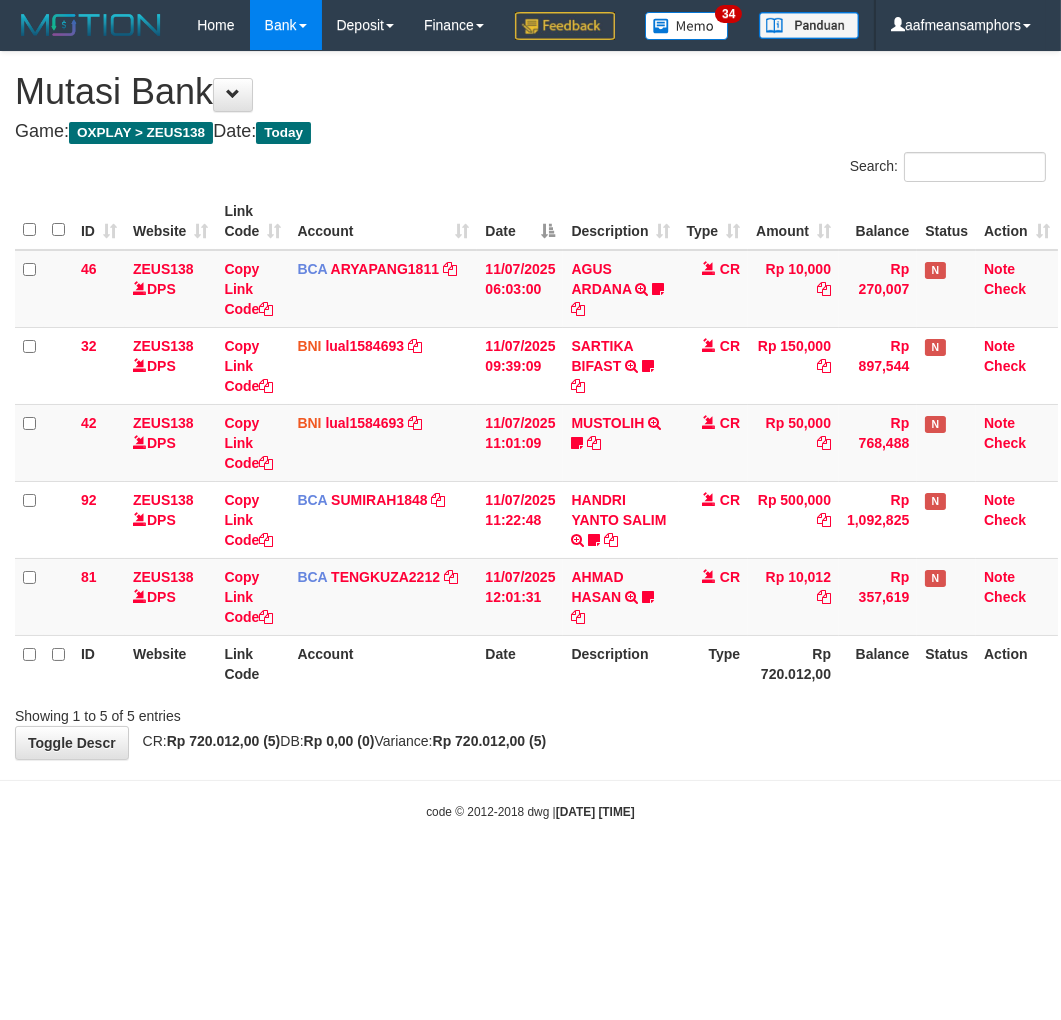 drag, startPoint x: 695, startPoint y: 821, endPoint x: 1055, endPoint y: 687, distance: 384.1302 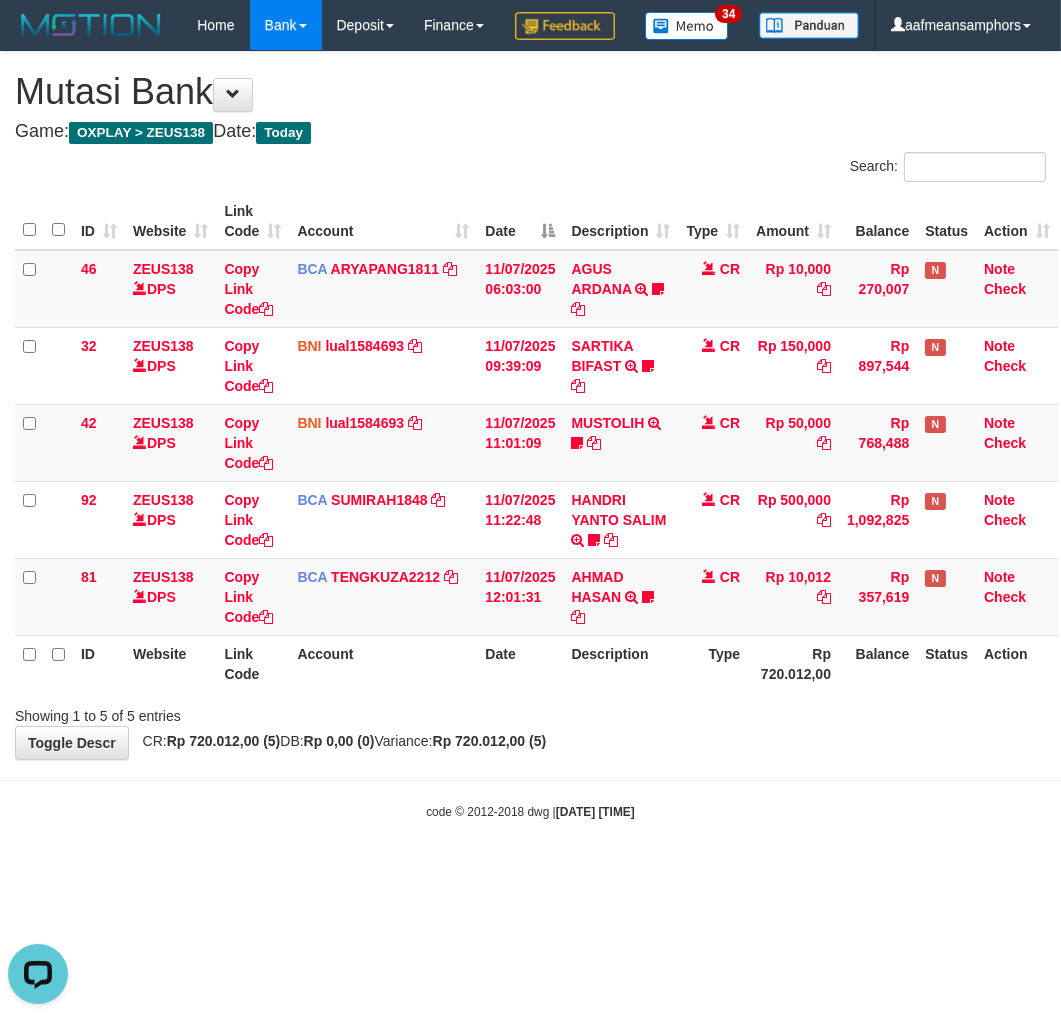 scroll, scrollTop: 0, scrollLeft: 0, axis: both 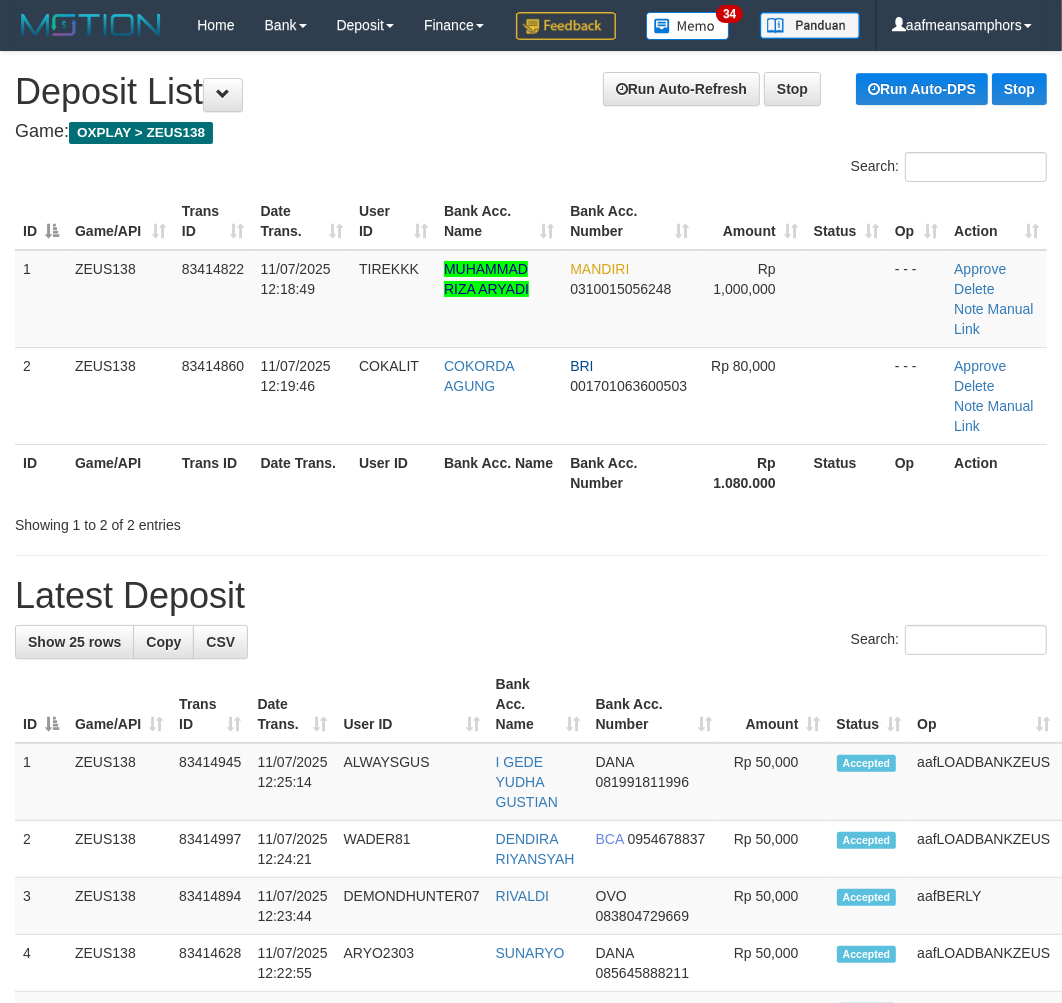 click on "Latest Deposit" at bounding box center (531, 596) 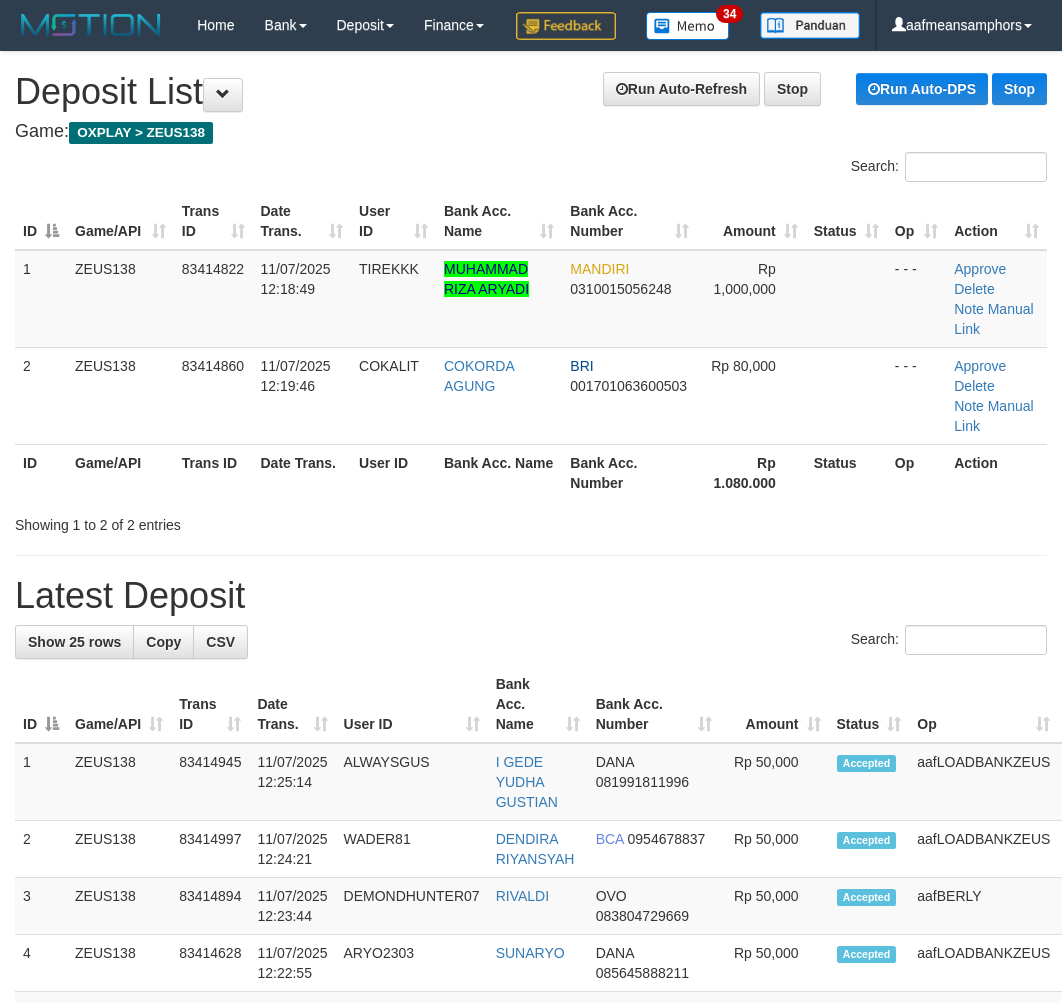 scroll, scrollTop: 0, scrollLeft: 0, axis: both 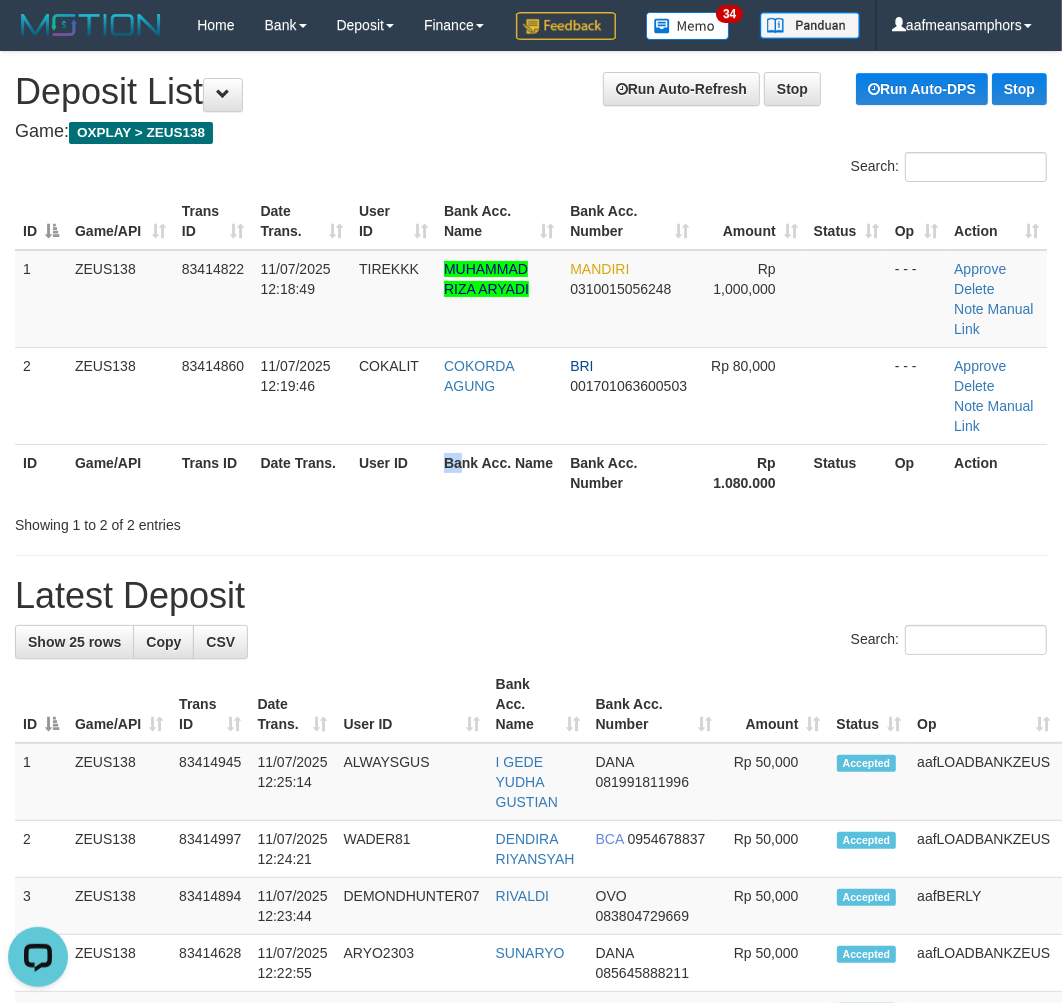 drag, startPoint x: 462, startPoint y: 540, endPoint x: 72, endPoint y: 672, distance: 411.7329 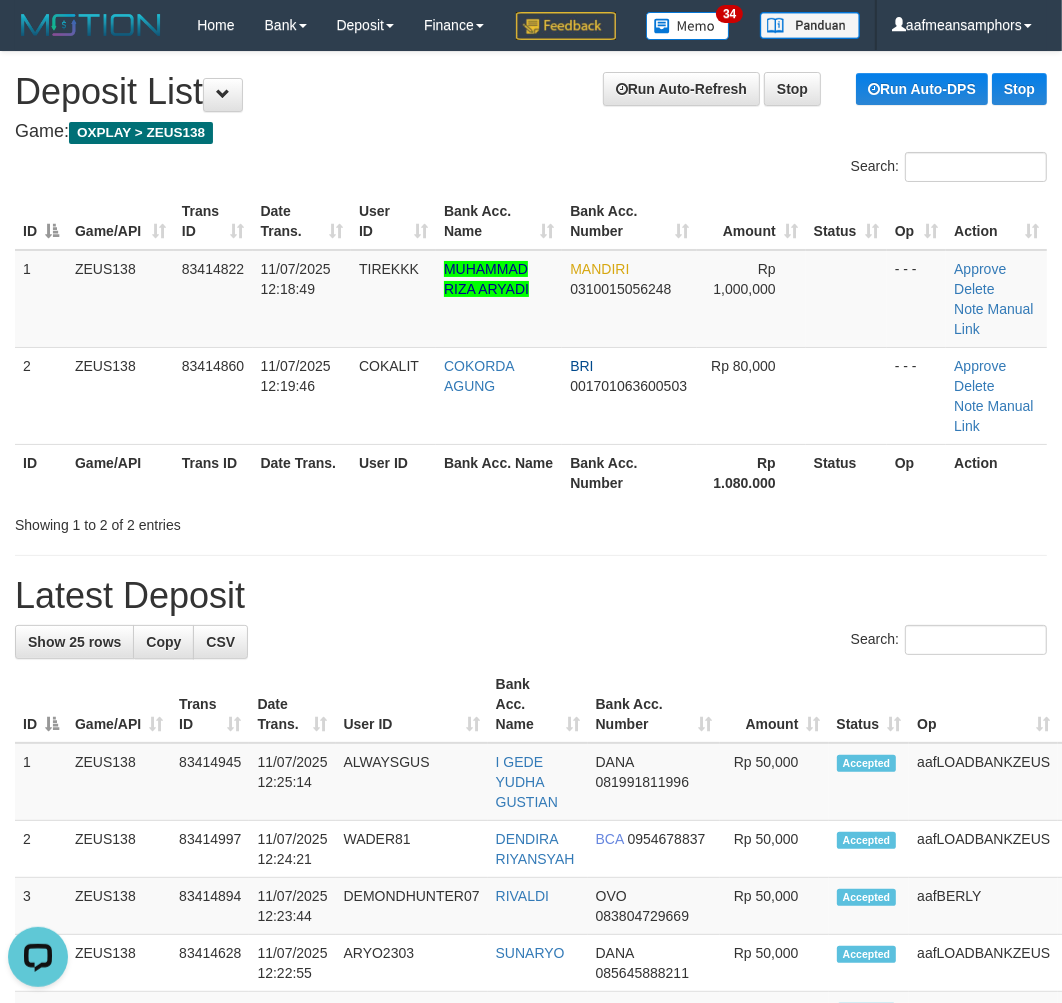 drag, startPoint x: 594, startPoint y: 580, endPoint x: 7, endPoint y: 710, distance: 601.2229 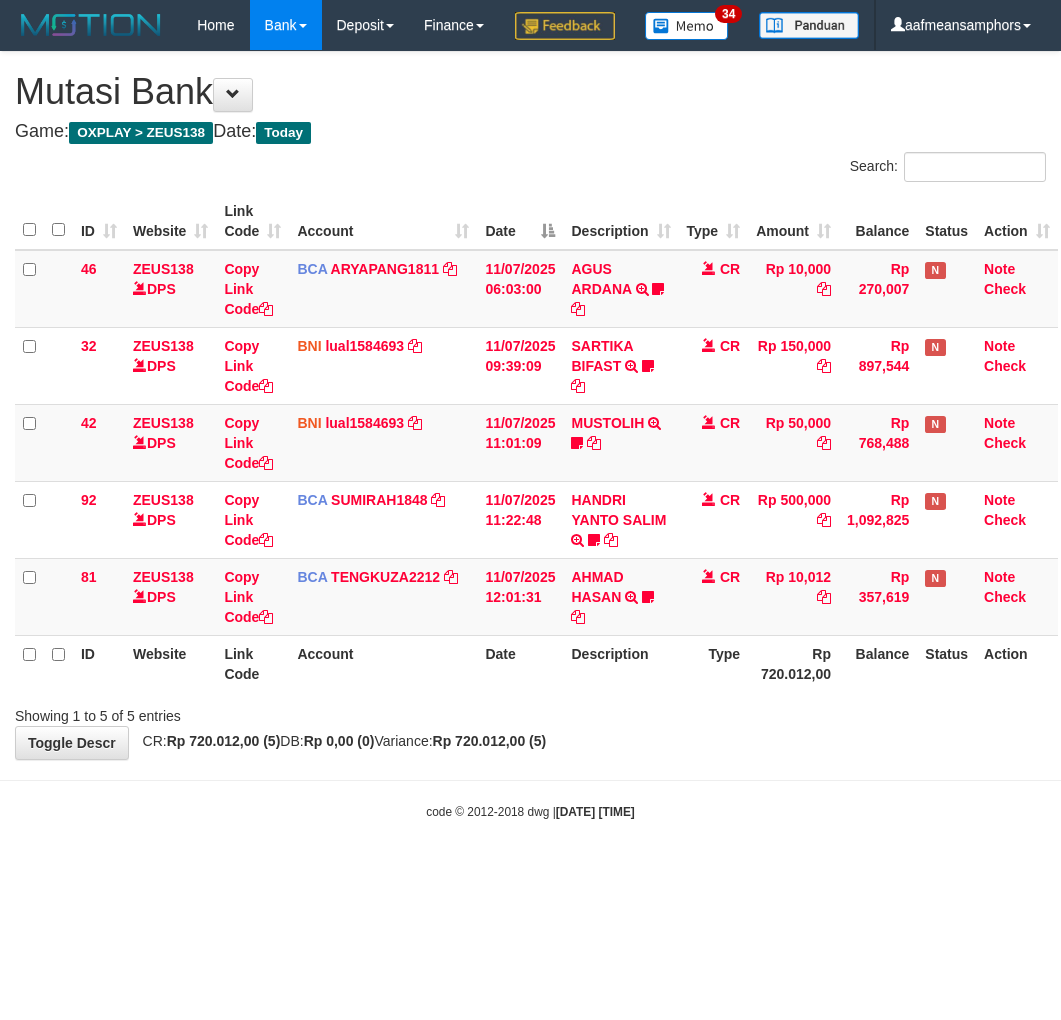 scroll, scrollTop: 0, scrollLeft: 0, axis: both 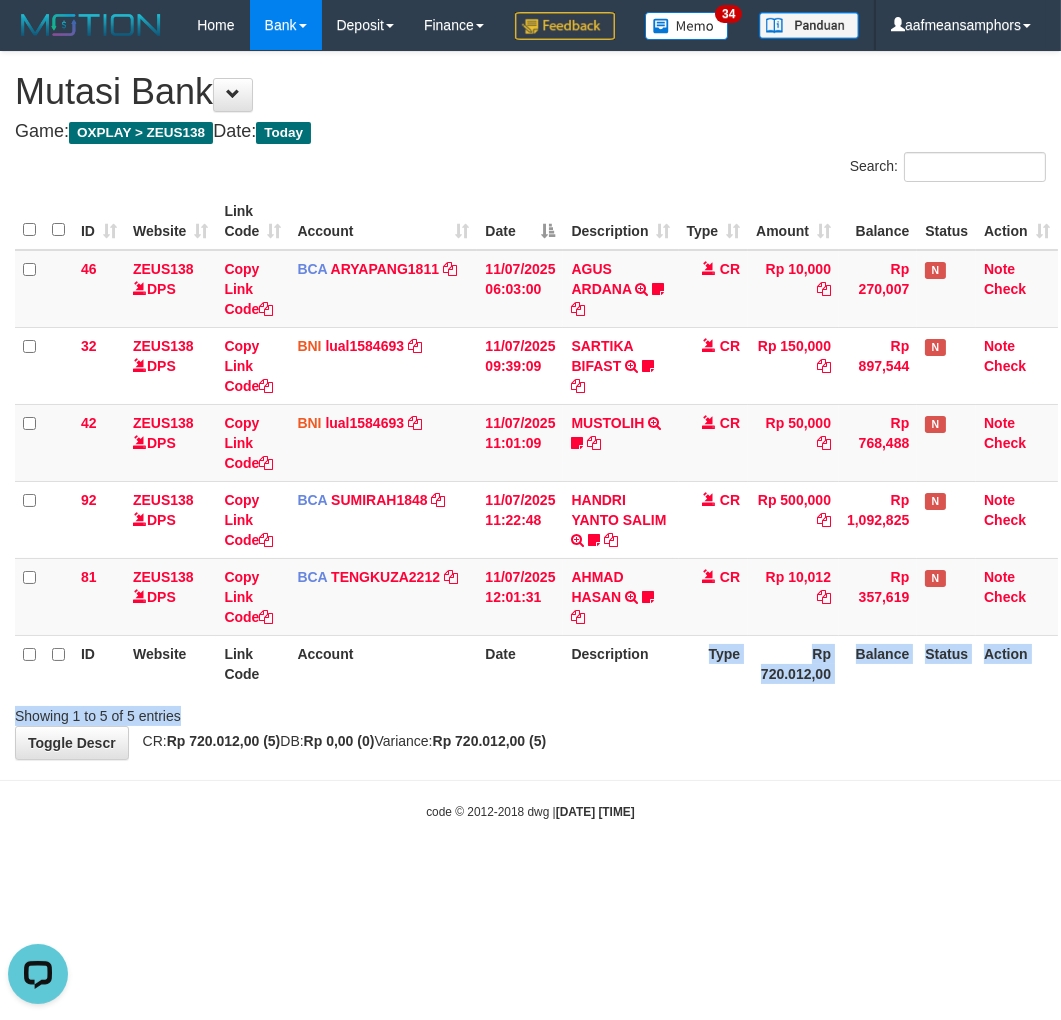 drag, startPoint x: 663, startPoint y: 740, endPoint x: 772, endPoint y: 713, distance: 112.29426 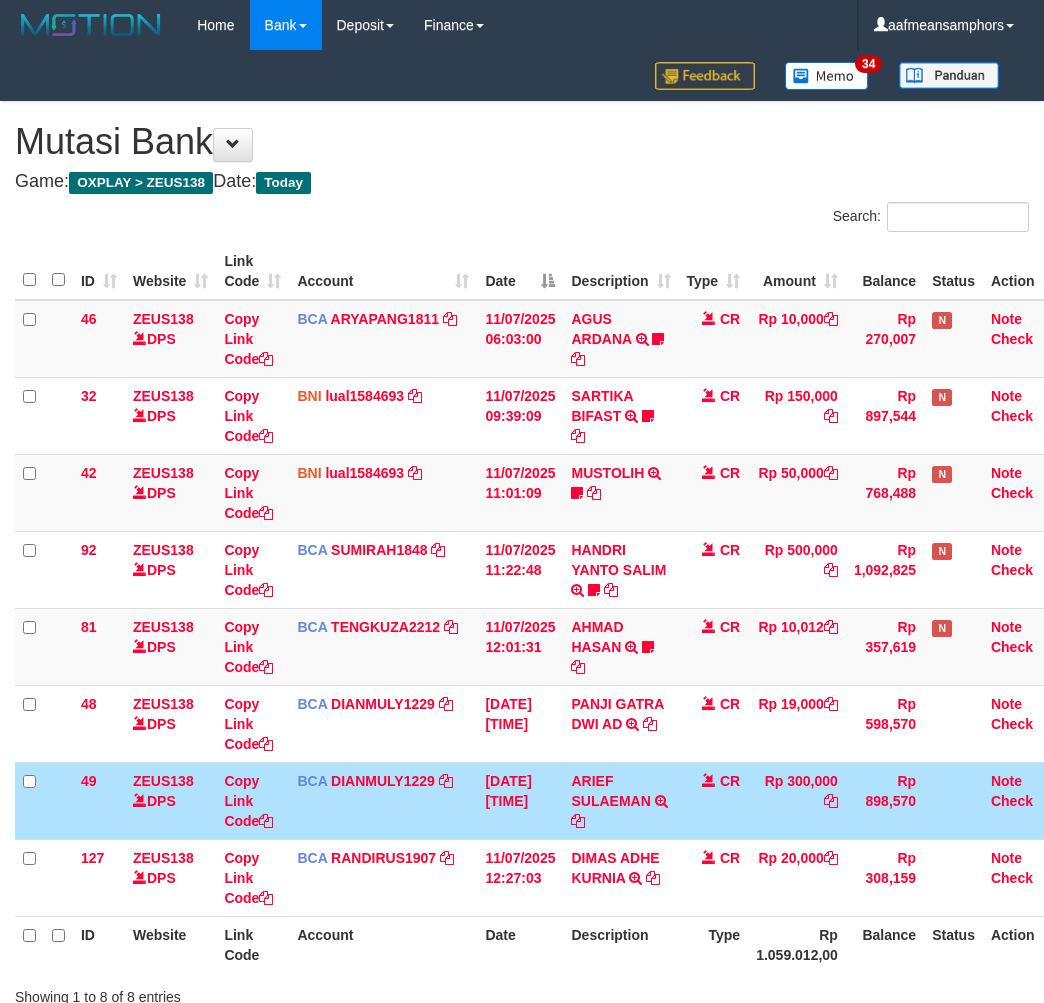 scroll, scrollTop: 0, scrollLeft: 0, axis: both 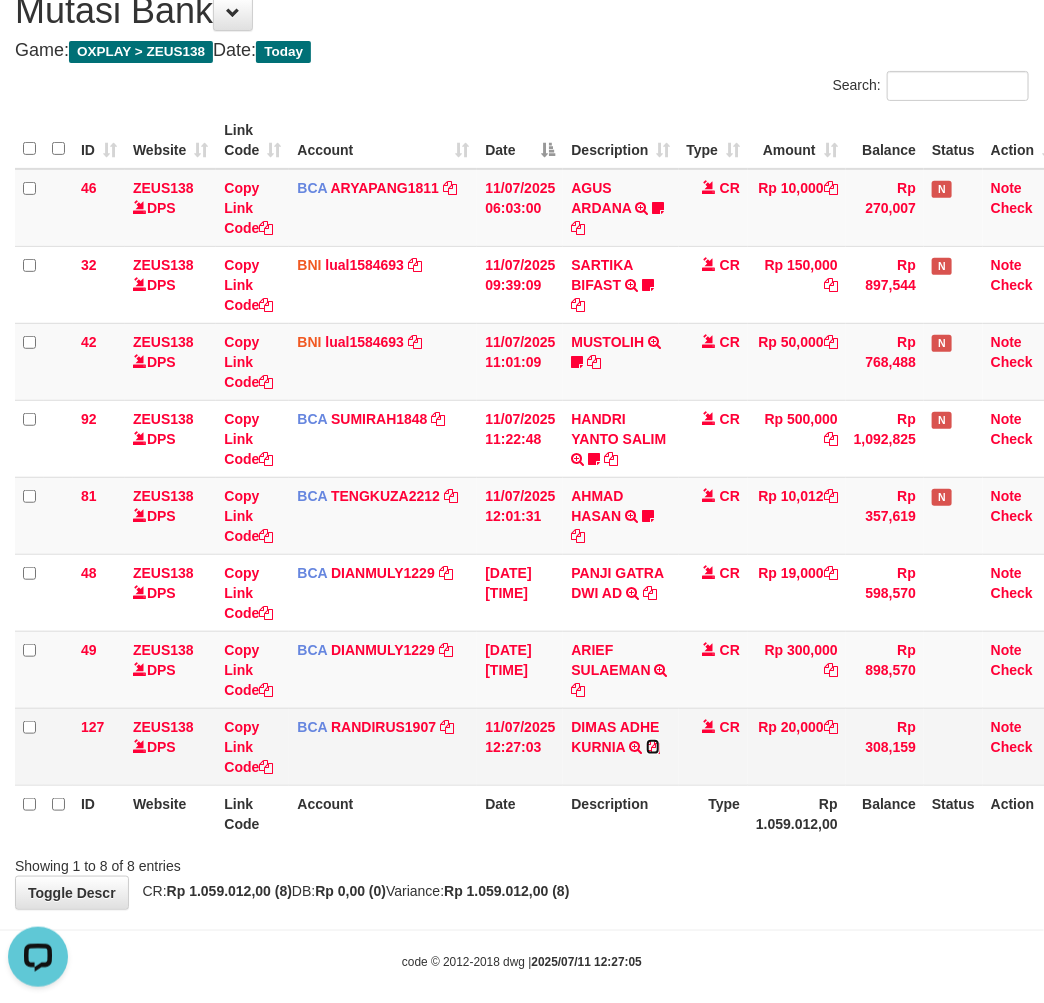 click at bounding box center [653, 747] 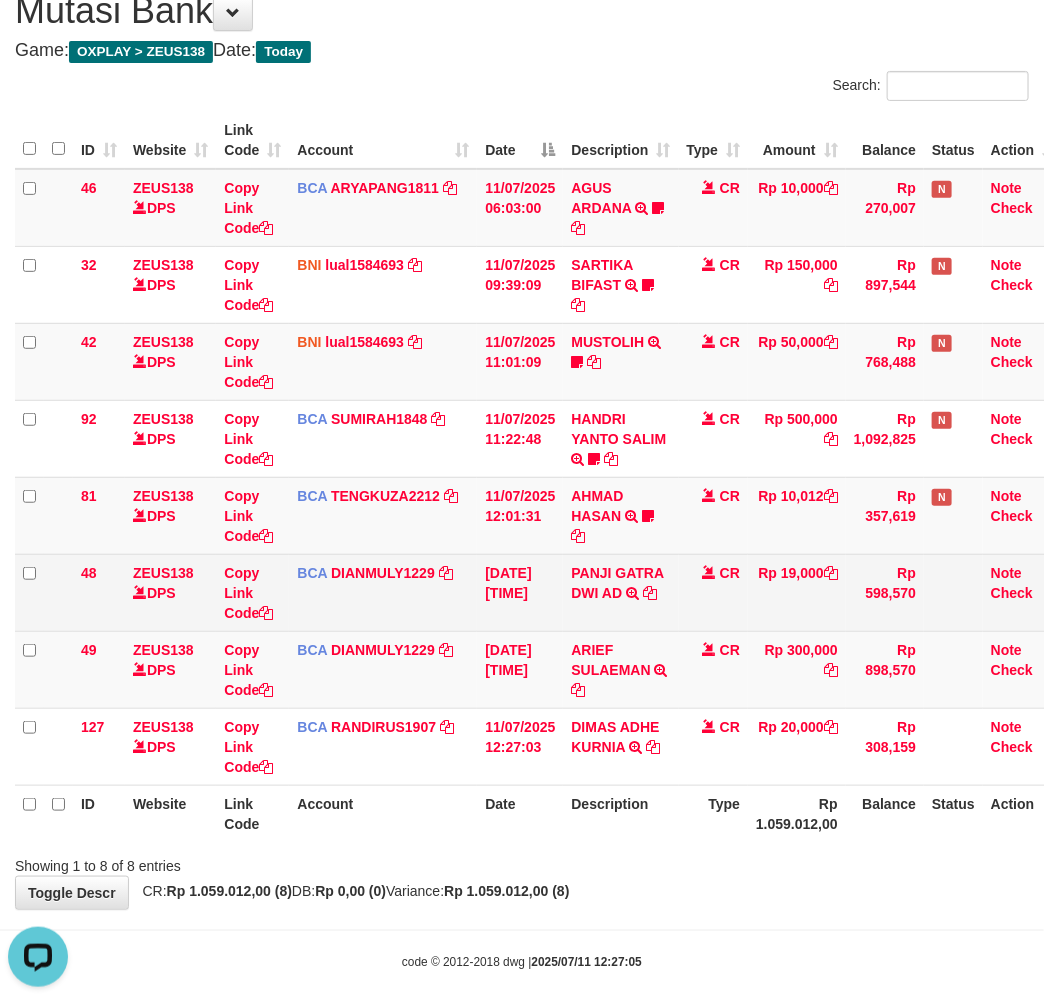 click at bounding box center (650, 593) 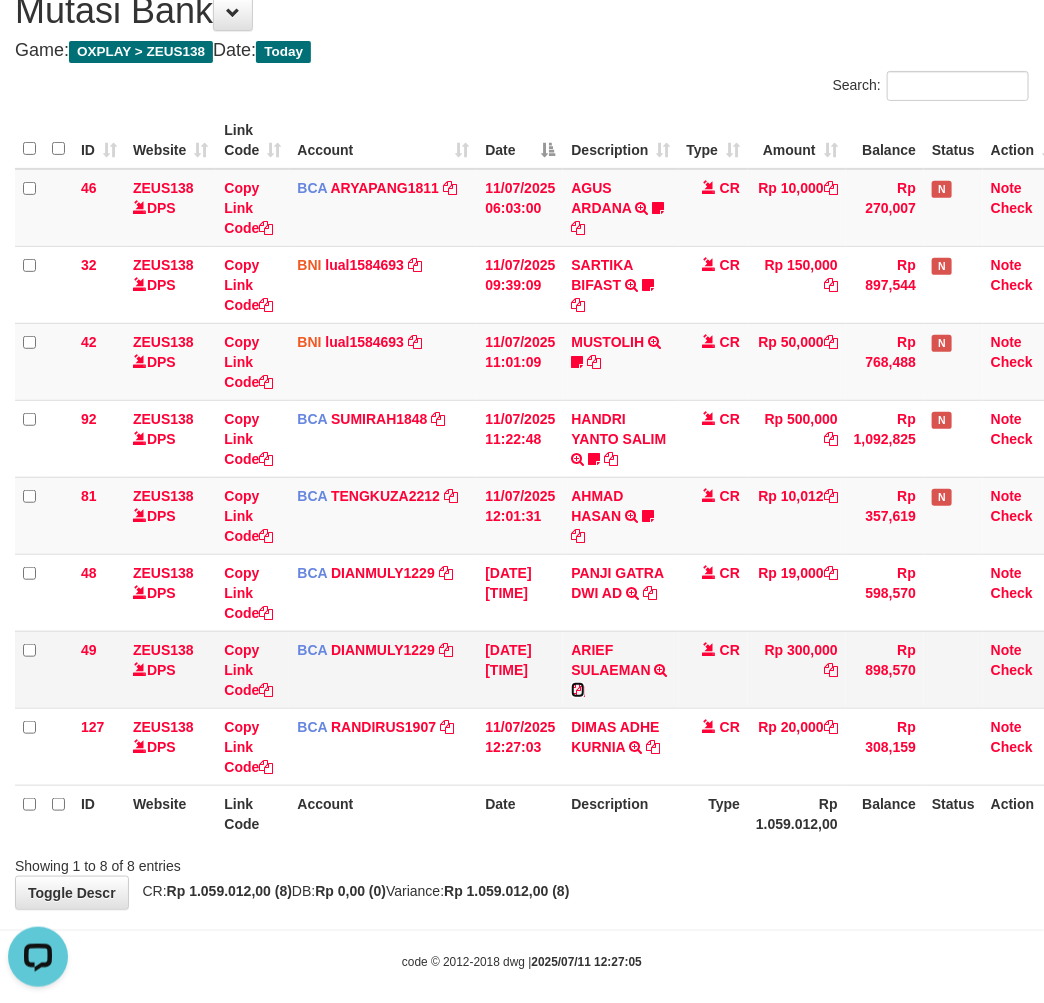 click at bounding box center (578, 690) 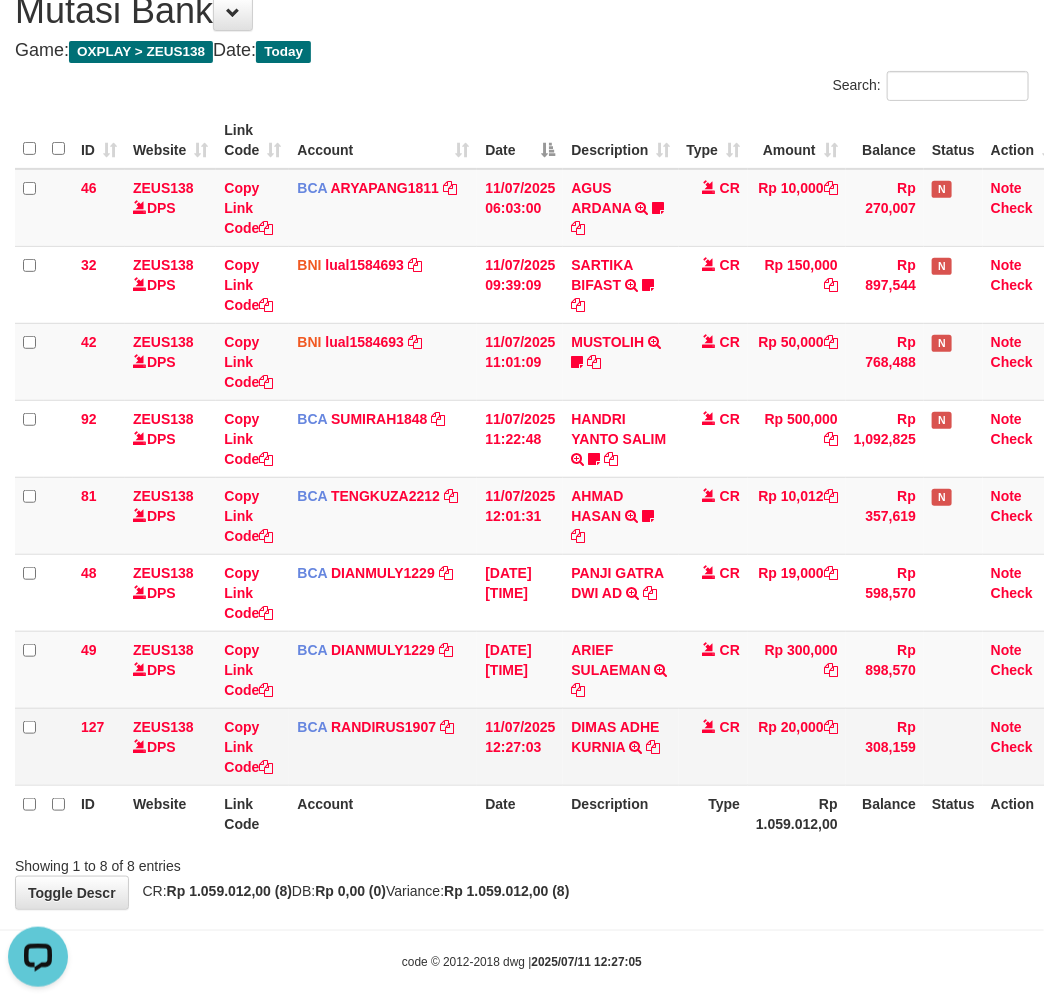 click on "DIMAS ADHE KURNIA         TRSF E-BANKING CR 1107/FTSCY/WS95031
20000.00DIMAS ADHE KURNIA" at bounding box center [620, 746] 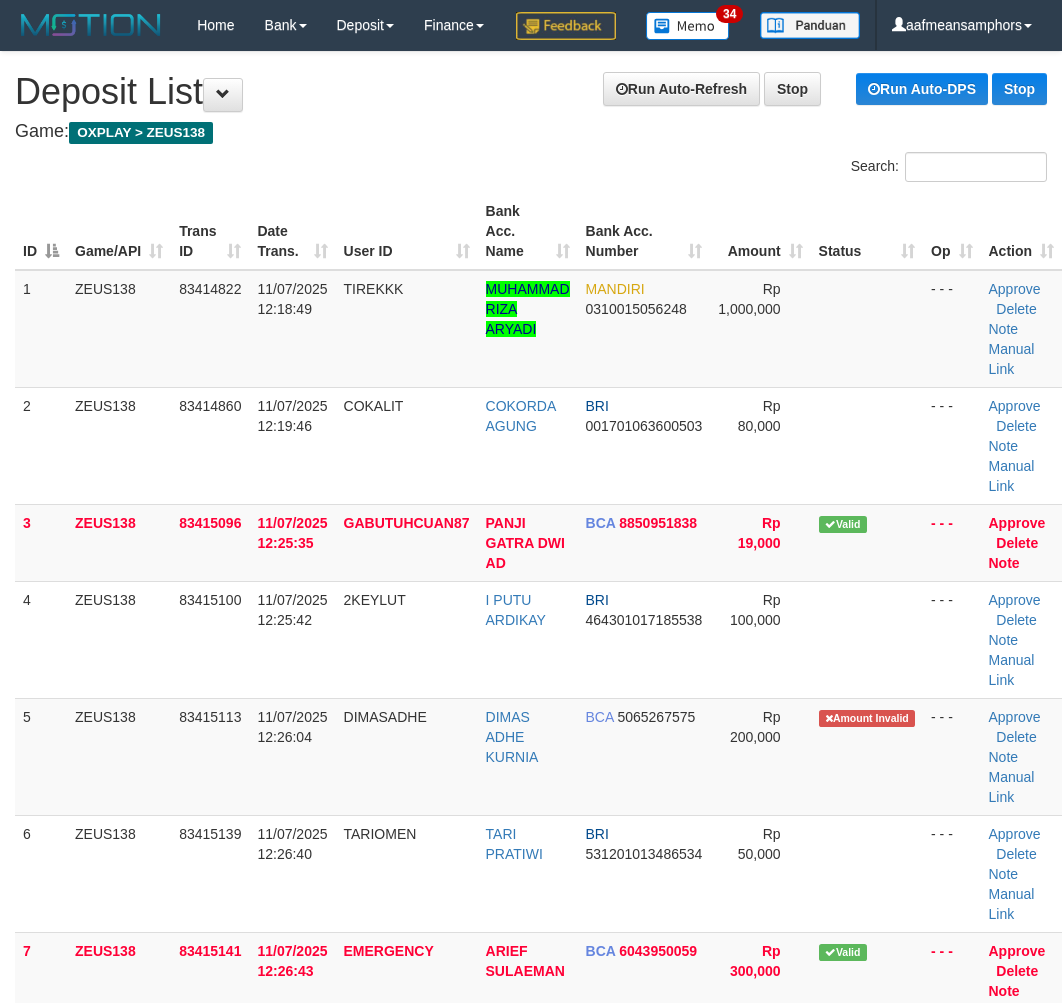 scroll, scrollTop: 0, scrollLeft: 0, axis: both 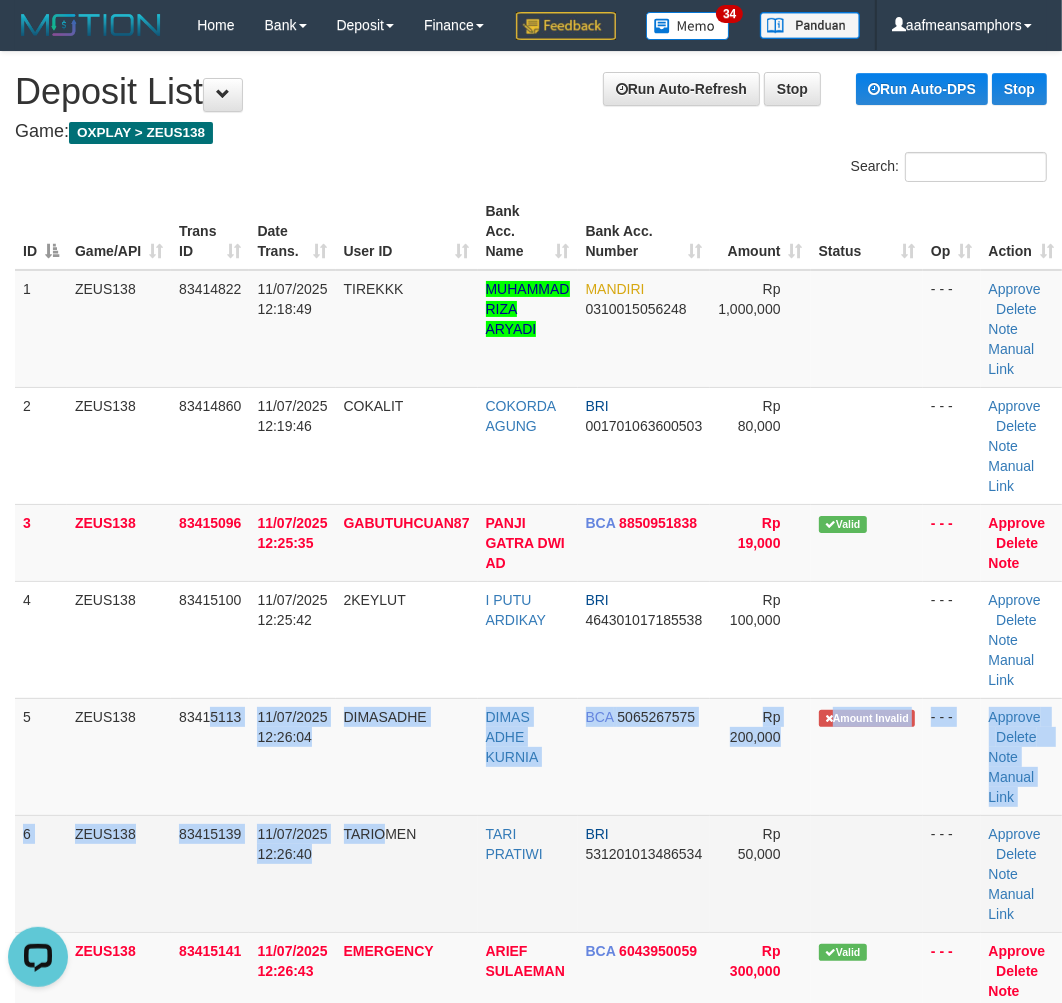 click on "1
ZEUS138
83414822
11/07/2025 12:18:49
TIREKKK
[FIRST] [LAST]
MANDIRI
0310015056248
Rp 1,000,000
- - -
Approve
Delete
Note
Manual Link
2
ZEUS138
83414860
11/07/2025 12:19:46
COKALIT
[FIRST] [LAST]
BRI
001701063600503
Rp 80,000
- - -
Approve
BCA" at bounding box center [538, 640] 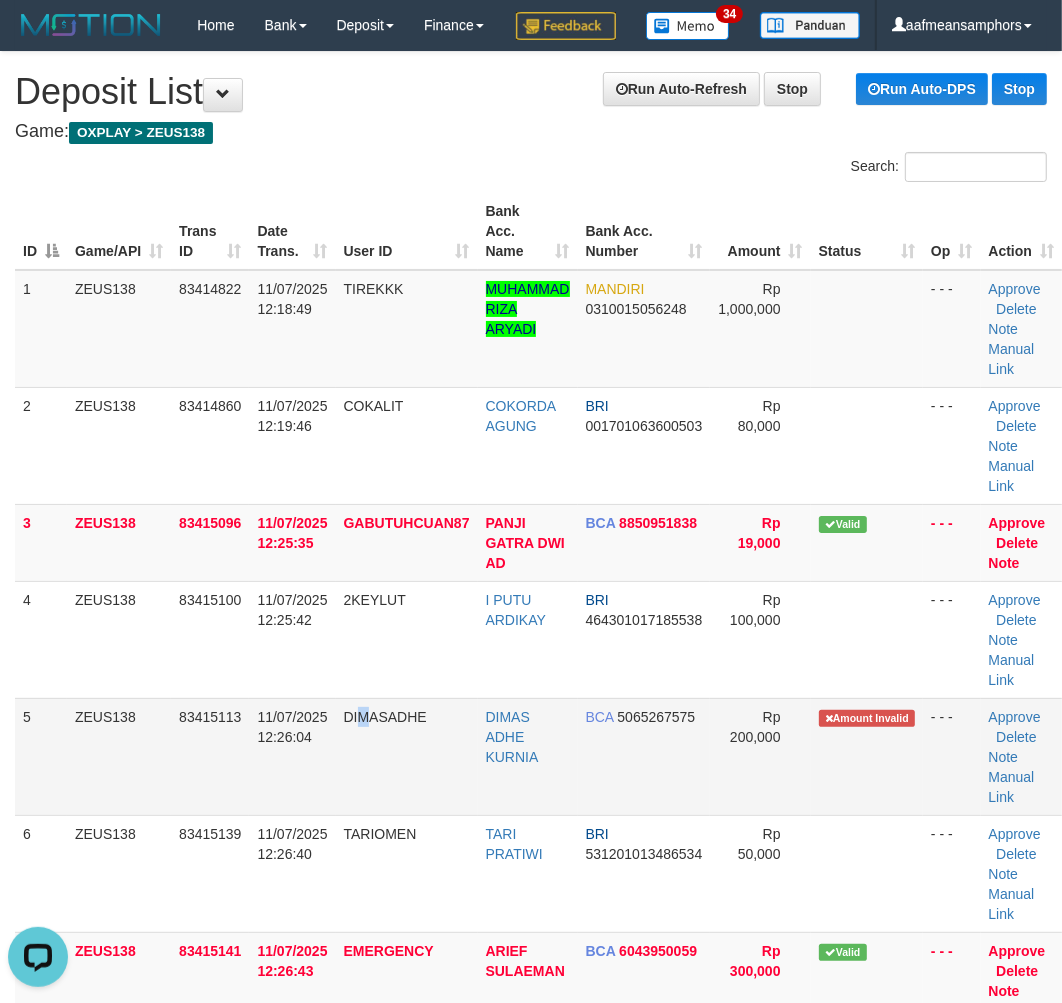 click on "DIMASADHE" at bounding box center (407, 756) 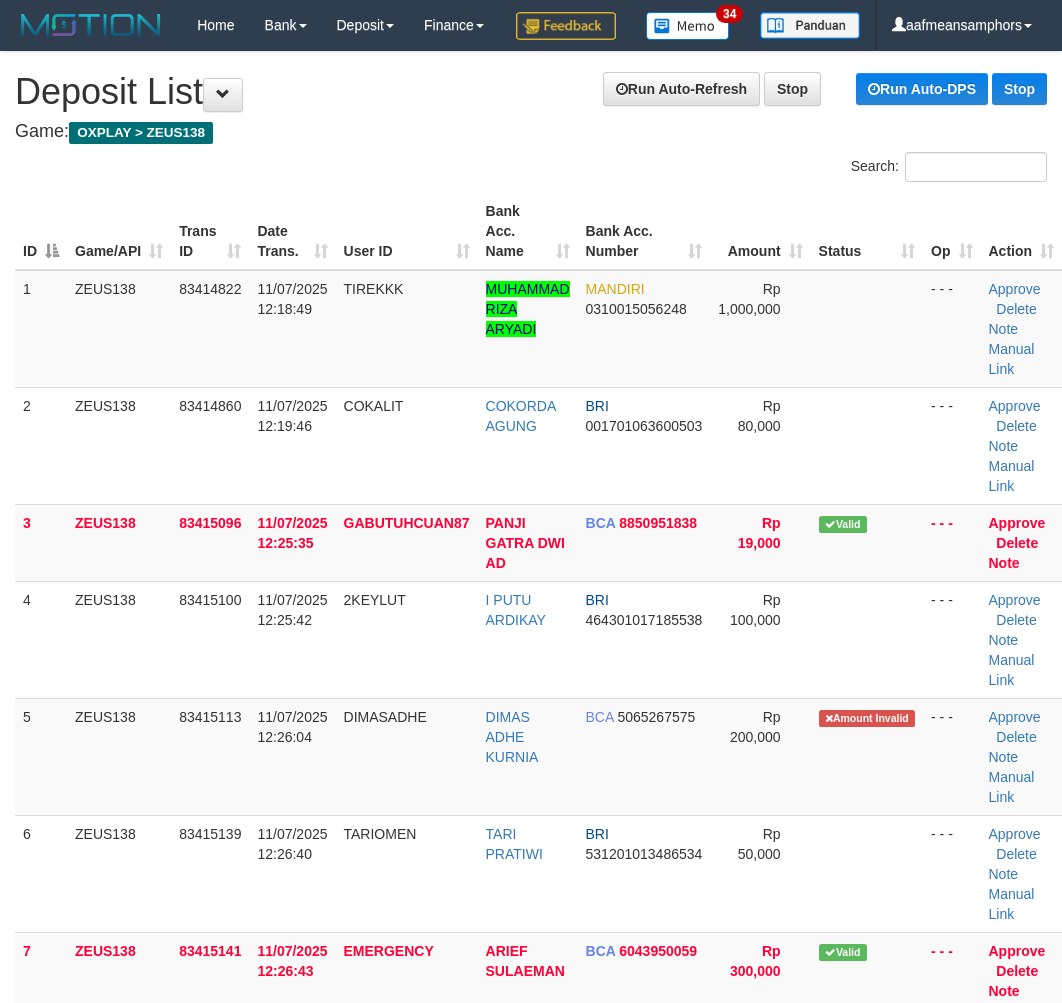 scroll, scrollTop: 0, scrollLeft: 0, axis: both 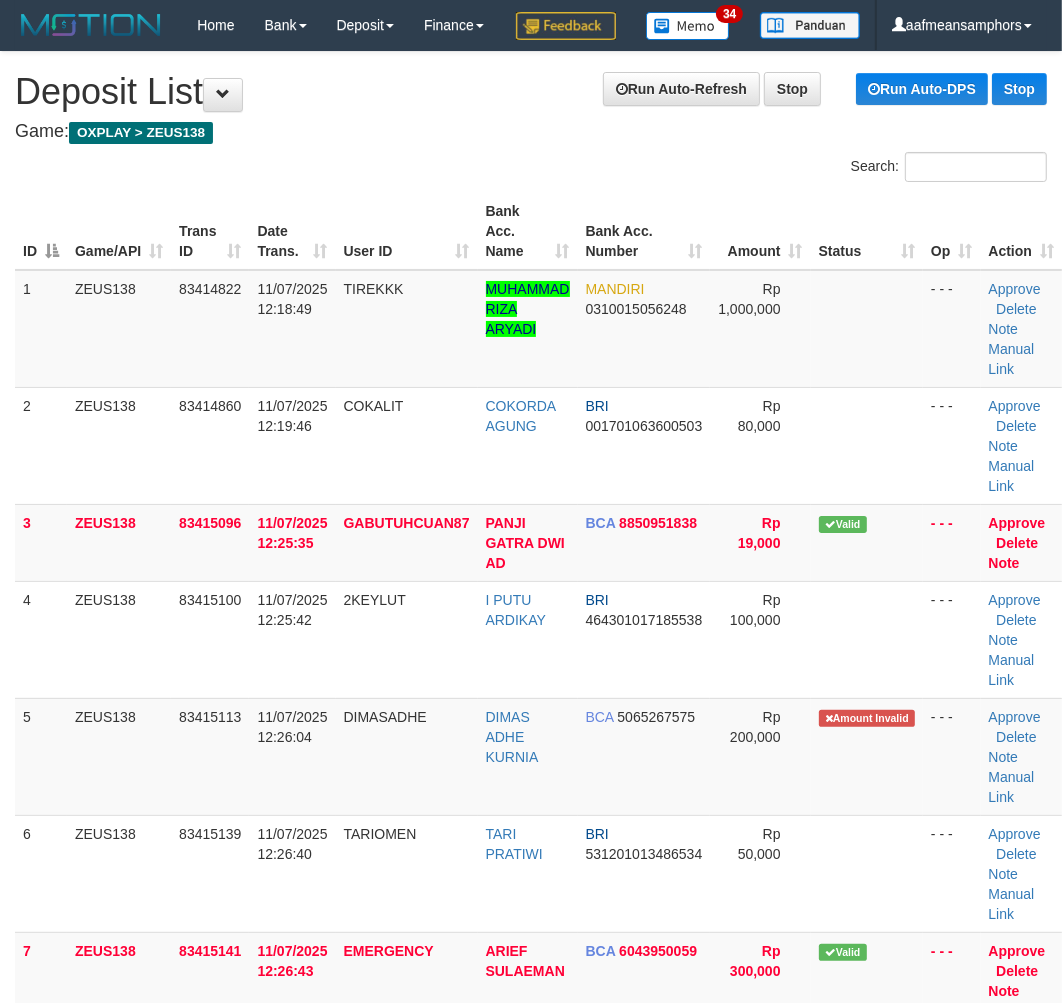 click on "1
ZEUS138
83414822
11/07/2025 12:18:49
TIREKKK
[FIRST] [LAST]
MANDIRI
0310015056248
Rp 1,000,000
- - -
Approve
Delete
Note
Manual Link
2
ZEUS138
83414860
11/07/2025 12:19:46
COKALIT
COKORDA AGUNG
BRI
001701063600503
Rp 80,000
- - -
Approve
BCA" at bounding box center (538, 640) 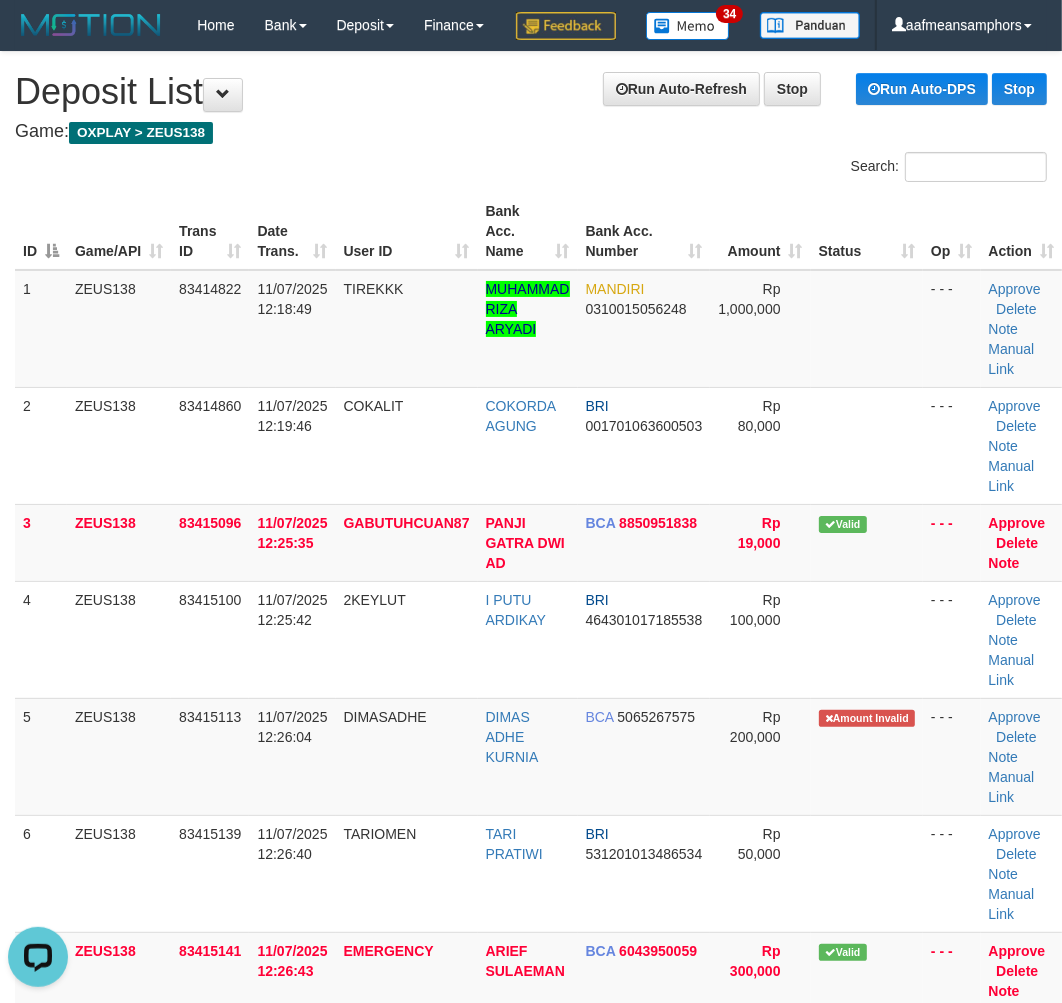 scroll, scrollTop: 0, scrollLeft: 0, axis: both 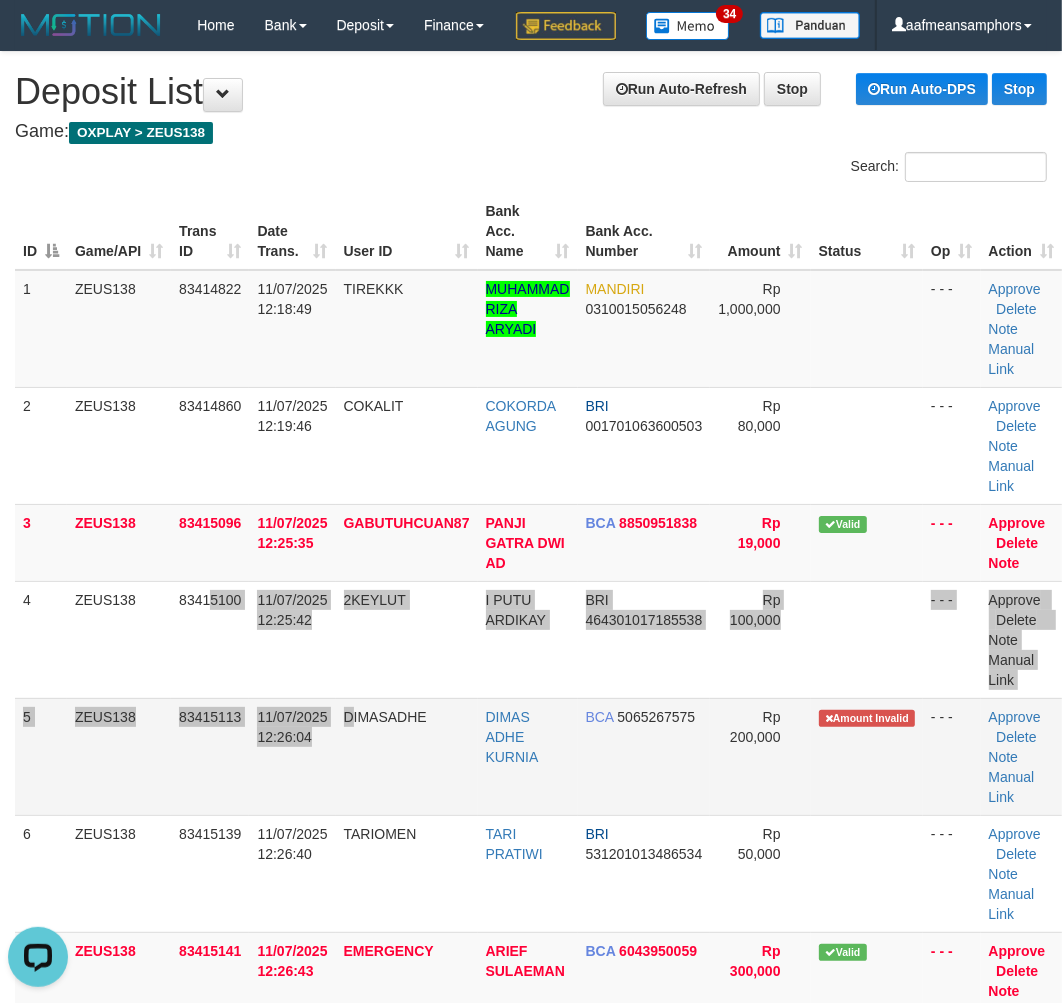 click on "1
ZEUS138
83414822
11/07/2025 12:18:49
TIREKKK
MUHAMMAD RIZA ARYADI
MANDIRI
0310015056248
Rp 1,000,000
- - -
Approve
Delete
Note
Manual Link
2
ZEUS138
83414860
11/07/2025 12:19:46
COKALIT
COKORDA AGUNG
BRI
001701063600503
Rp 80,000
- - -
Approve
BCA" at bounding box center [538, 640] 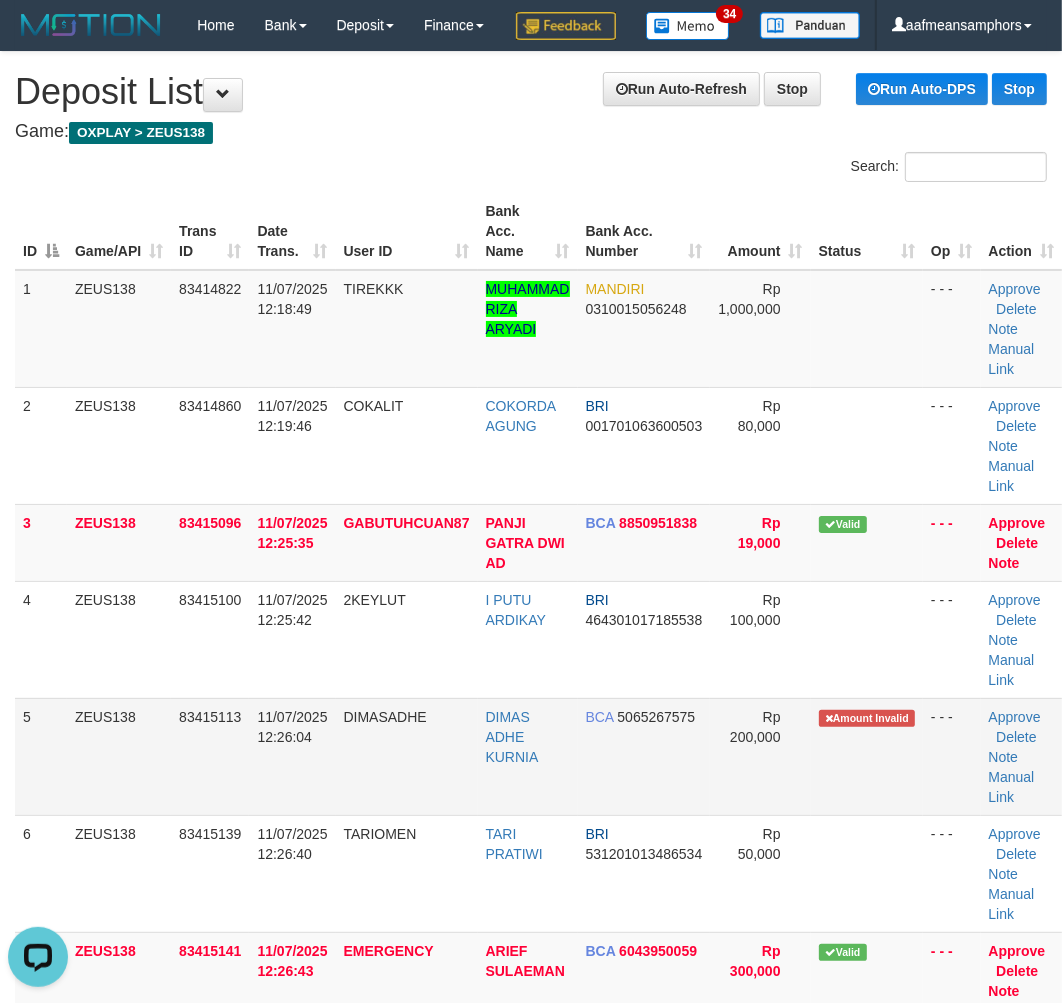 scroll, scrollTop: 23, scrollLeft: 0, axis: vertical 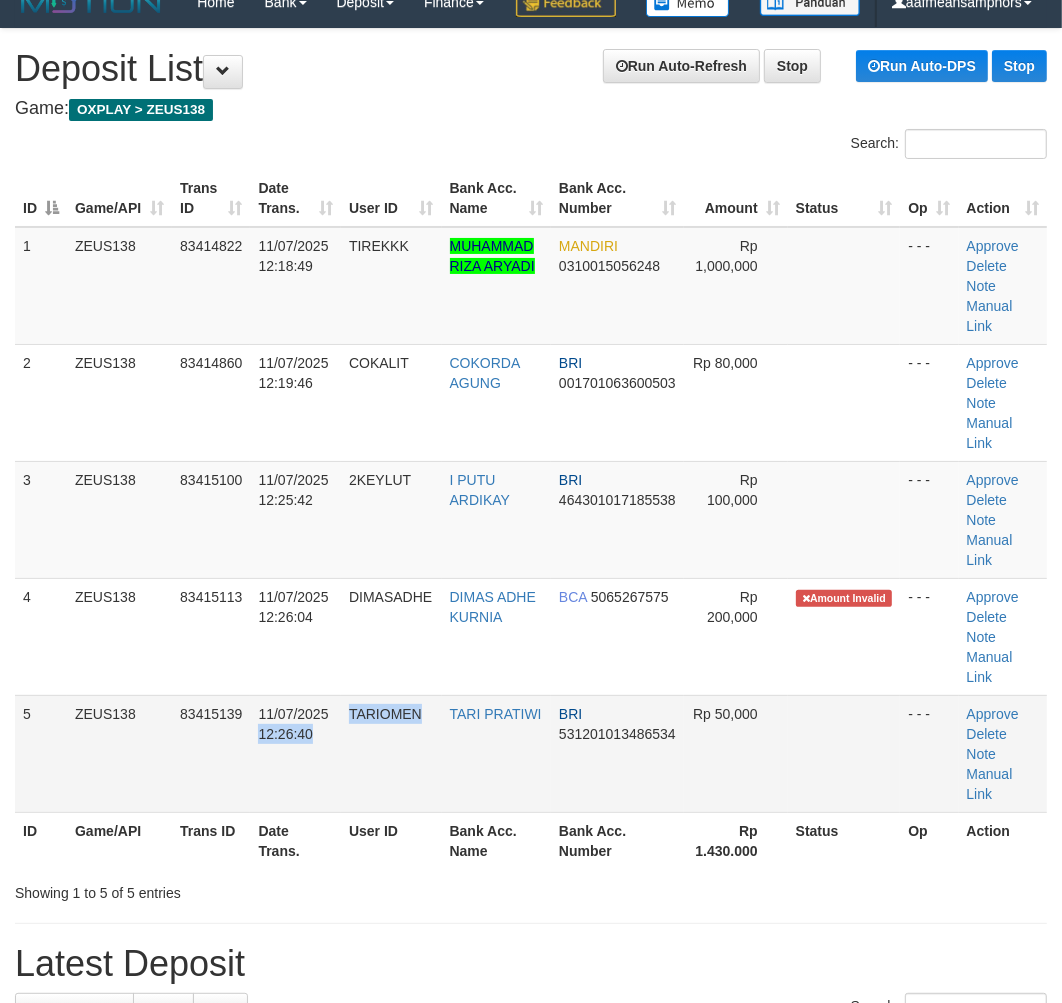 drag, startPoint x: 431, startPoint y: 761, endPoint x: 111, endPoint y: 778, distance: 320.45123 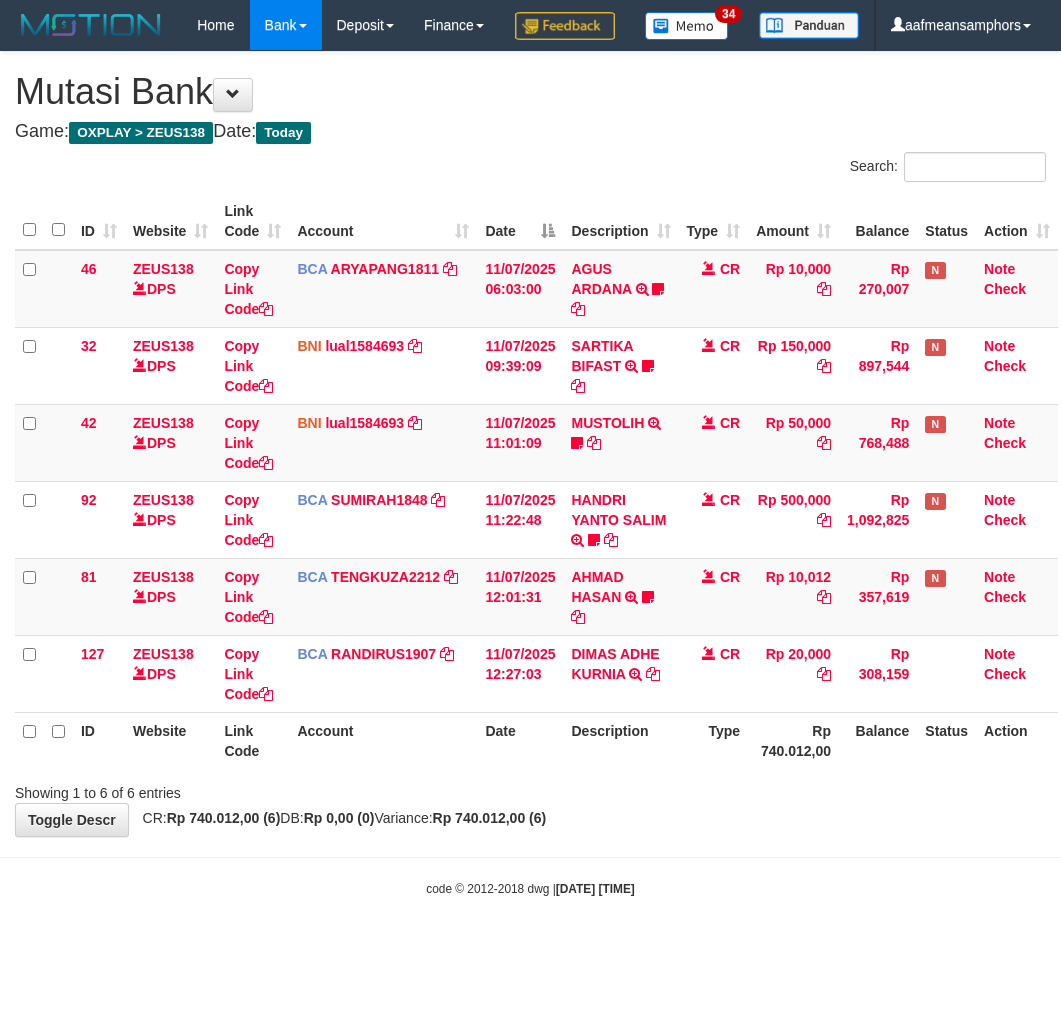 scroll, scrollTop: 0, scrollLeft: 0, axis: both 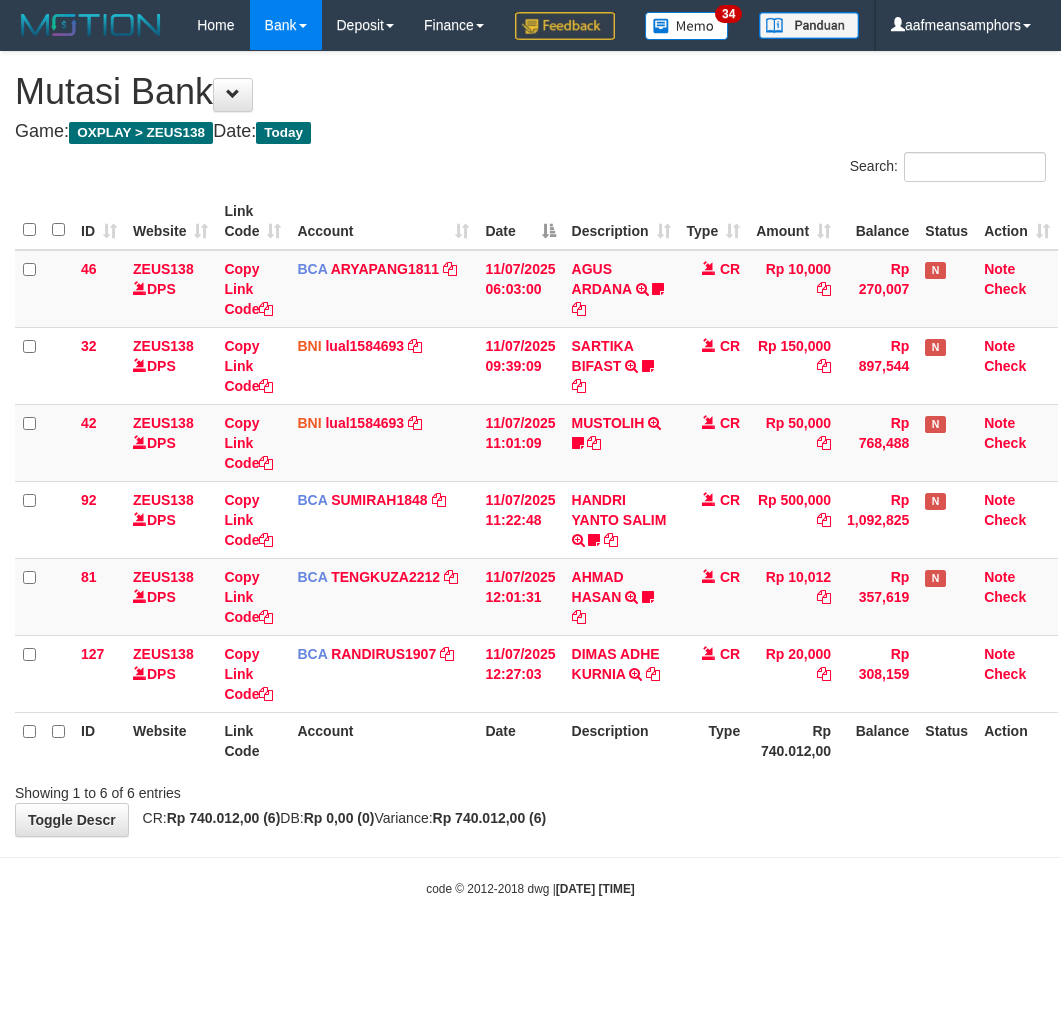 click on "Rp 740.012,00" at bounding box center (793, 740) 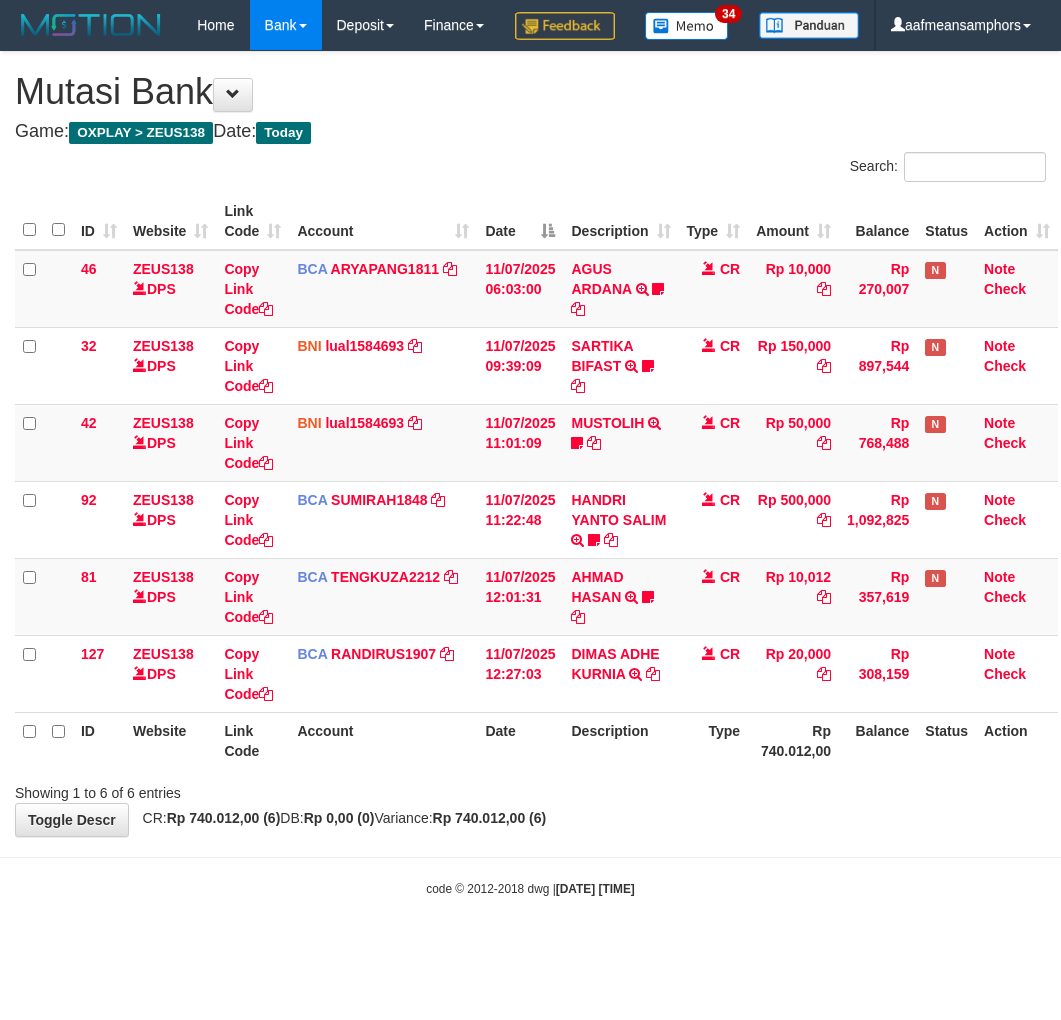 scroll, scrollTop: 0, scrollLeft: 0, axis: both 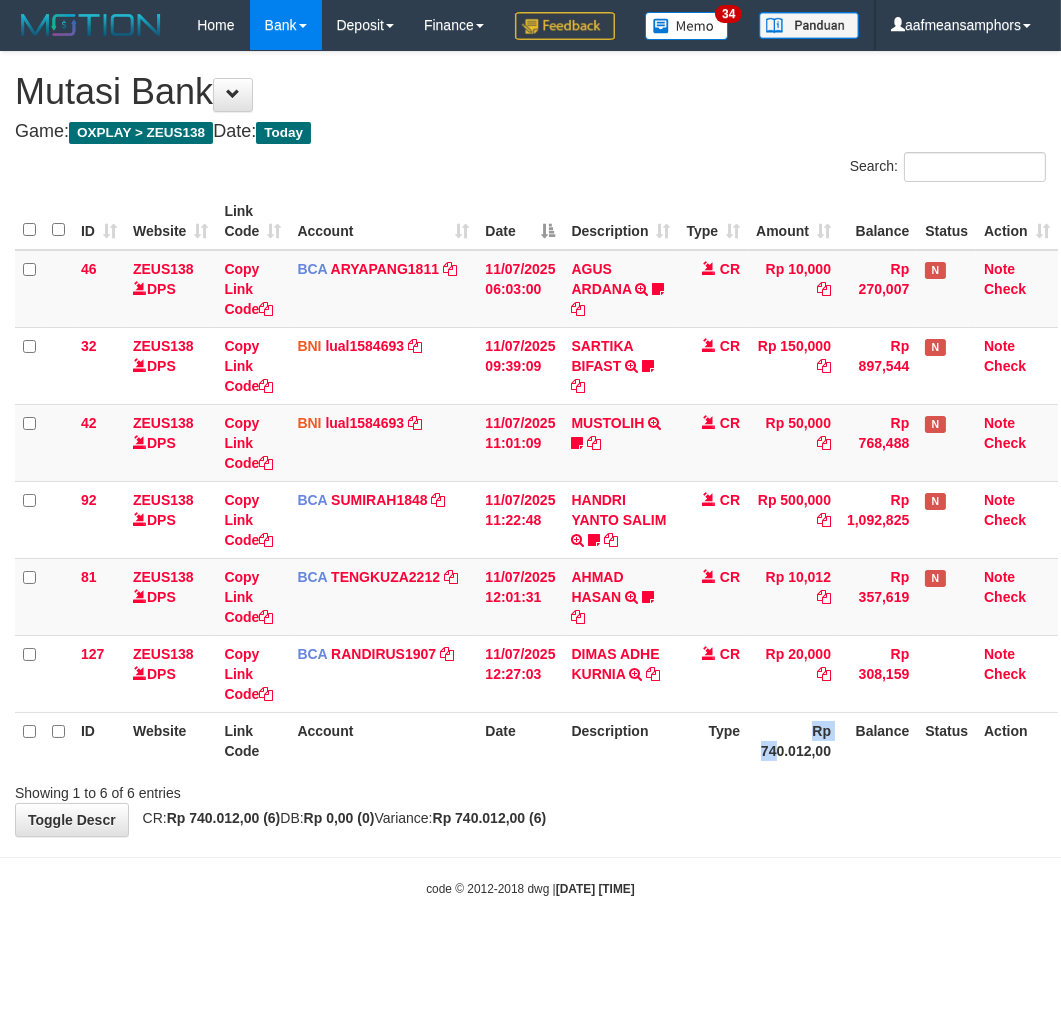 click on "Rp 740.012,00" at bounding box center (793, 740) 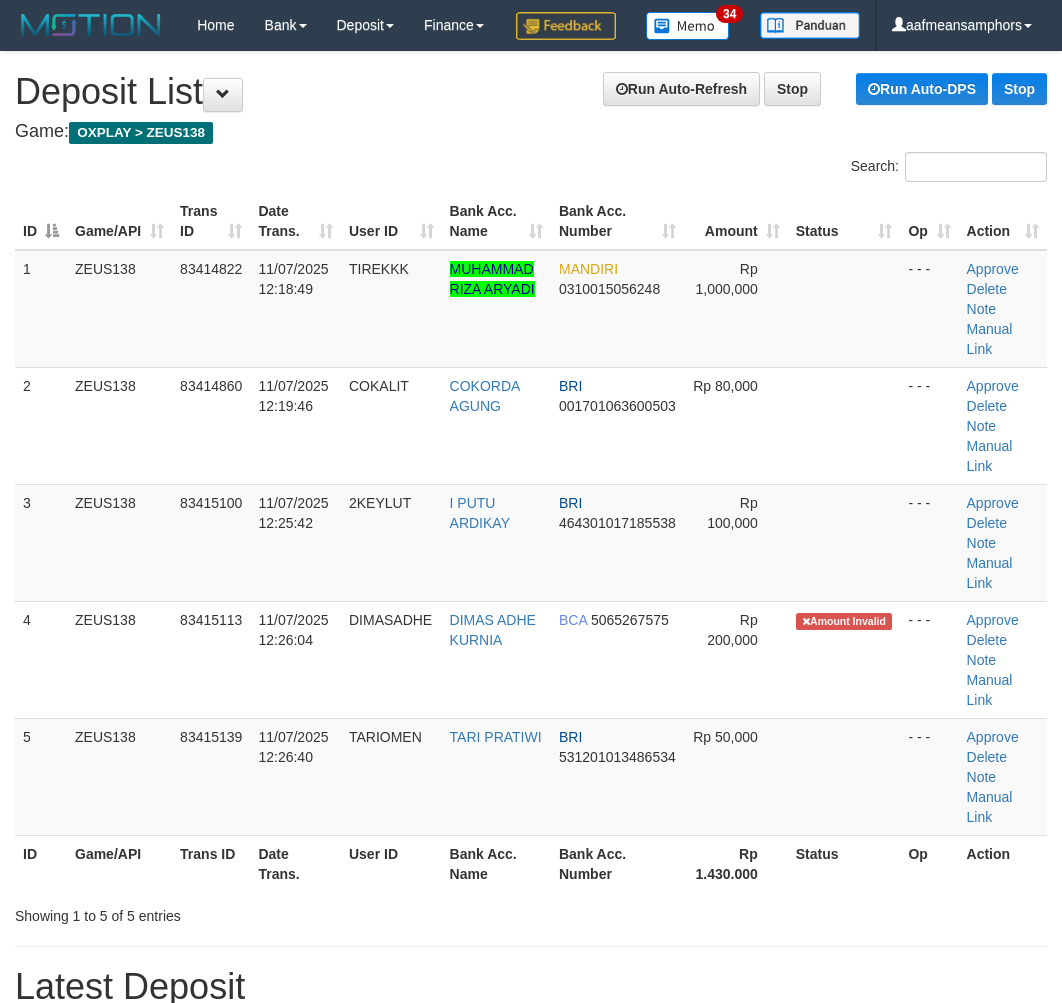 scroll, scrollTop: 23, scrollLeft: 0, axis: vertical 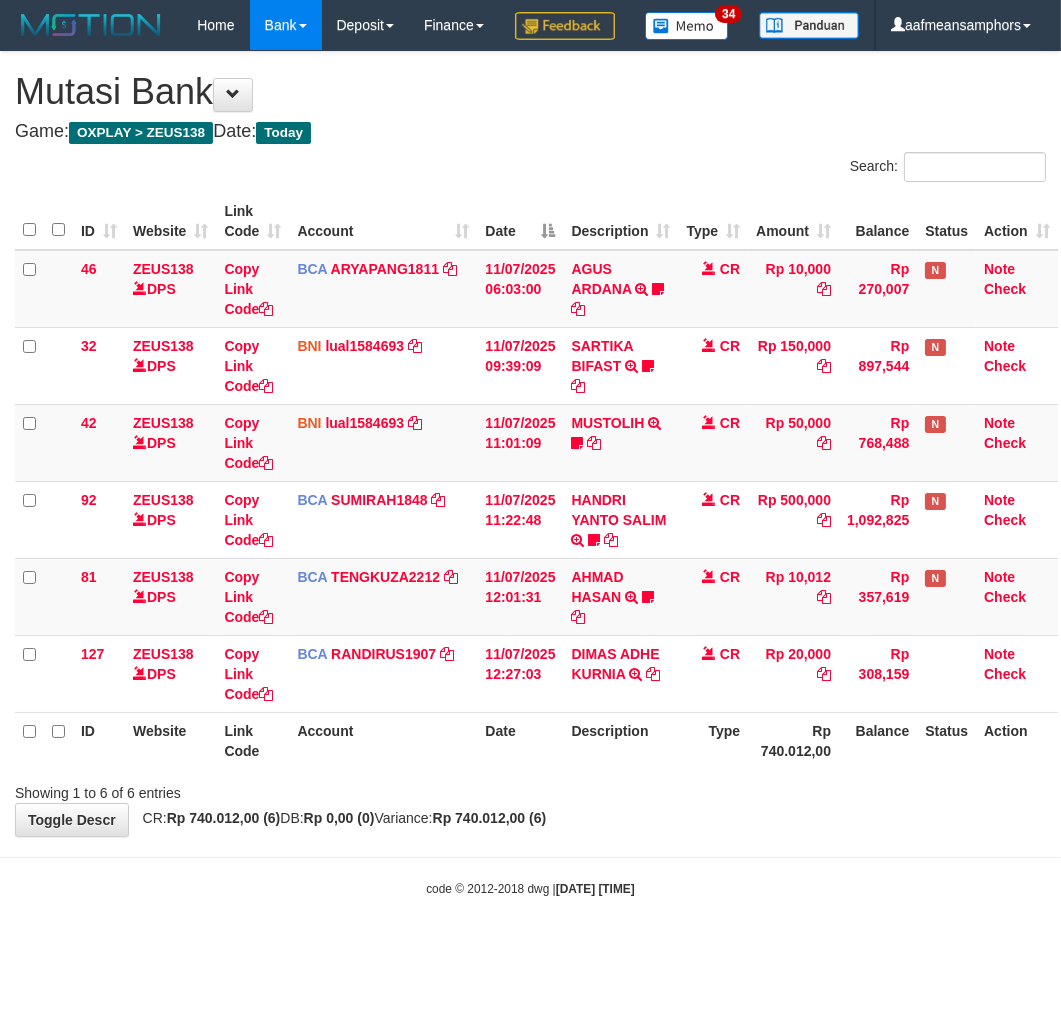 click on "**********" at bounding box center [530, 444] 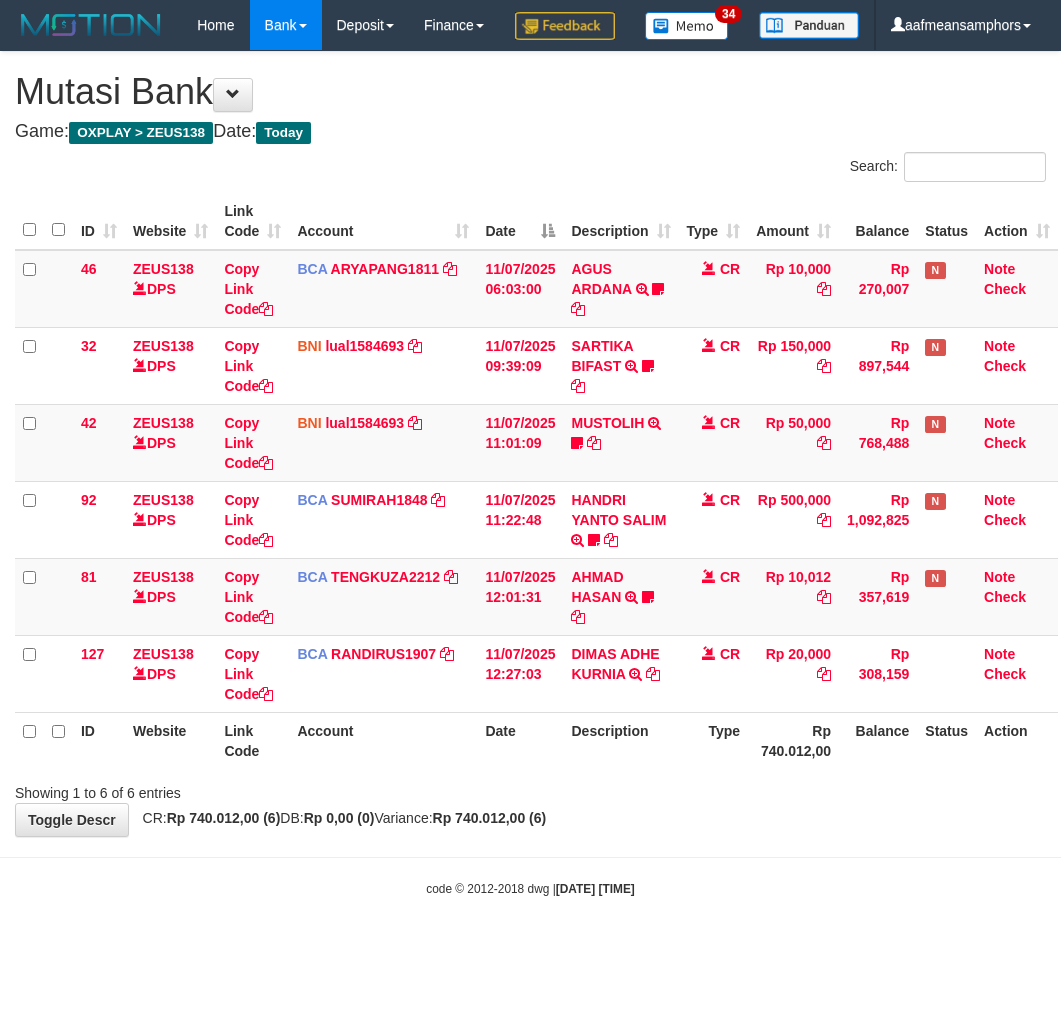 scroll, scrollTop: 0, scrollLeft: 0, axis: both 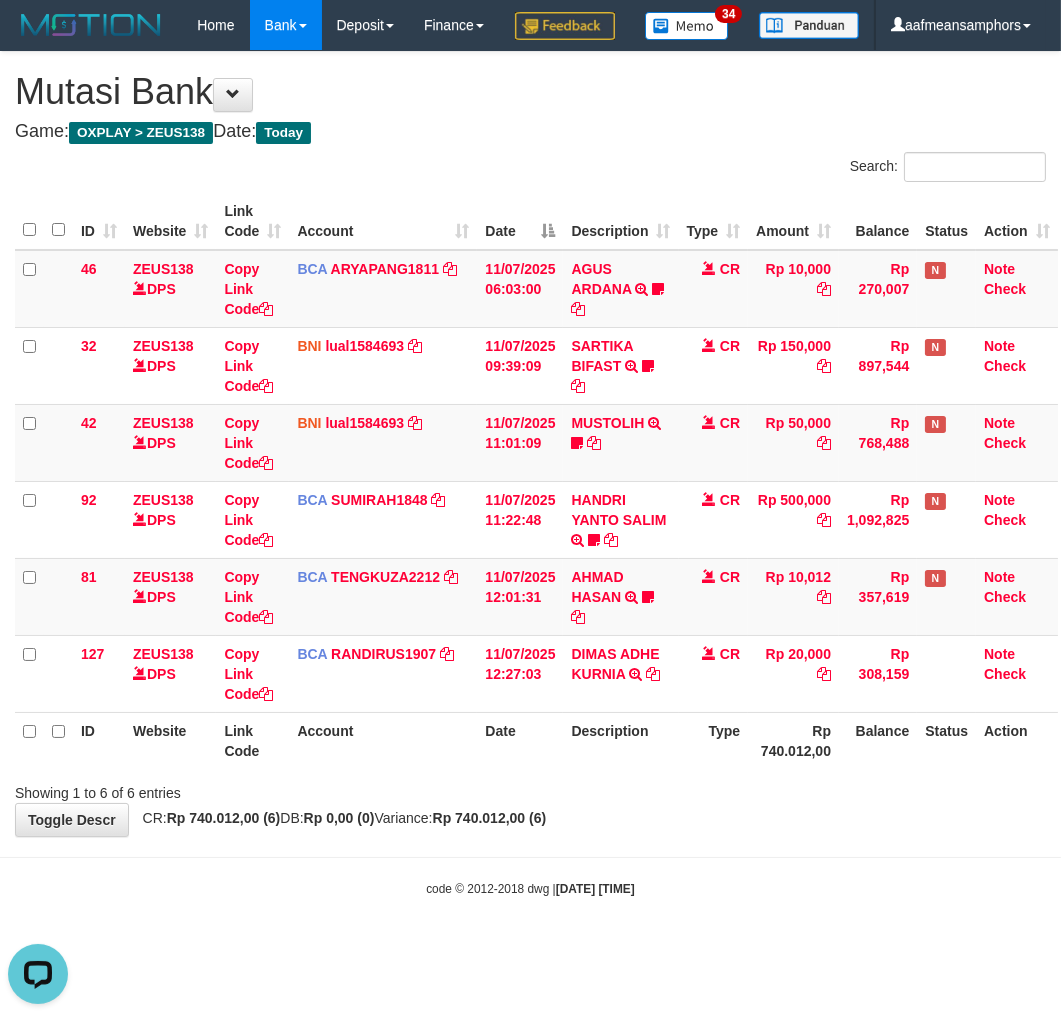 click on "**********" at bounding box center [530, 444] 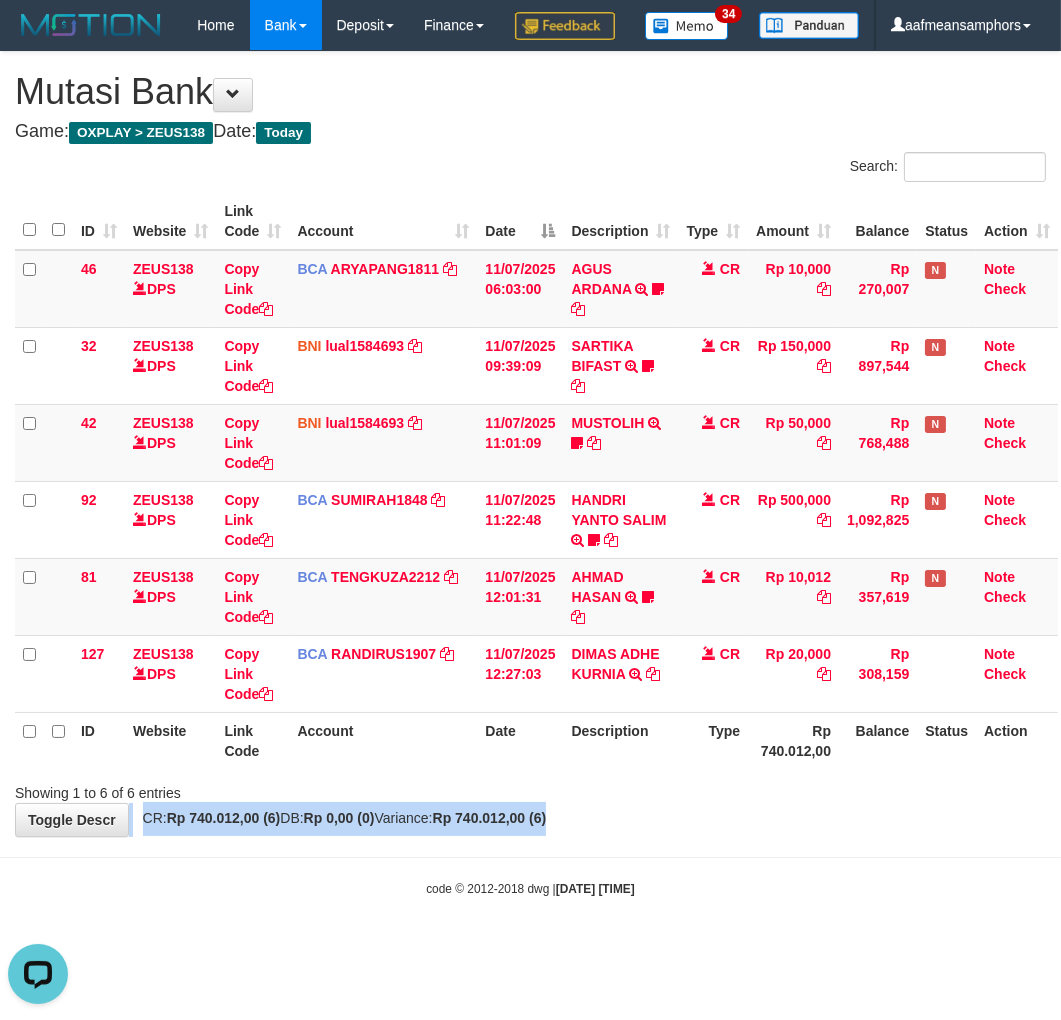 click on "**********" at bounding box center [530, 444] 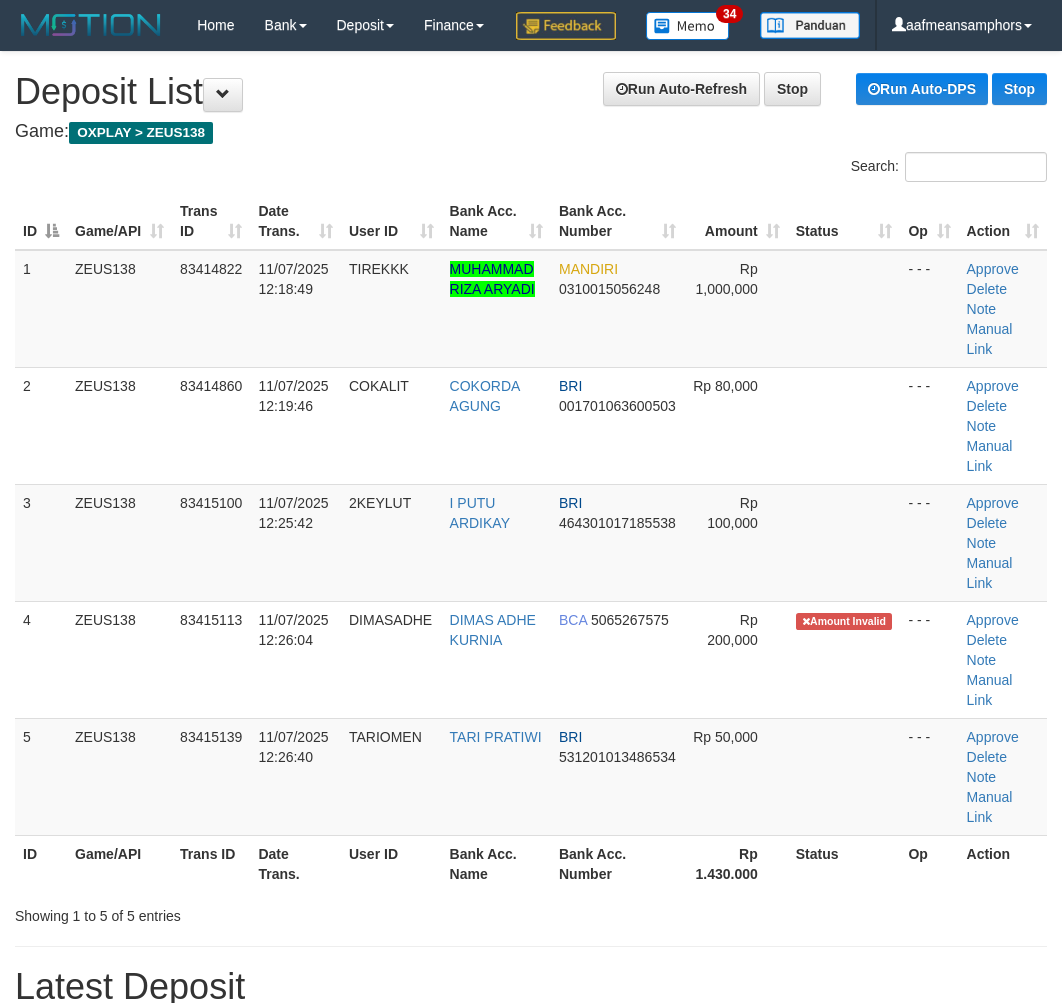 scroll, scrollTop: 23, scrollLeft: 0, axis: vertical 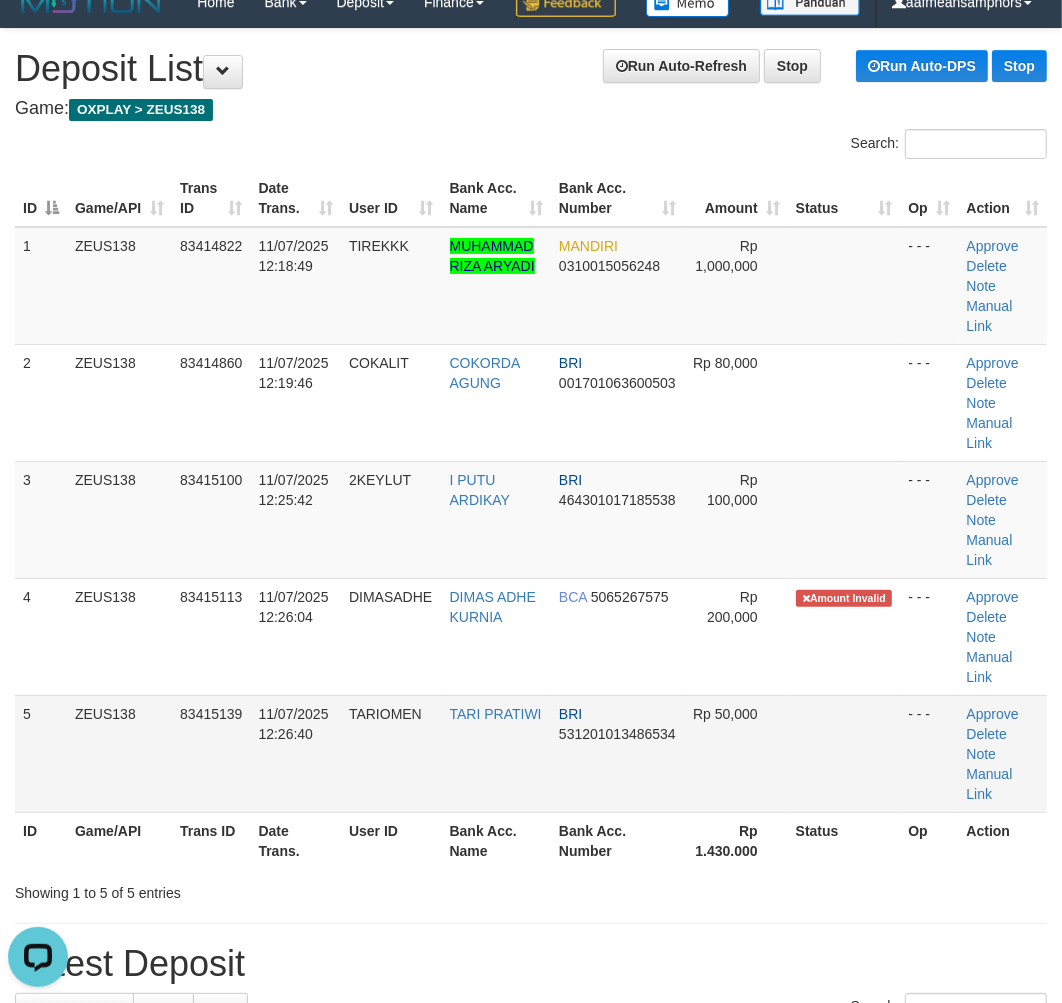 click on "Rp 50,000" at bounding box center [735, 753] 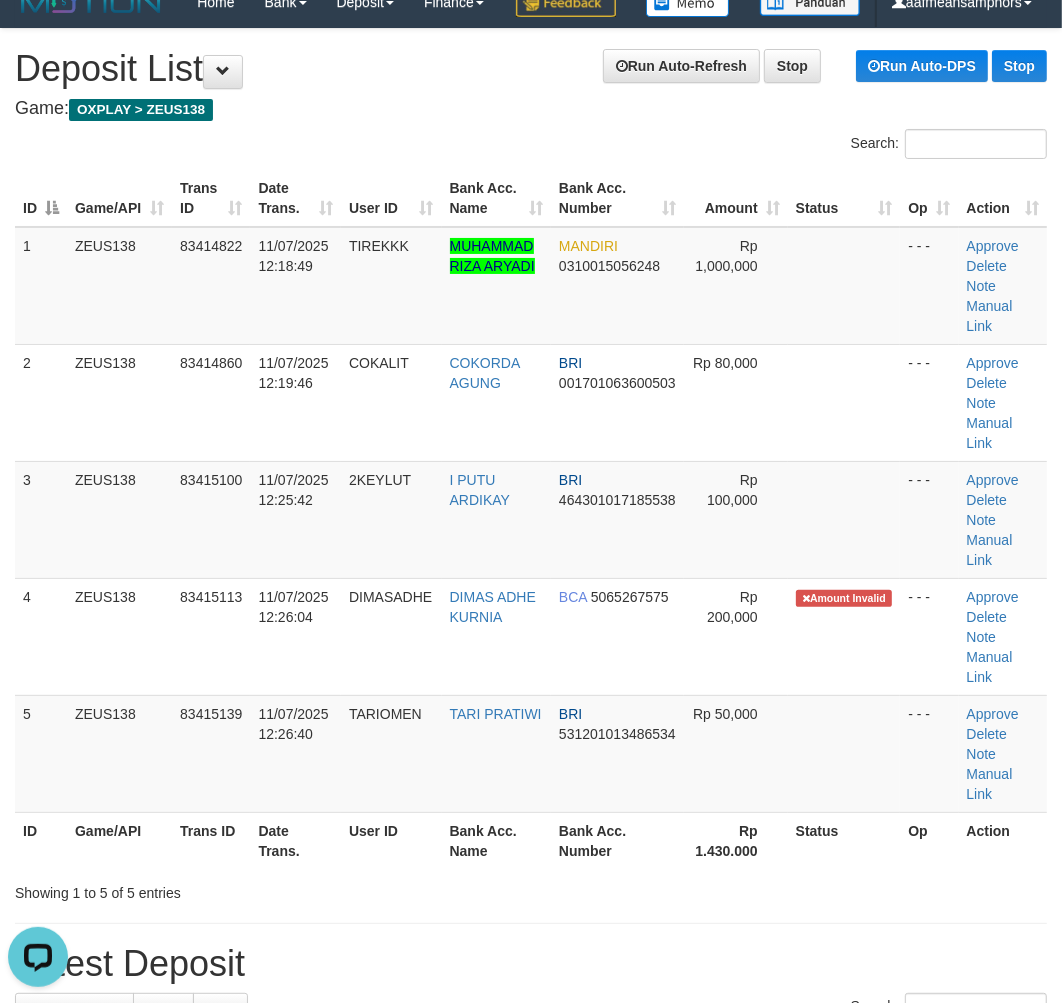 click on "Rp 50,000" at bounding box center [735, 753] 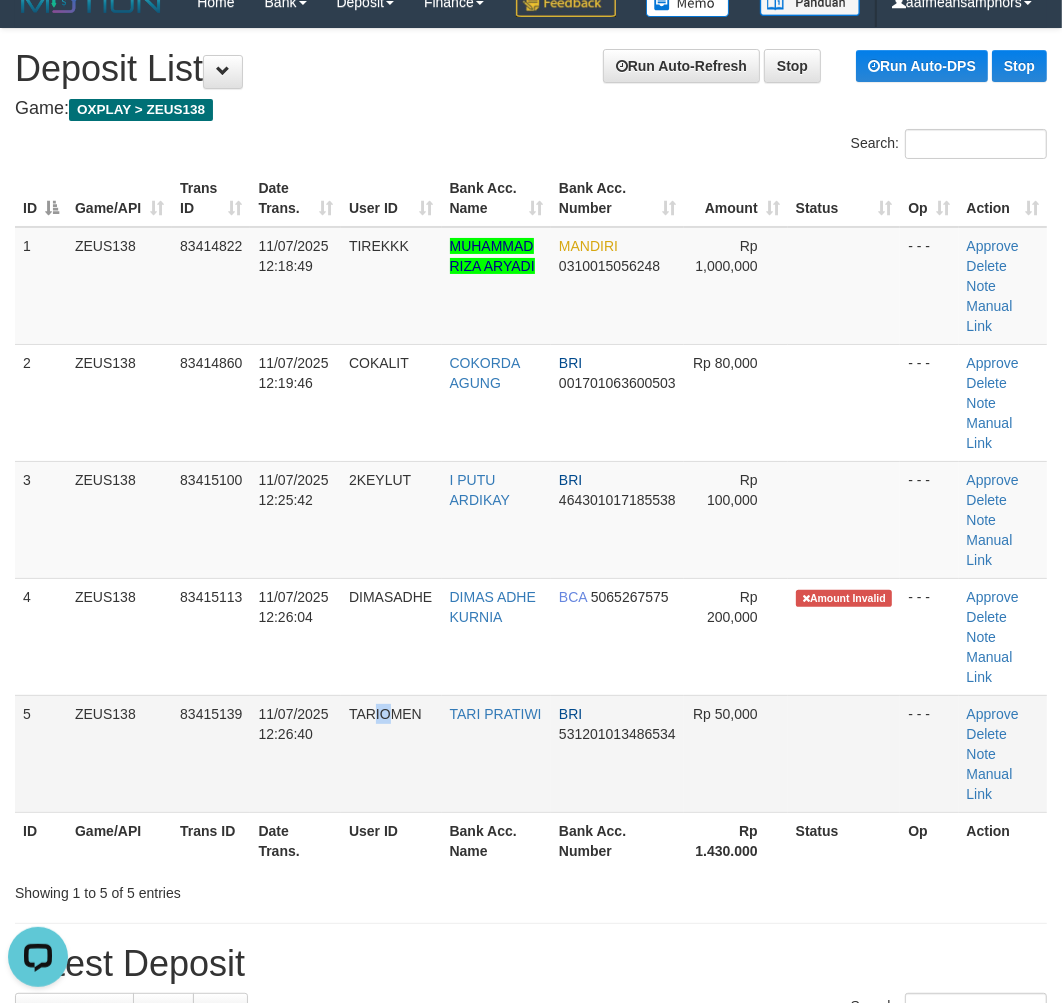 click on "TARIOMEN" at bounding box center [391, 753] 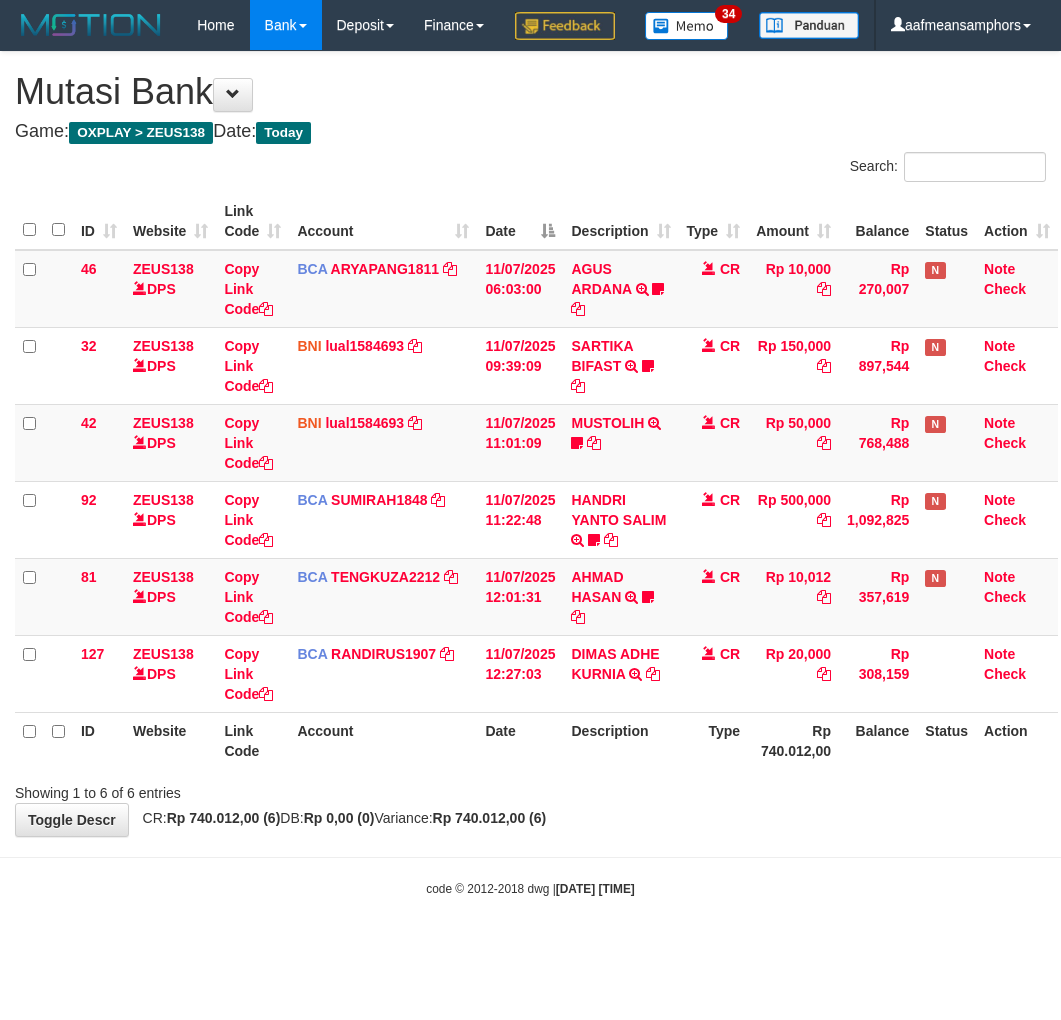 scroll, scrollTop: 0, scrollLeft: 0, axis: both 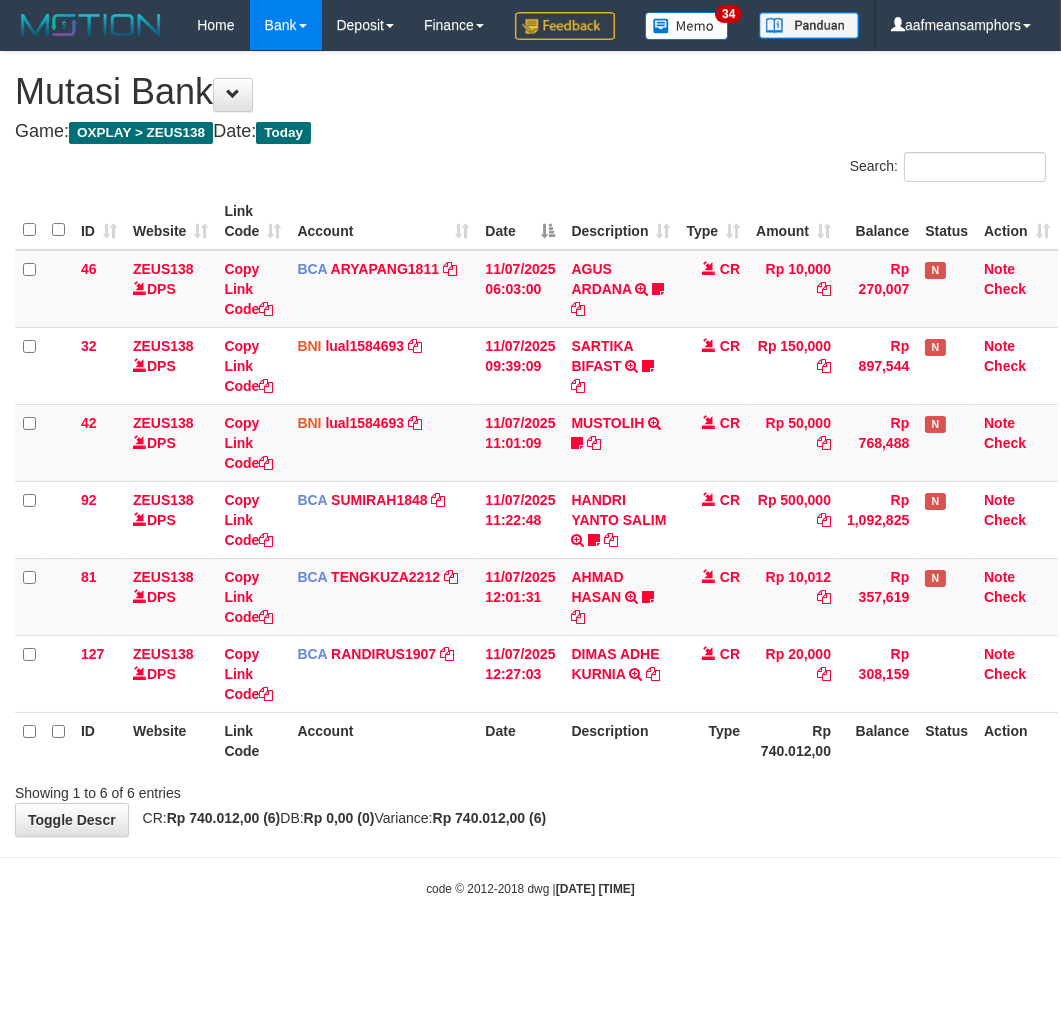 drag, startPoint x: 0, startPoint y: 0, endPoint x: 665, endPoint y: 858, distance: 1085.5363 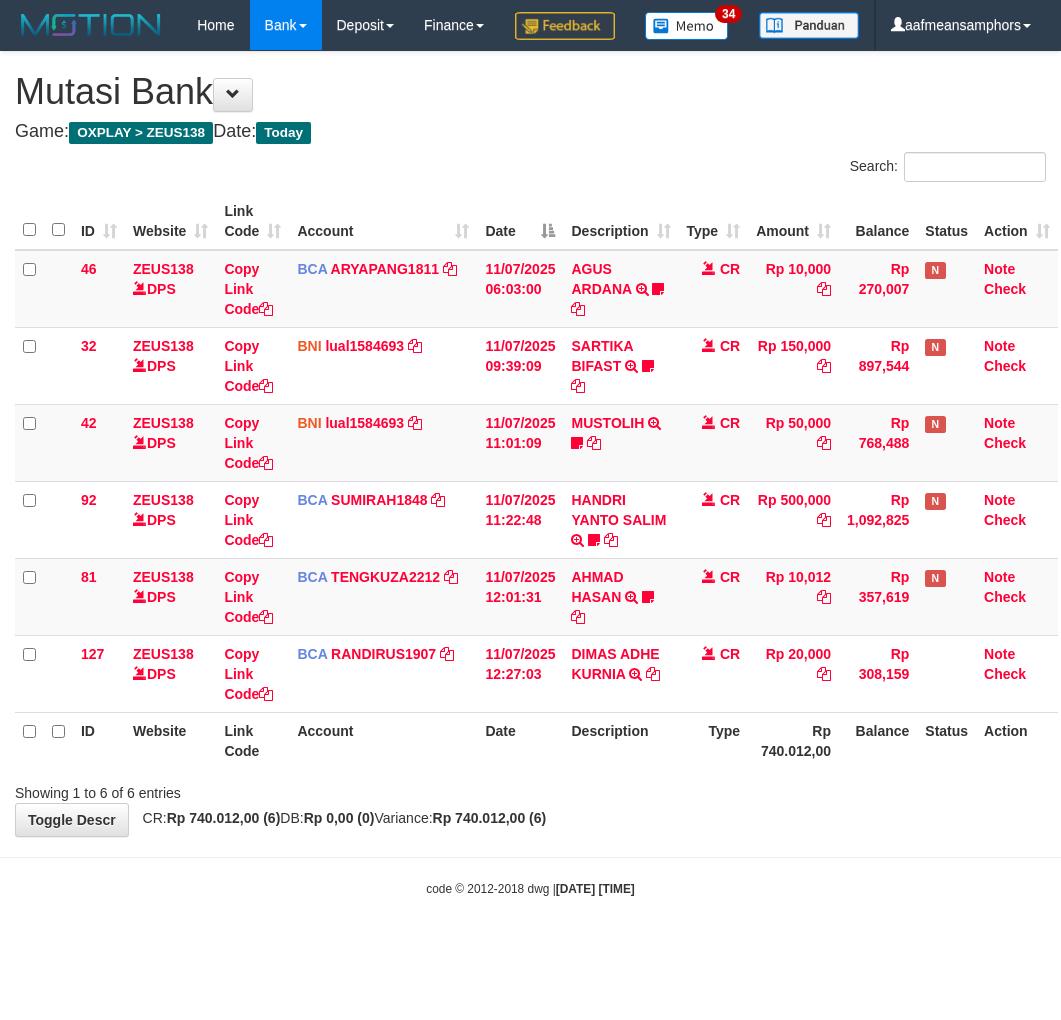 scroll, scrollTop: 0, scrollLeft: 0, axis: both 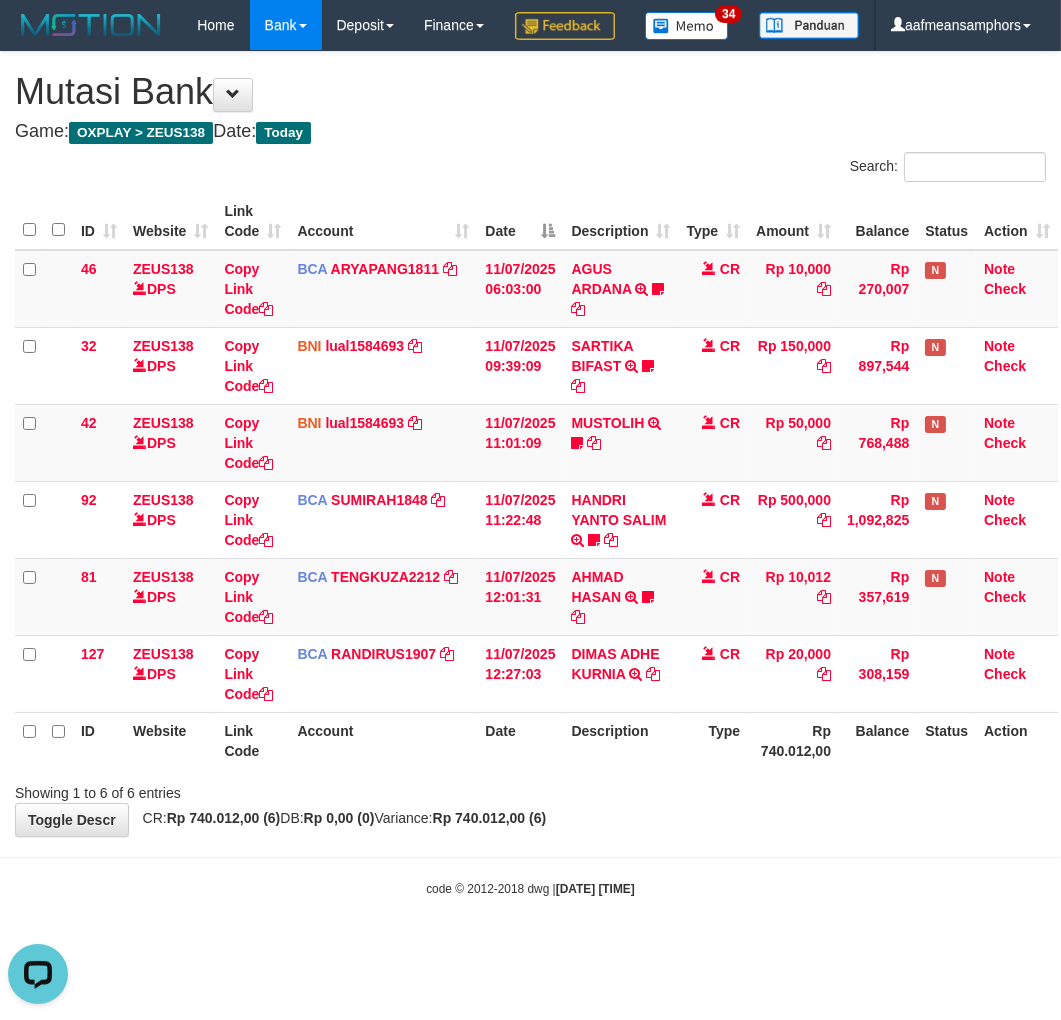 drag, startPoint x: 763, startPoint y: 946, endPoint x: 760, endPoint y: 961, distance: 15.297058 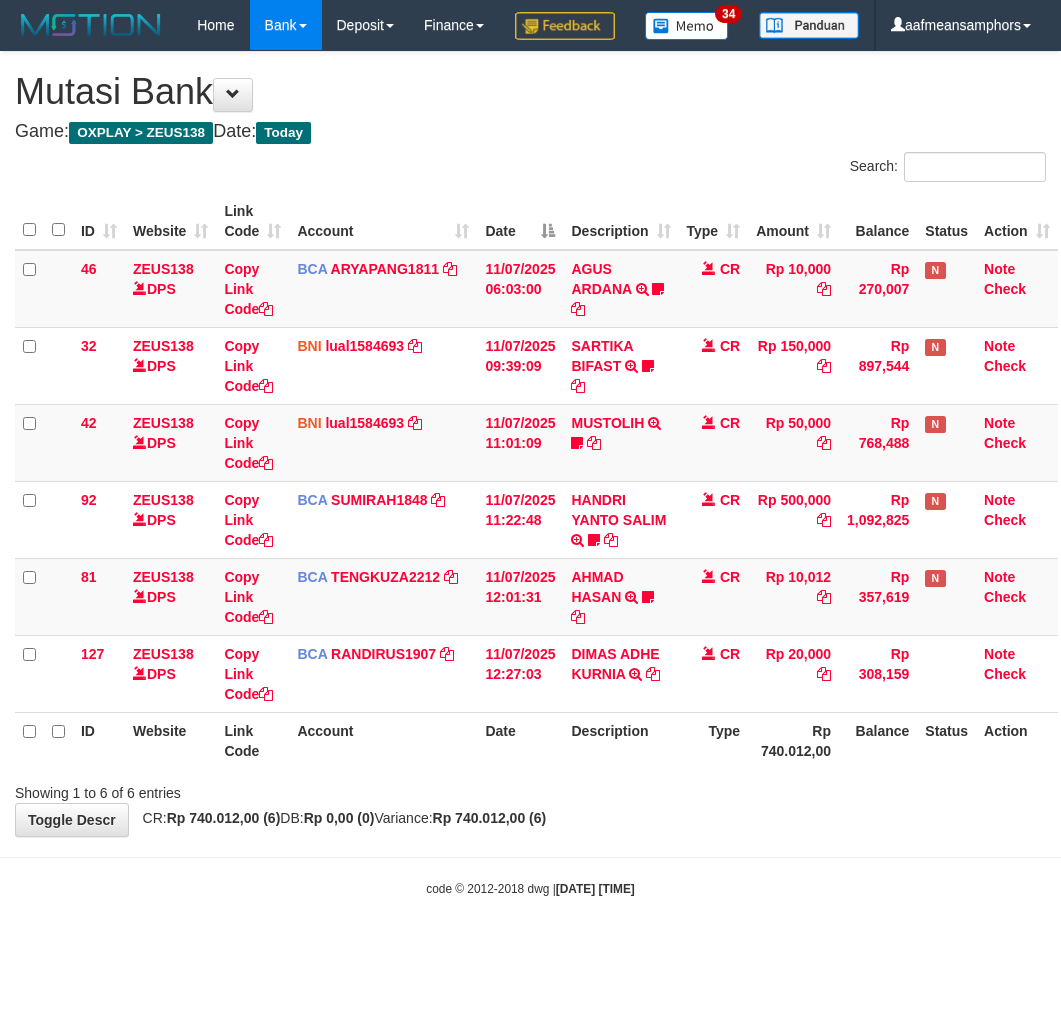 scroll, scrollTop: 0, scrollLeft: 0, axis: both 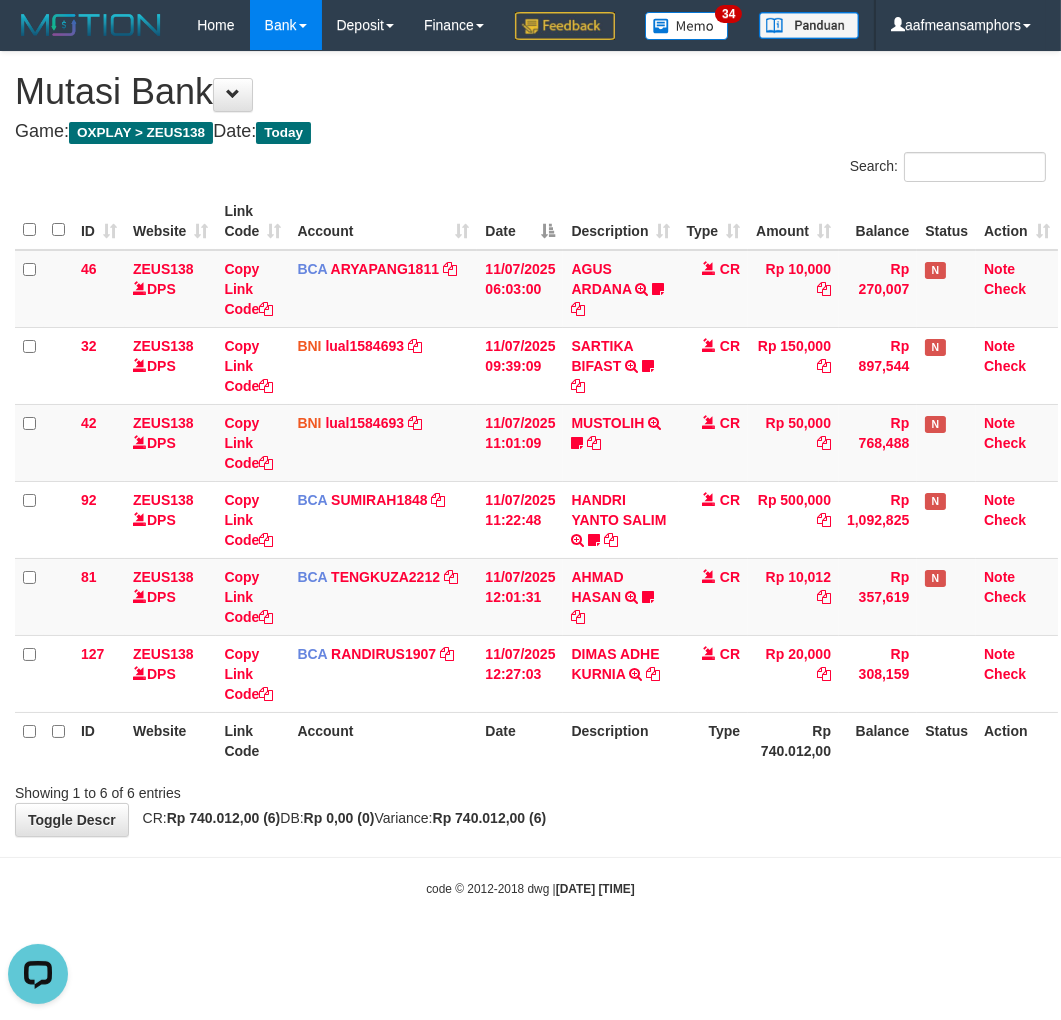 click on "**********" at bounding box center (530, 444) 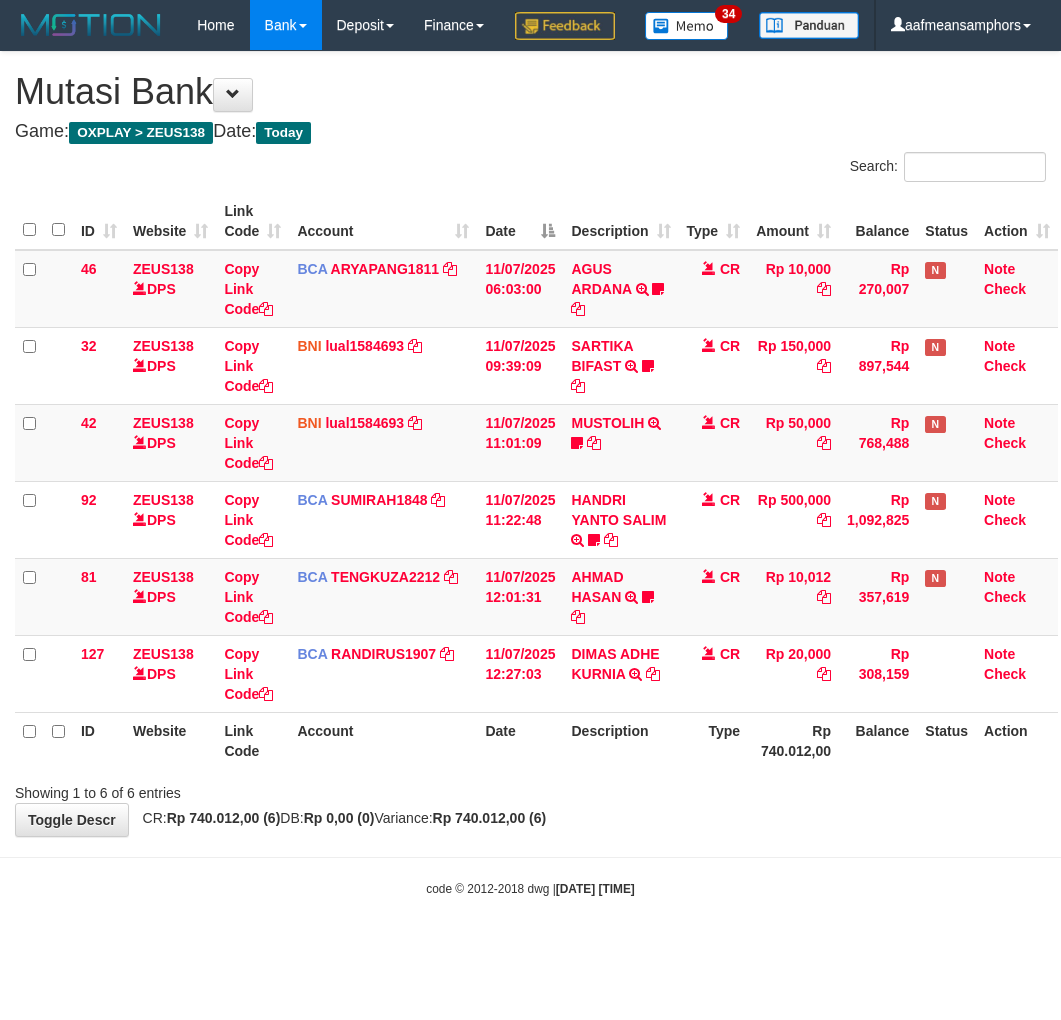 scroll, scrollTop: 0, scrollLeft: 0, axis: both 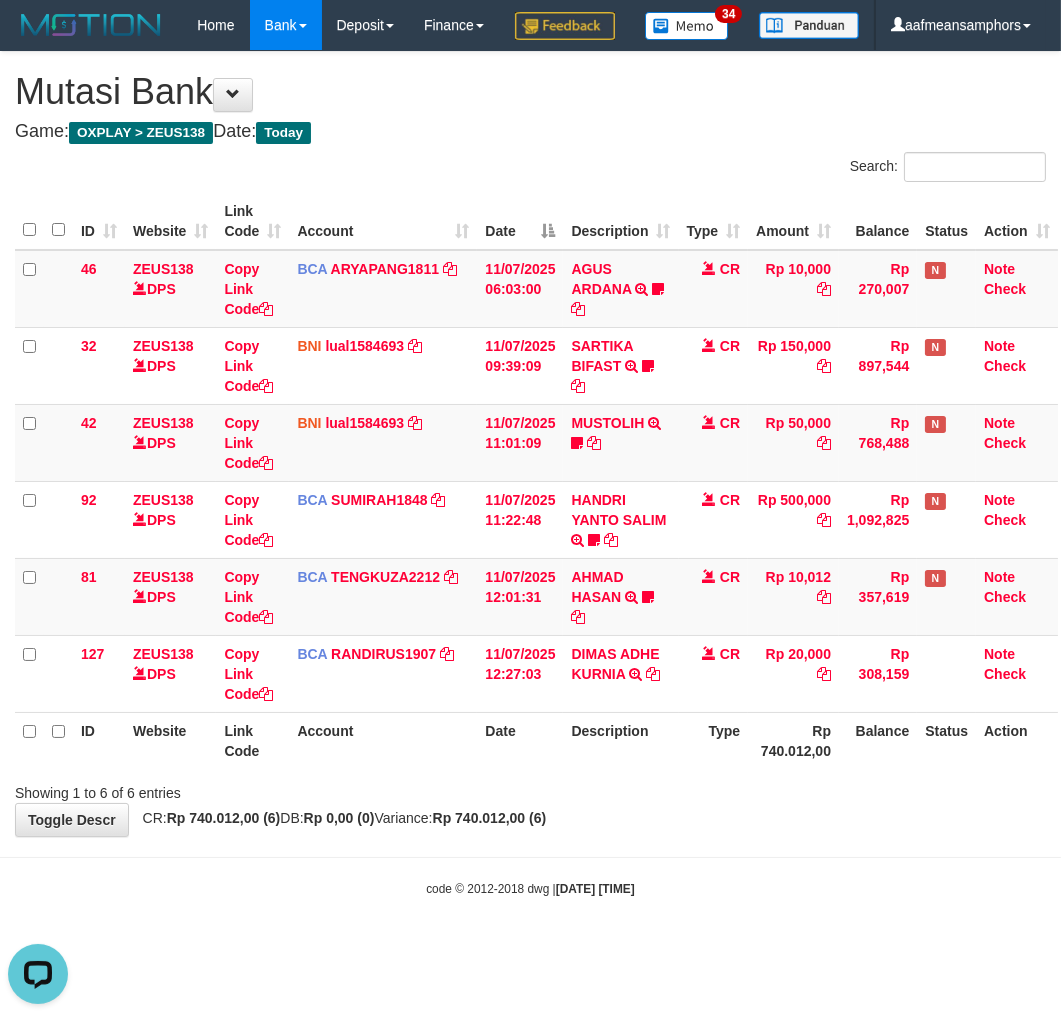 drag, startPoint x: 693, startPoint y: 912, endPoint x: 707, endPoint y: 890, distance: 26.076809 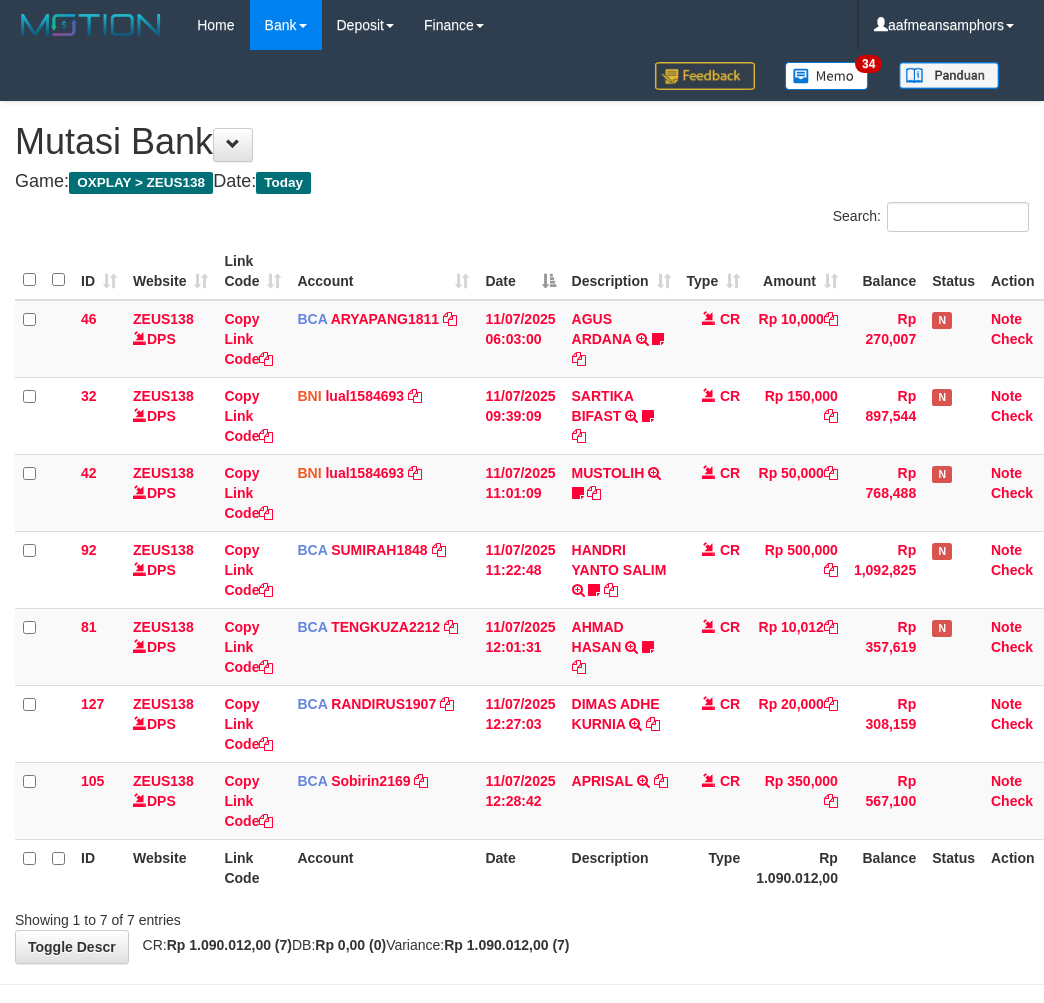 click on "ID Website Link Code Account Date Description Type Rp 1.090.012,00 Balance Status Action" at bounding box center [540, 867] 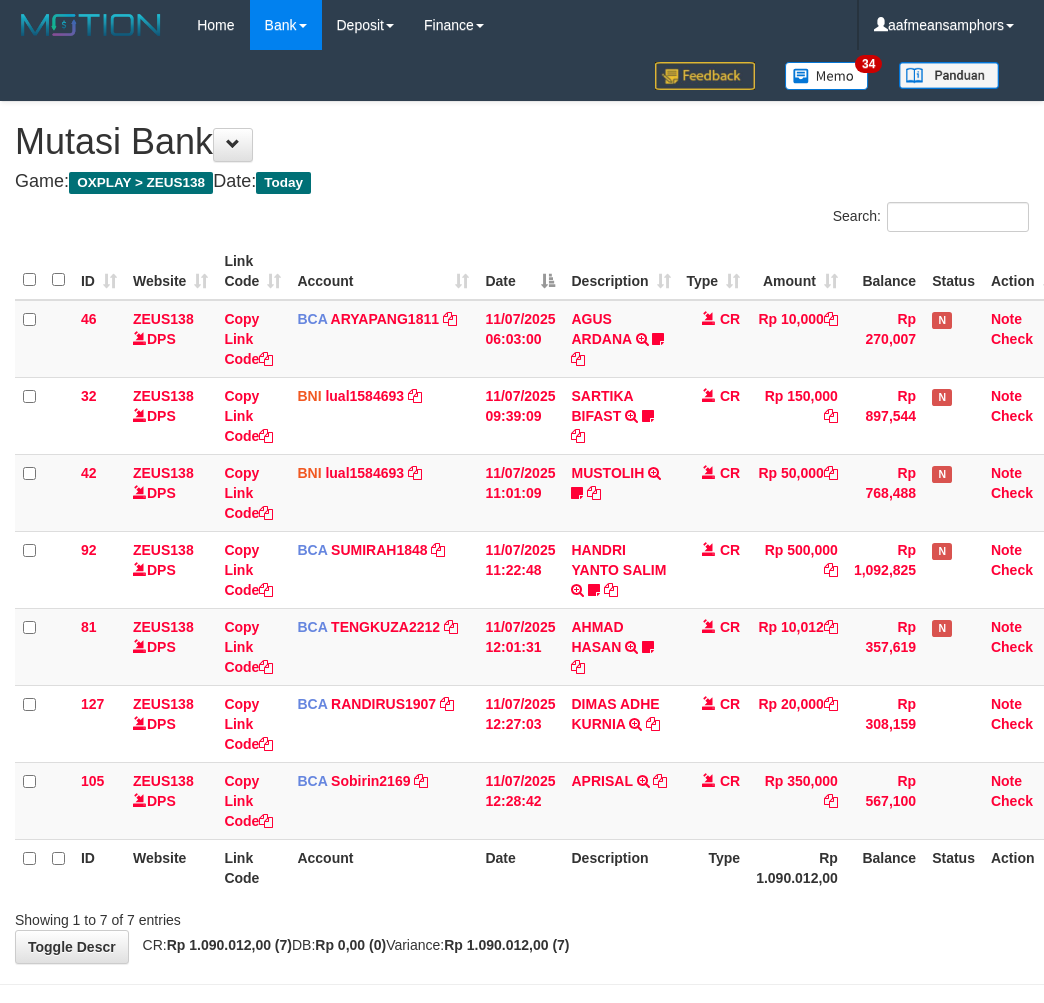 scroll, scrollTop: 0, scrollLeft: 0, axis: both 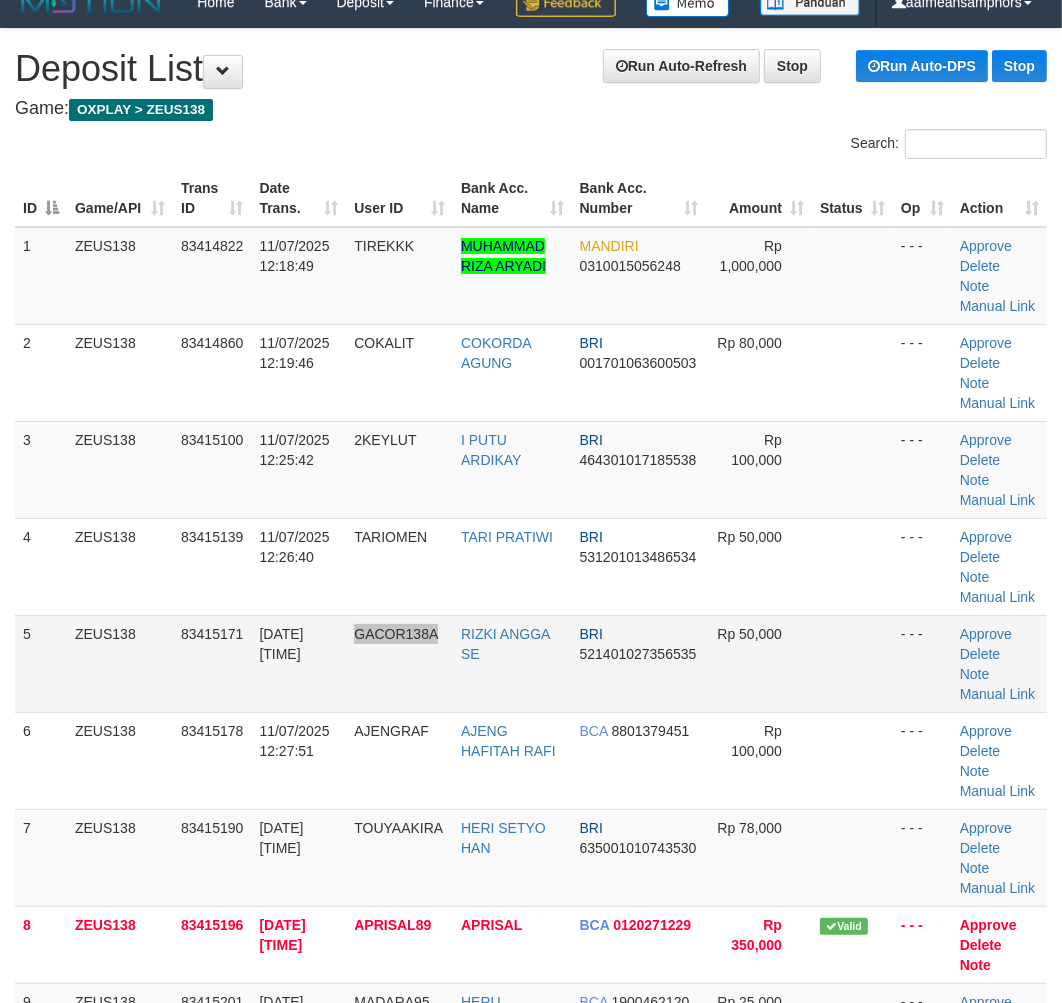 drag, startPoint x: 427, startPoint y: 745, endPoint x: 441, endPoint y: 747, distance: 14.142136 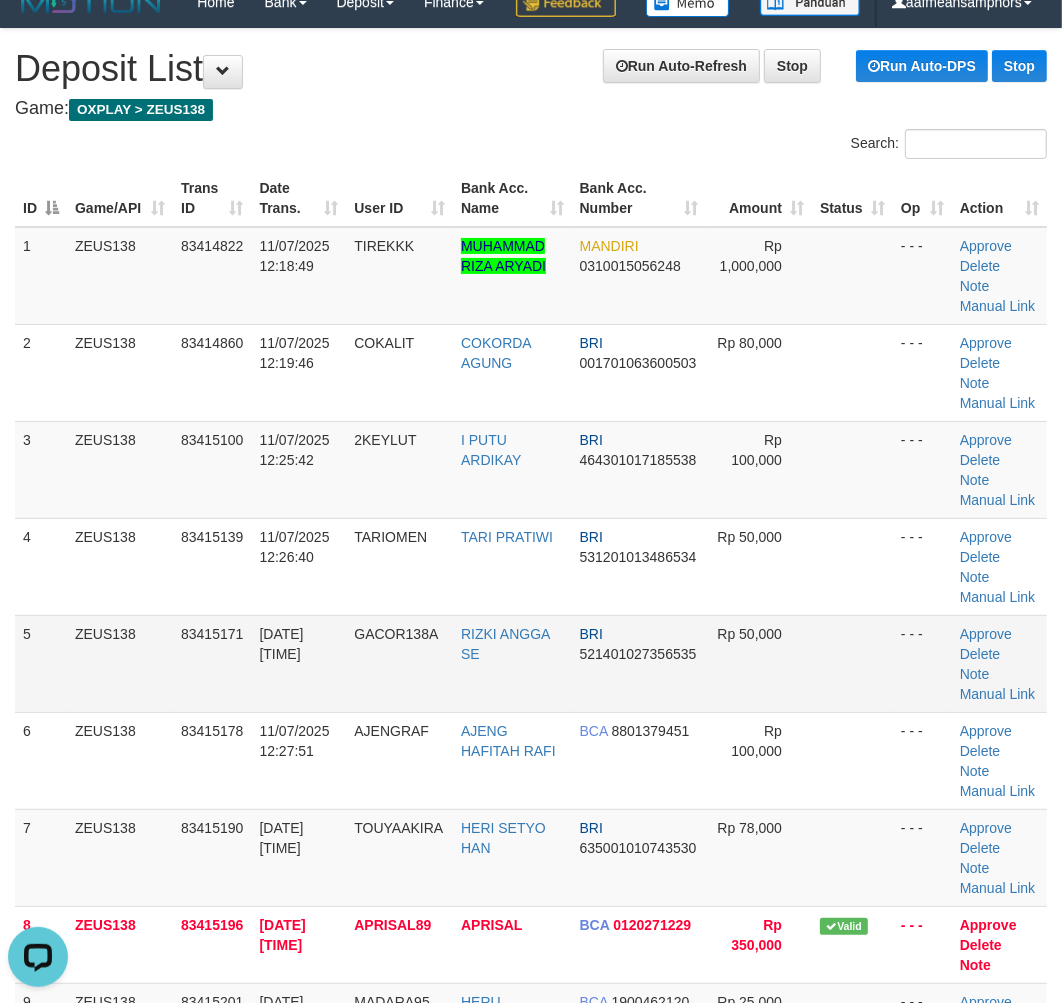 scroll, scrollTop: 0, scrollLeft: 0, axis: both 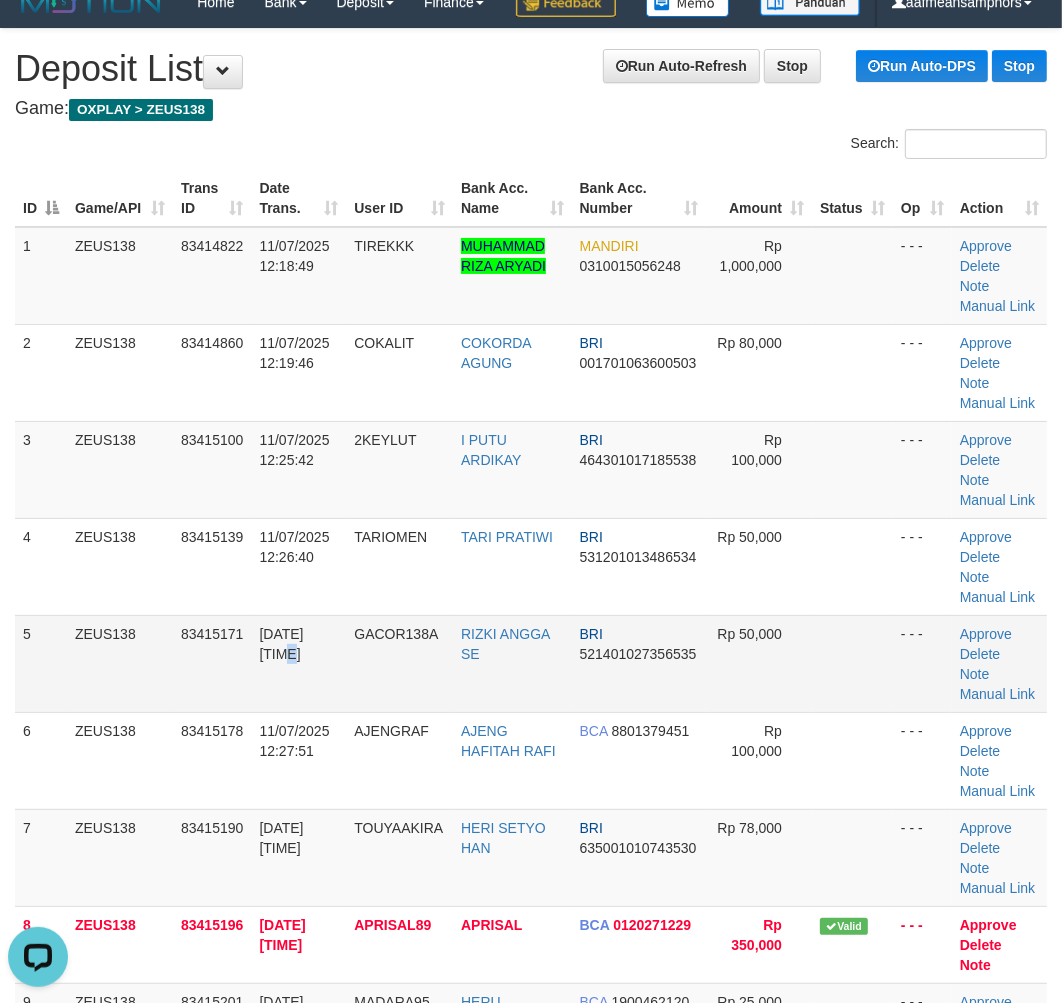 click on "11/07/2025 12:27:44" at bounding box center [298, 663] 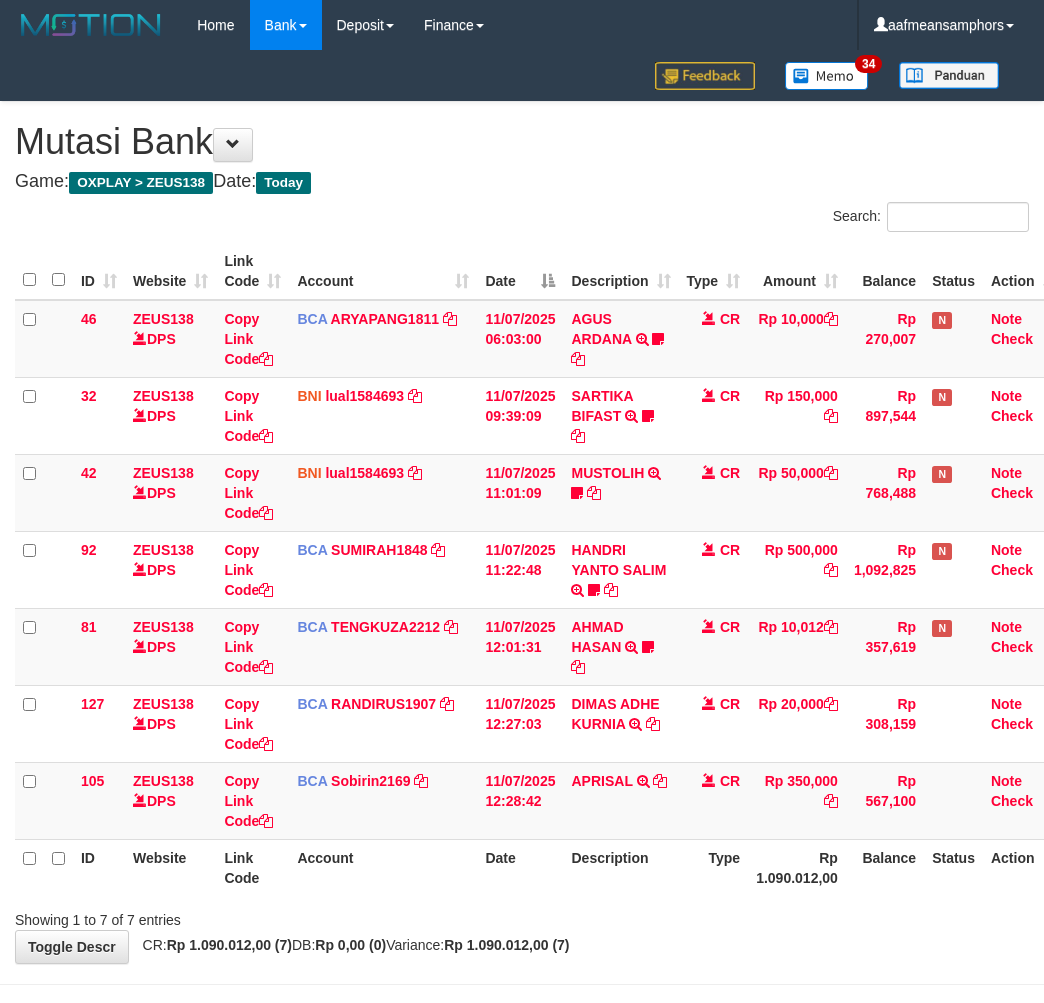 scroll, scrollTop: 0, scrollLeft: 0, axis: both 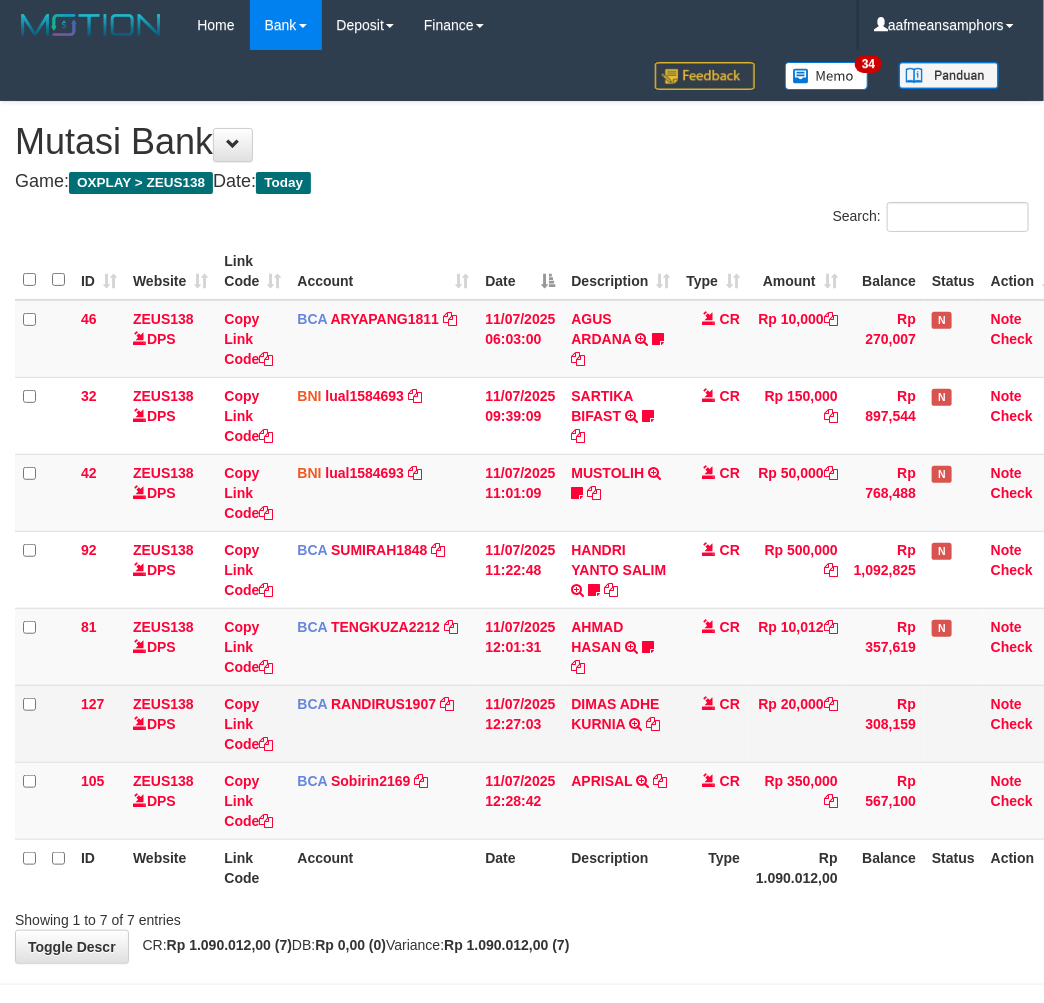 click on "DIMAS ADHE KURNIA         TRSF E-BANKING CR 1107/FTSCY/WS95031
20000.00DIMAS ADHE KURNIA" at bounding box center (620, 723) 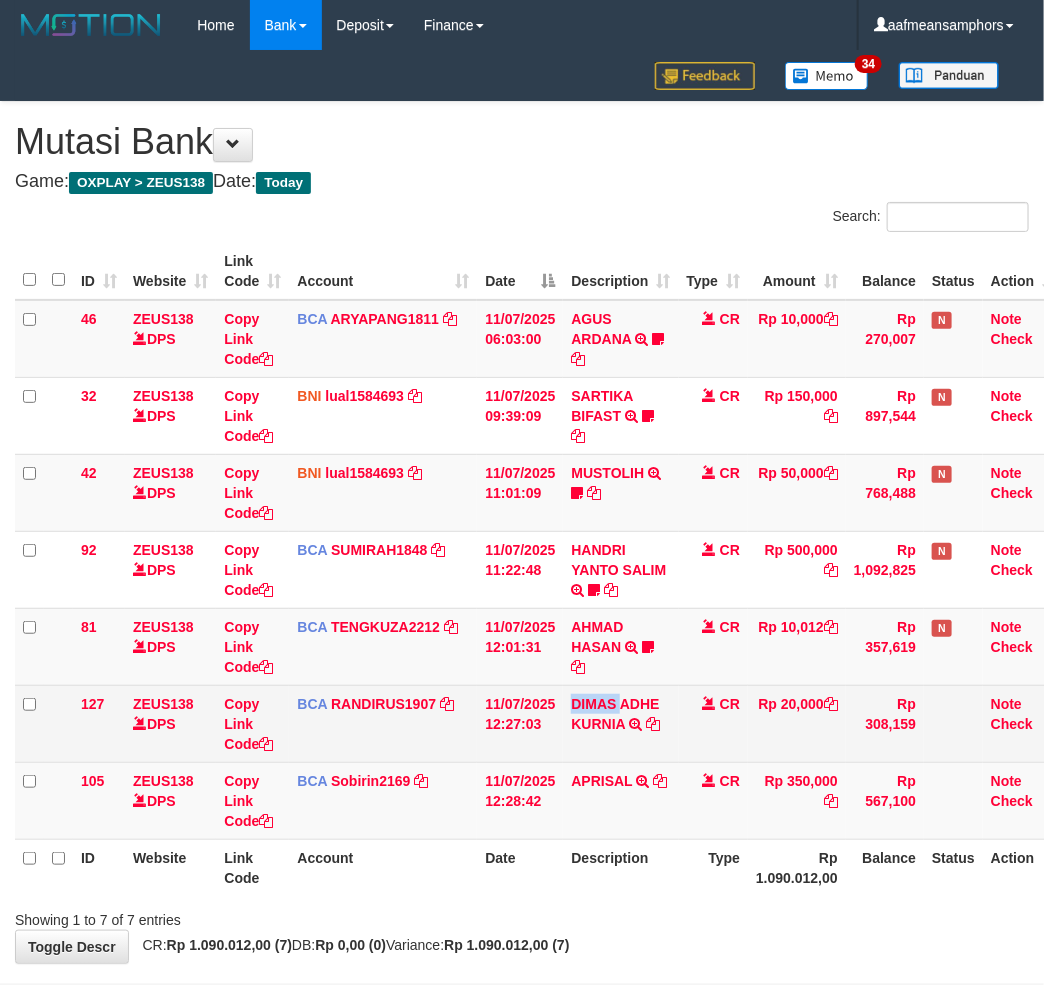 click on "DIMAS ADHE KURNIA         TRSF E-BANKING CR 1107/FTSCY/WS95031
20000.00DIMAS ADHE KURNIA" at bounding box center (620, 723) 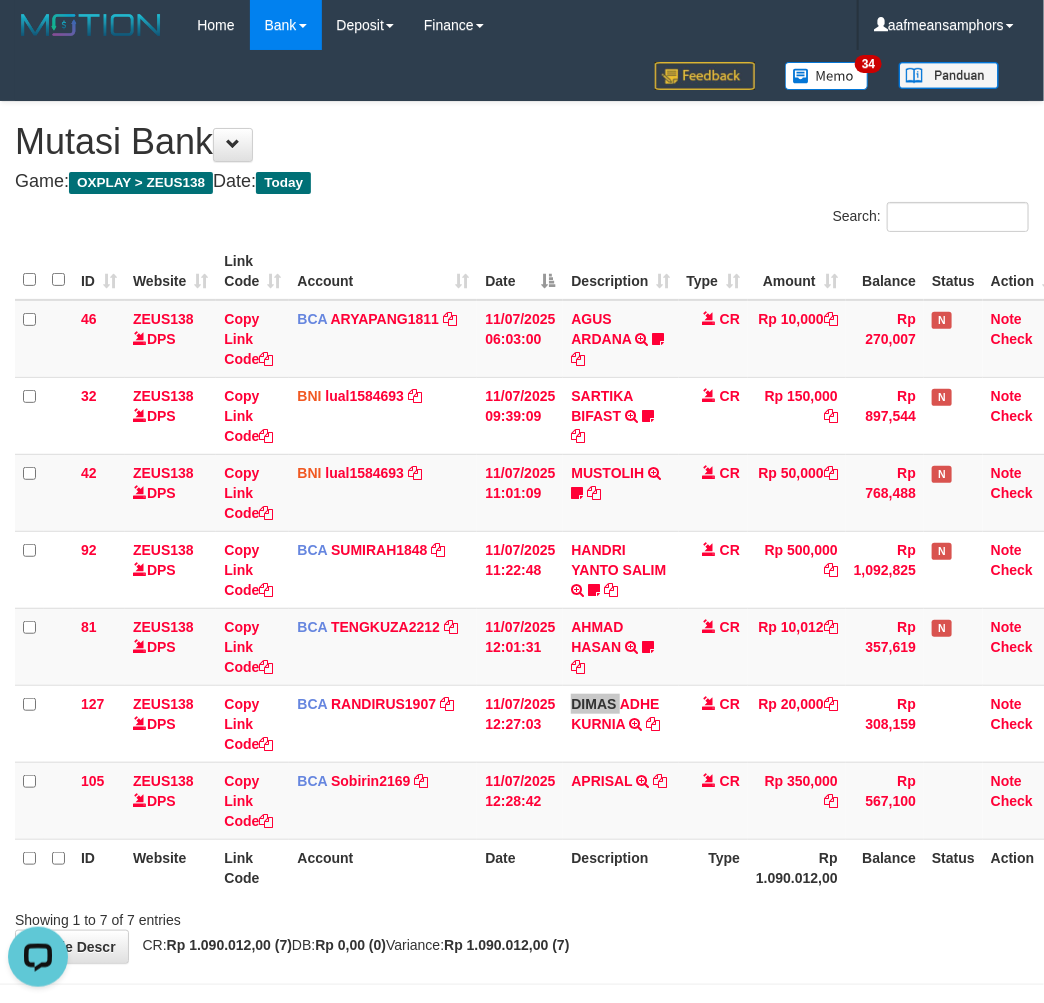 scroll, scrollTop: 0, scrollLeft: 0, axis: both 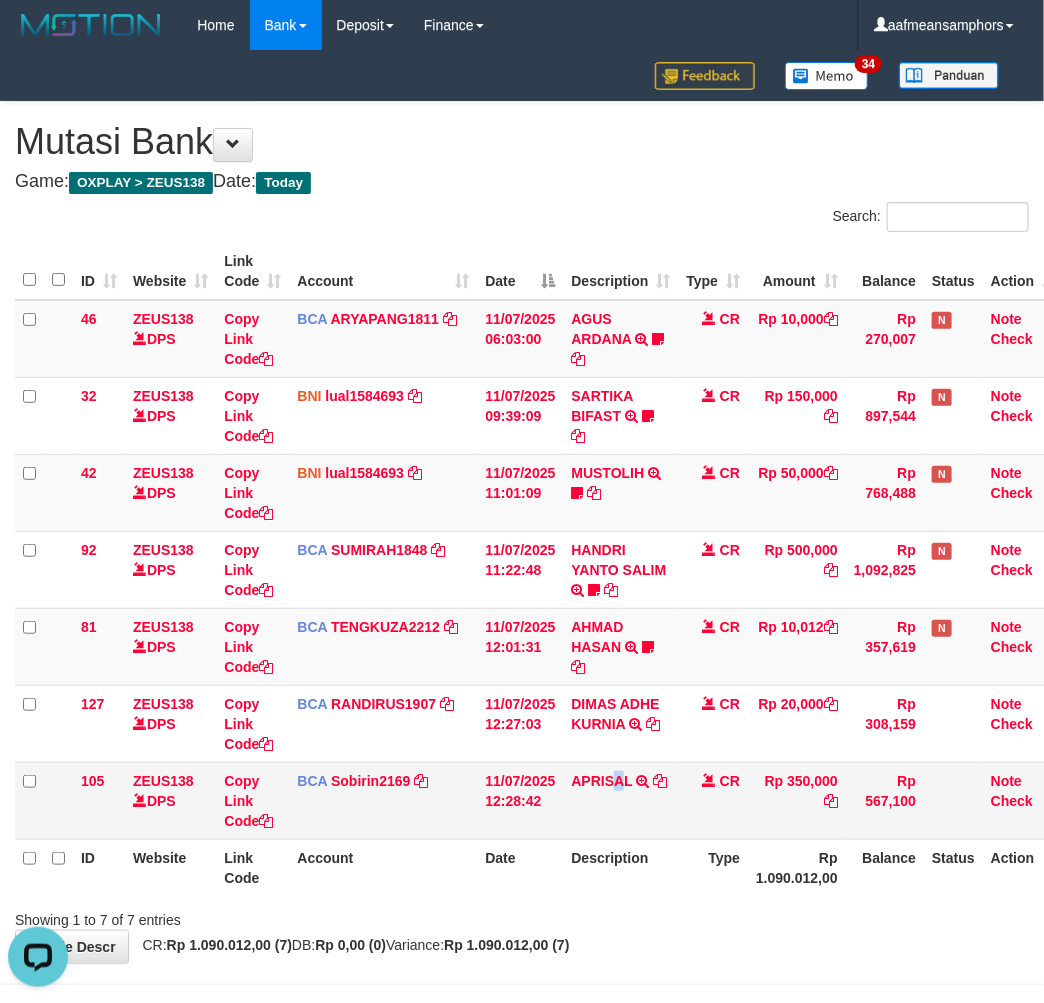 drag, startPoint x: 621, startPoint y: 795, endPoint x: 624, endPoint y: 815, distance: 20.22375 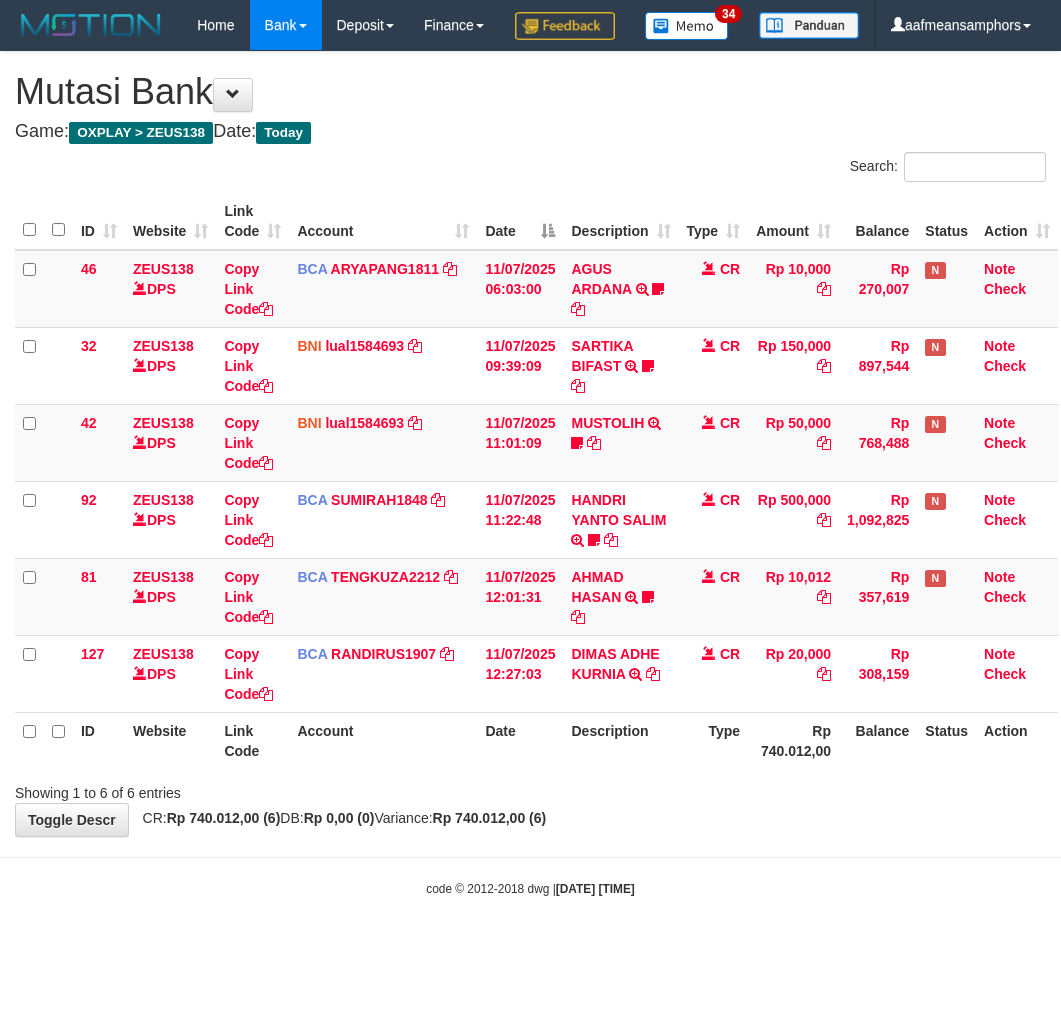 scroll, scrollTop: 0, scrollLeft: 0, axis: both 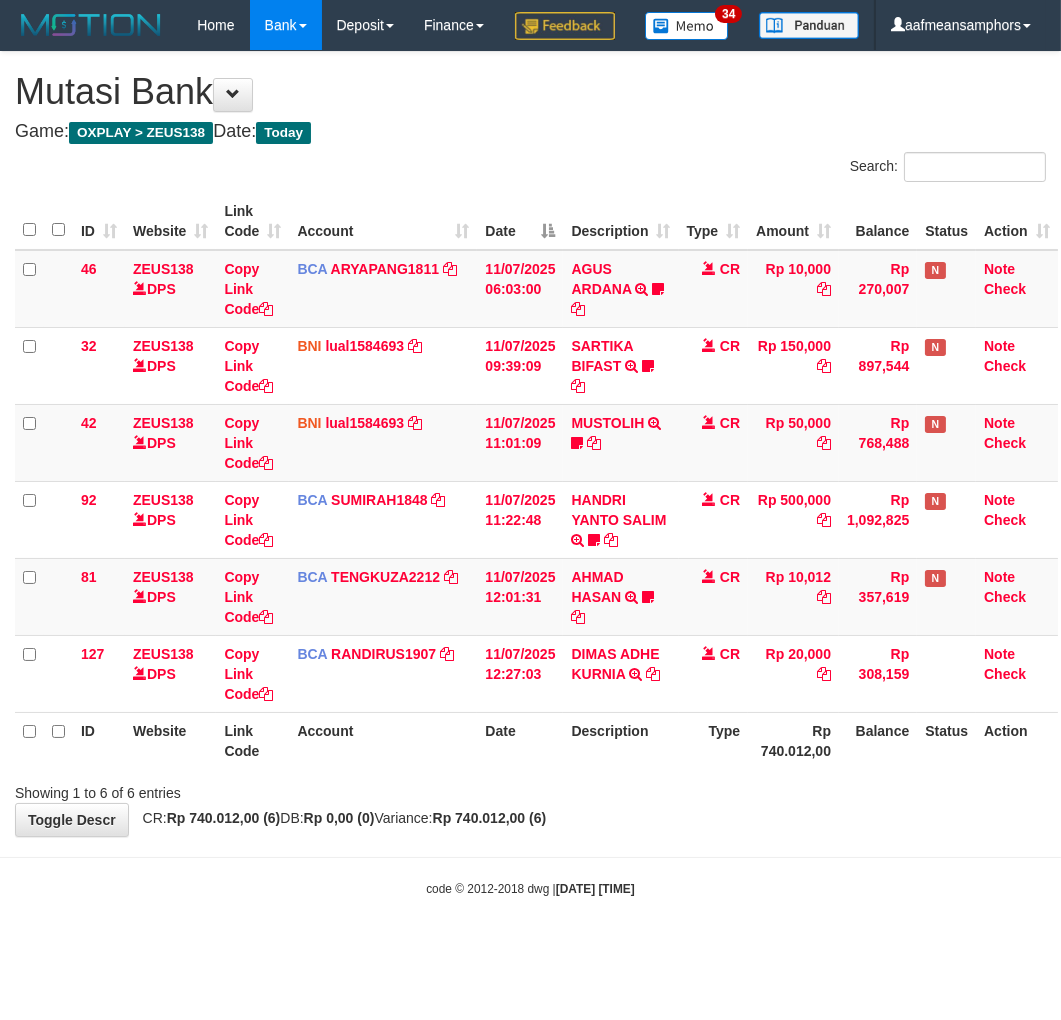 click on "**********" at bounding box center (530, 444) 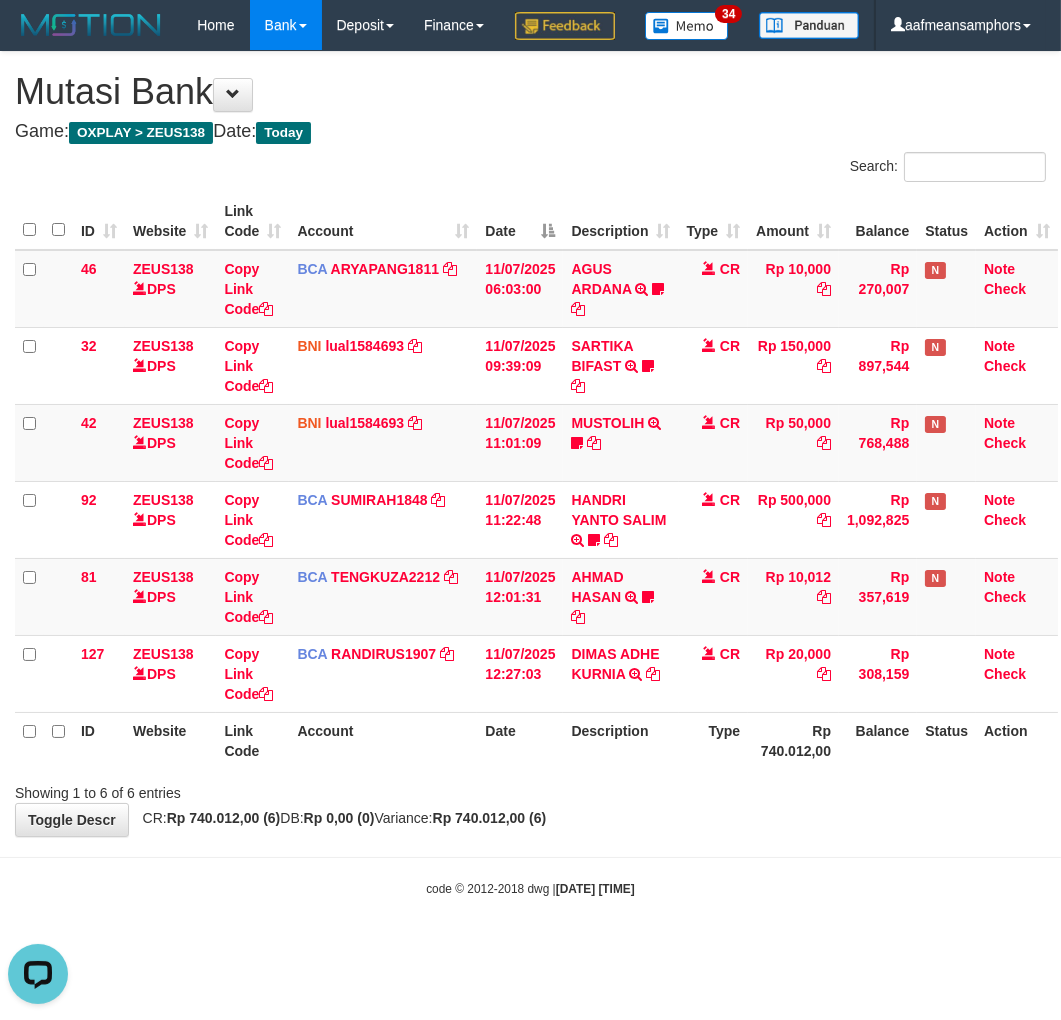 scroll, scrollTop: 0, scrollLeft: 0, axis: both 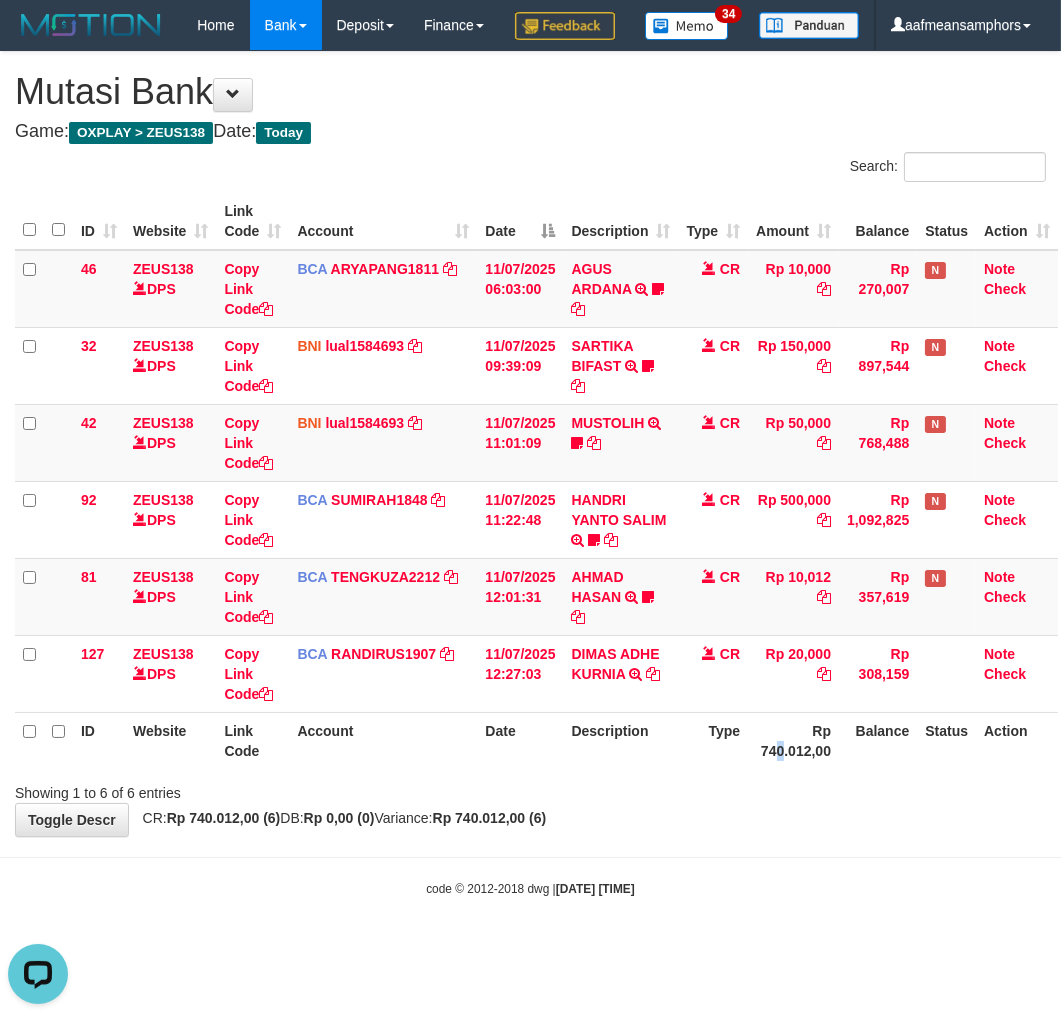 click on "Type" at bounding box center [714, 740] 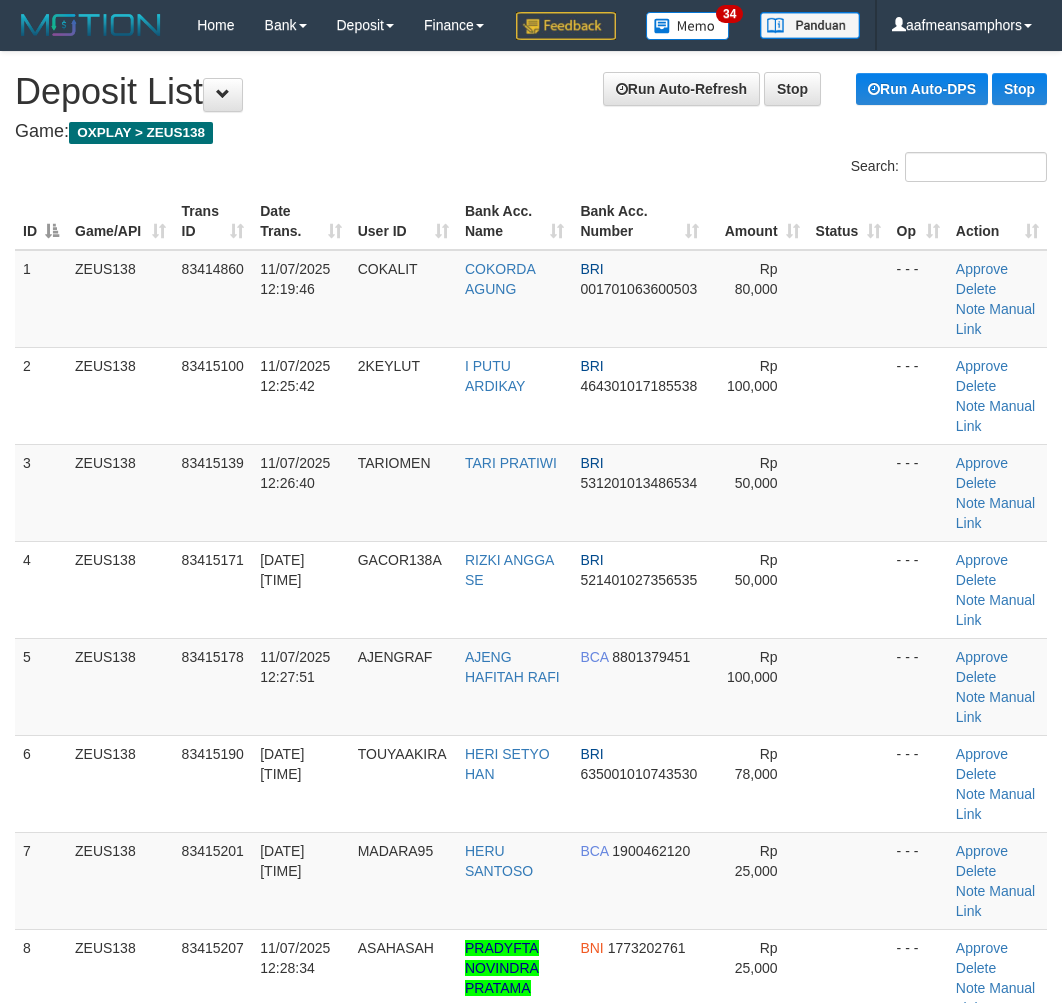 scroll, scrollTop: 23, scrollLeft: 0, axis: vertical 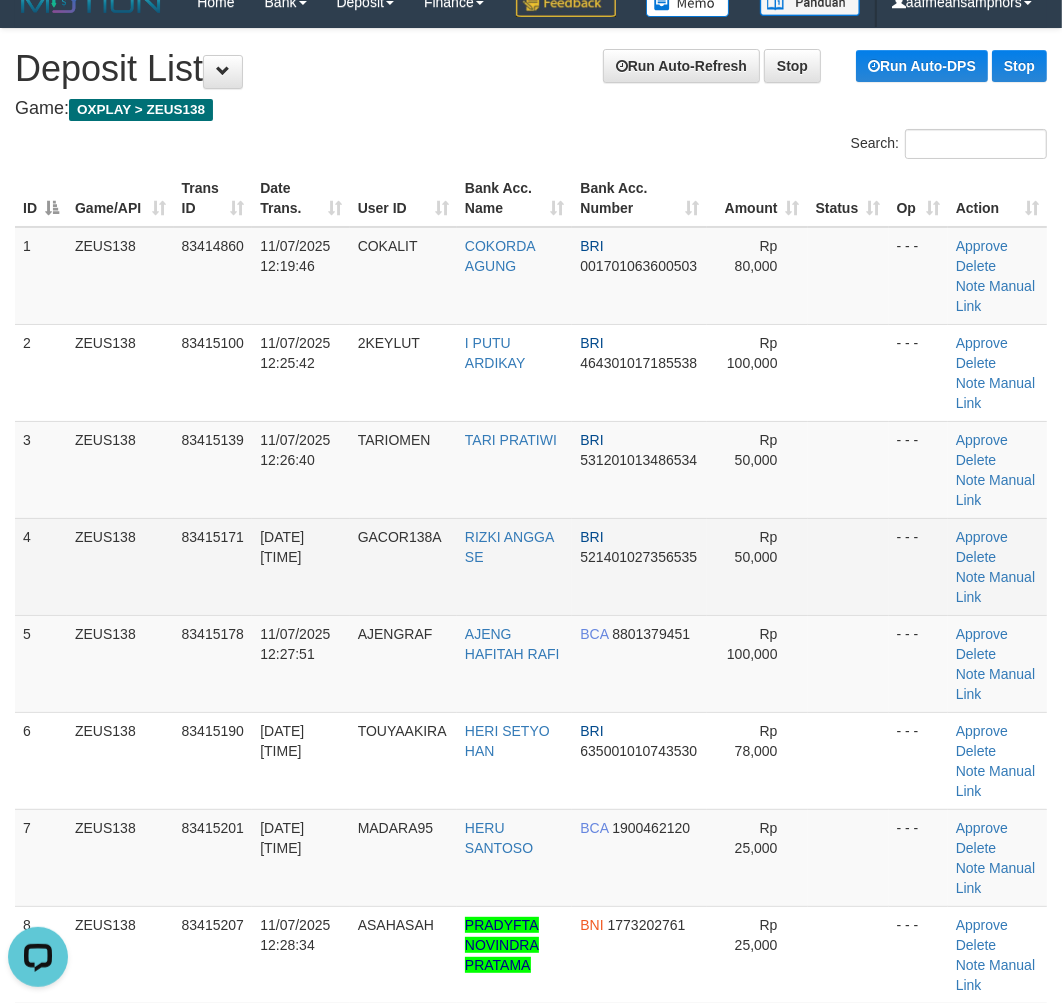 drag, startPoint x: 800, startPoint y: 660, endPoint x: 721, endPoint y: 653, distance: 79.30952 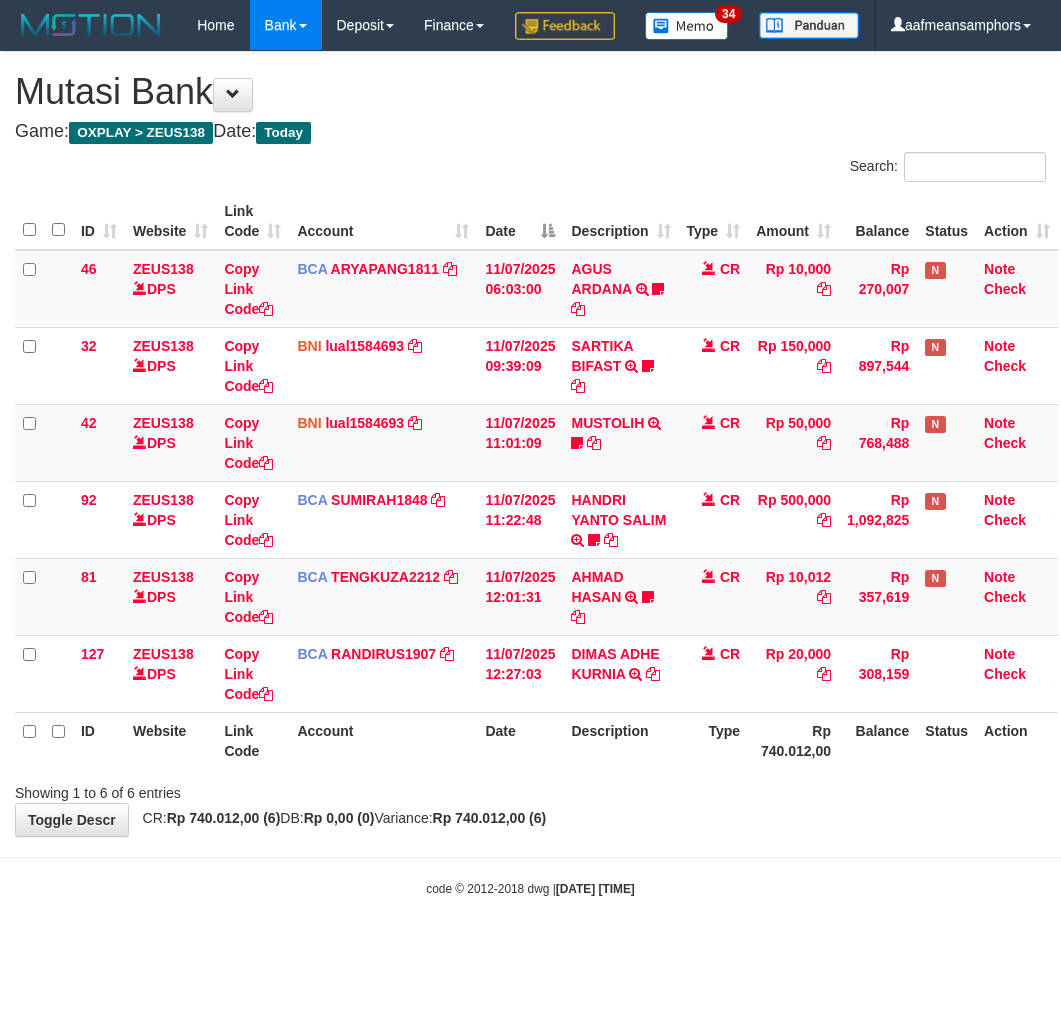 scroll, scrollTop: 0, scrollLeft: 0, axis: both 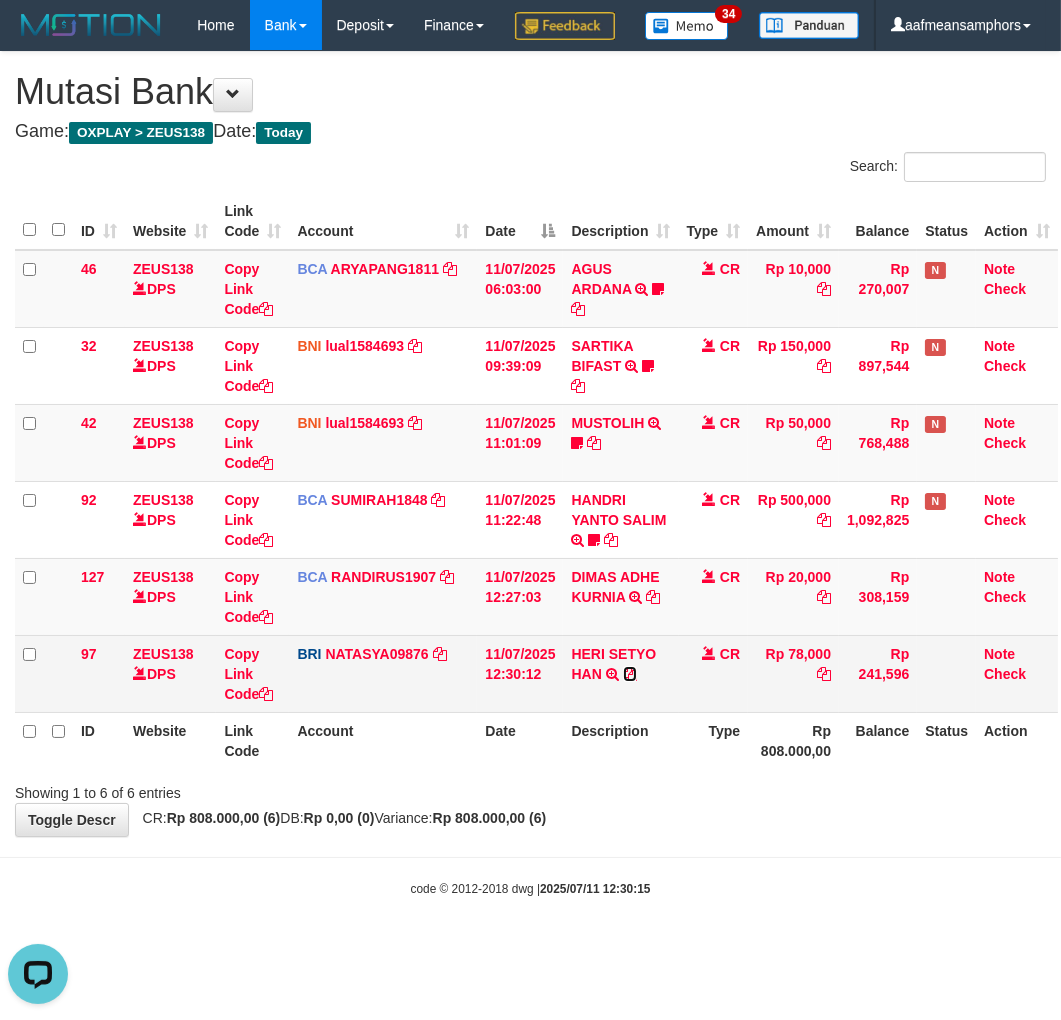 click at bounding box center [630, 674] 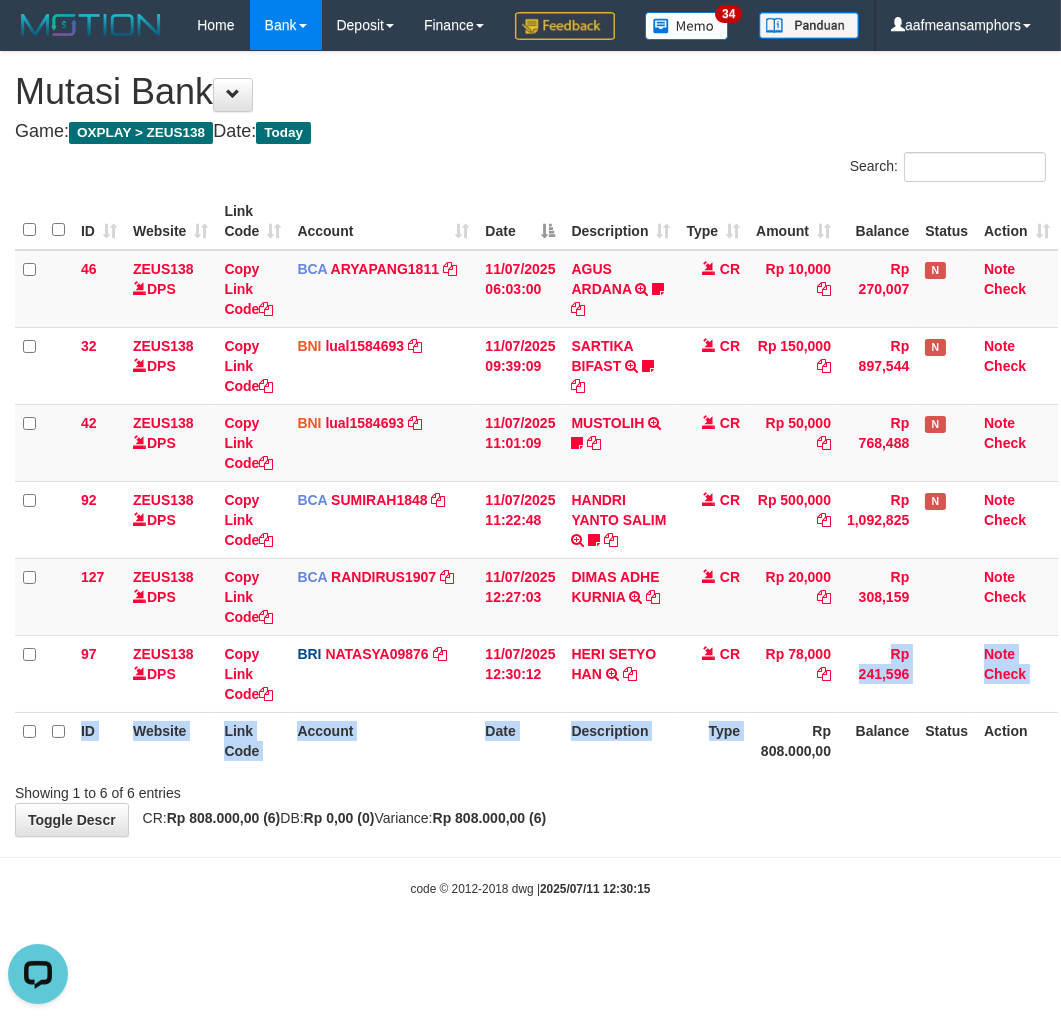 click on "ID Website Link Code Account Date Description Type Amount Balance Status Action
46
ZEUS138    DPS
Copy Link Code
BCA
ARYAPANG1811
DPS
ARYA PANGESTU
mutasi_20250711_2620 | 46
mutasi_20250711_2620 | 46
11/07/2025 06:03:00
AGUS ARDANA            TRSF E-BANKING CR 1107/FTSCY/WS95051
10000.002025071158167087 TRFDN-AGUS ARDANA ESPAY DEBIT INDONE    Aguslike
tunggu bukti tranfer
CR
Rp 10,000
Rp 270,007
N
Note
Check
32
ZEUS138    DPS
Copy Link Code
BNI" at bounding box center [536, 481] 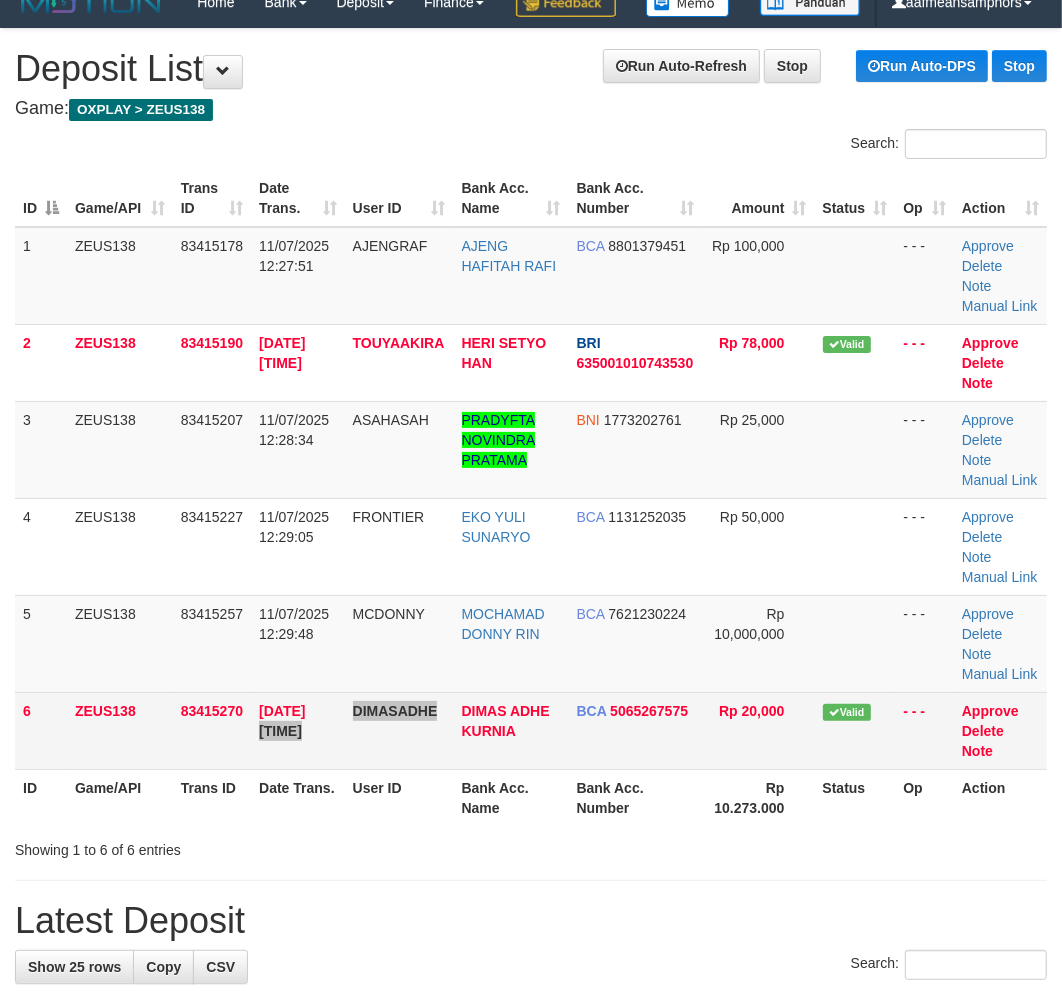 click on "6
ZEUS138
83415270
11/07/2025 12:30:03
DIMASADHE
DIMAS ADHE KURNIA
BCA
5065267575
Rp 20,000
Valid
- - -
Approve
Delete
Note" at bounding box center (531, 730) 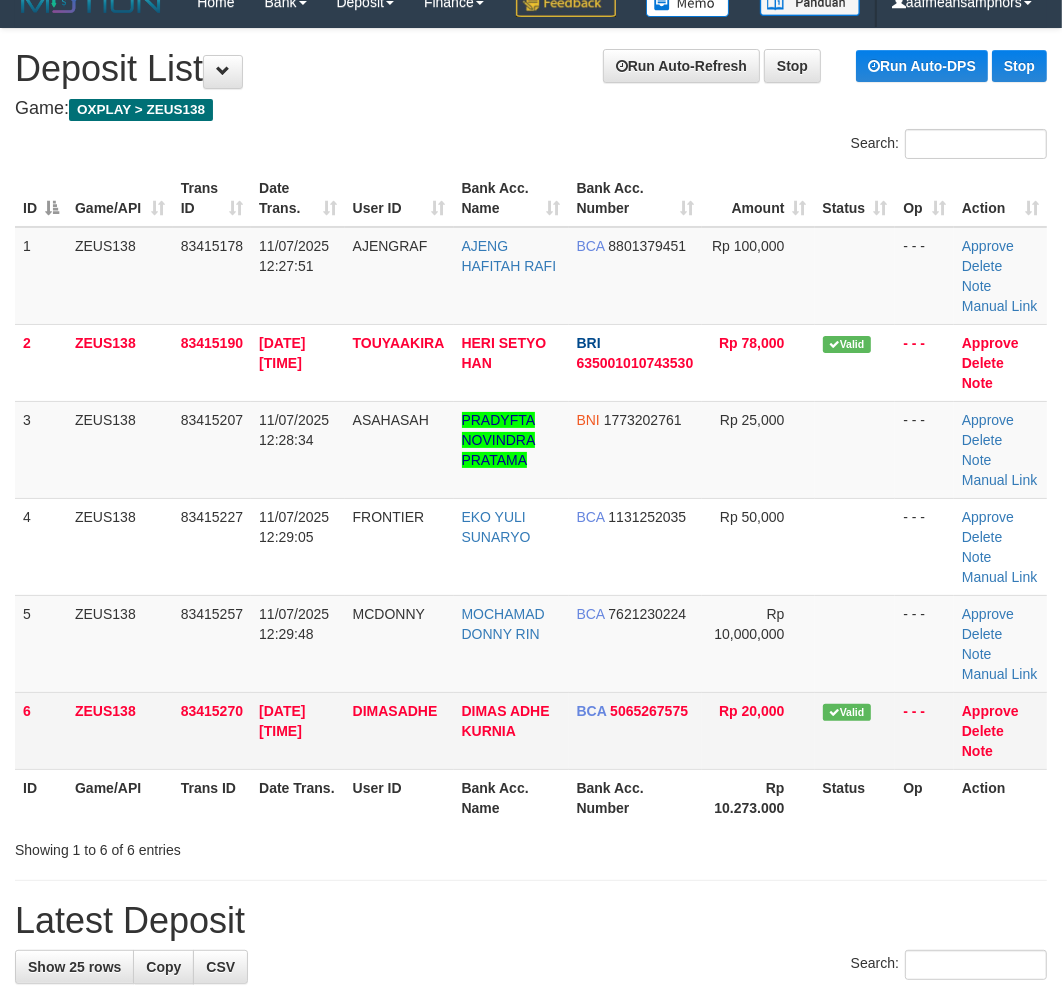 scroll, scrollTop: 73, scrollLeft: 0, axis: vertical 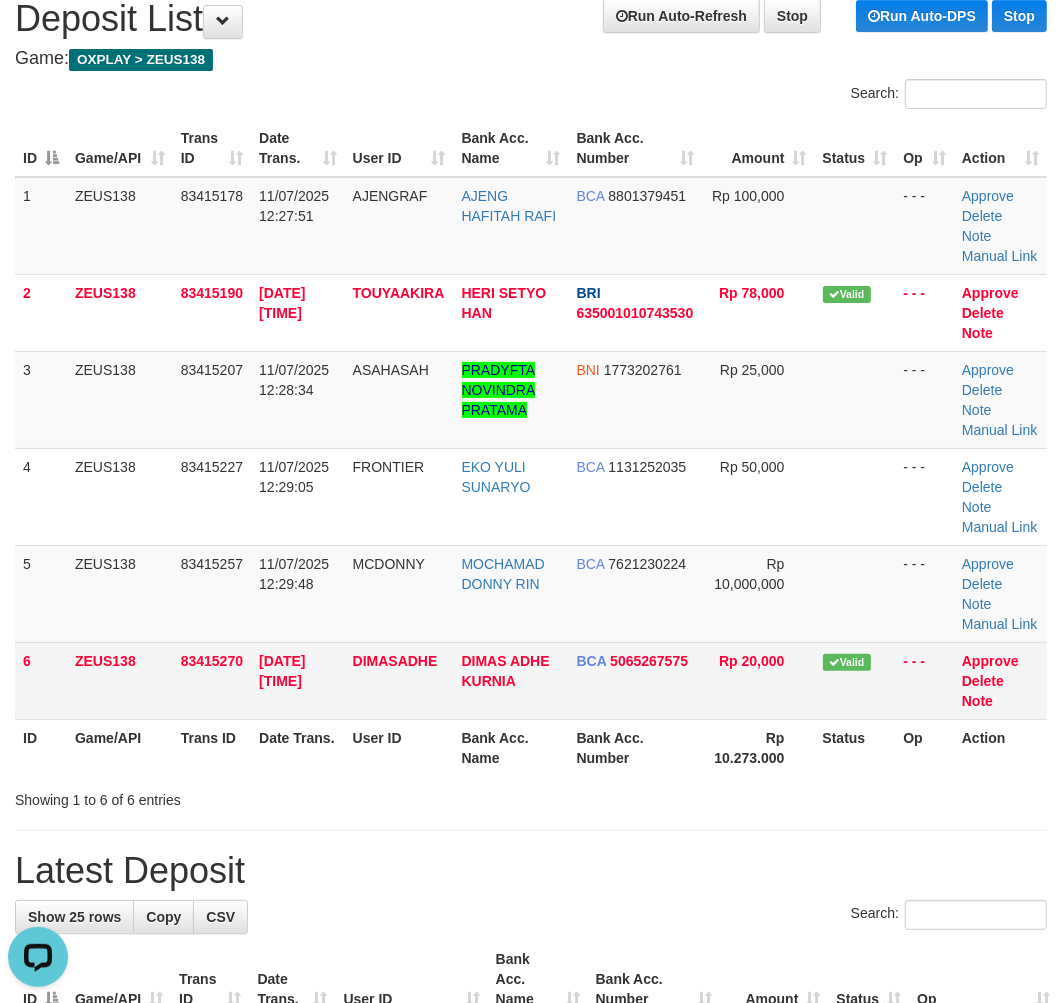 click on "6
ZEUS138
83415270
11/07/2025 12:30:03
DIMASADHE
DIMAS ADHE KURNIA
BCA
5065267575
Rp 20,000
Valid
- - -
Approve
Delete
Note" at bounding box center [531, 680] 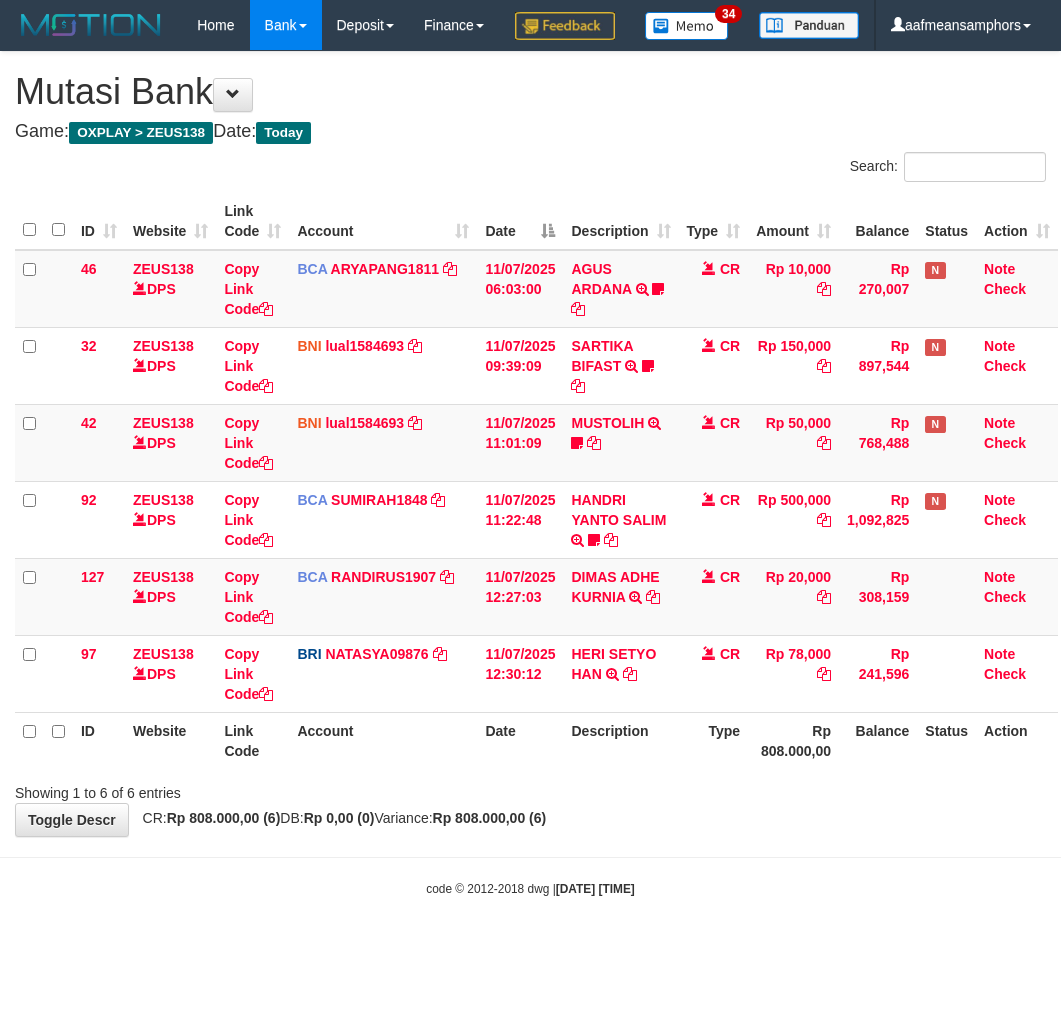 scroll, scrollTop: 0, scrollLeft: 0, axis: both 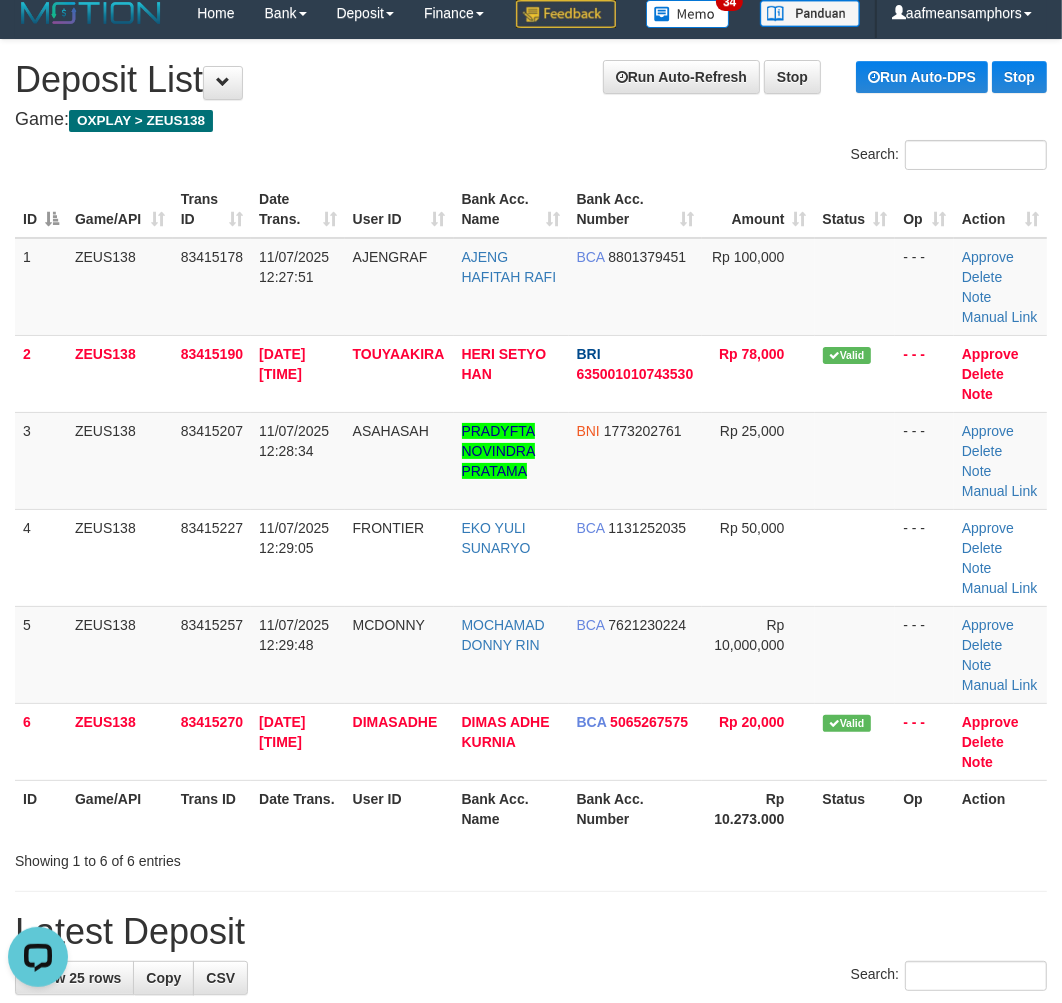 click on "User ID" at bounding box center [399, 808] 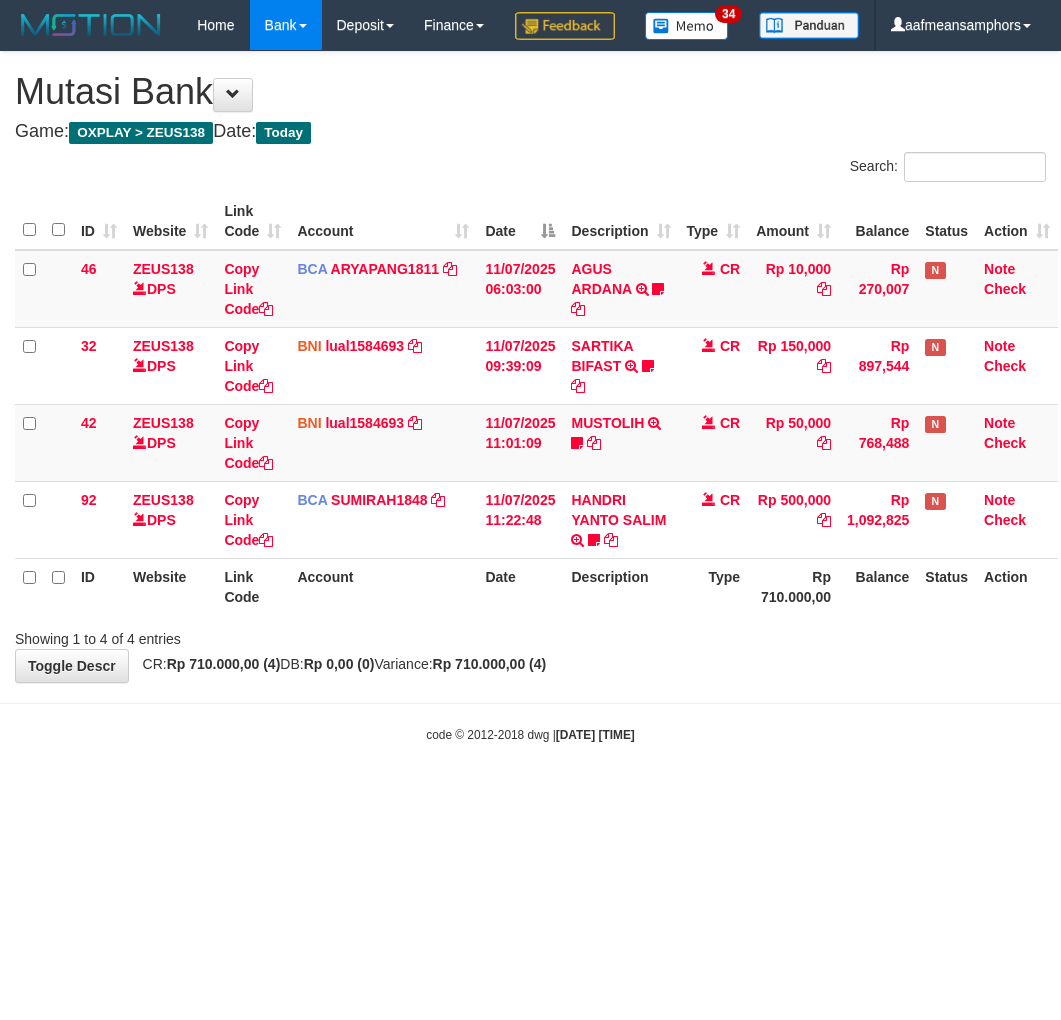 scroll, scrollTop: 0, scrollLeft: 0, axis: both 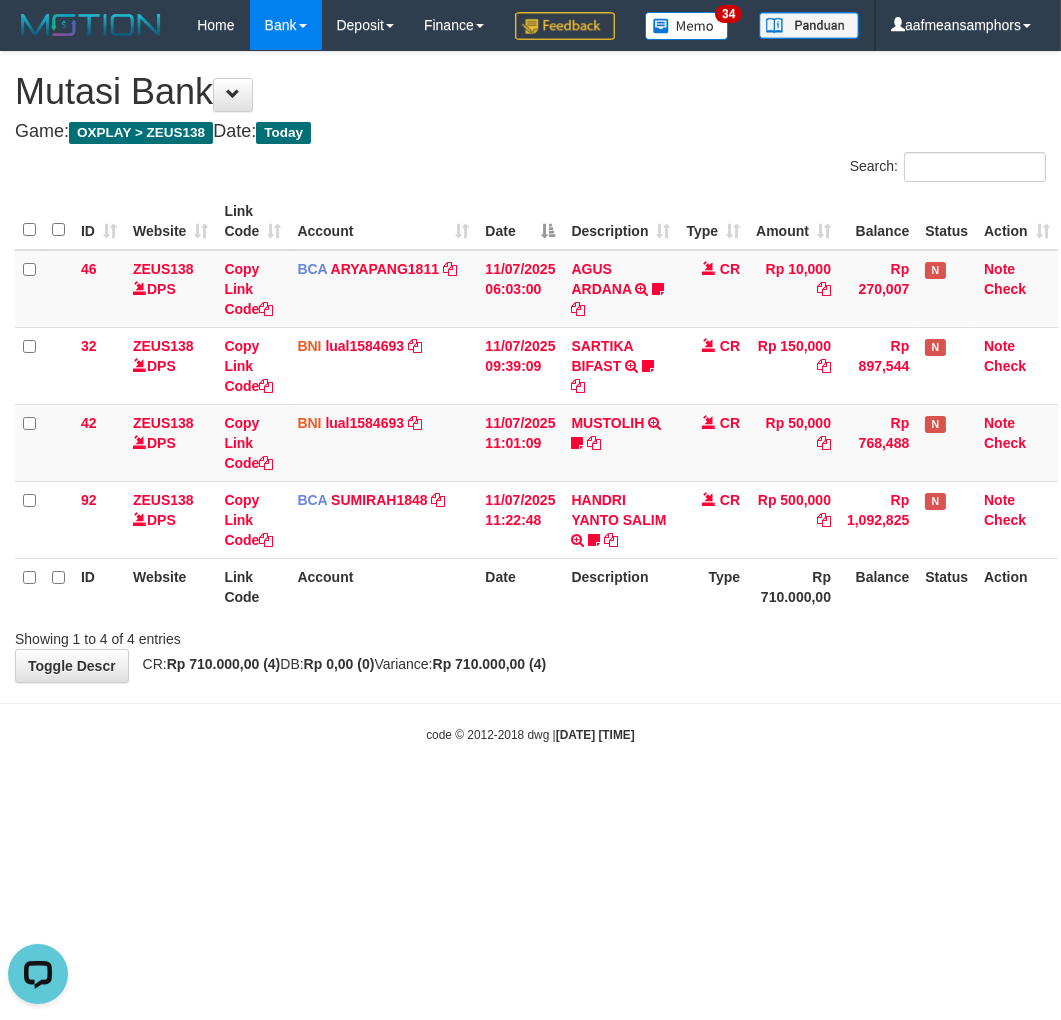 click on "Toggle navigation
Home
Bank
Account List
Load
By Website
Group
[OXPLAY]													ZEUS138
By Load Group (DPS)" at bounding box center (530, 397) 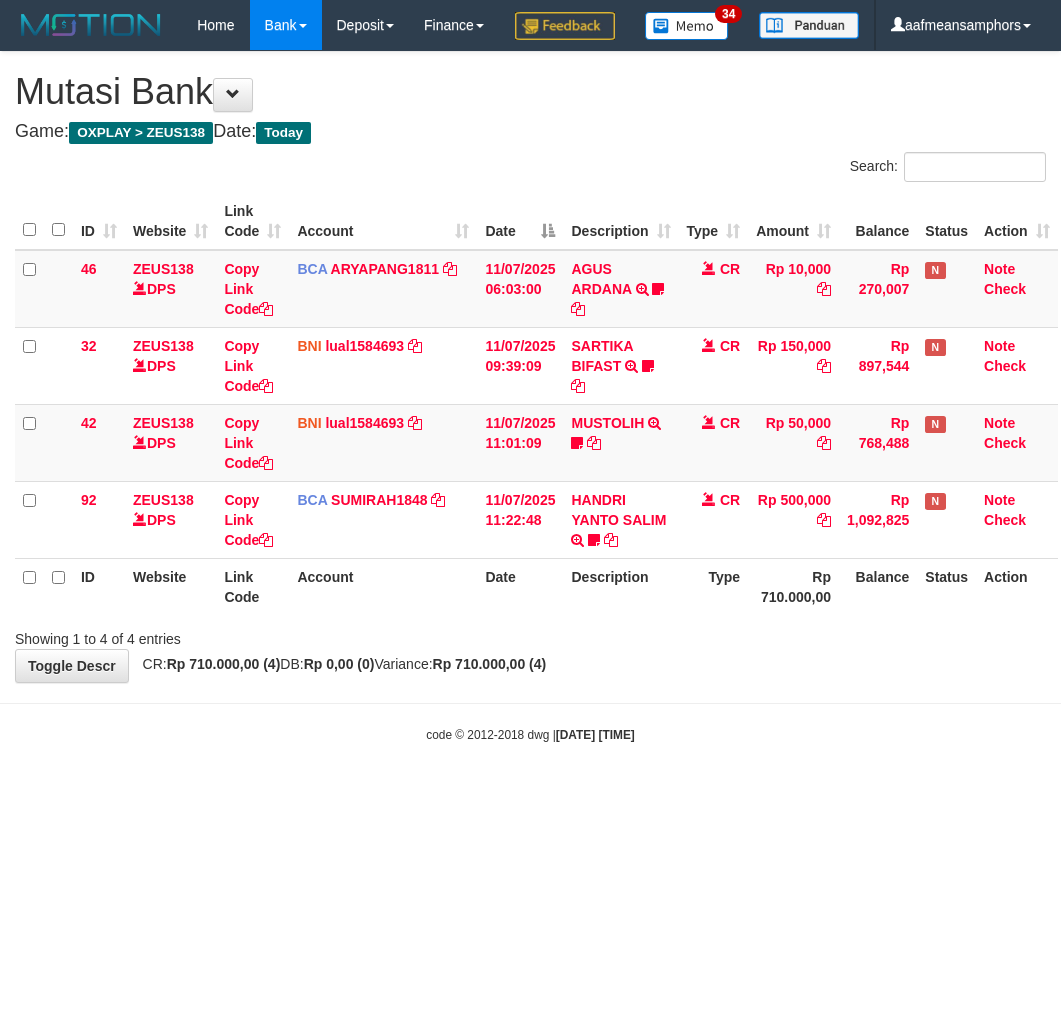 scroll, scrollTop: 0, scrollLeft: 0, axis: both 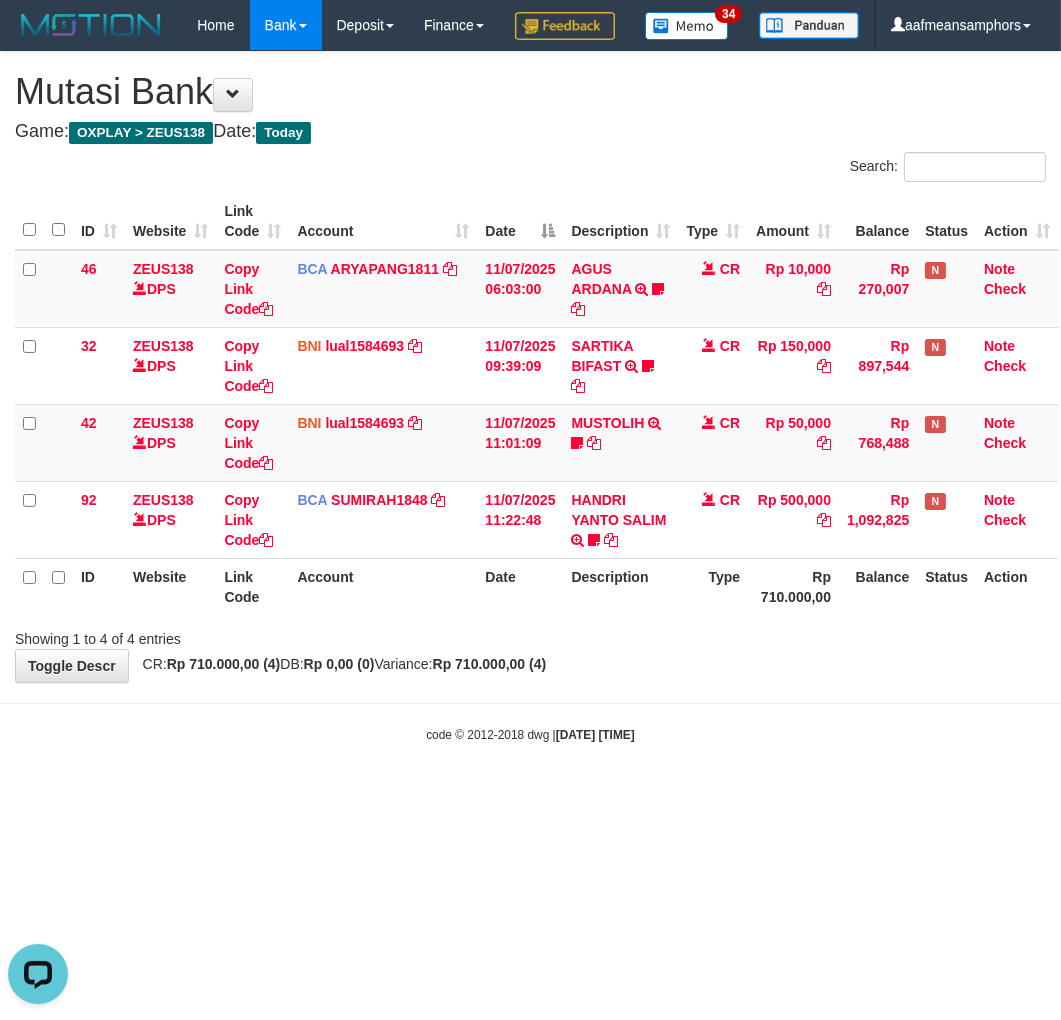 click on "Toggle navigation
Home
Bank
Account List
Load
By Website
Group
[OXPLAY]													ZEUS138
By Load Group (DPS)" at bounding box center [530, 397] 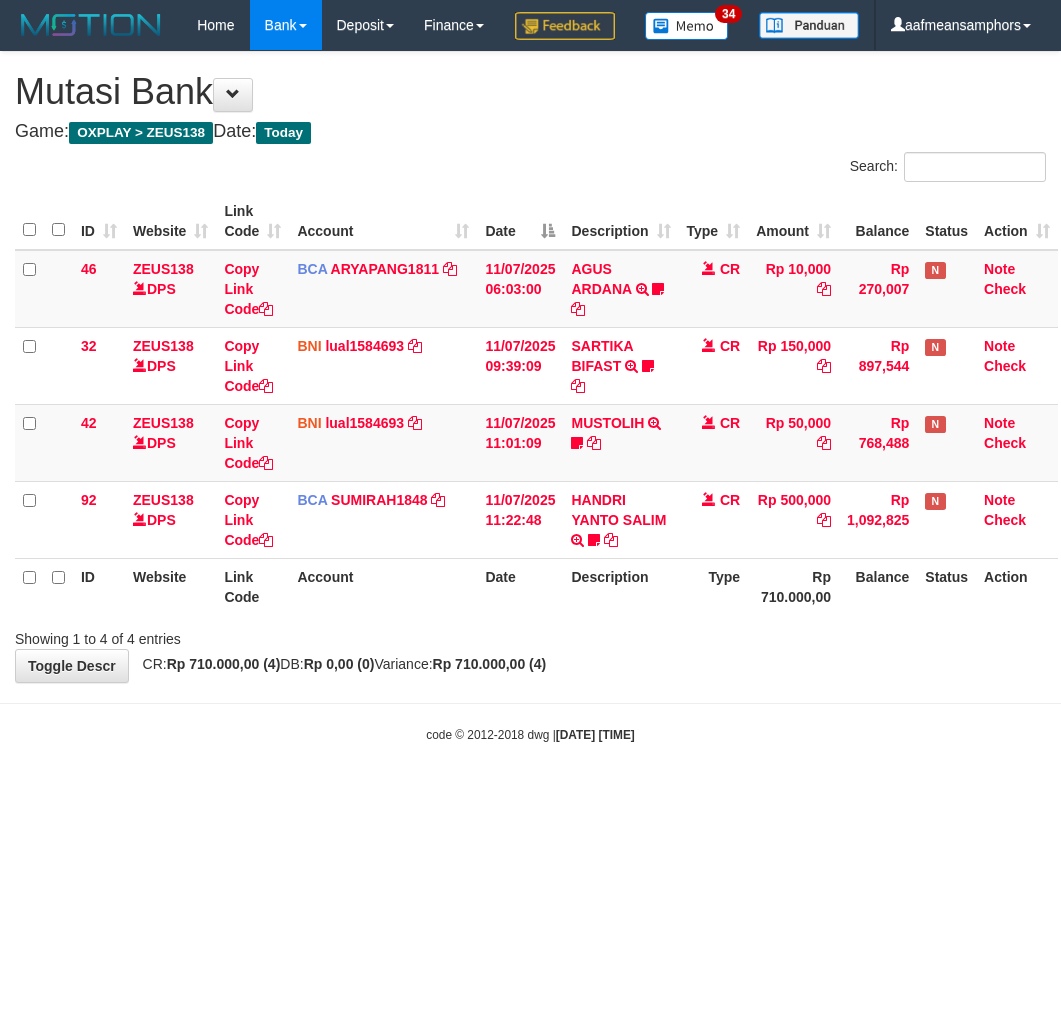 scroll, scrollTop: 0, scrollLeft: 0, axis: both 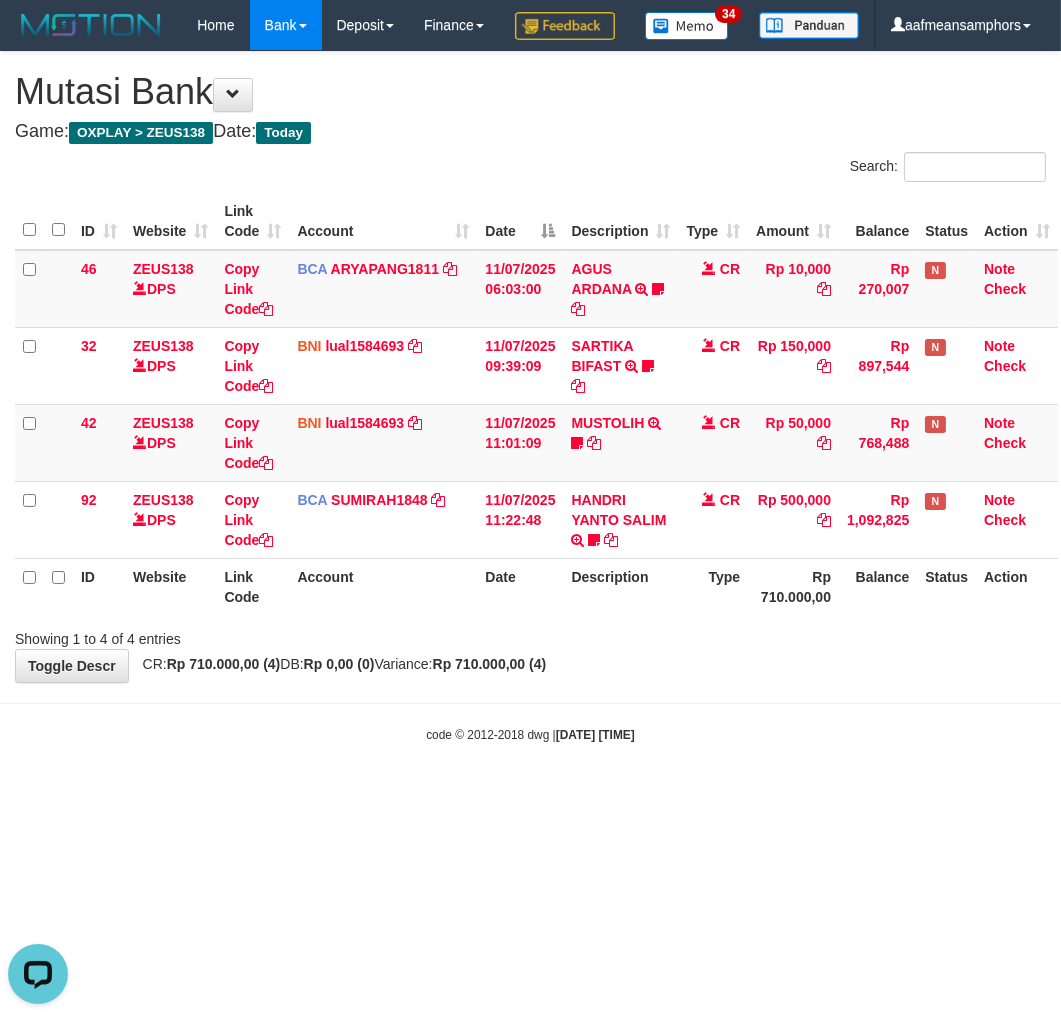 click on "Toggle navigation
Home
Bank
Account List
Load
By Website
Group
[OXPLAY]													ZEUS138
By Load Group (DPS)" at bounding box center [530, 397] 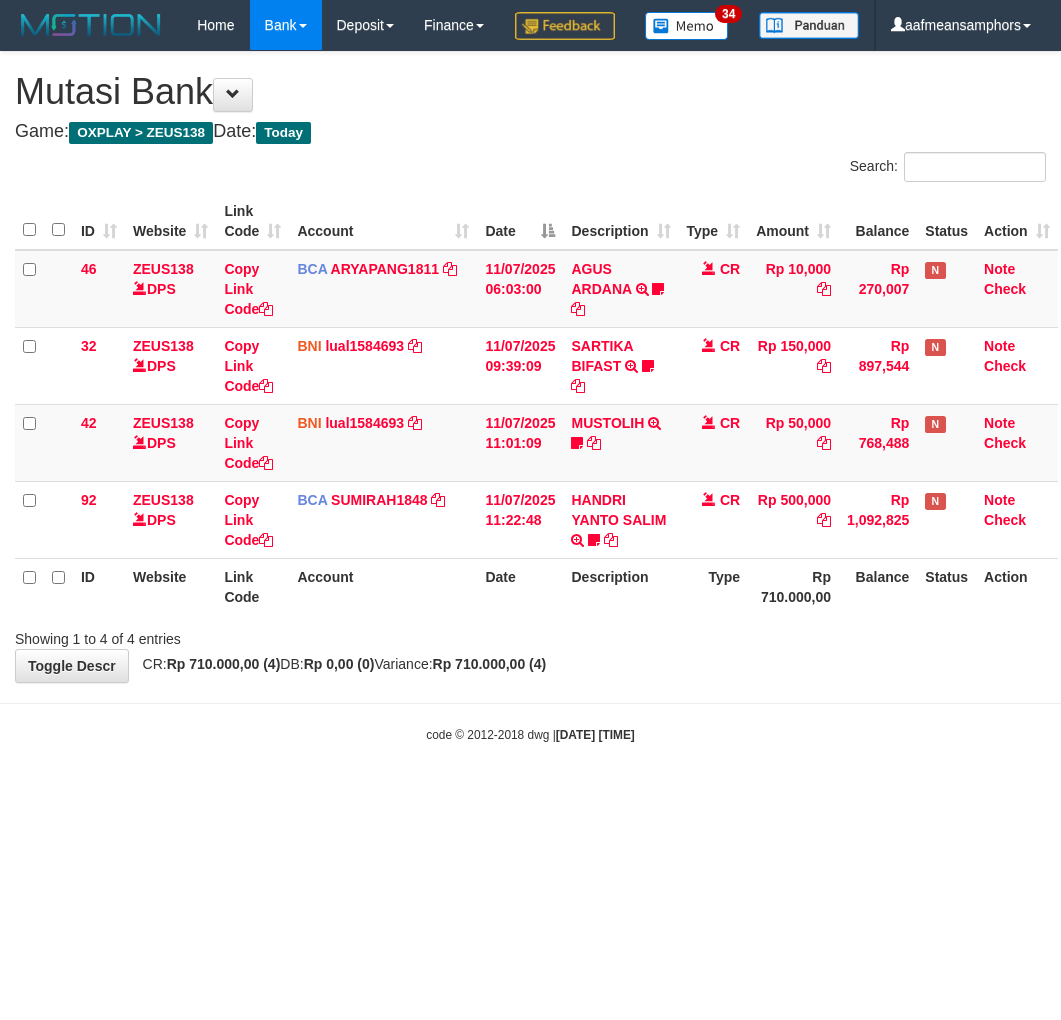 scroll, scrollTop: 0, scrollLeft: 0, axis: both 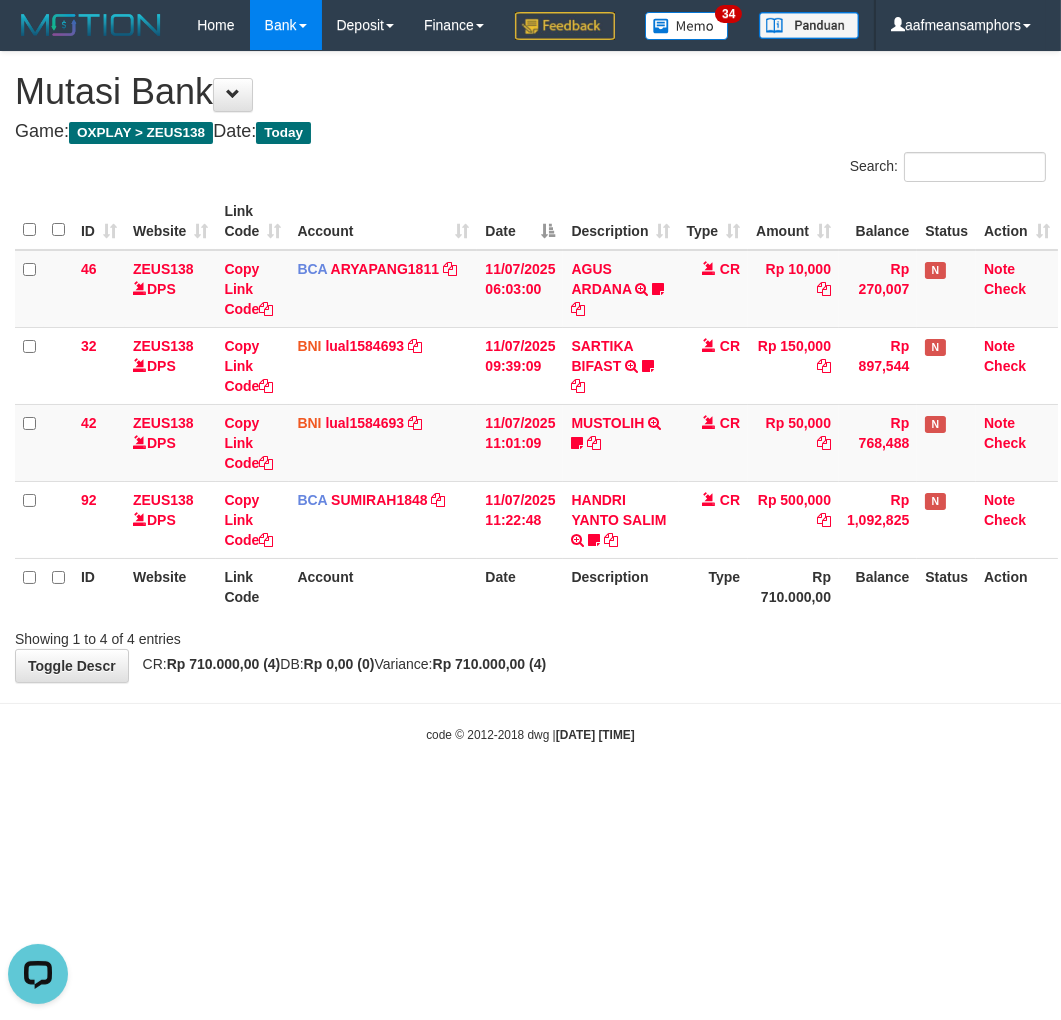 drag, startPoint x: 761, startPoint y: 731, endPoint x: 721, endPoint y: 722, distance: 41 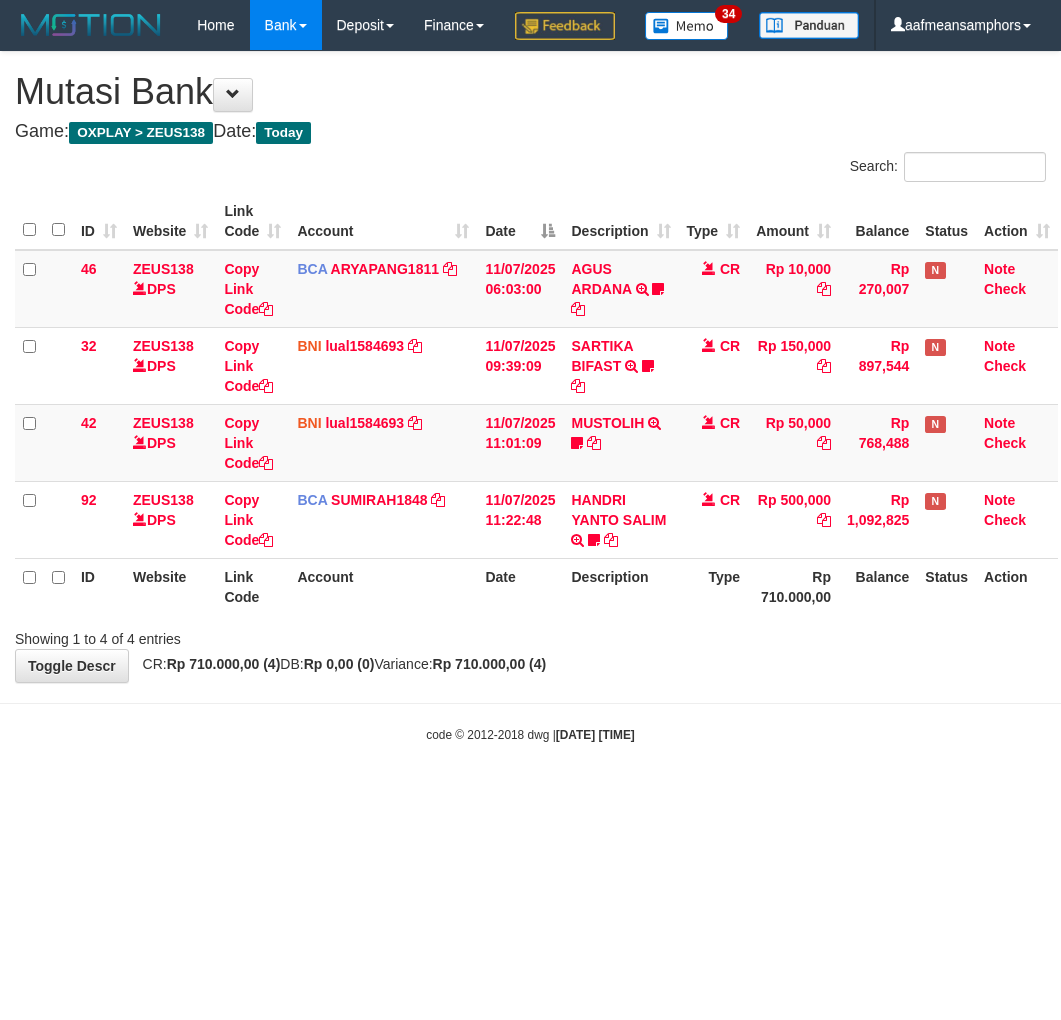 scroll, scrollTop: 0, scrollLeft: 0, axis: both 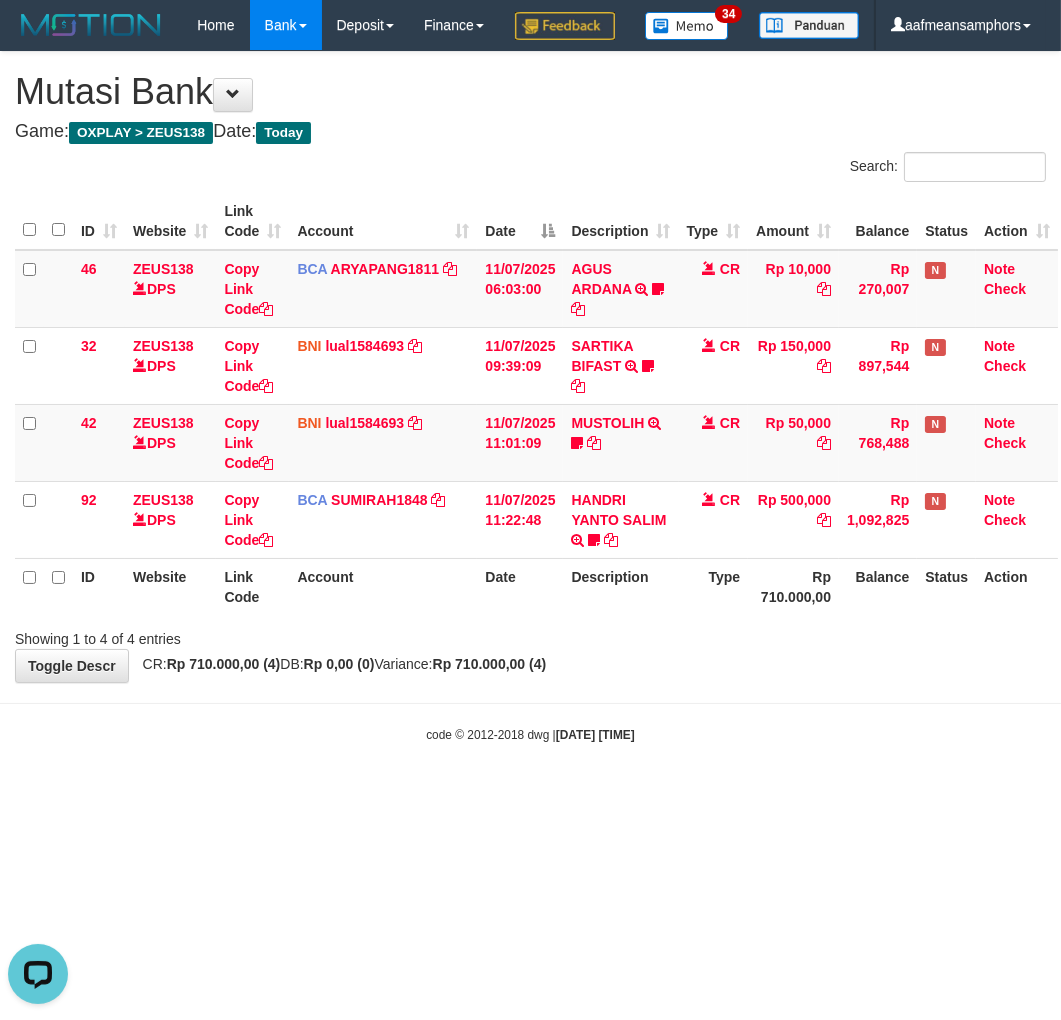 click on "Toggle navigation
Home
Bank
Account List
Load
By Website
Group
[OXPLAY]													ZEUS138
By Load Group (DPS)" at bounding box center [530, 397] 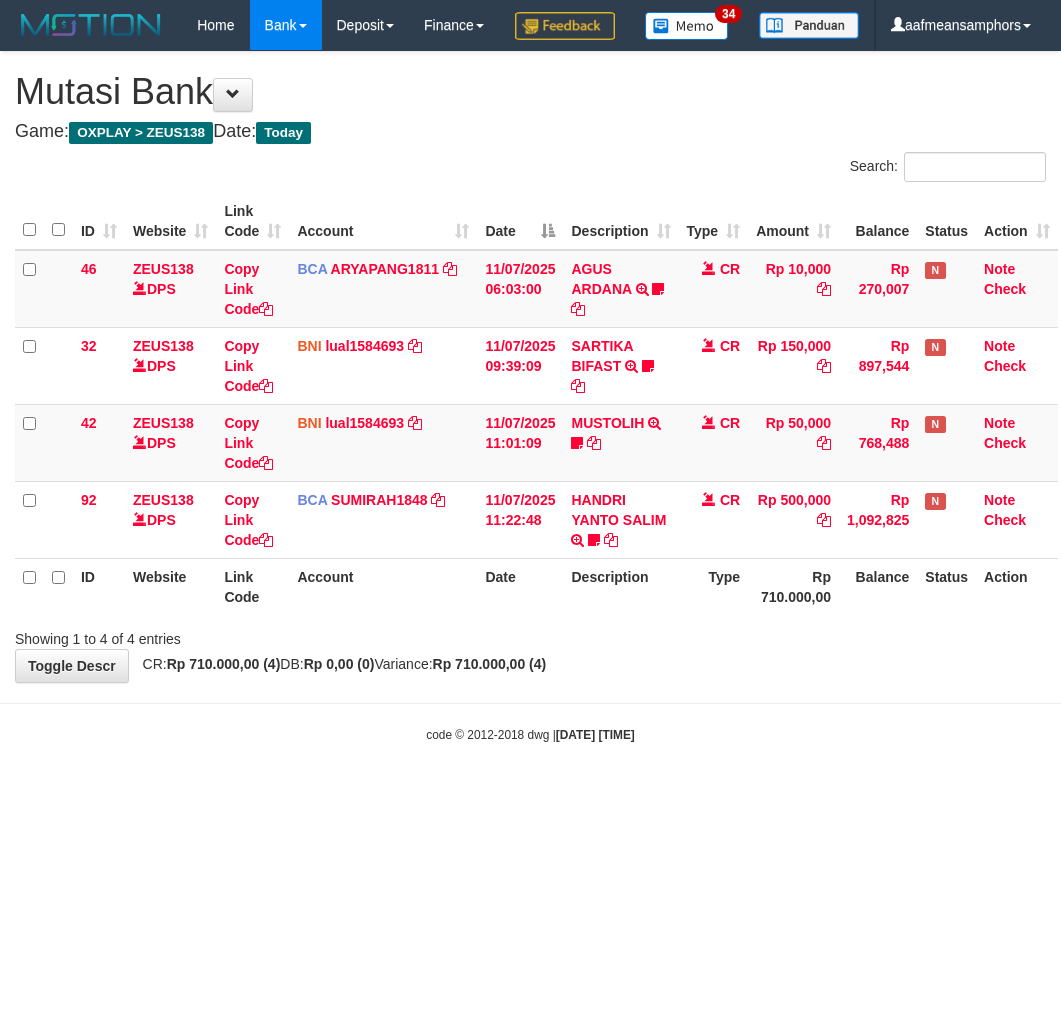 scroll, scrollTop: 0, scrollLeft: 0, axis: both 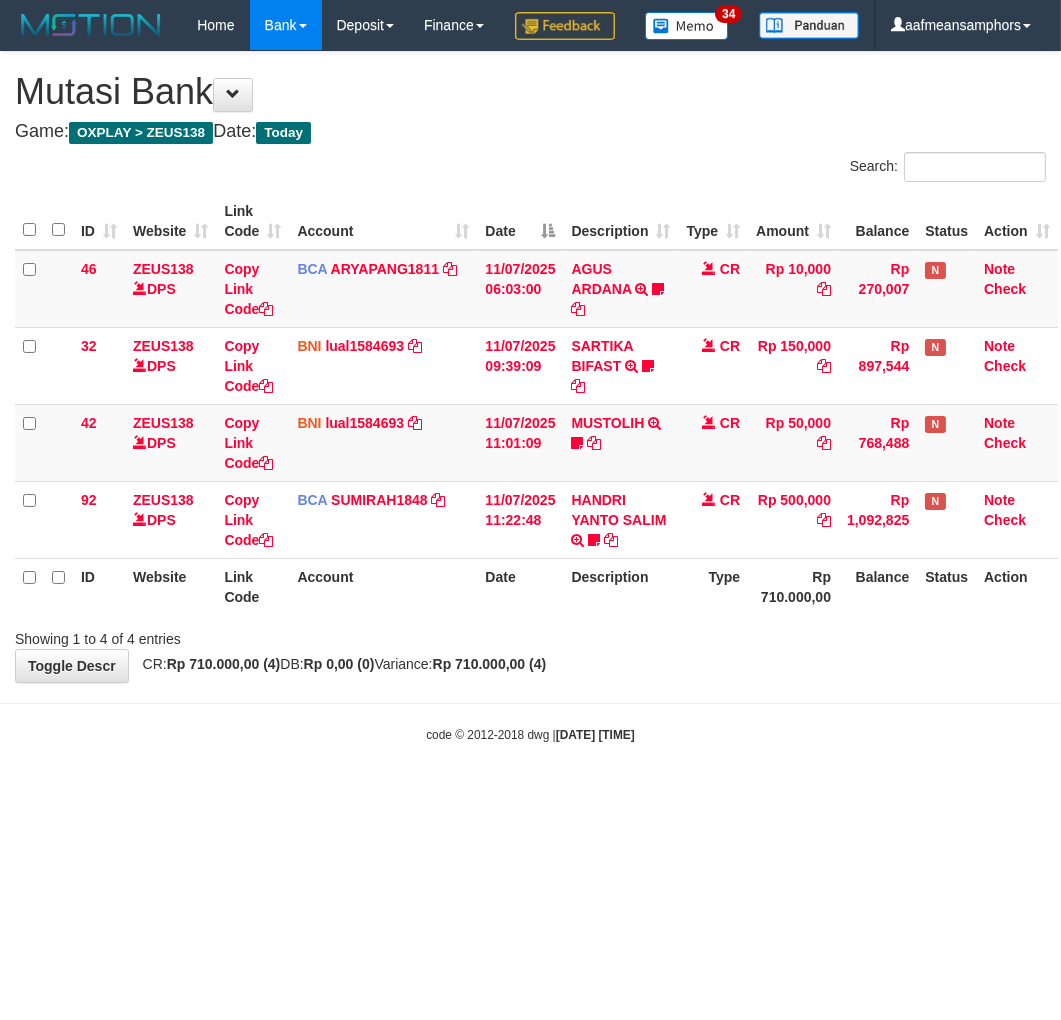click on "Toggle navigation
Home
Bank
Account List
Load
By Website
Group
[OXPLAY]													ZEUS138
By Load Group (DPS)" at bounding box center [530, 397] 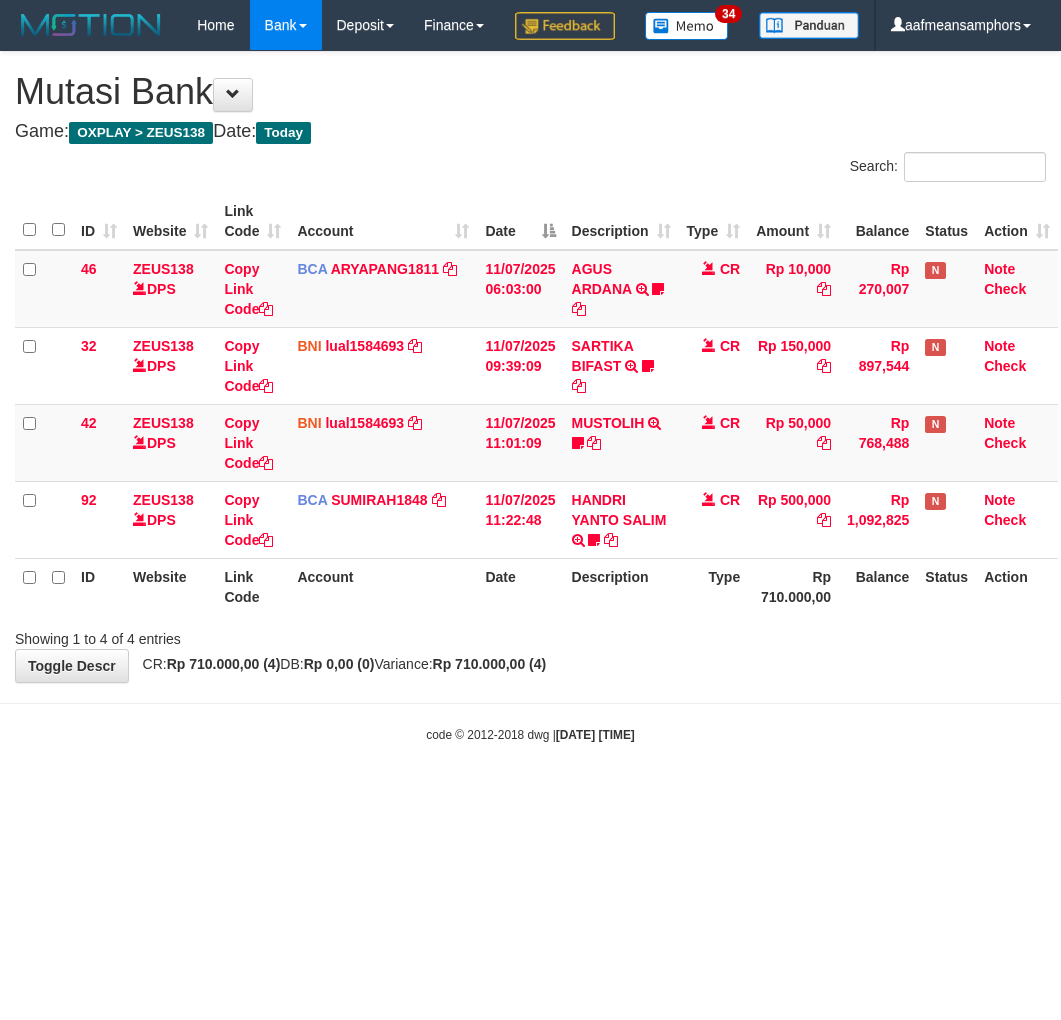 click on "Toggle navigation
Home
Bank
Account List
Load
By Website
Group
[OXPLAY]													ZEUS138
By Load Group (DPS)" at bounding box center [530, 397] 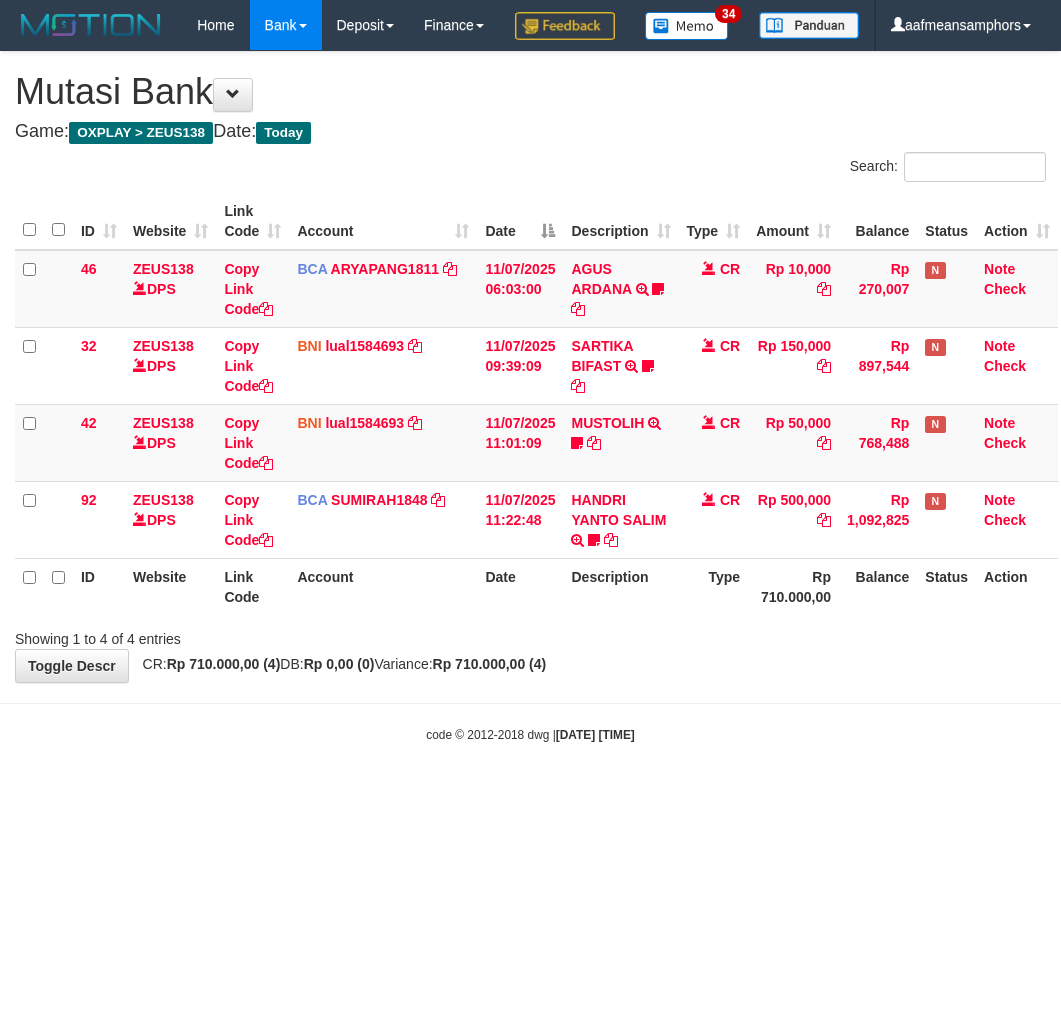 scroll, scrollTop: 0, scrollLeft: 0, axis: both 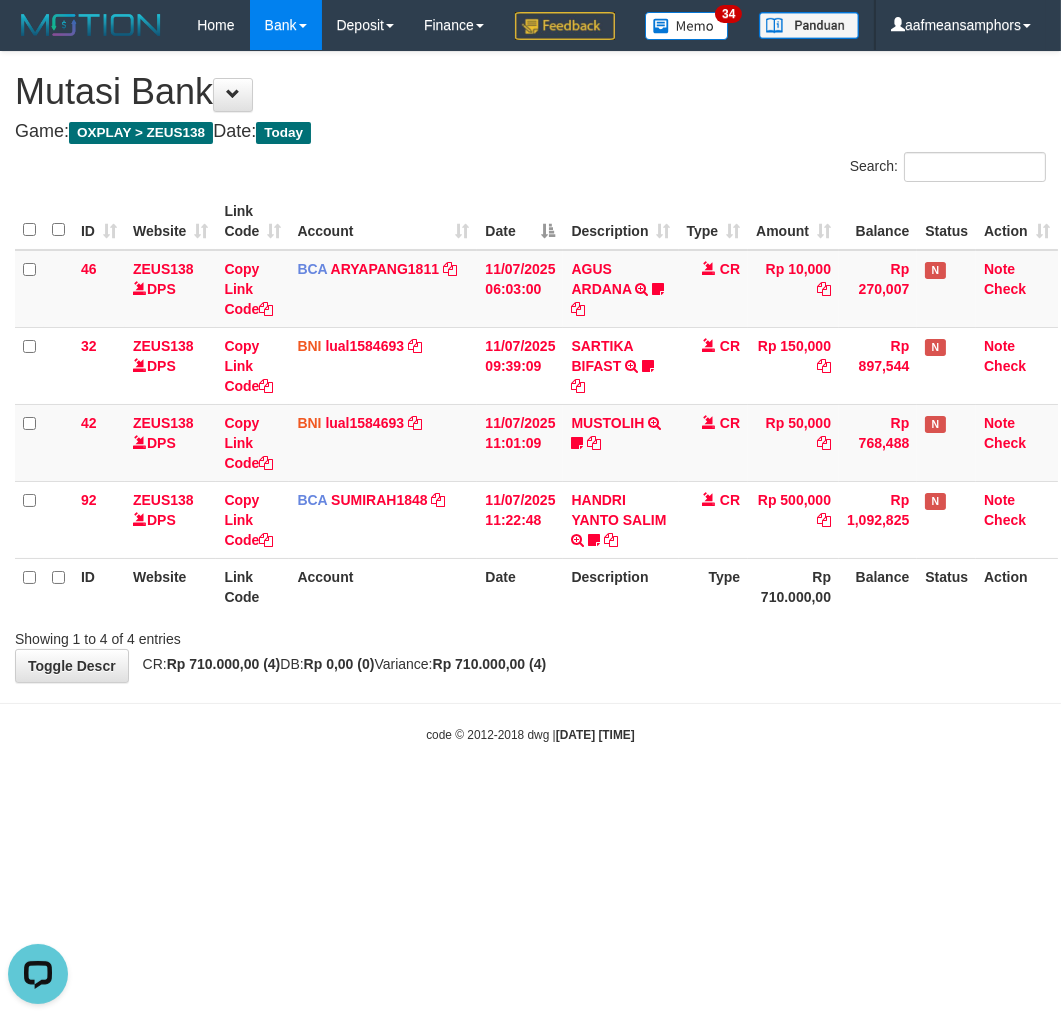 click on "Toggle navigation
Home
Bank
Account List
Load
By Website
Group
[OXPLAY]													ZEUS138
By Load Group (DPS)" at bounding box center (530, 397) 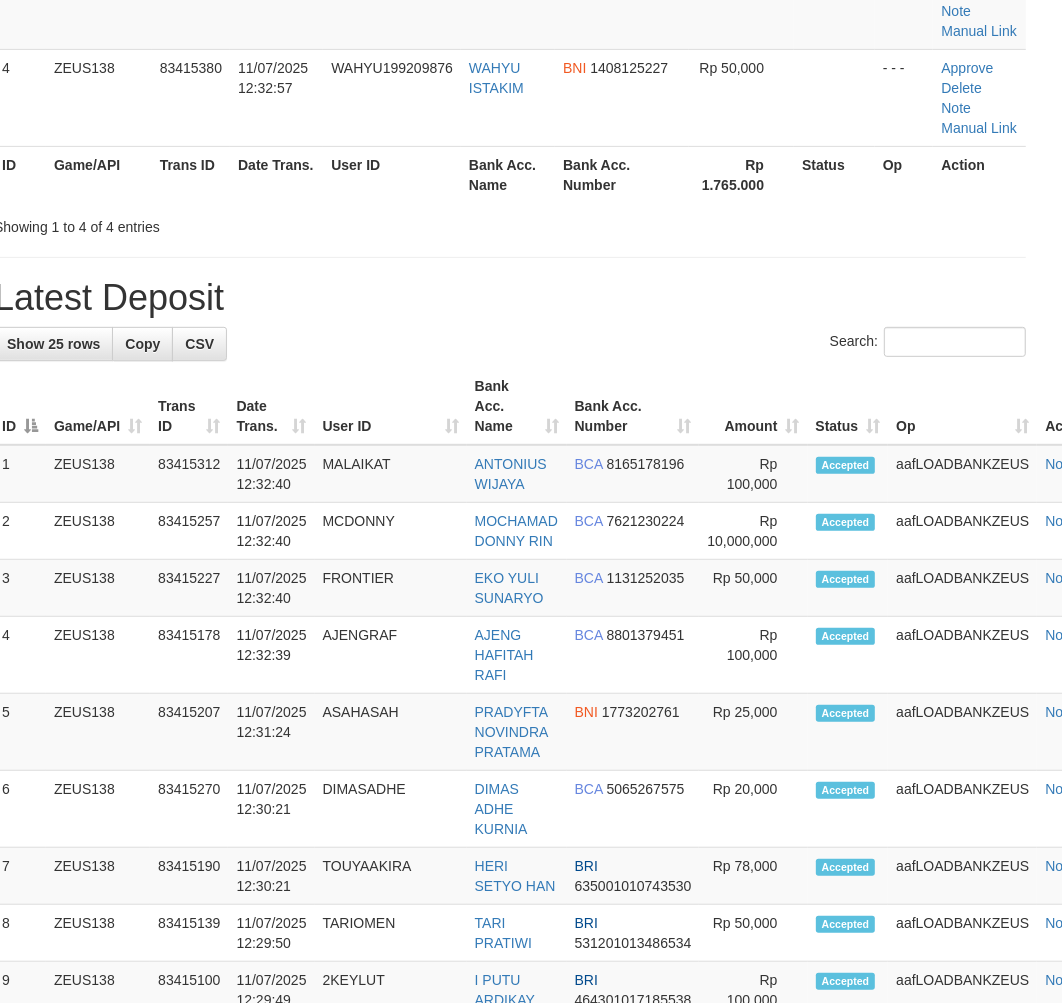 scroll, scrollTop: 12, scrollLeft: 0, axis: vertical 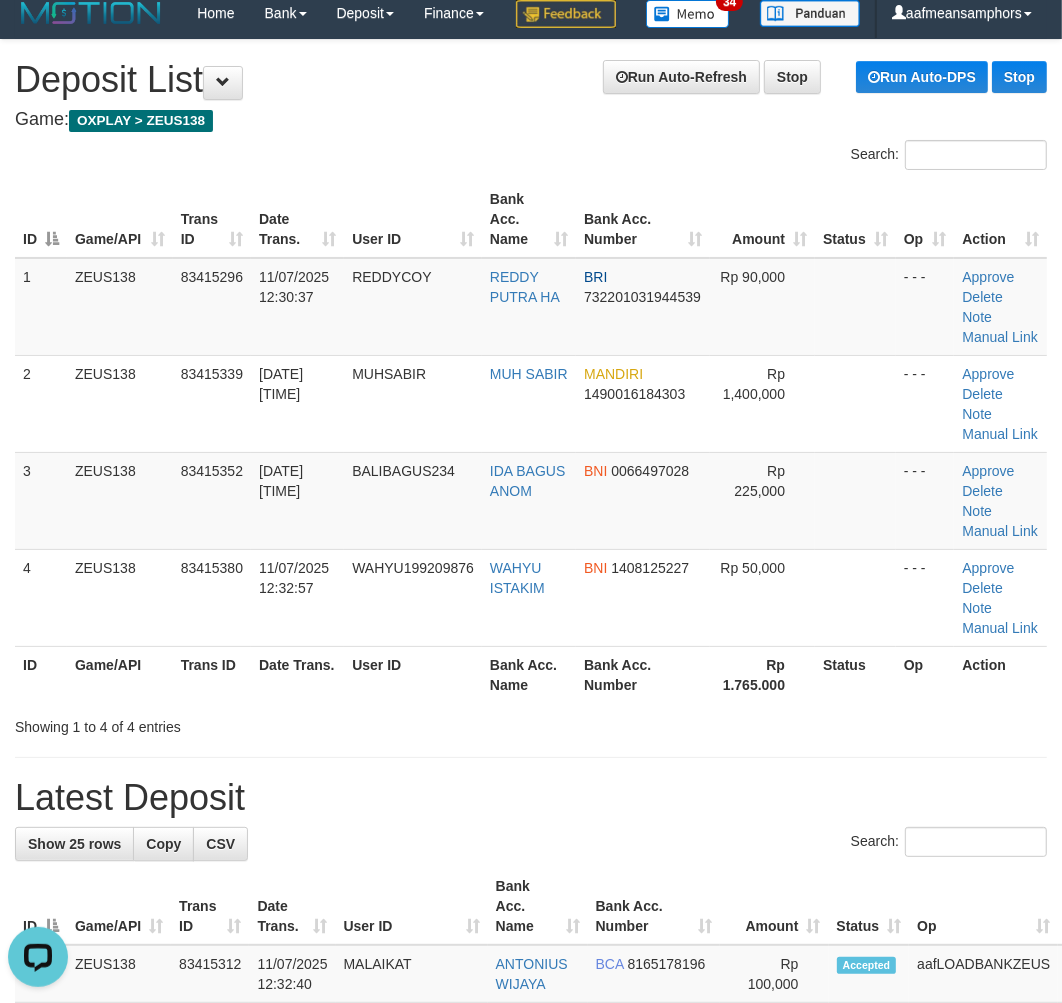 click on "**********" at bounding box center (531, 1332) 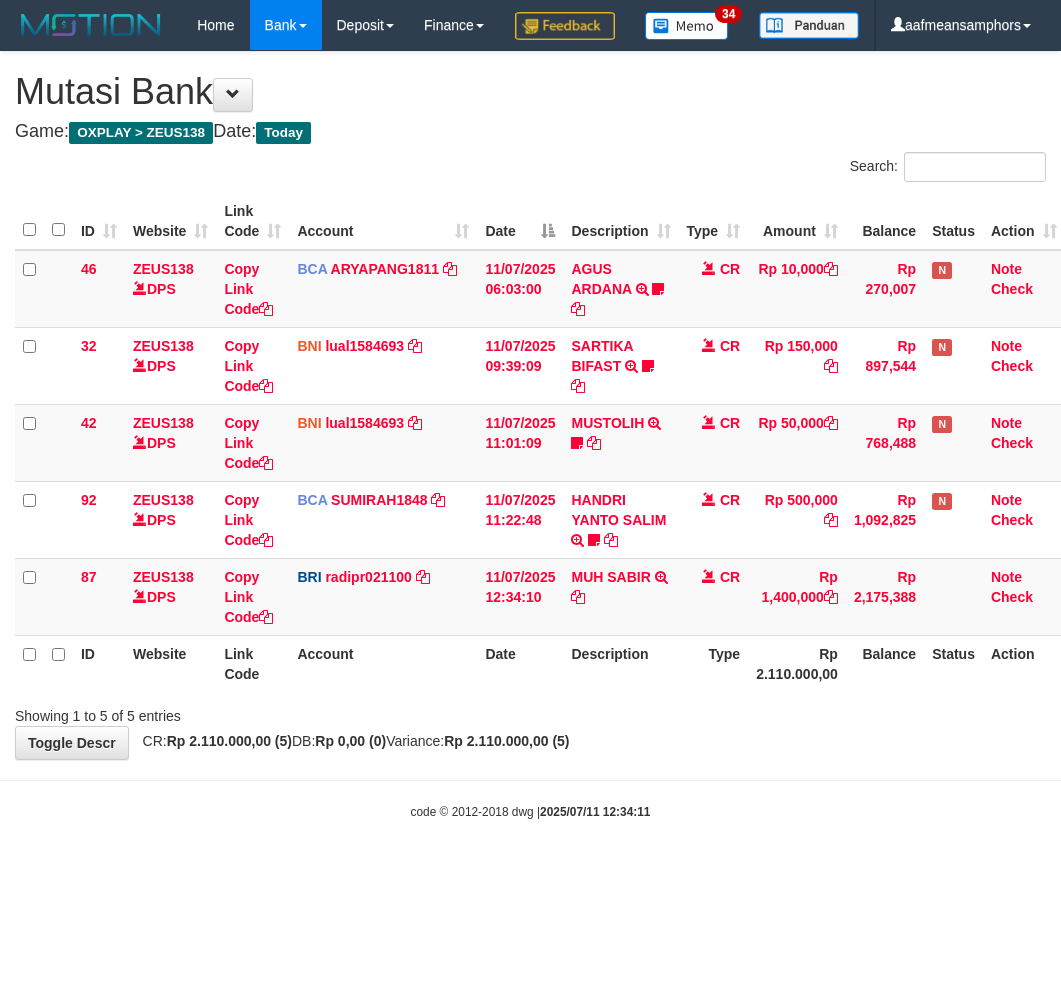scroll, scrollTop: 0, scrollLeft: 0, axis: both 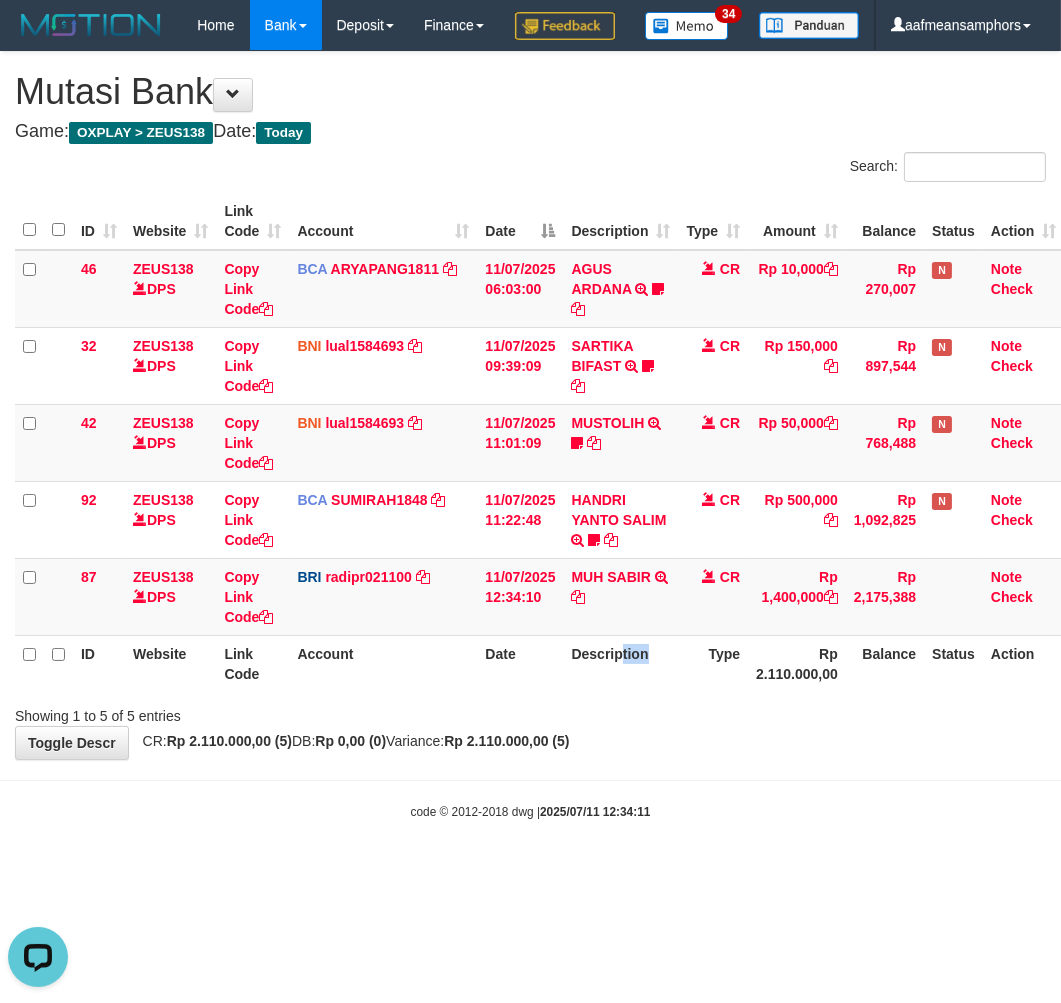 click on "Description" at bounding box center (620, 663) 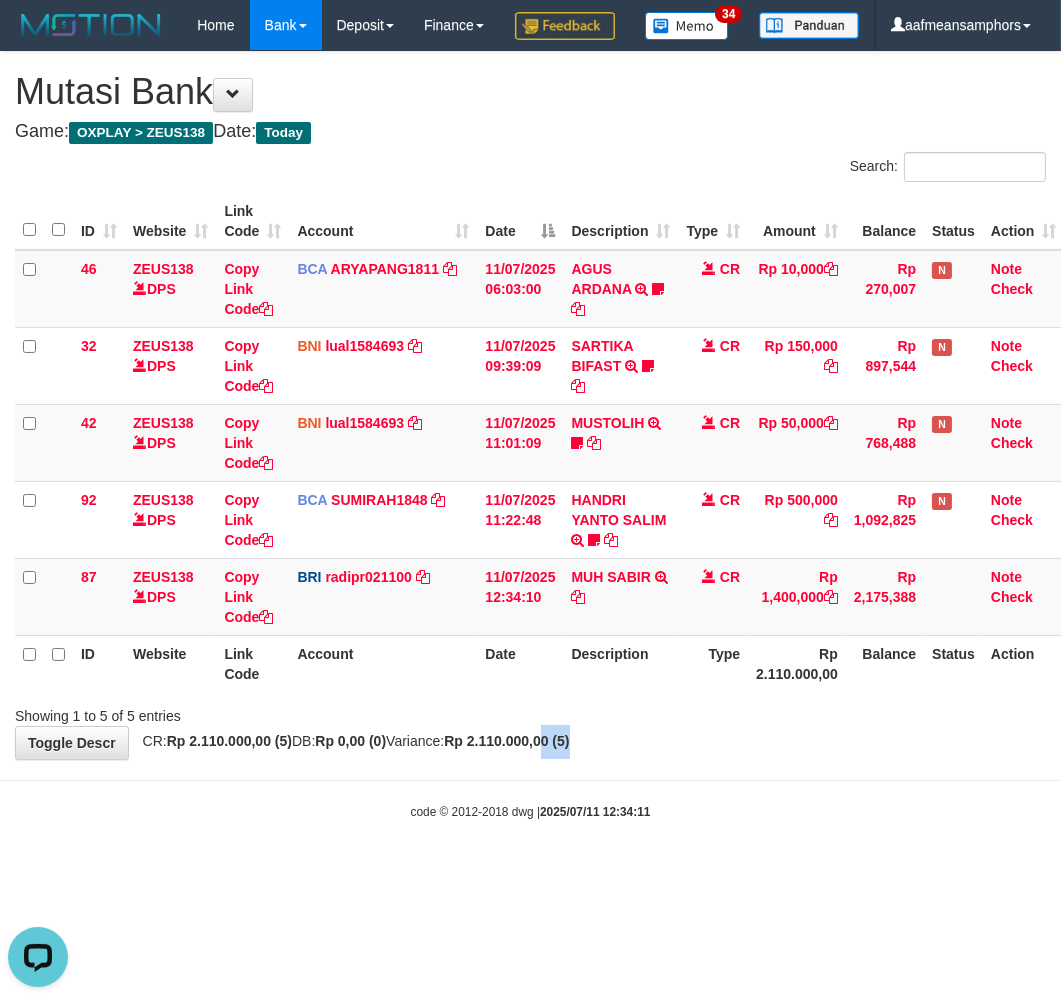 drag, startPoint x: 600, startPoint y: 802, endPoint x: 357, endPoint y: 983, distance: 303.00165 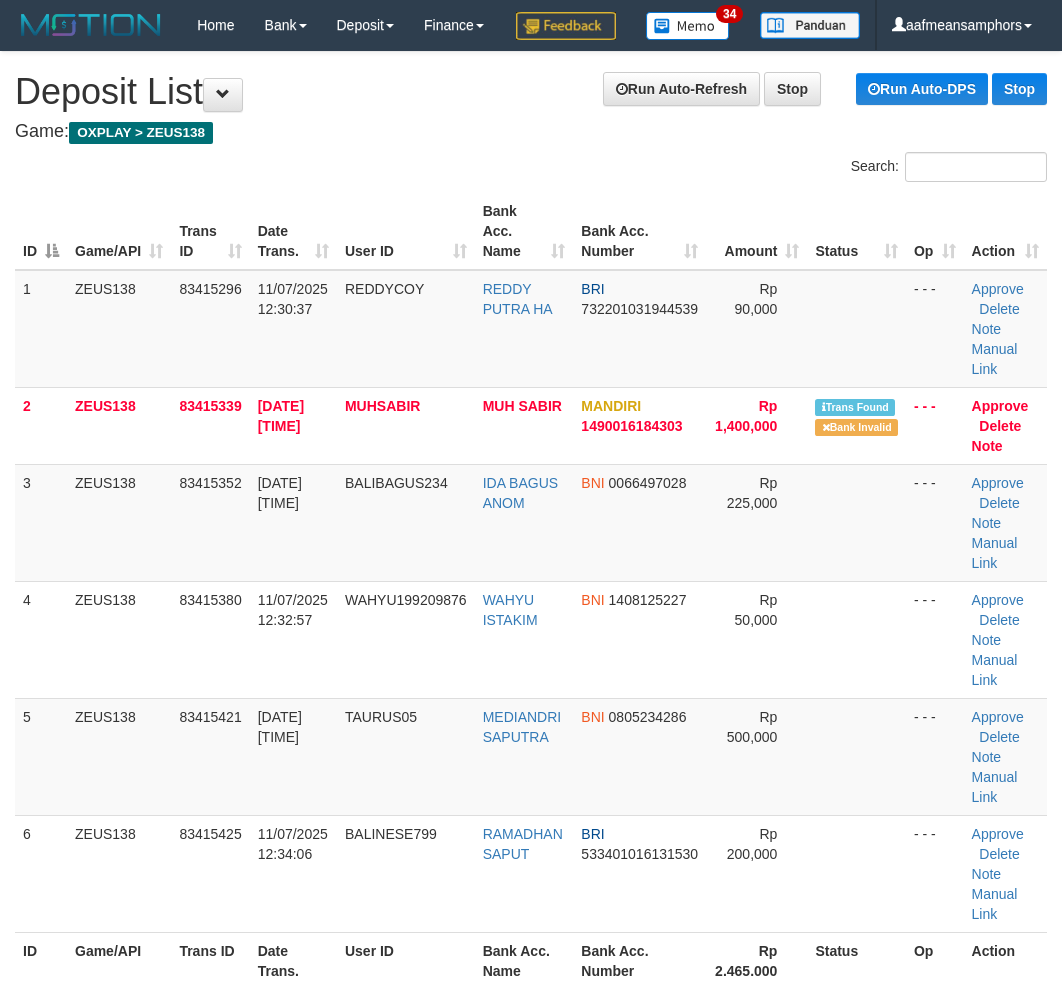 scroll, scrollTop: 12, scrollLeft: 0, axis: vertical 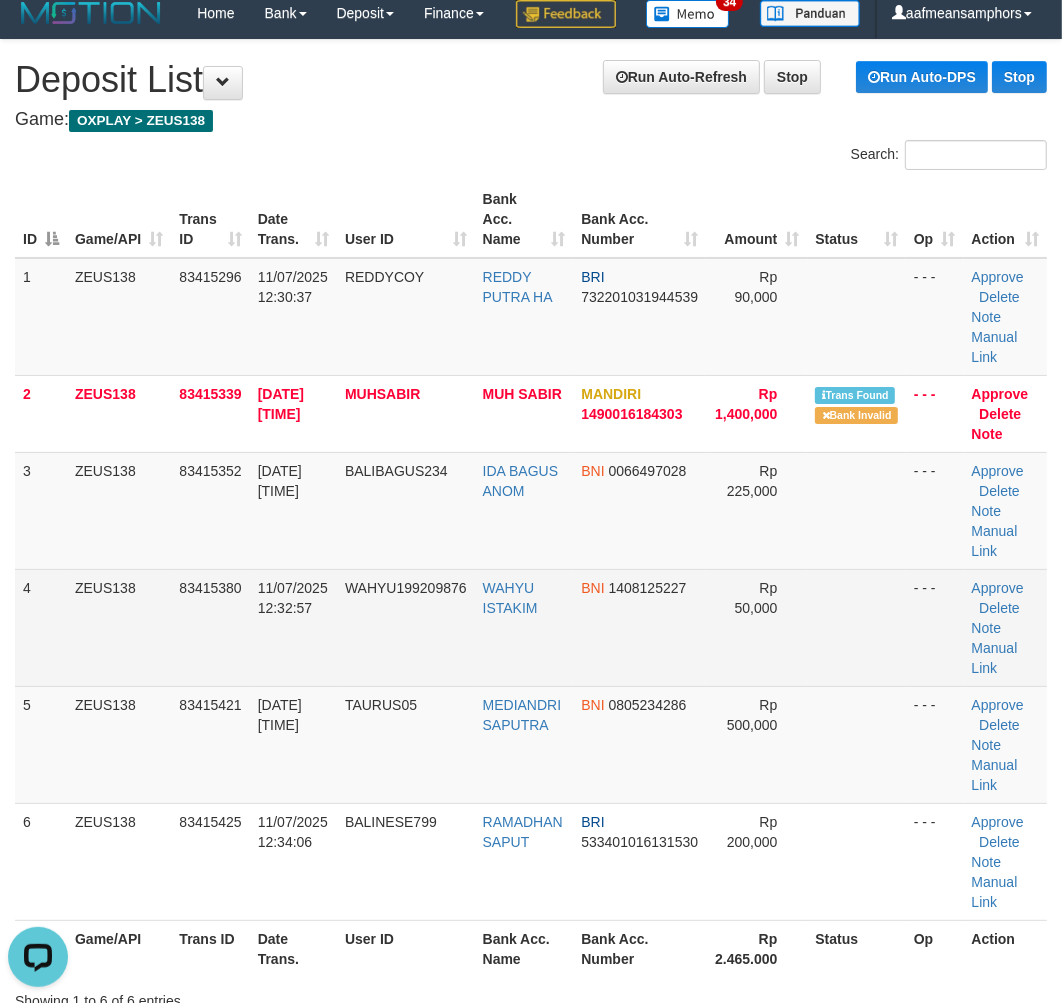 click at bounding box center [856, 627] 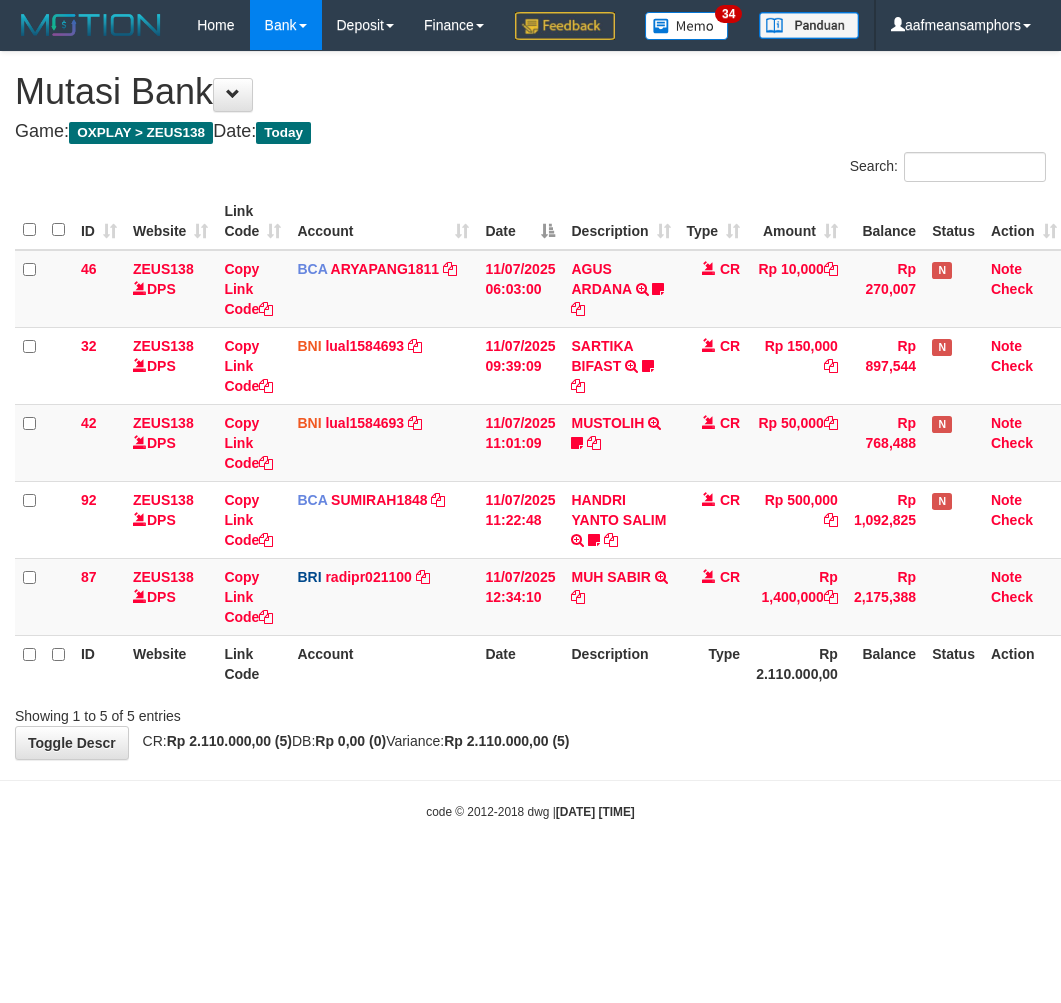 scroll, scrollTop: 0, scrollLeft: 0, axis: both 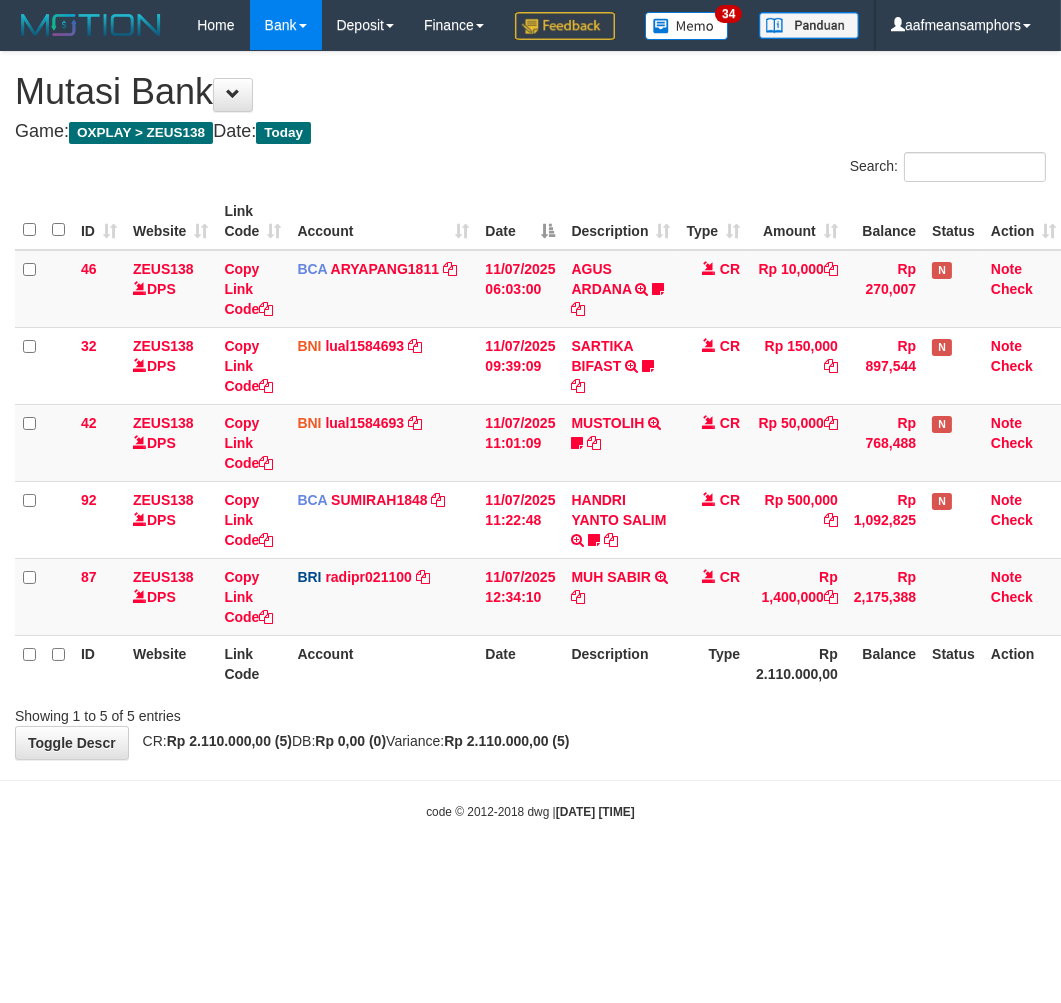 drag, startPoint x: 566, startPoint y: 833, endPoint x: 580, endPoint y: 822, distance: 17.804493 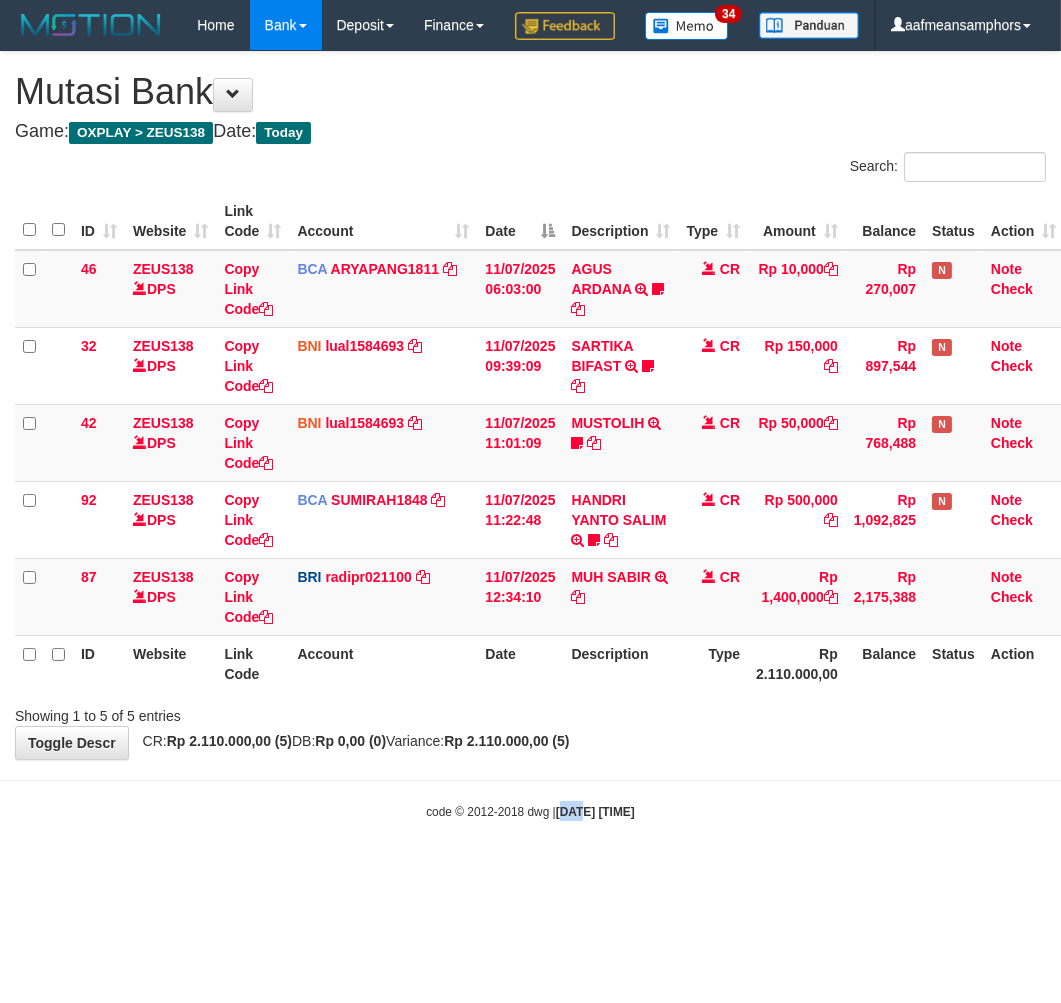 click on "**********" at bounding box center (530, 405) 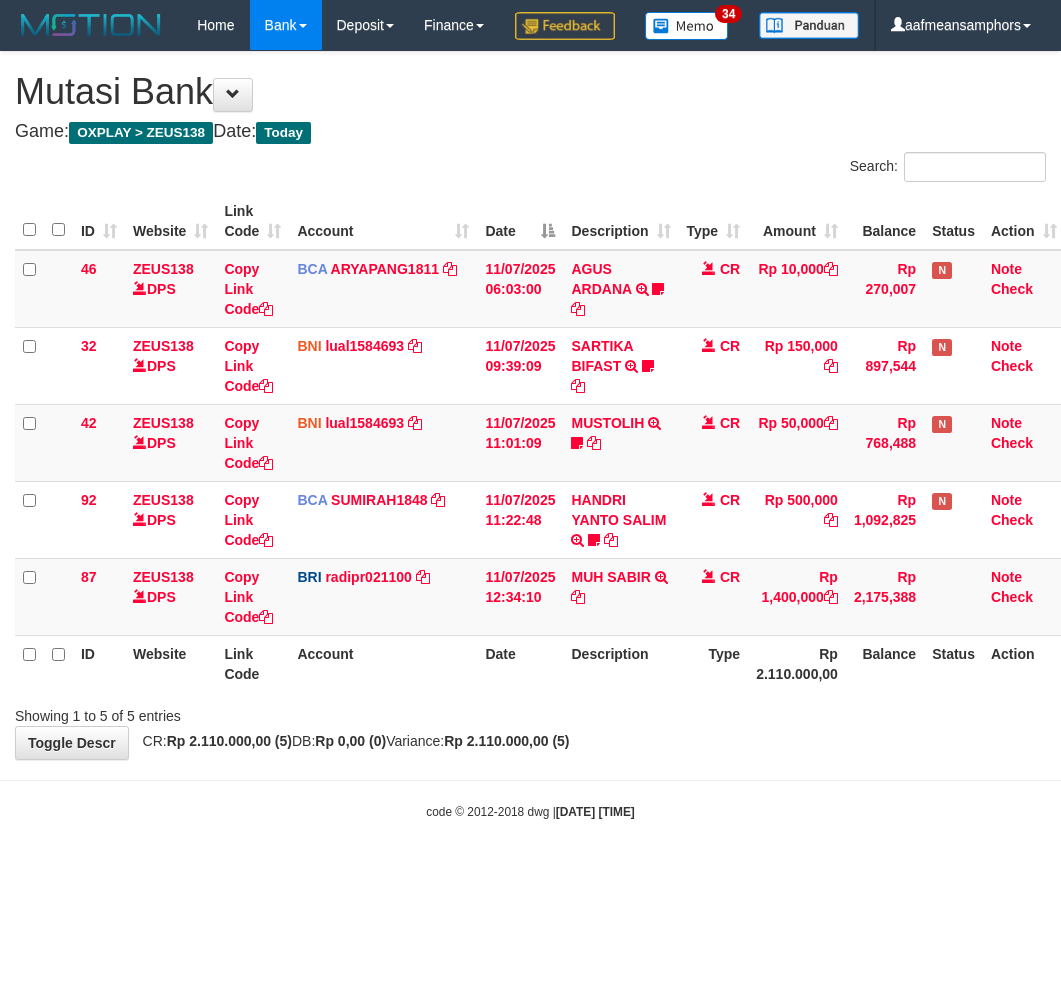 scroll, scrollTop: 0, scrollLeft: 0, axis: both 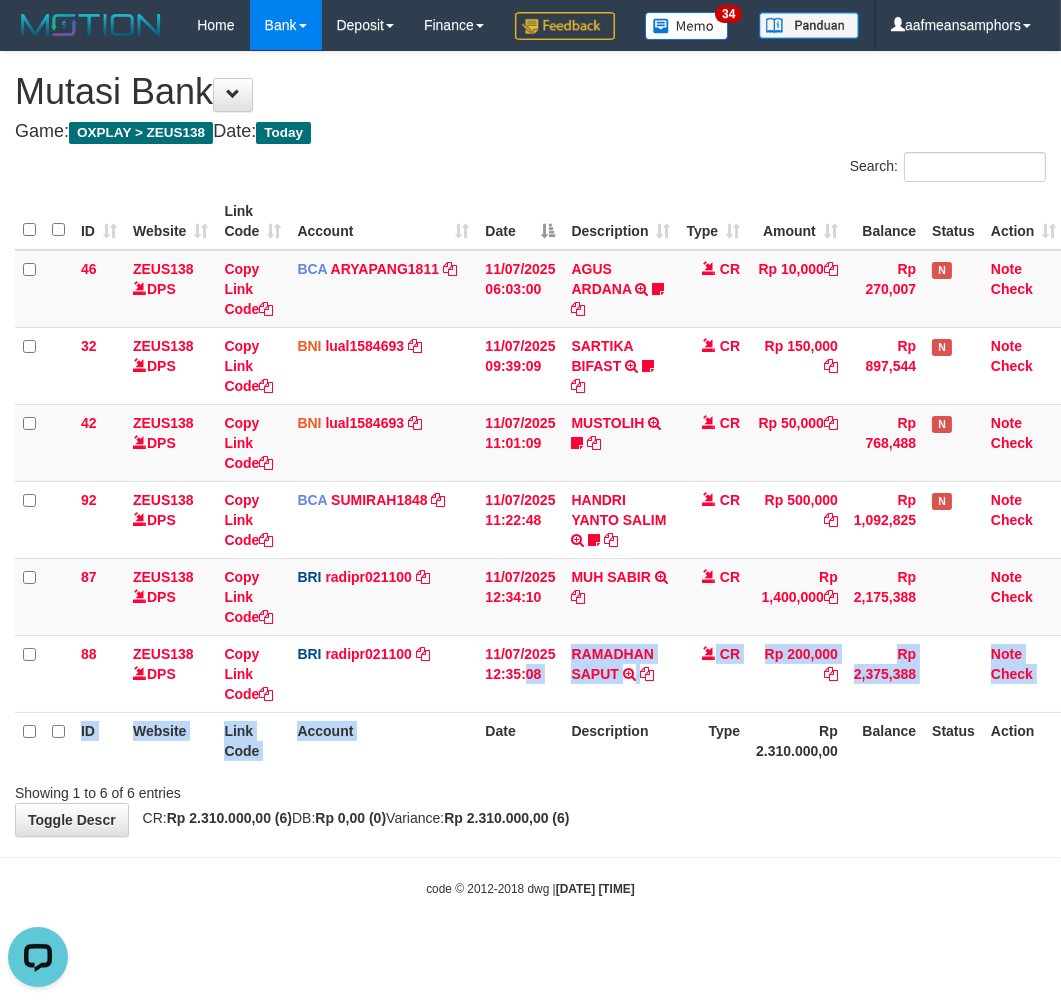 click on "ID Website Link Code Account Date Description Type Amount Balance Status Action
46
ZEUS138    DPS
Copy Link Code
BCA
ARYAPANG1811
DPS
ARYA PANGESTU
mutasi_20250711_2620 | 46
mutasi_20250711_2620 | 46
11/07/2025 06:03:00
AGUS ARDANA            TRSF E-BANKING CR 1107/FTSCY/WS95051
10000.002025071158167087 TRFDN-AGUS ARDANA ESPAY DEBIT INDONE    Aguslike
tunggu bukti tranfer
CR
Rp 10,000
Rp 270,007
N
Note
Check
32
ZEUS138    DPS
Copy Link Code
BNI" at bounding box center (540, 481) 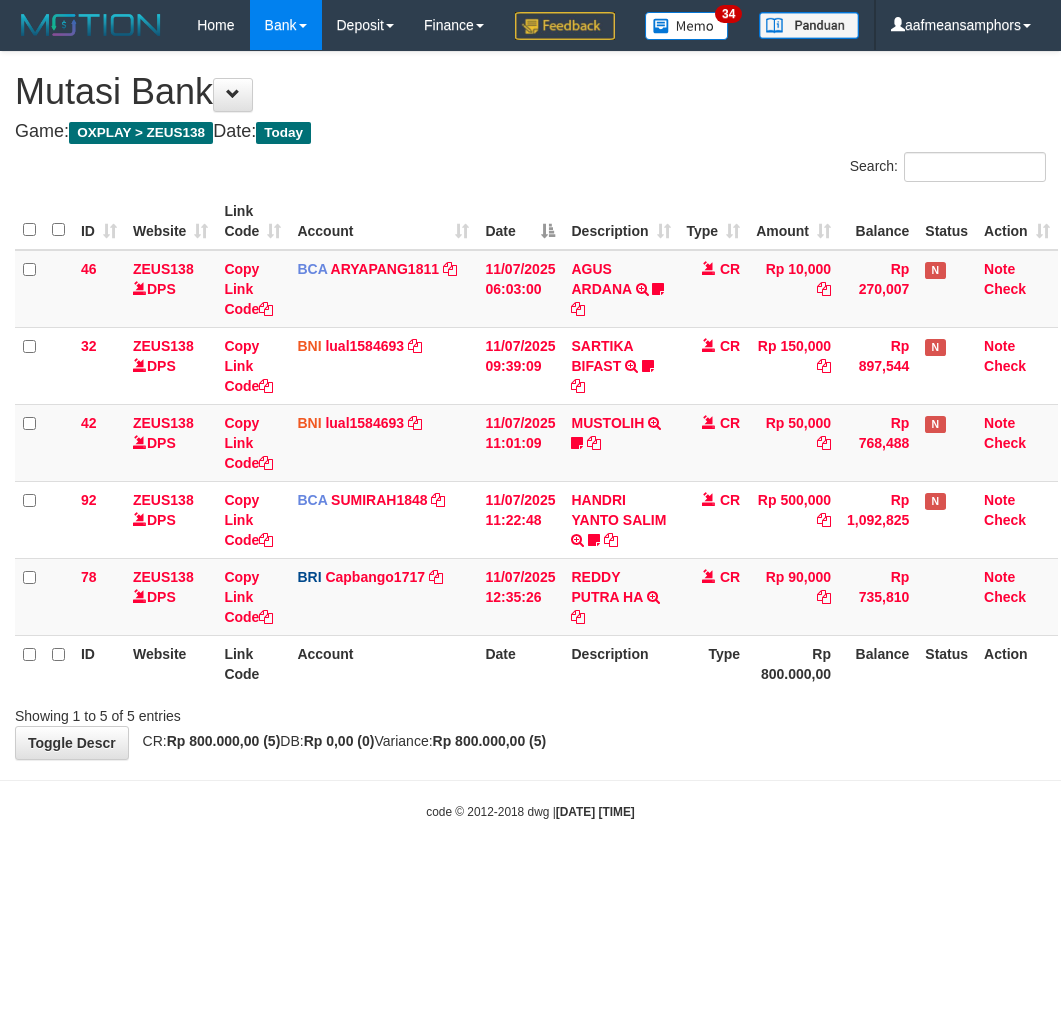 scroll, scrollTop: 0, scrollLeft: 0, axis: both 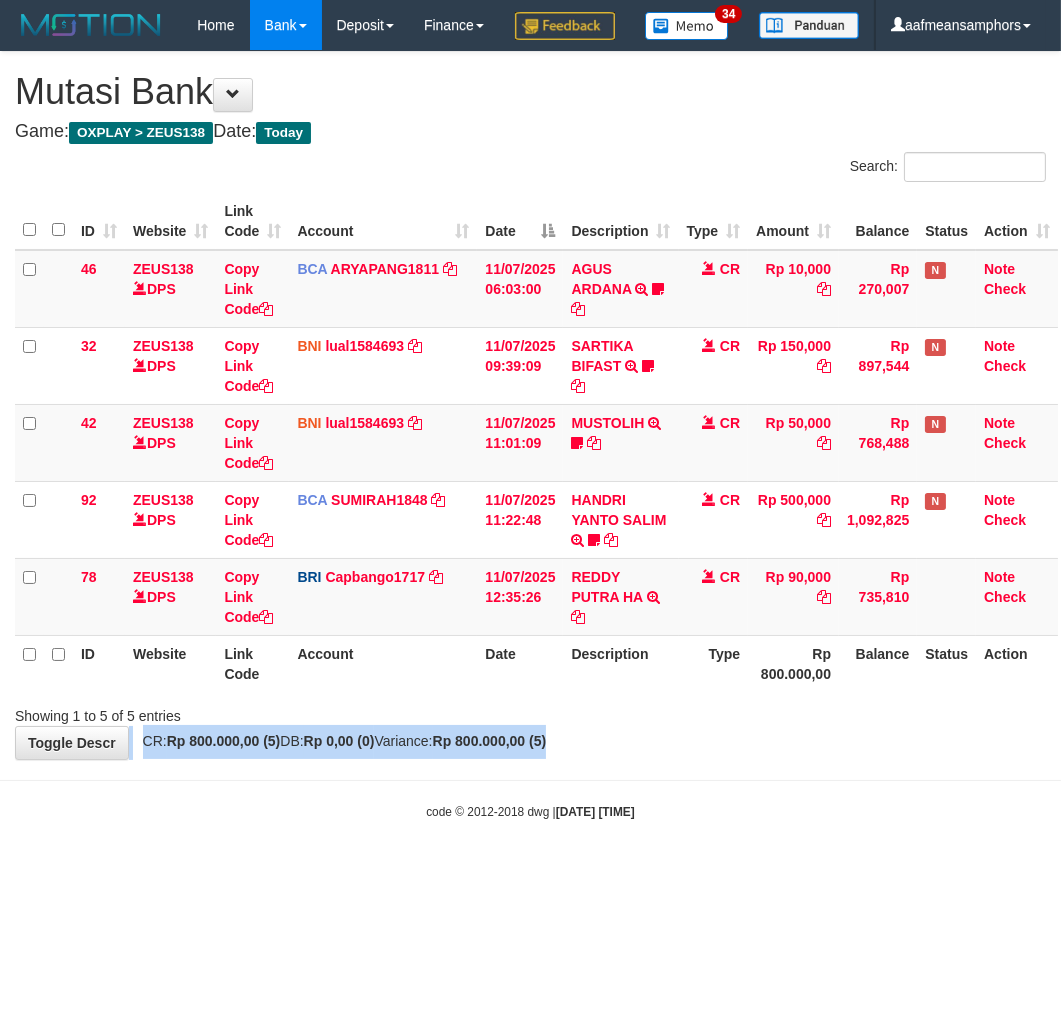 drag, startPoint x: 671, startPoint y: 764, endPoint x: 598, endPoint y: 780, distance: 74.73286 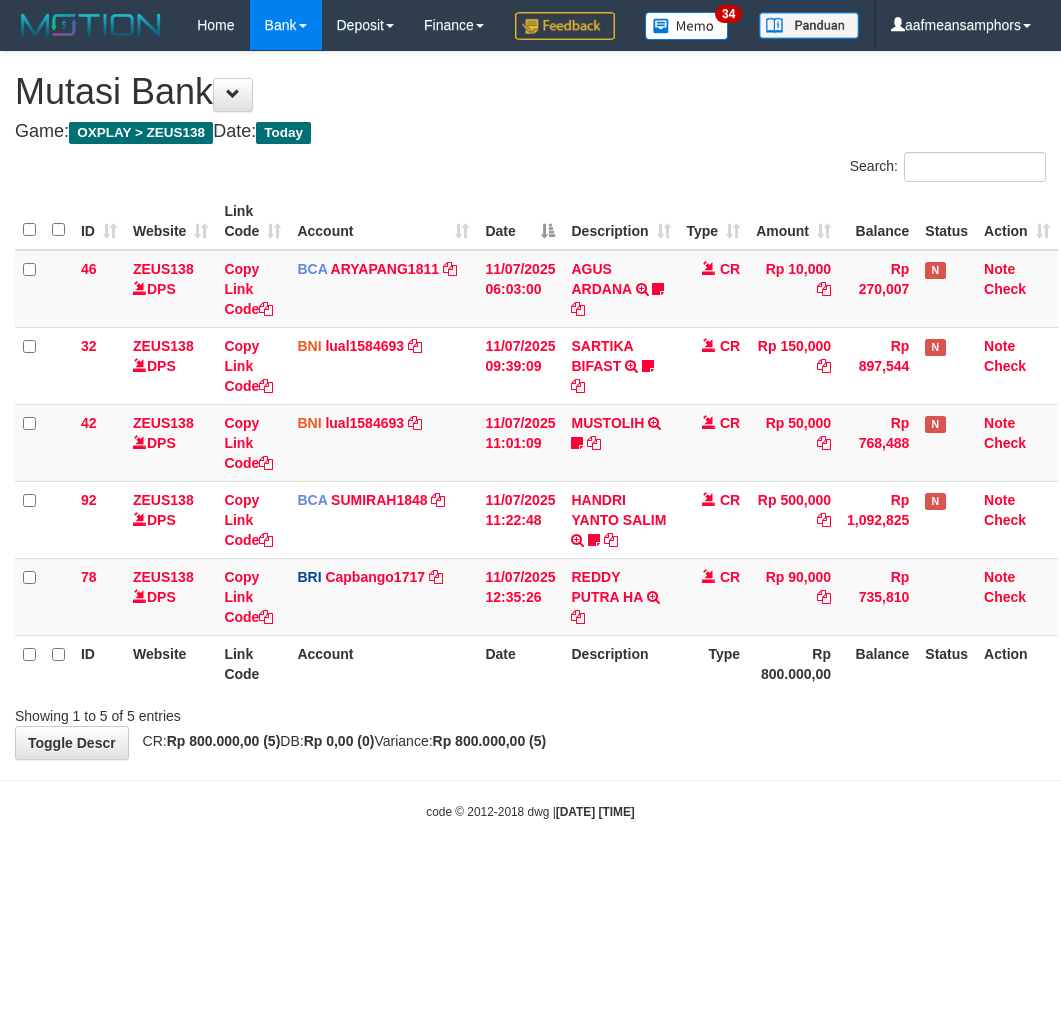 scroll, scrollTop: 0, scrollLeft: 0, axis: both 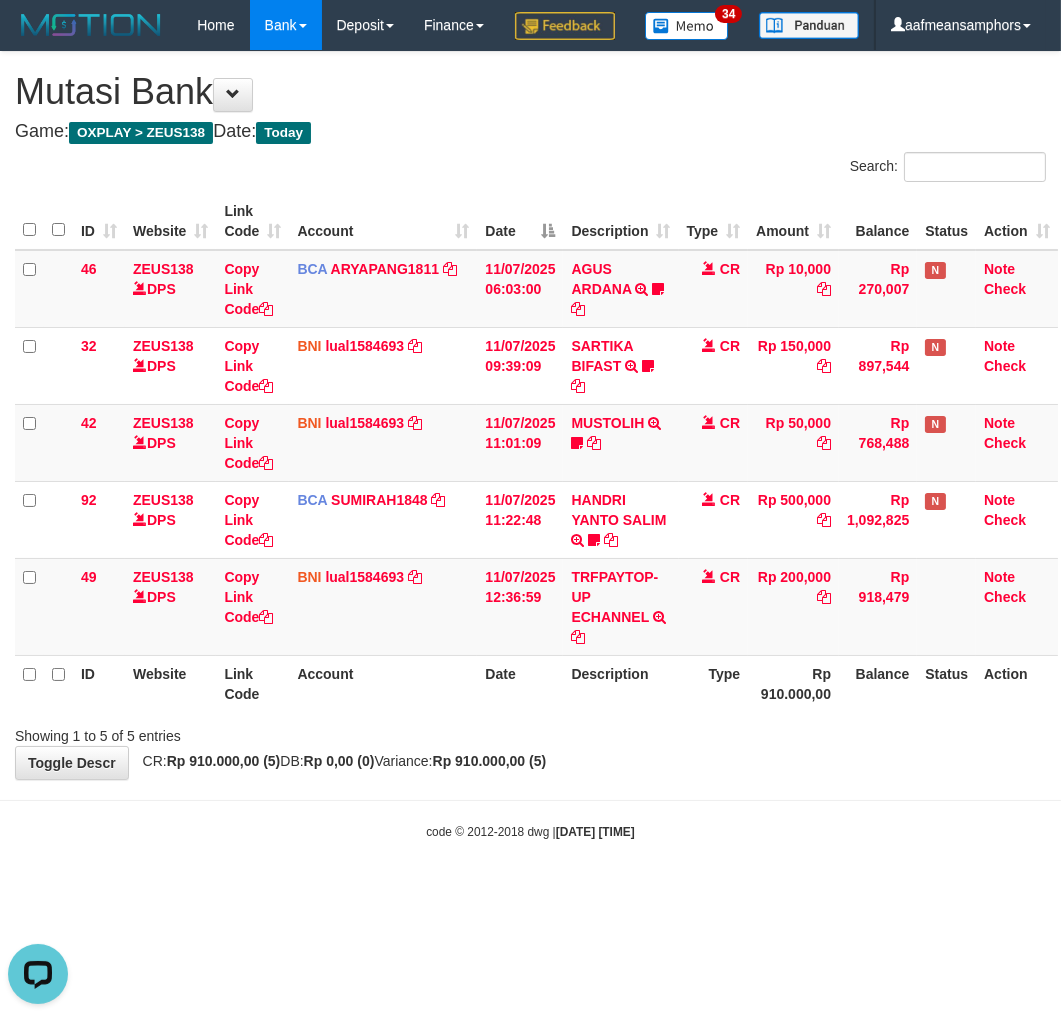 drag, startPoint x: 767, startPoint y: 842, endPoint x: 763, endPoint y: 814, distance: 28.284271 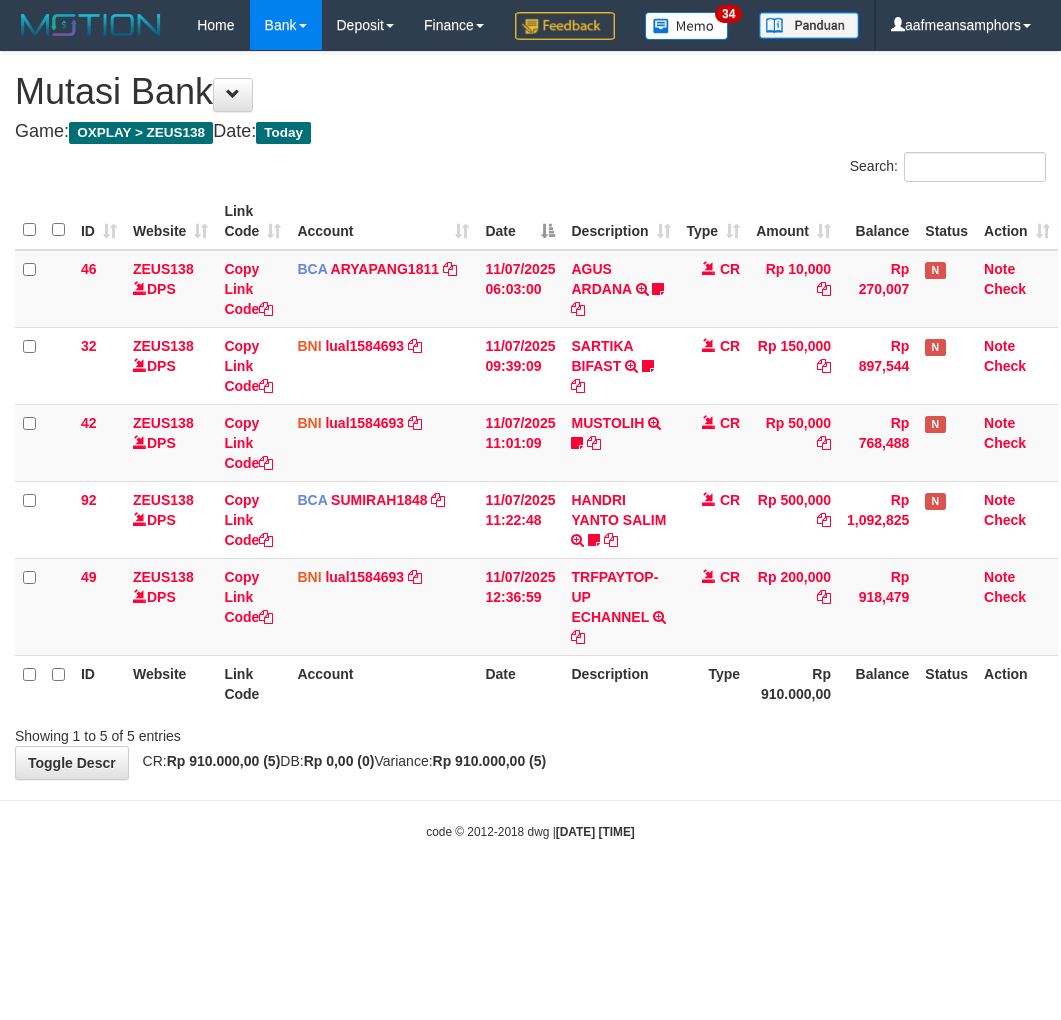 scroll, scrollTop: 0, scrollLeft: 0, axis: both 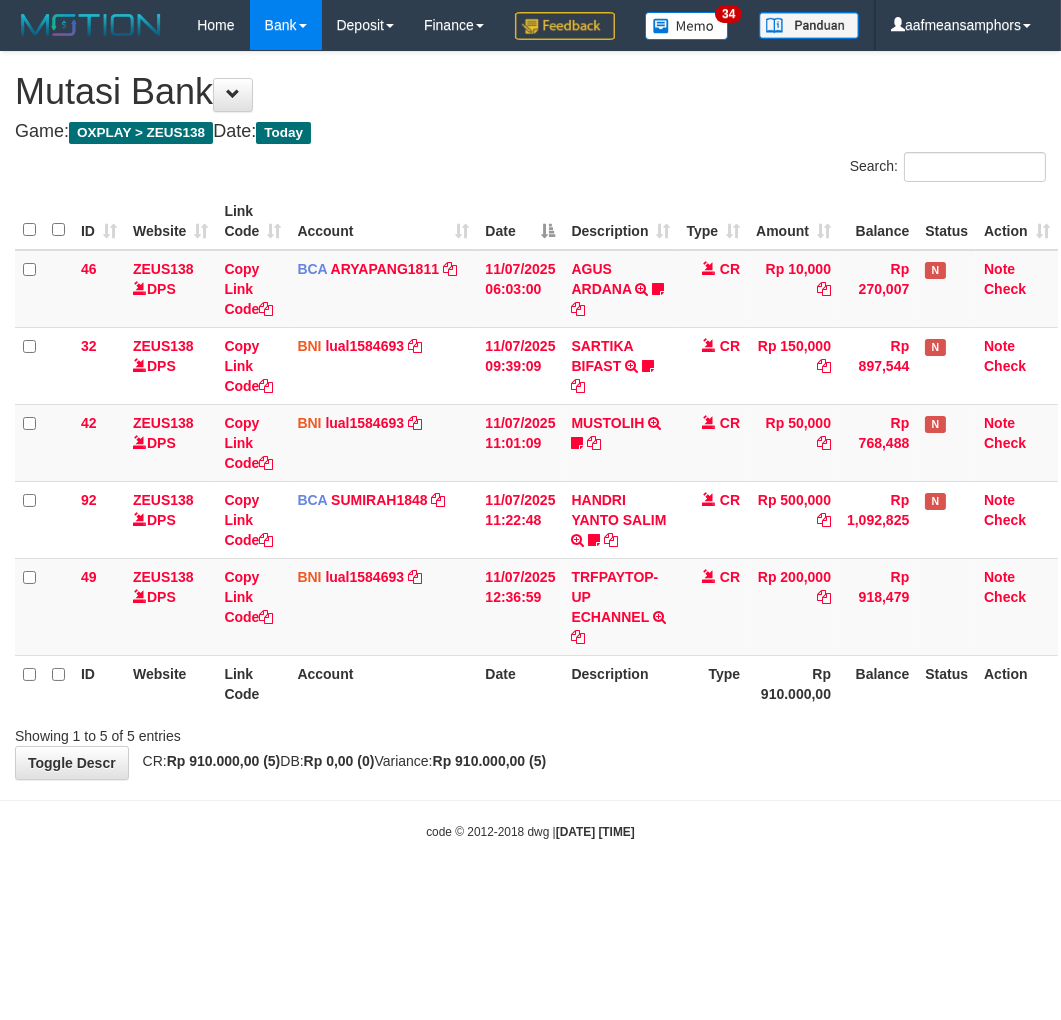 click on "**********" at bounding box center [530, 415] 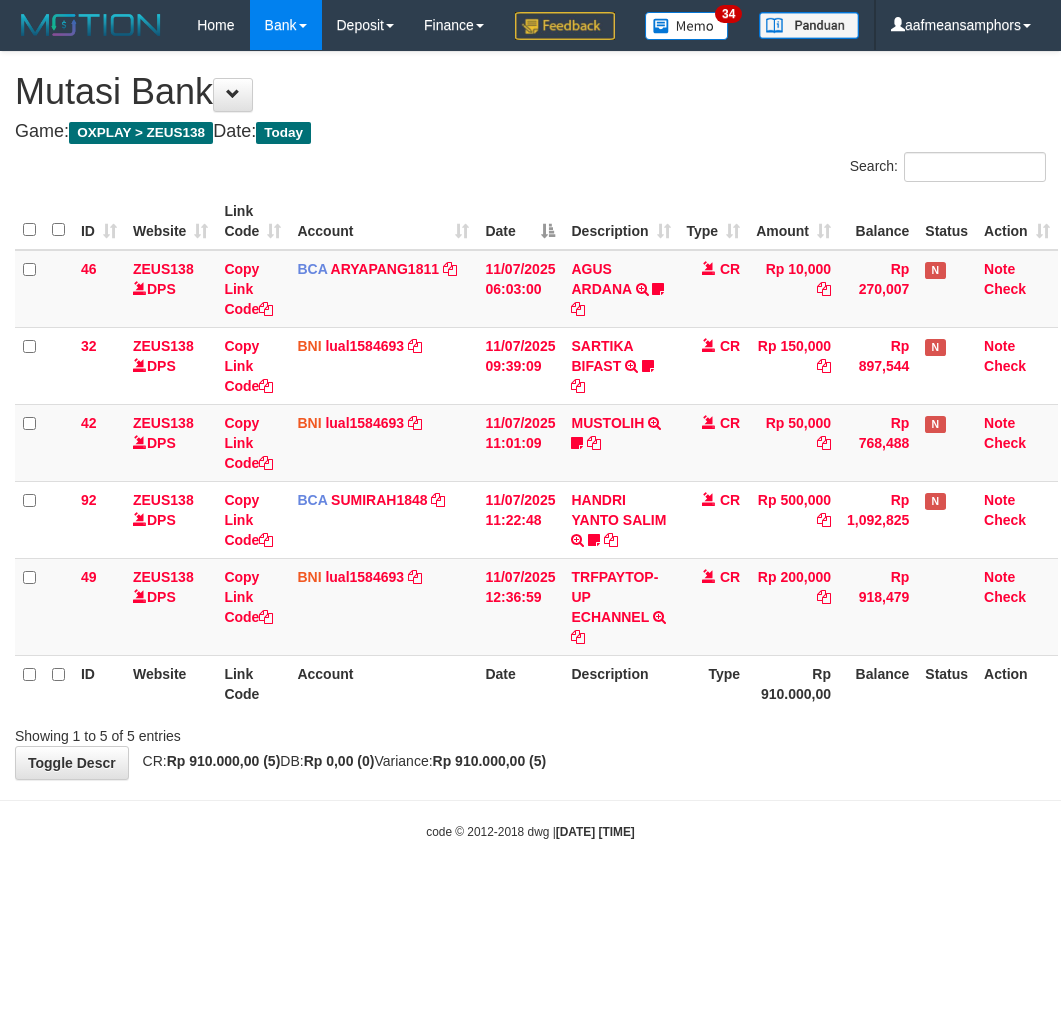 scroll, scrollTop: 0, scrollLeft: 0, axis: both 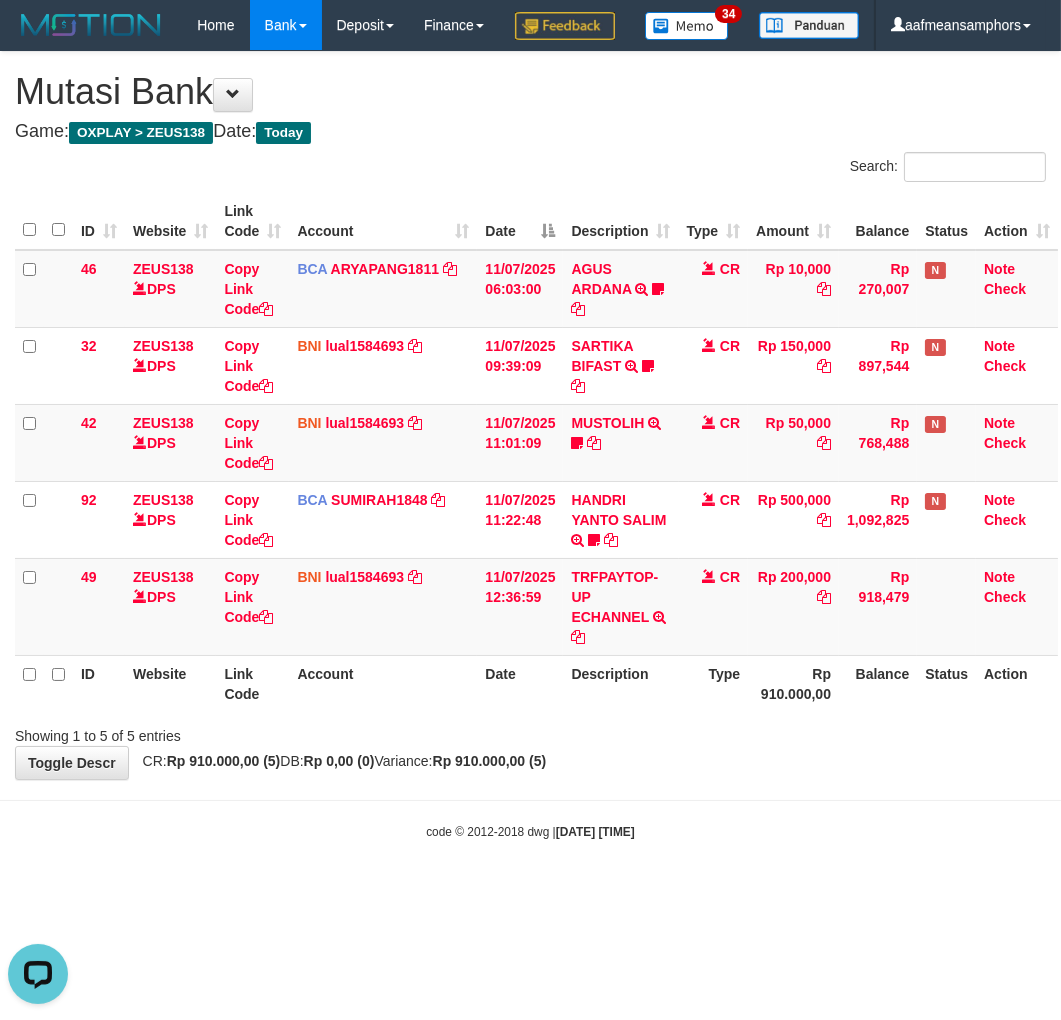 click on "**********" at bounding box center (530, 415) 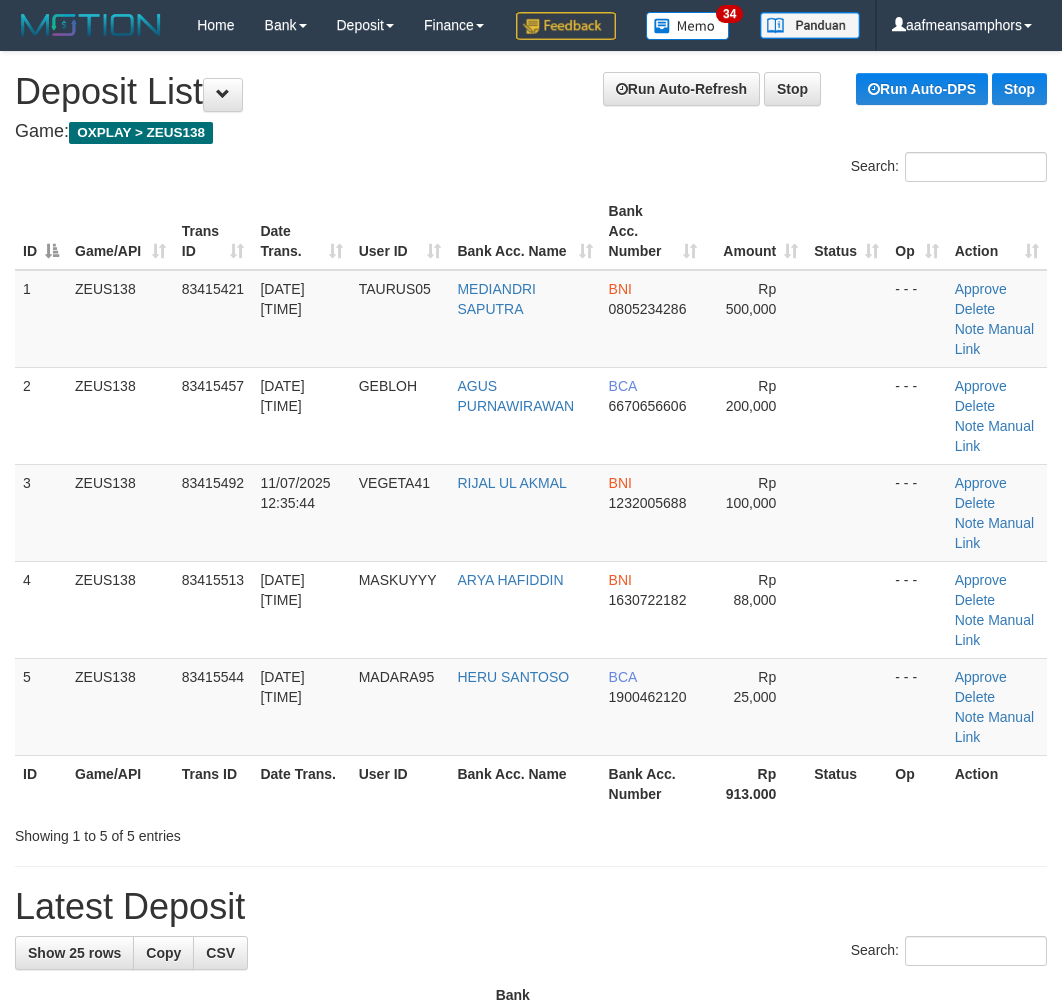scroll, scrollTop: 12, scrollLeft: 0, axis: vertical 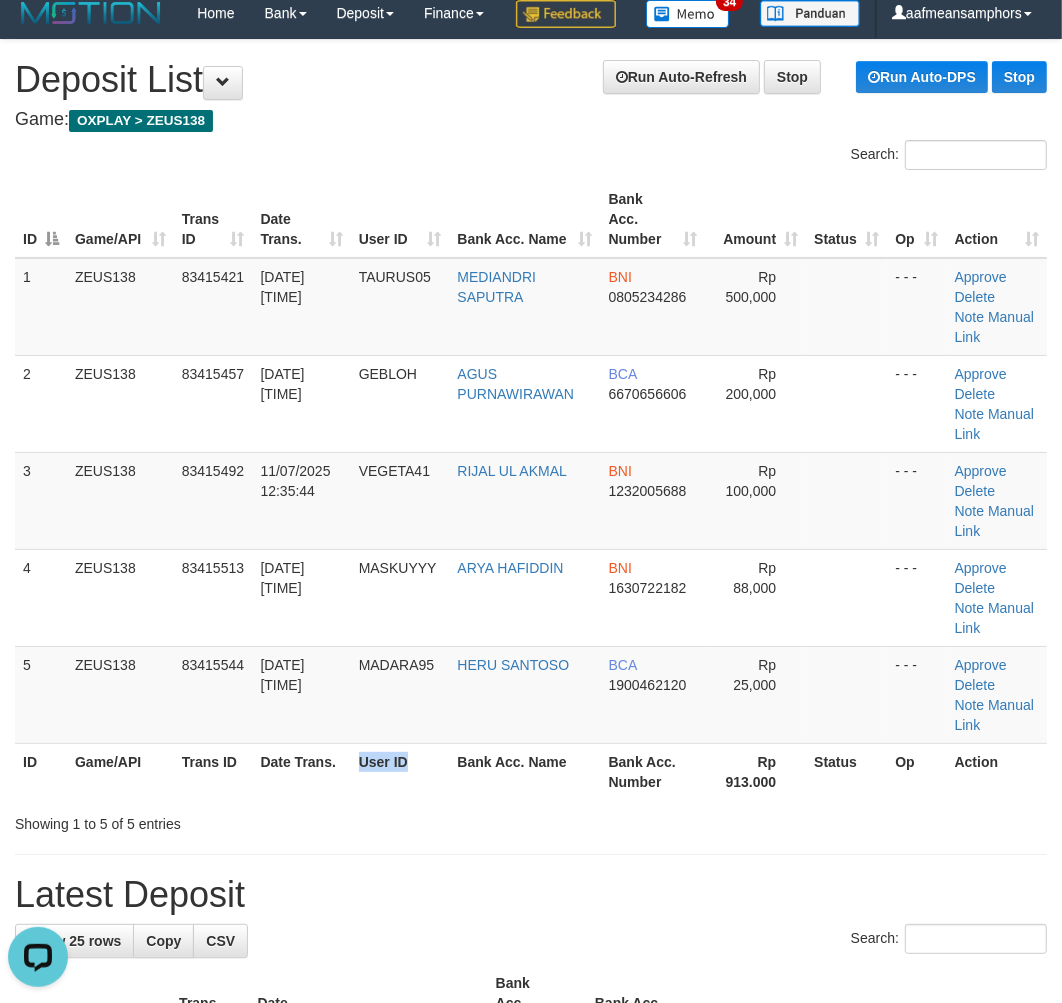 click on "ID Game/API Trans ID Date Trans. User ID Bank Acc. Name Bank Acc. Number Rp 913.000 Status Op Action" at bounding box center (531, 771) 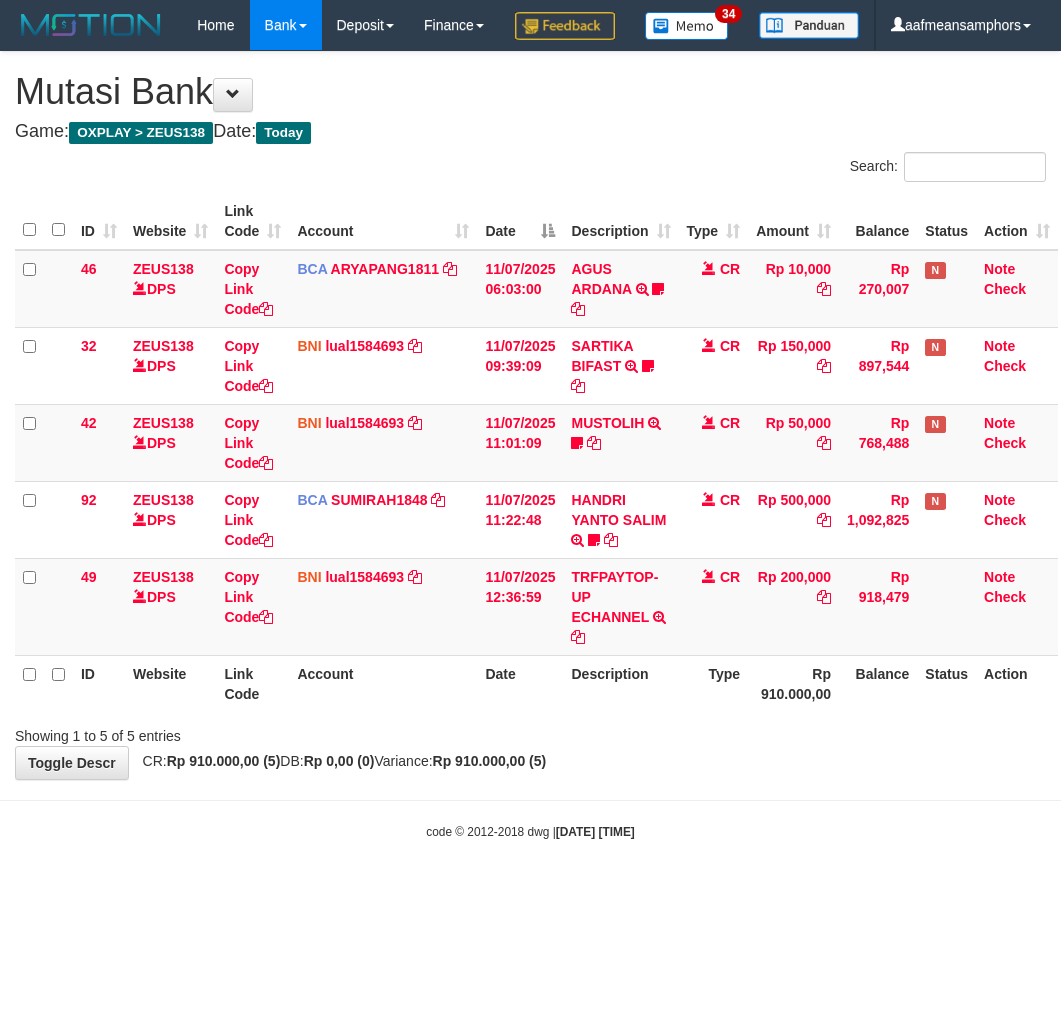 scroll, scrollTop: 0, scrollLeft: 0, axis: both 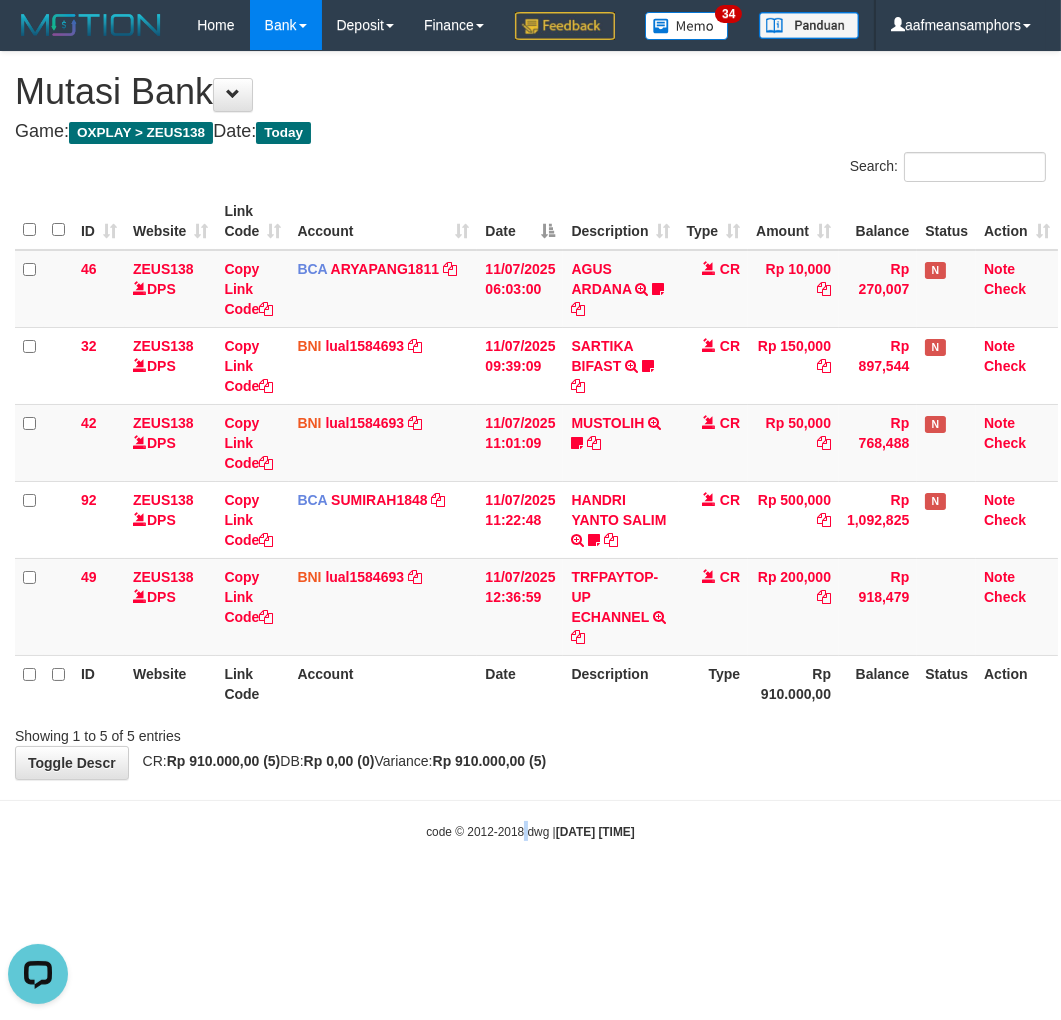 click on "Toggle navigation
Home
Bank
Account List
Load
By Website
Group
[OXPLAY]													ZEUS138
By Load Group (DPS)" at bounding box center (530, 445) 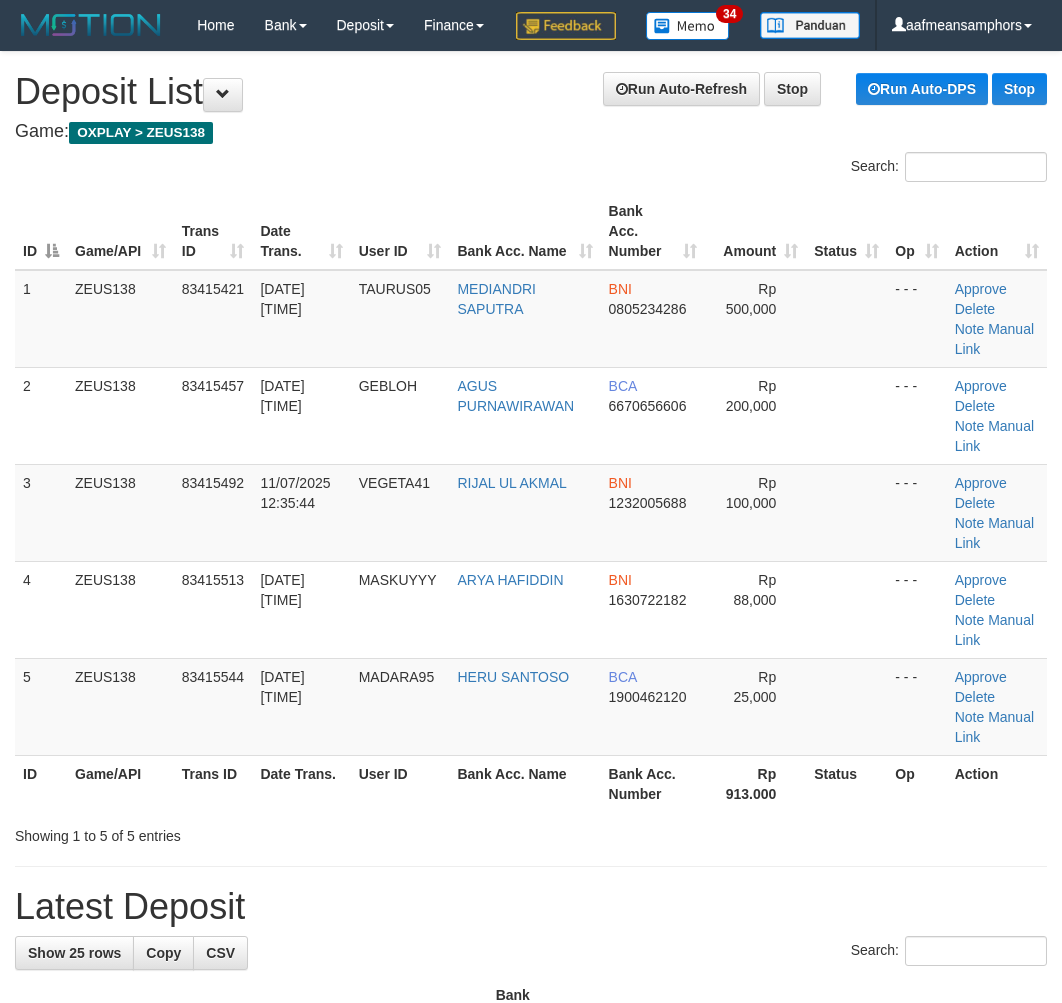 scroll, scrollTop: 12, scrollLeft: 0, axis: vertical 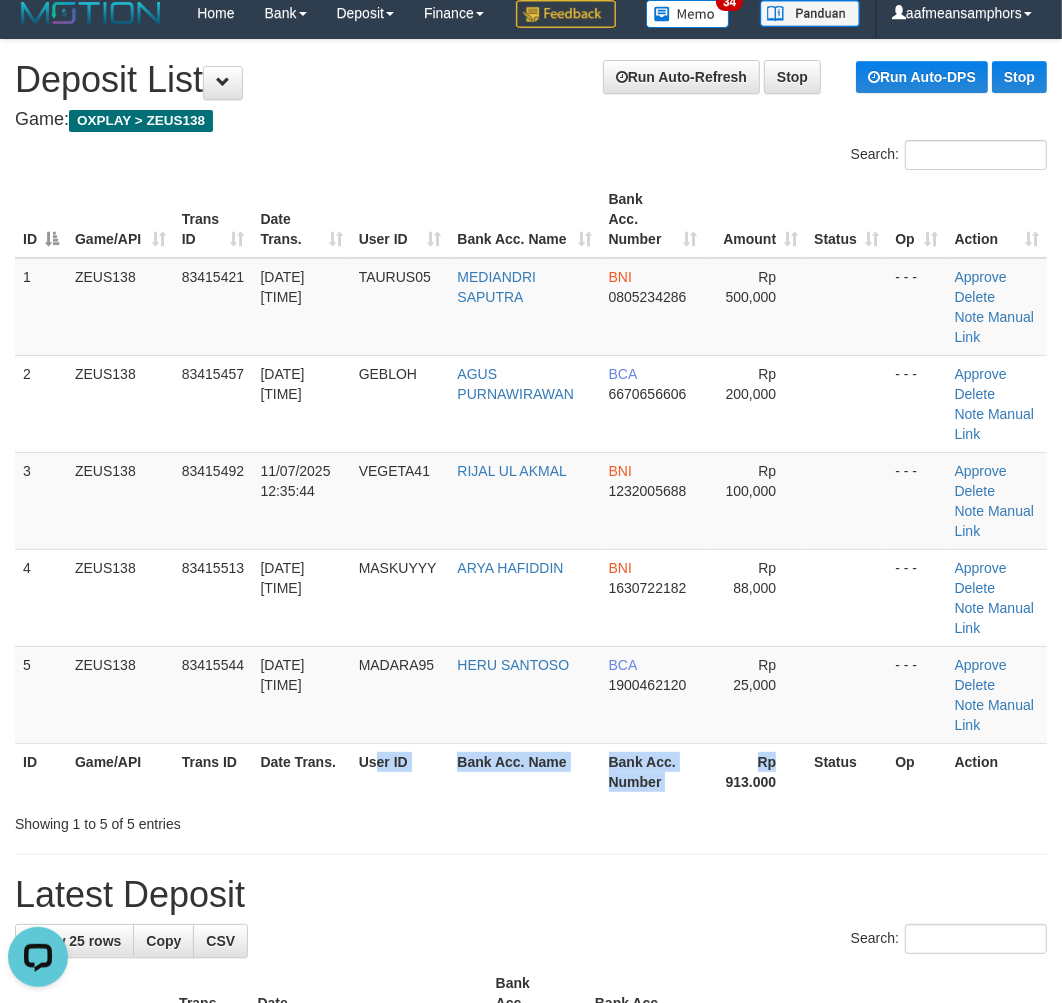 drag, startPoint x: 795, startPoint y: 810, endPoint x: 6, endPoint y: 812, distance: 789.00256 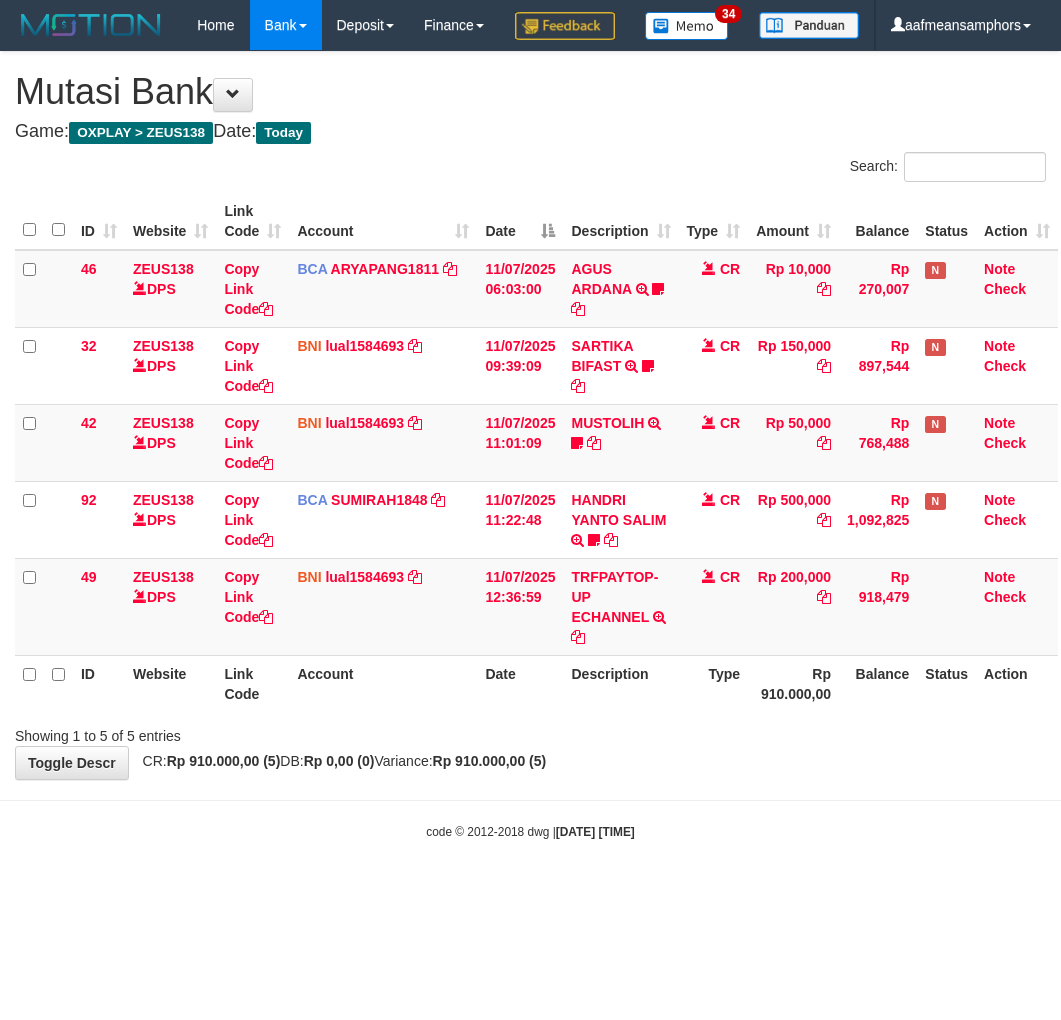 scroll, scrollTop: 0, scrollLeft: 0, axis: both 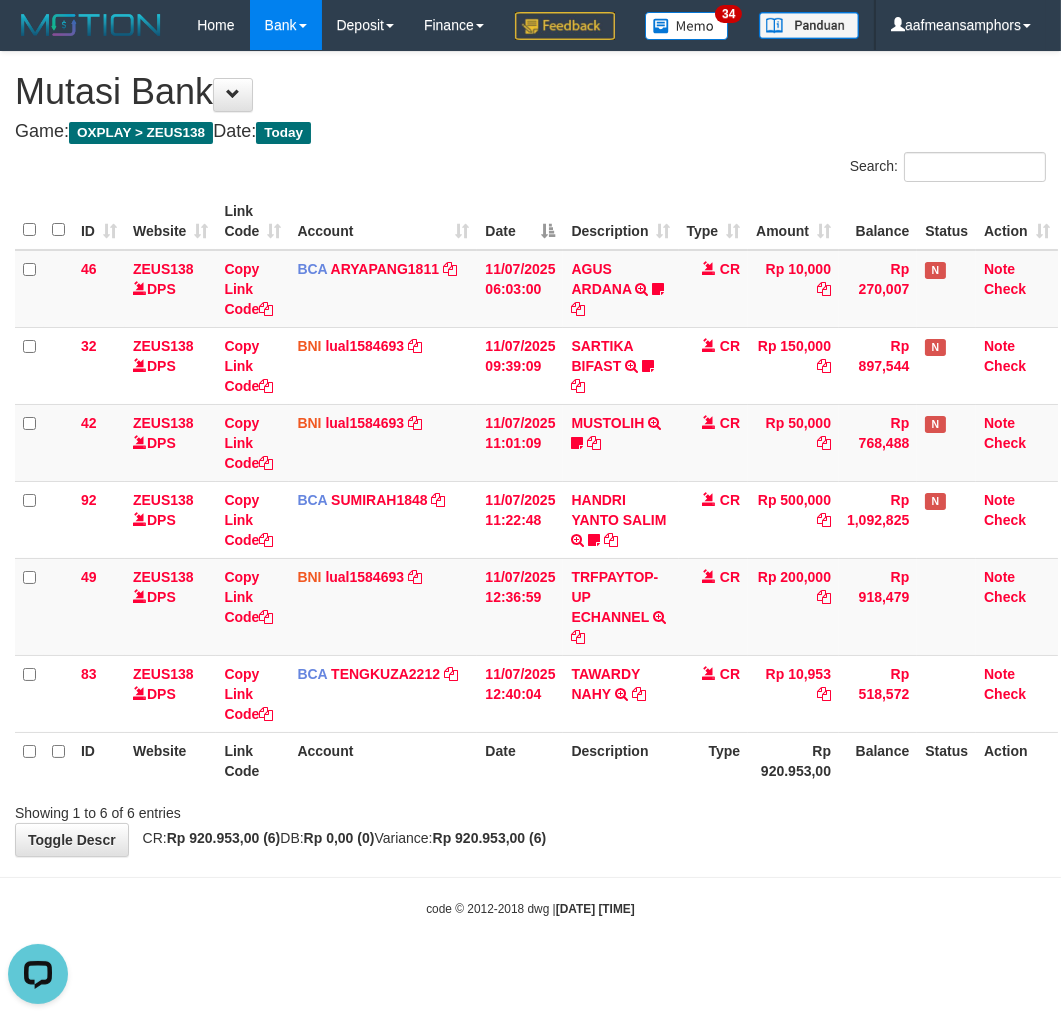 drag, startPoint x: 638, startPoint y: 810, endPoint x: 780, endPoint y: 784, distance: 144.36066 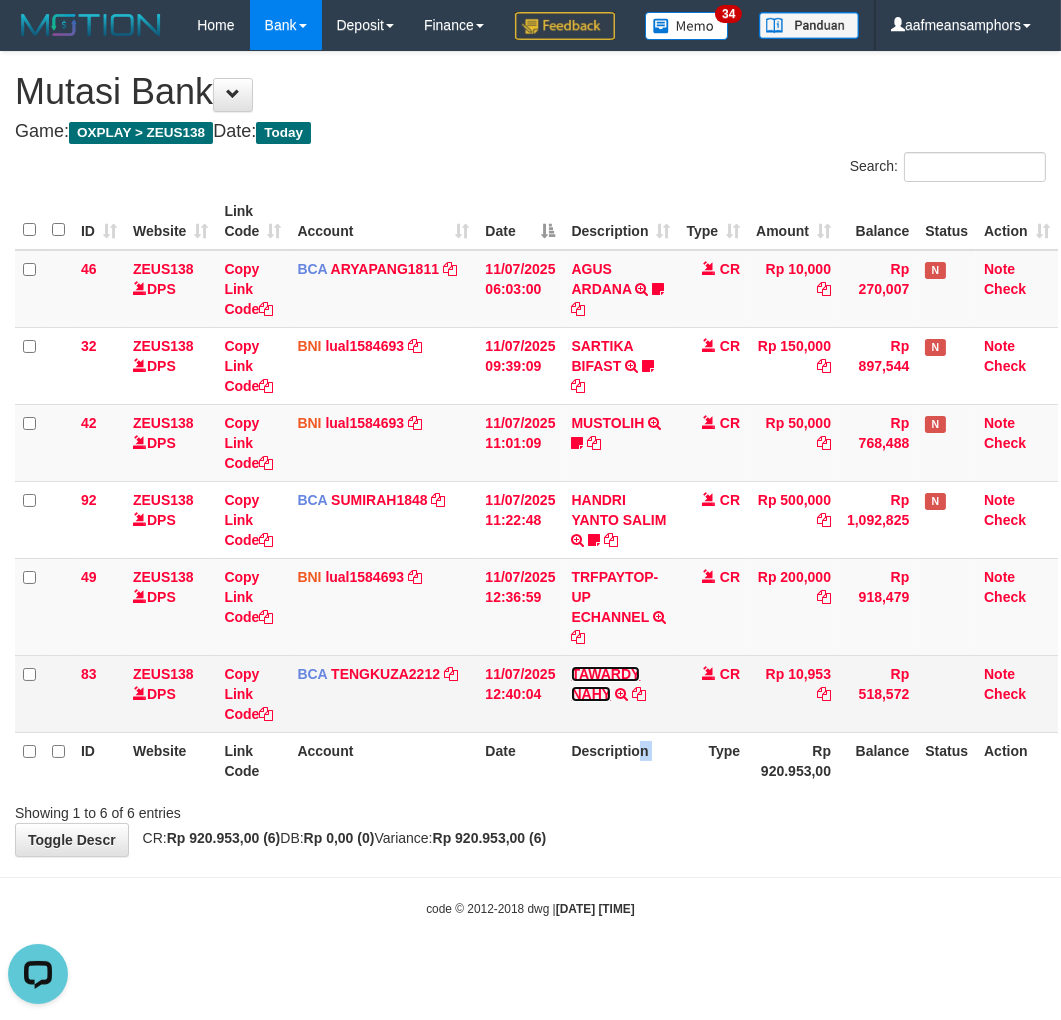 click on "TAWARDY NAHY" at bounding box center [605, 684] 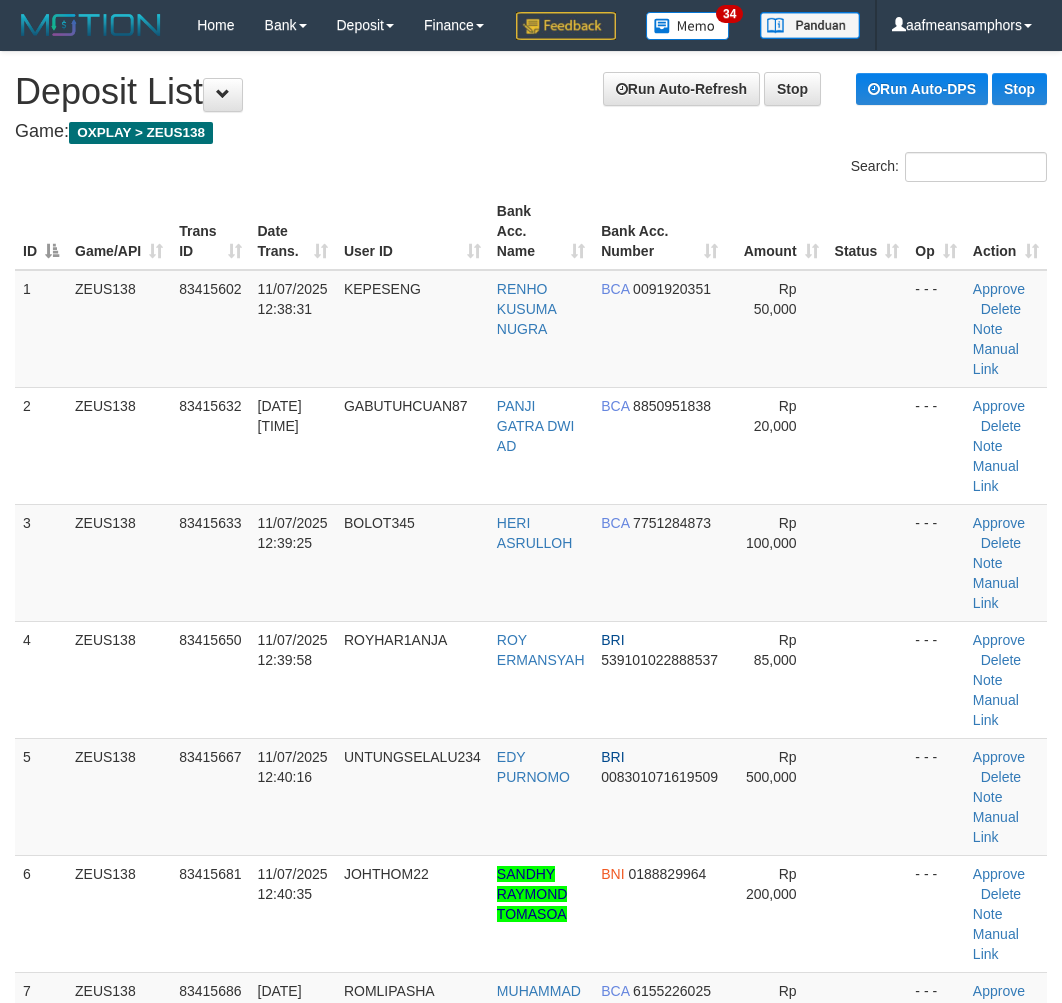 scroll, scrollTop: 12, scrollLeft: 0, axis: vertical 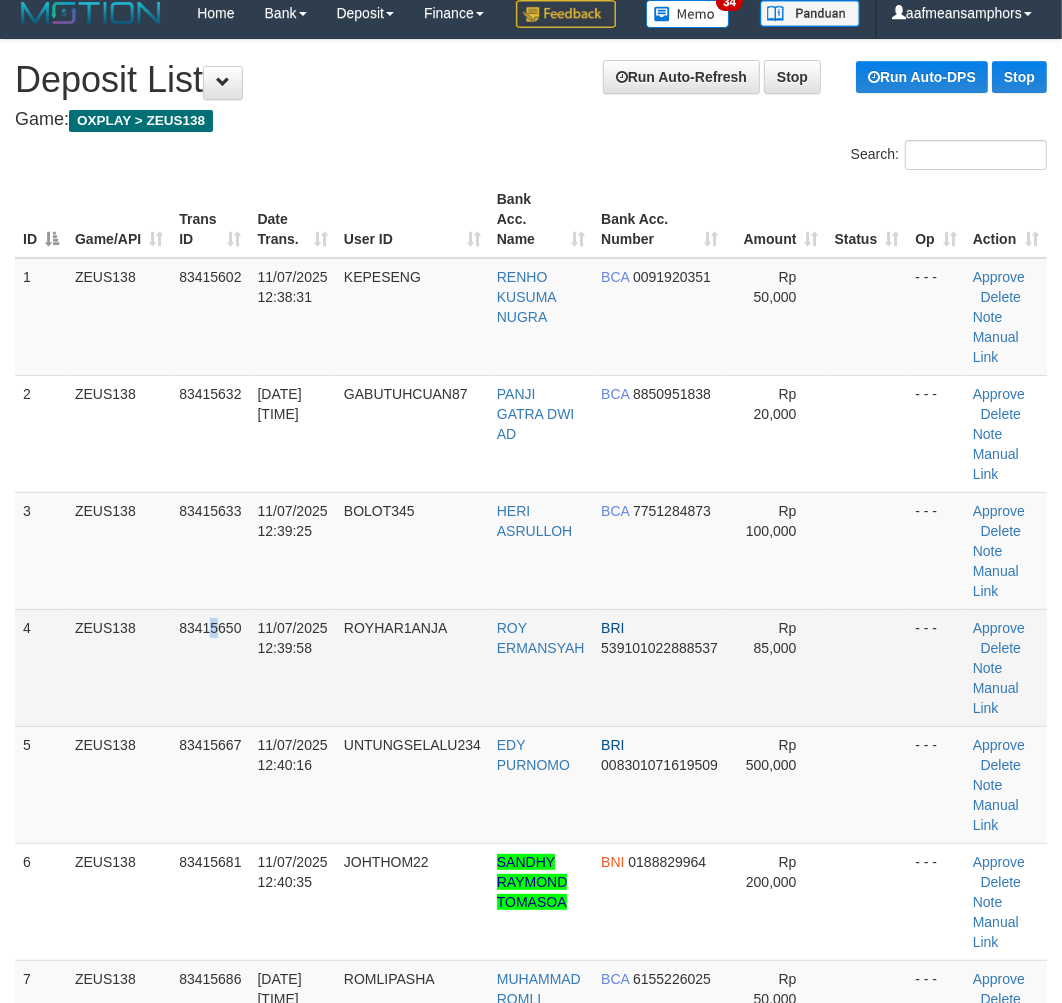 drag, startPoint x: 221, startPoint y: 742, endPoint x: 0, endPoint y: 704, distance: 224.24316 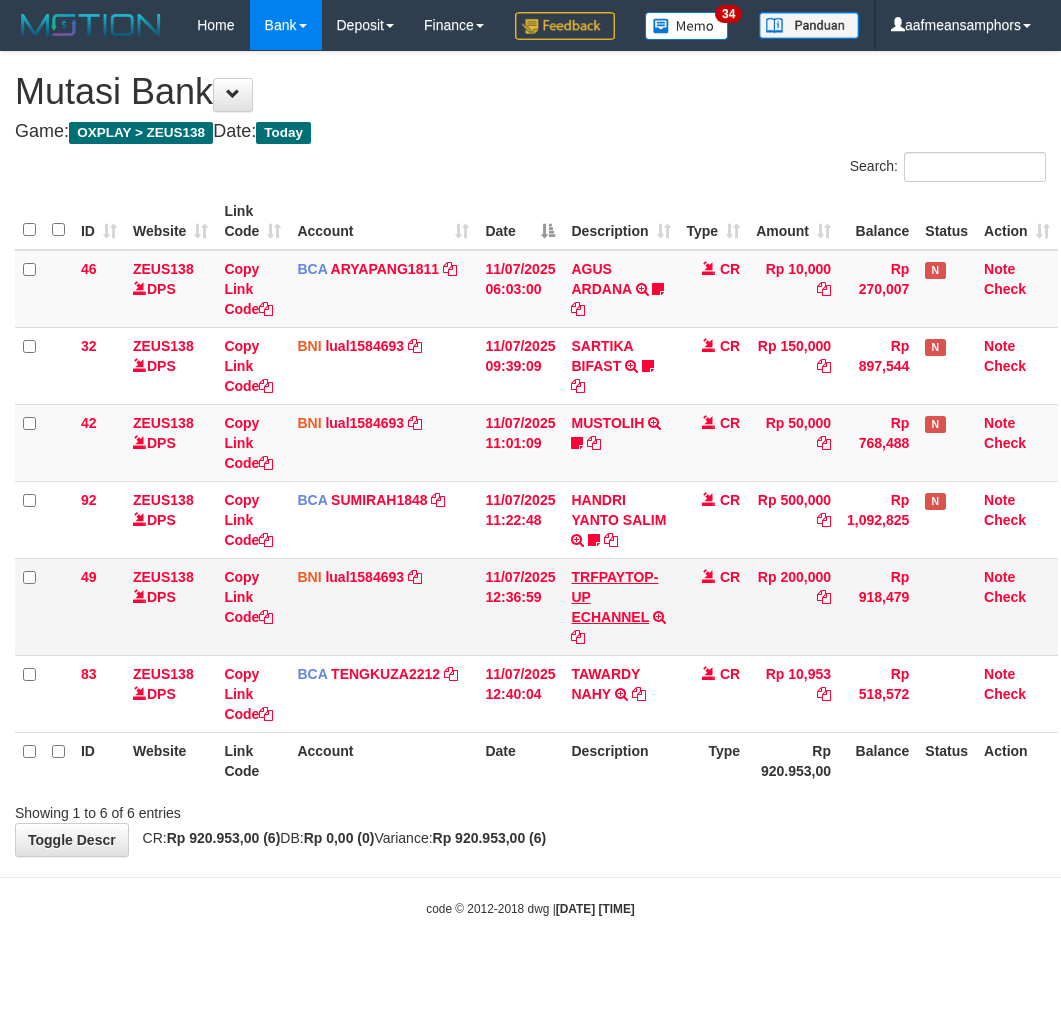 scroll, scrollTop: 0, scrollLeft: 0, axis: both 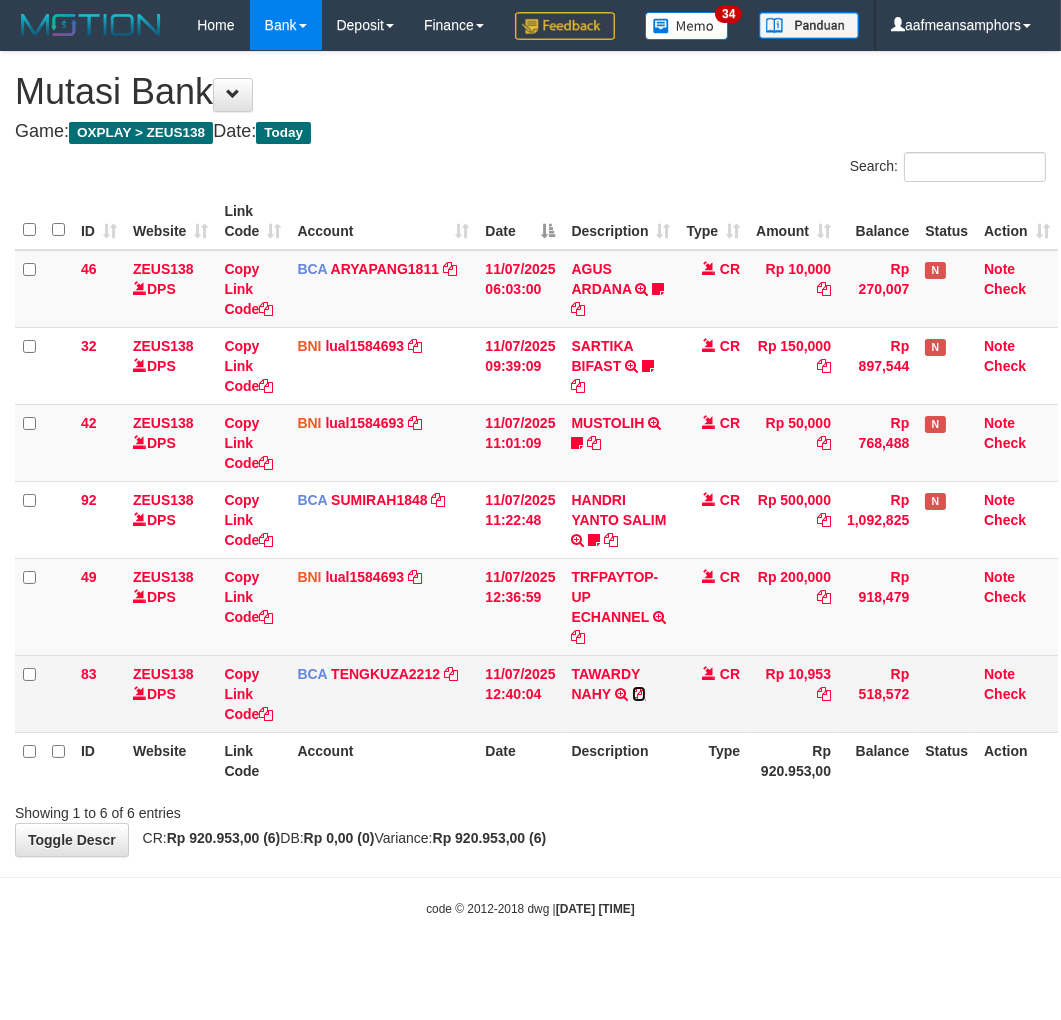 click at bounding box center [639, 694] 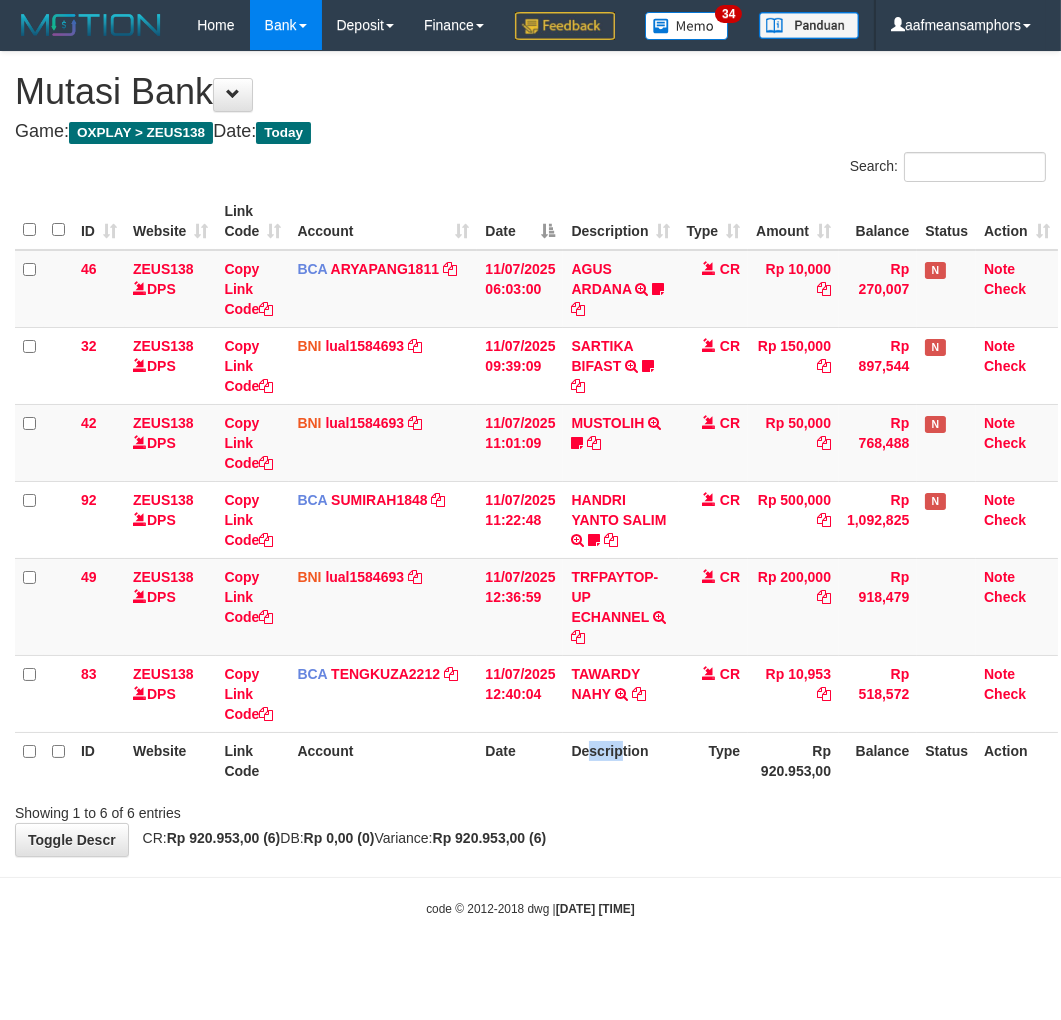 drag, startPoint x: 591, startPoint y: 793, endPoint x: 791, endPoint y: 768, distance: 201.55644 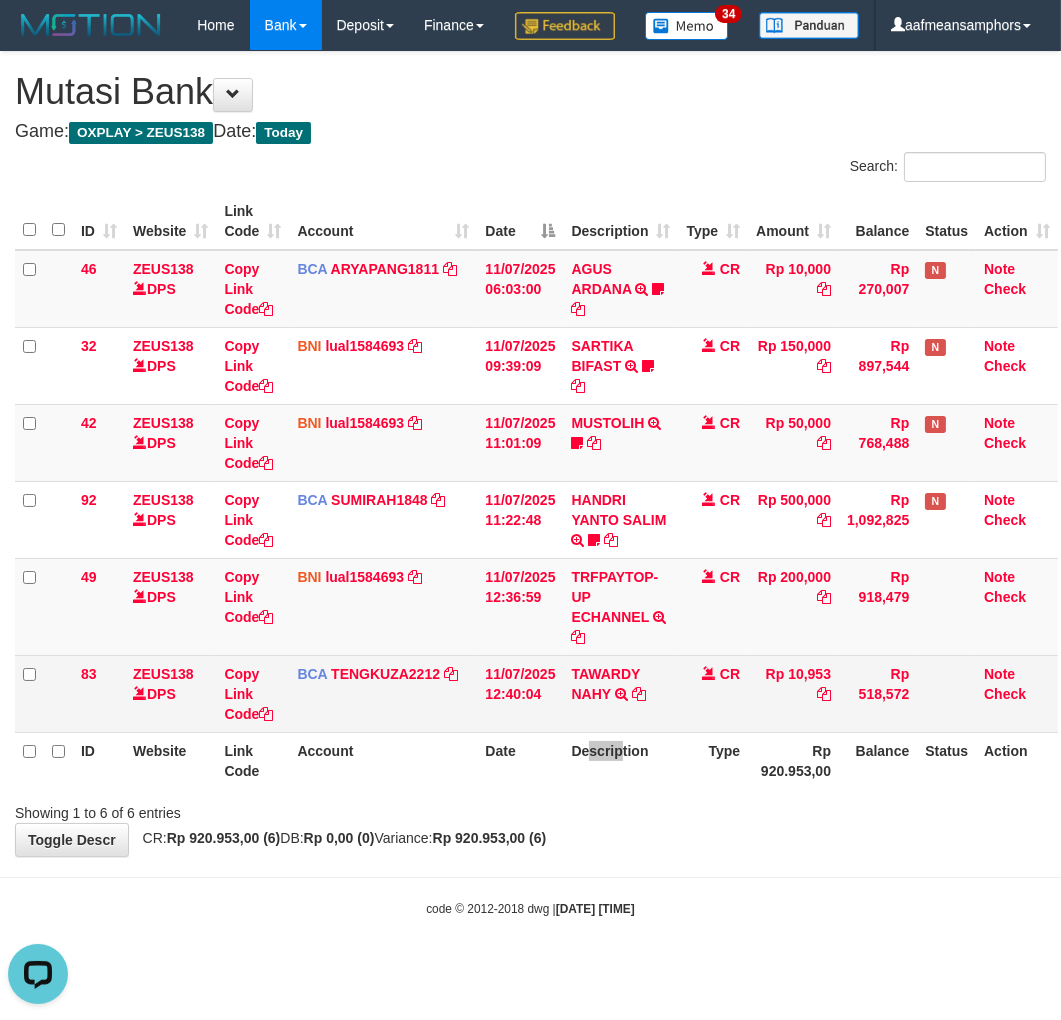 scroll, scrollTop: 0, scrollLeft: 0, axis: both 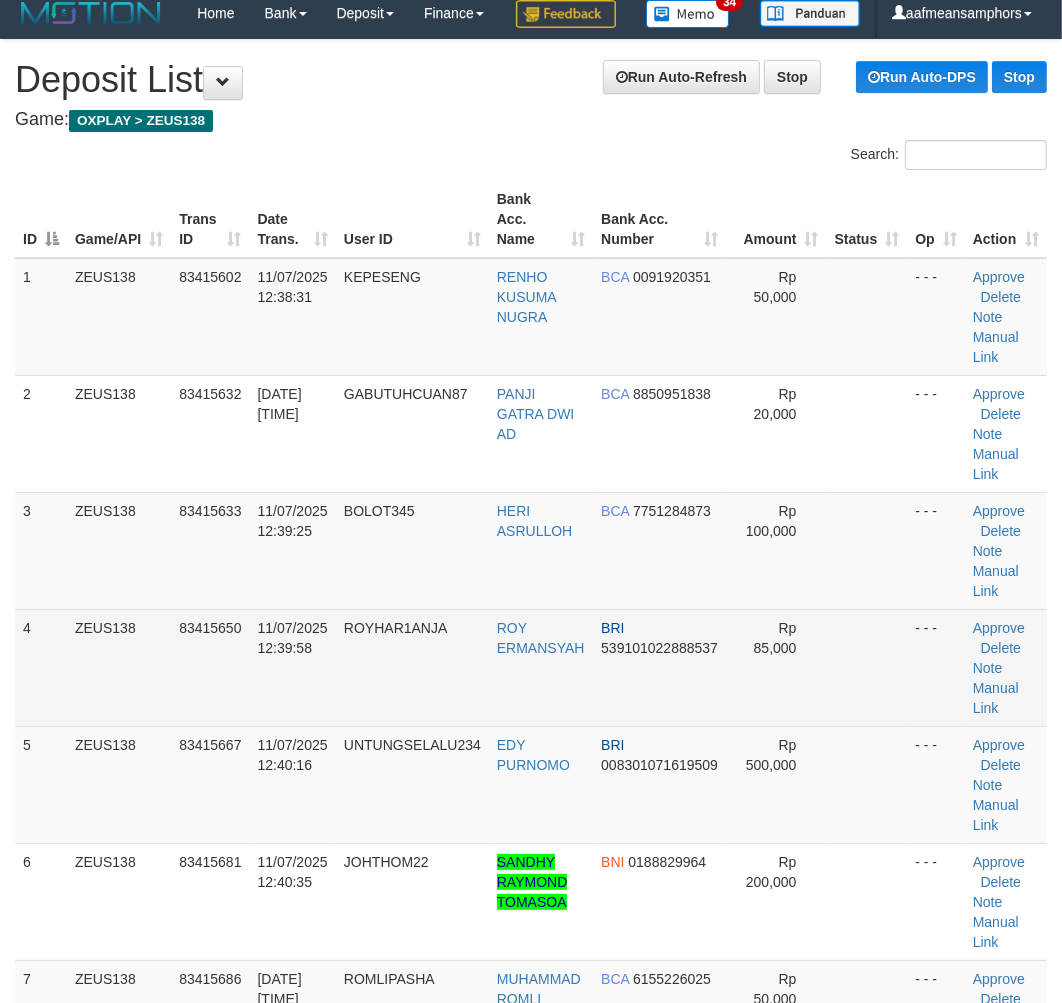 click on "4
ZEUS138
83415650
11/07/2025 12:39:58
ROYHAR1ANJA
ROY ERMANSYAH
BRI
539101022888537
Rp 85,000
- - -
Approve
Delete
Note
Manual Link" at bounding box center (531, 667) 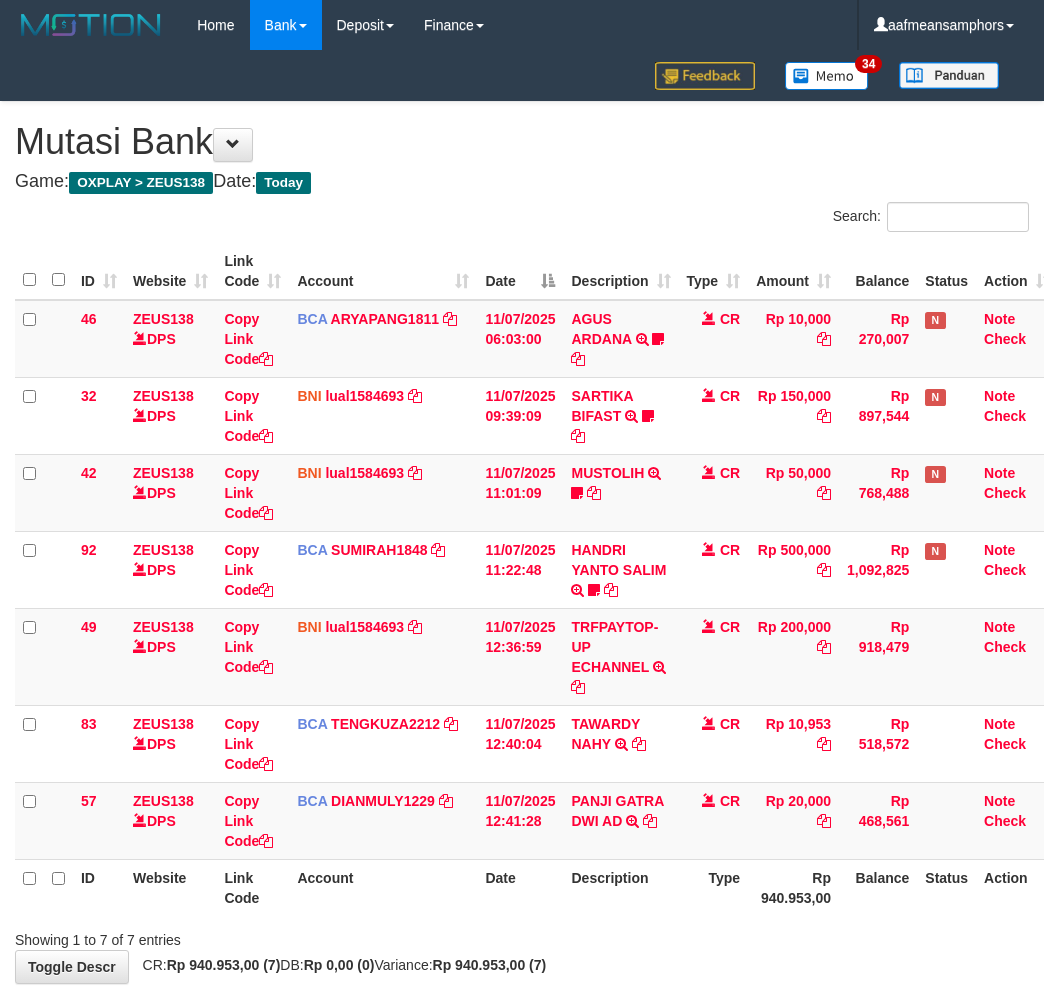scroll, scrollTop: 0, scrollLeft: 0, axis: both 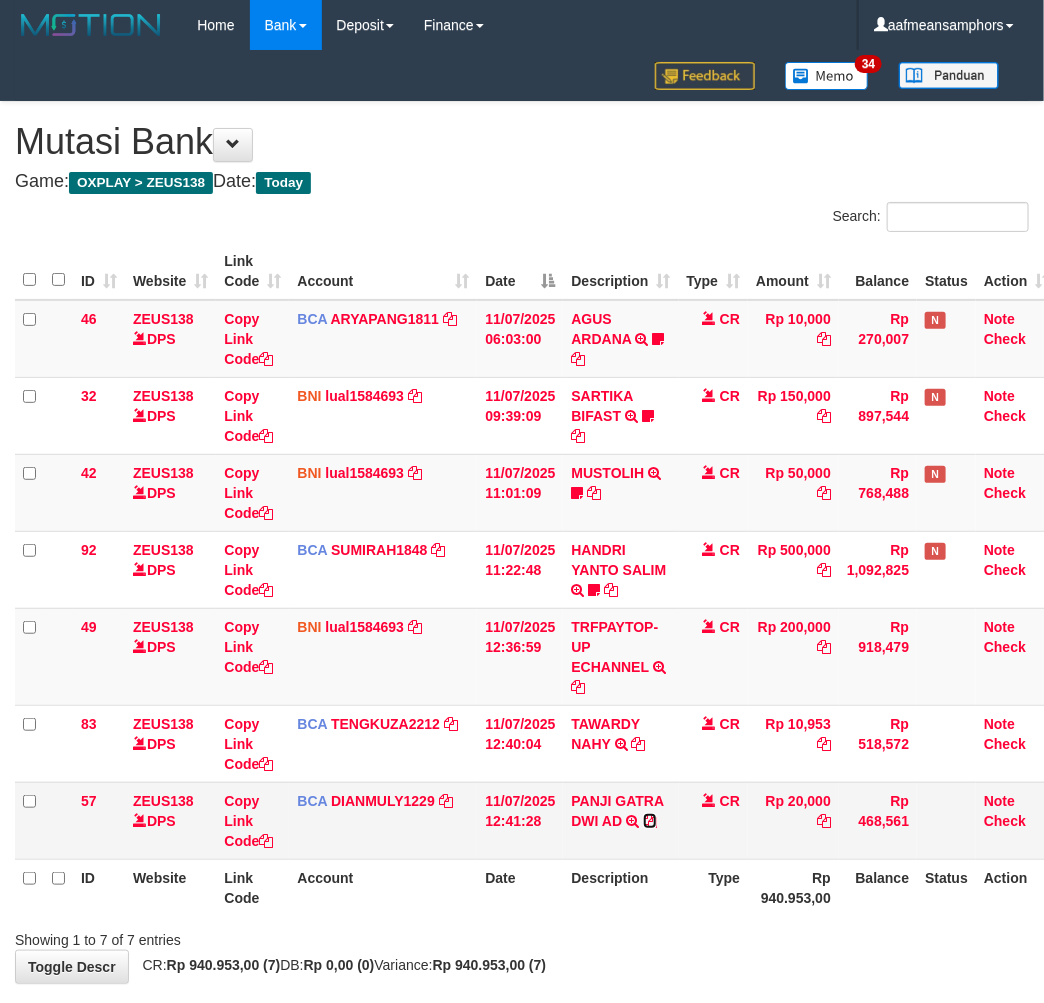 click at bounding box center [650, 821] 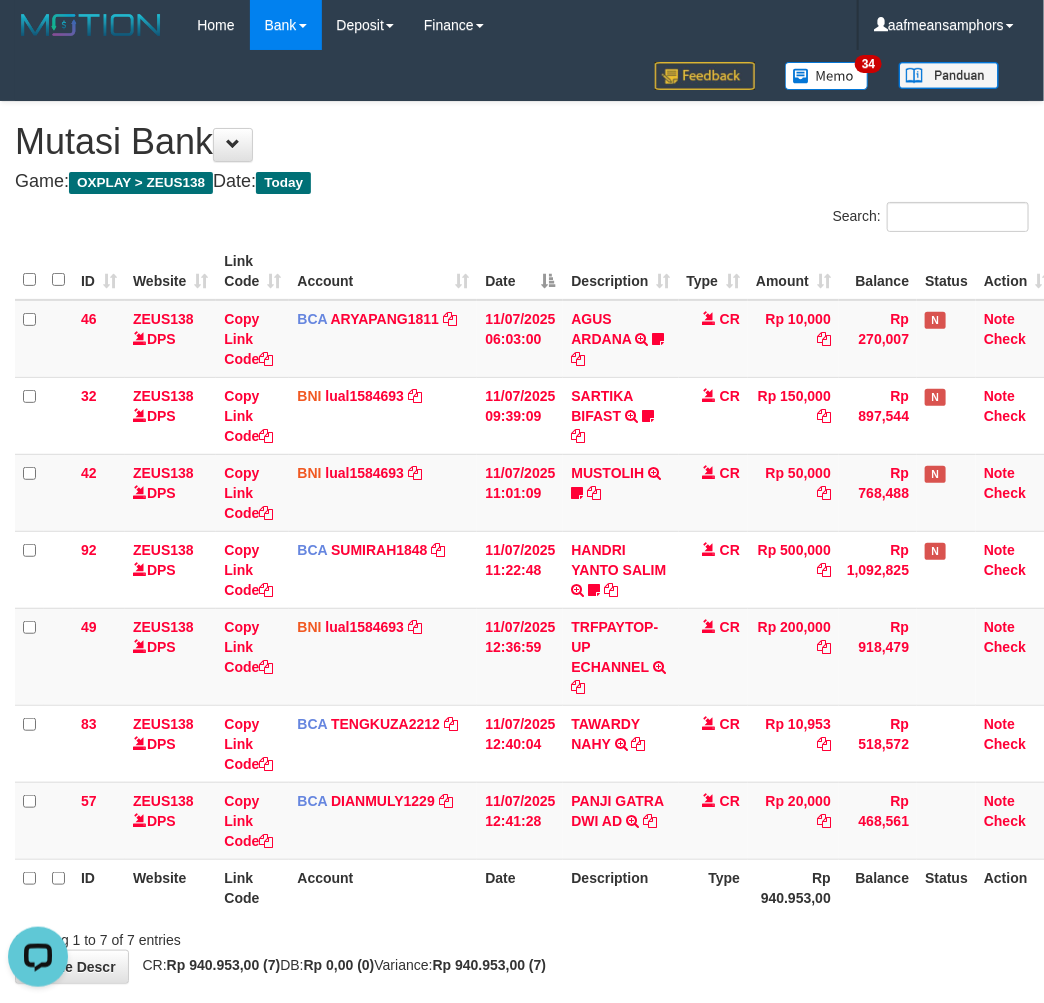 scroll, scrollTop: 0, scrollLeft: 0, axis: both 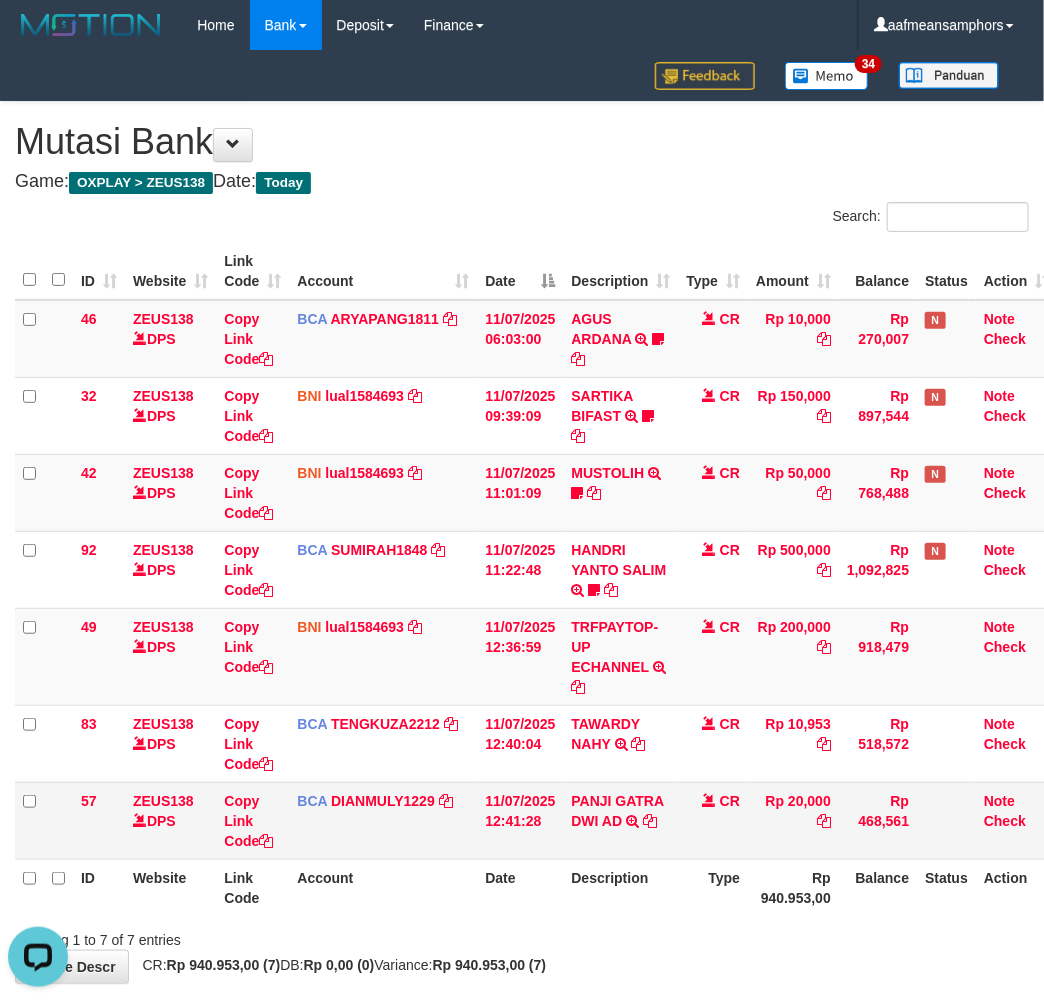 click on "CR" at bounding box center [714, 820] 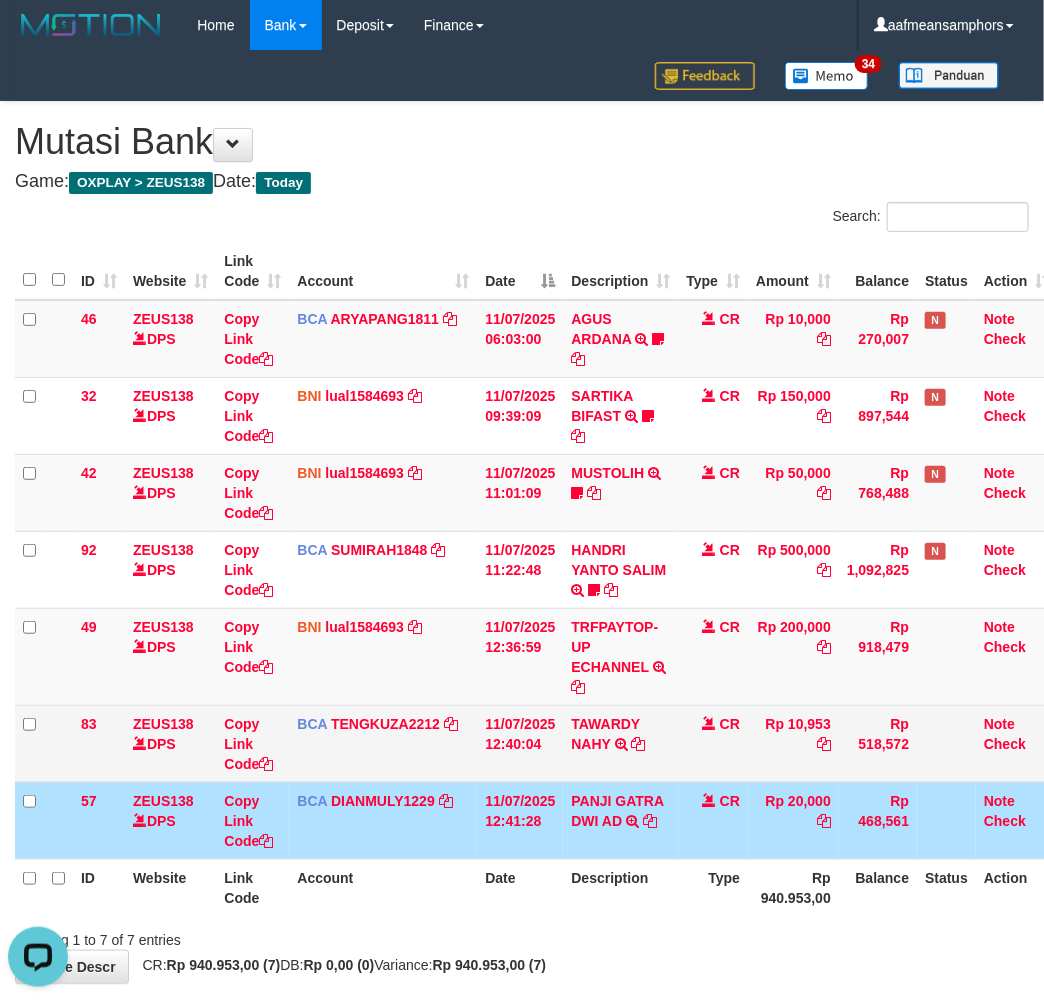 drag, startPoint x: 718, startPoint y: 804, endPoint x: 740, endPoint y: 771, distance: 39.661064 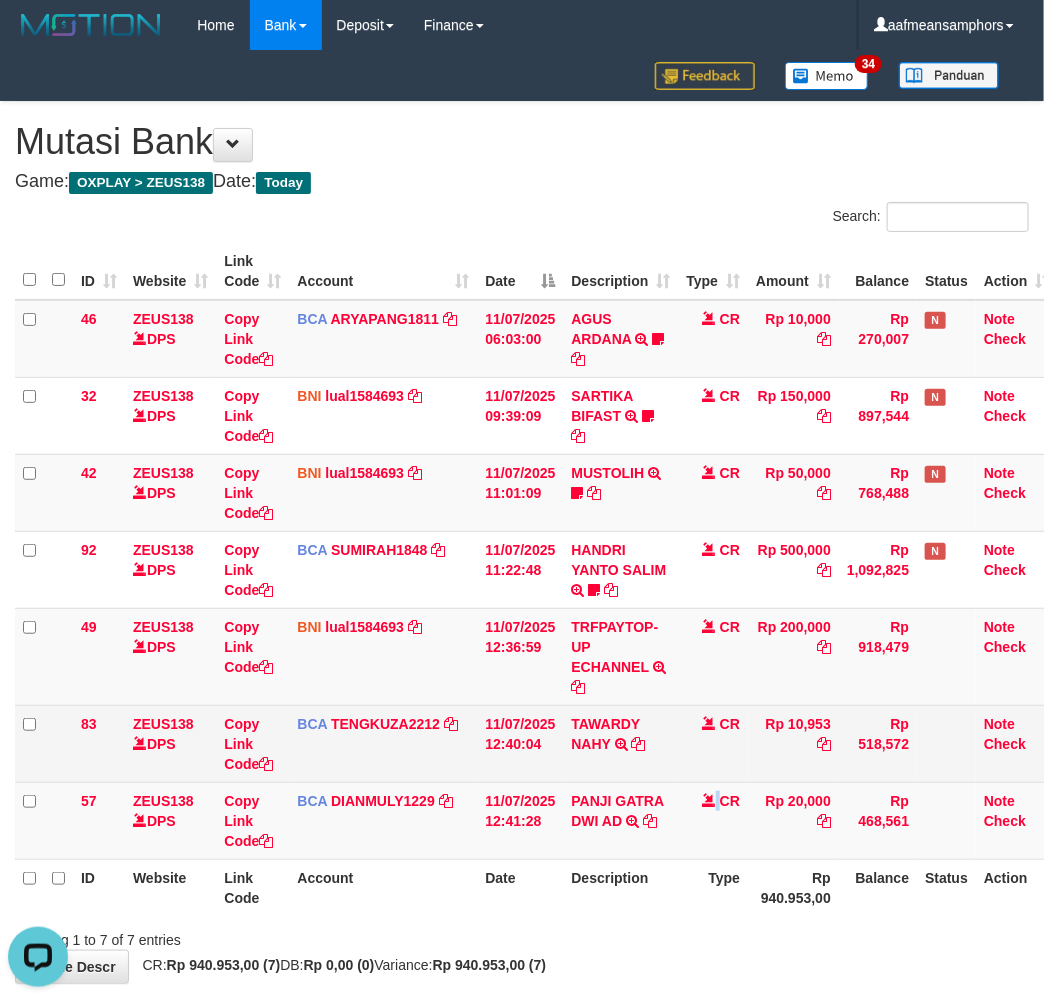 click on "TAWARDY NAHY         TRSF E-BANKING CR 1107/FTSCY/WS95051
10953.002025071158048212 TRFDN-TAWARDY NAHYESPAY DEBIT INDONE" at bounding box center [620, 743] 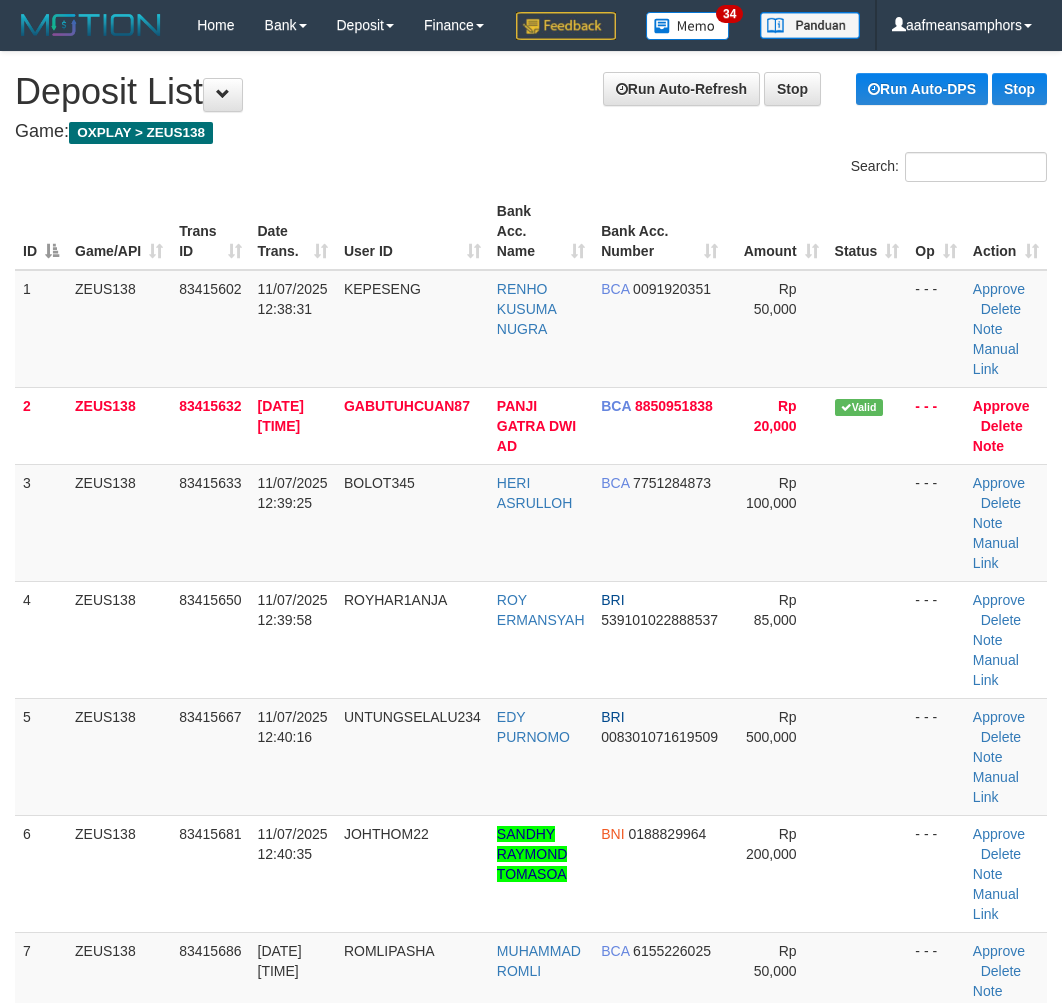 scroll, scrollTop: 12, scrollLeft: 0, axis: vertical 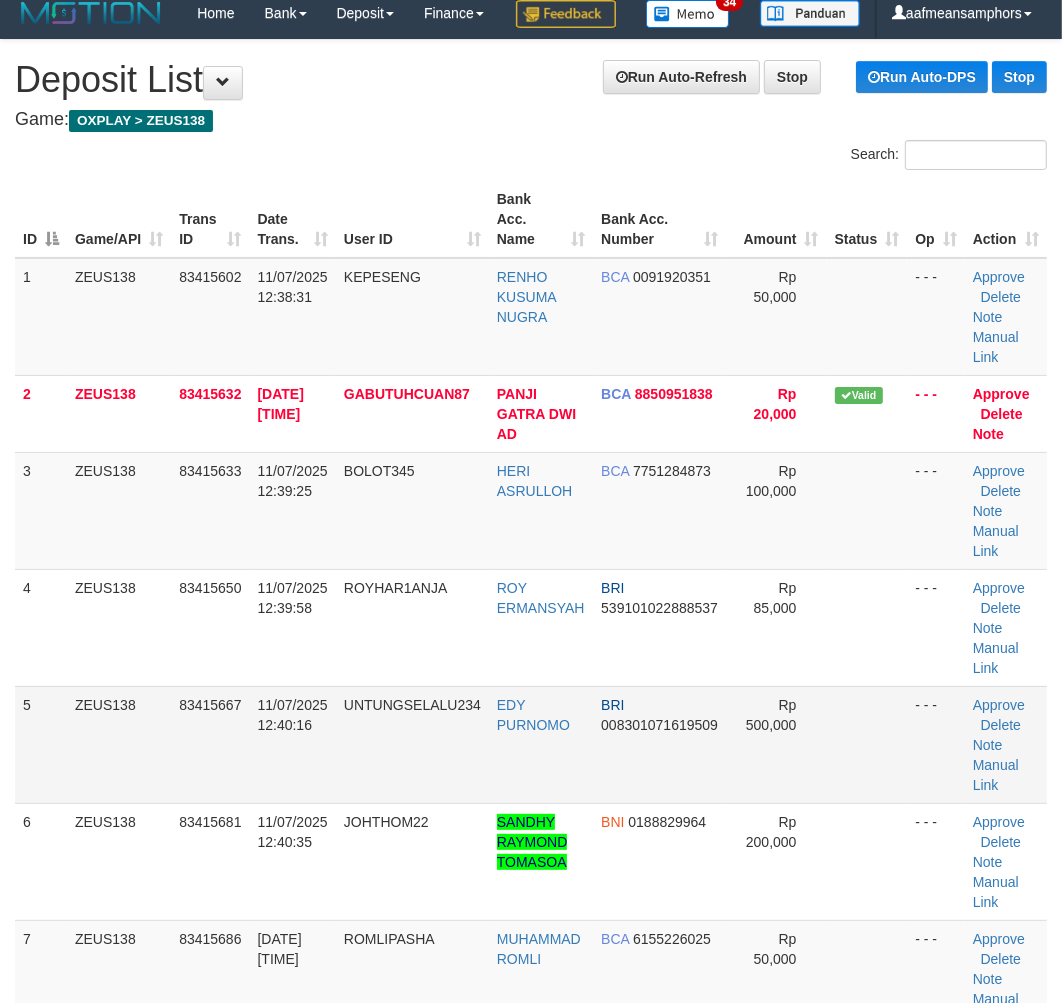 click on "5
ZEUS138
83415667
11/07/2025 12:40:16
UNTUNGSELALU234
EDY PURNOMO
BRI
008301071619509
Rp 500,000
- - -
Approve
Delete
Note
Manual Link" at bounding box center (531, 744) 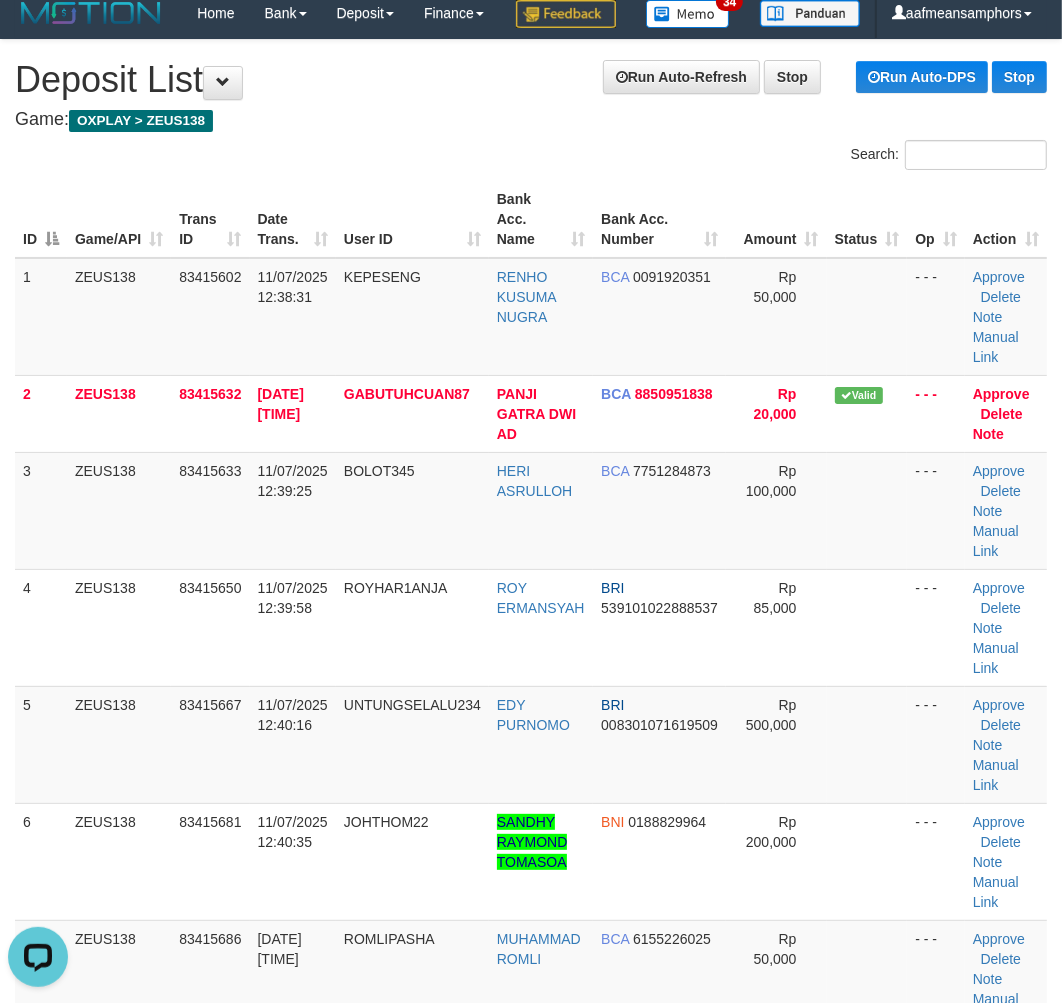 scroll, scrollTop: 0, scrollLeft: 0, axis: both 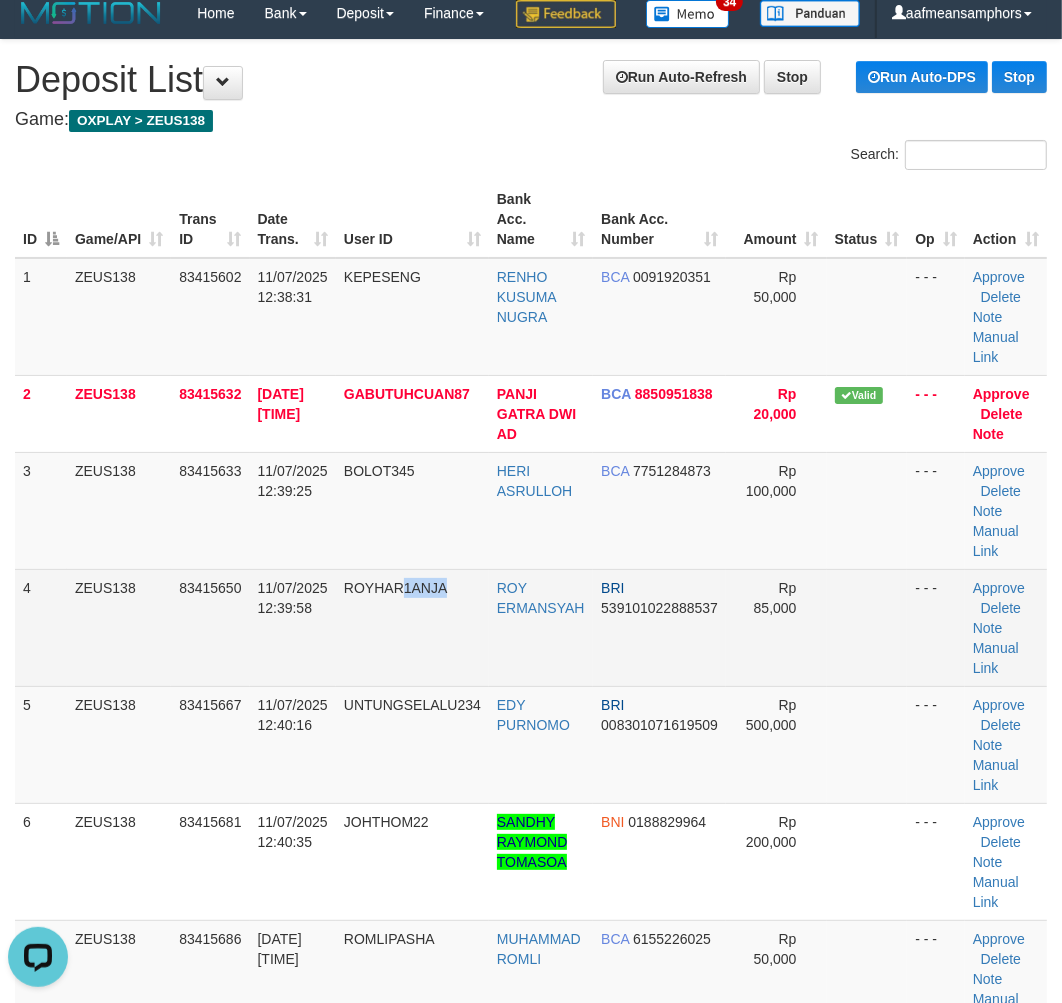 click on "ROYHAR1ANJA" at bounding box center (412, 627) 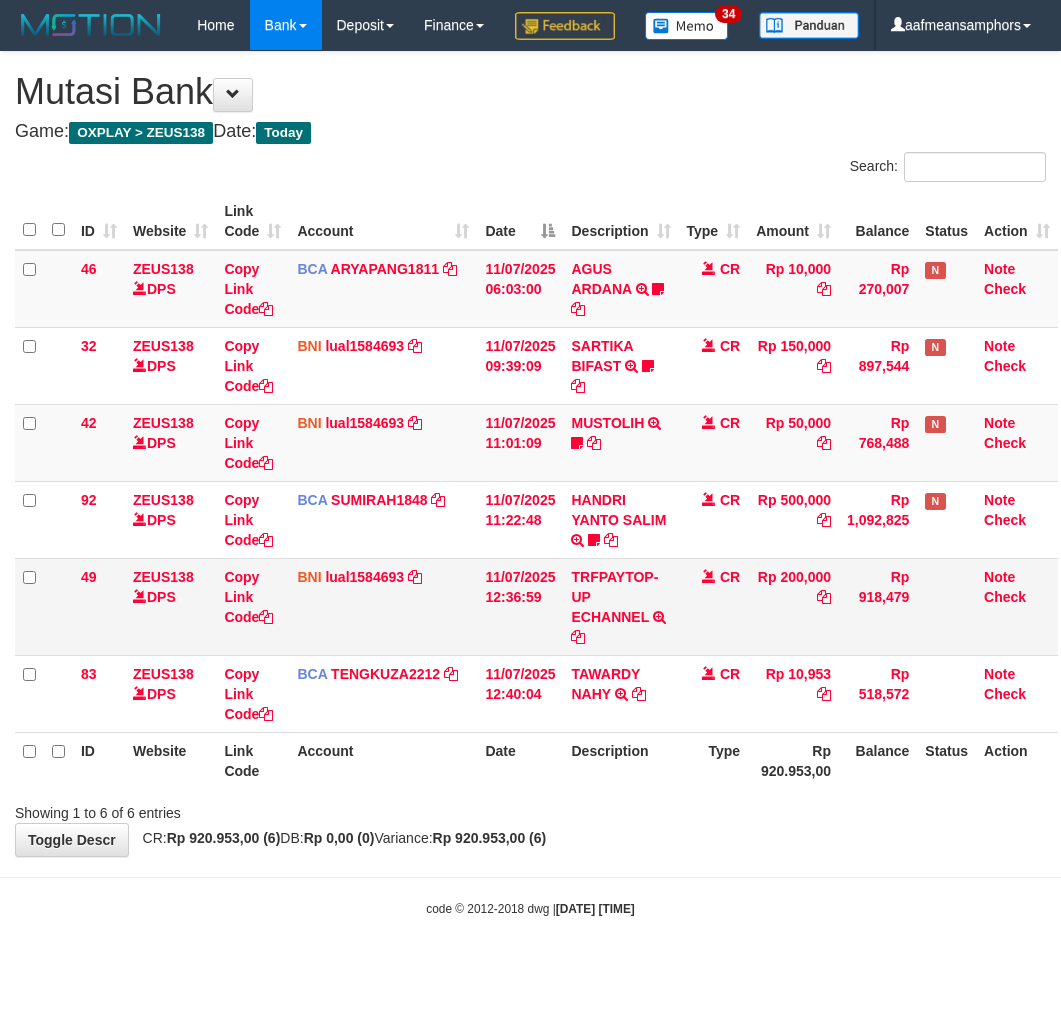 scroll, scrollTop: 0, scrollLeft: 0, axis: both 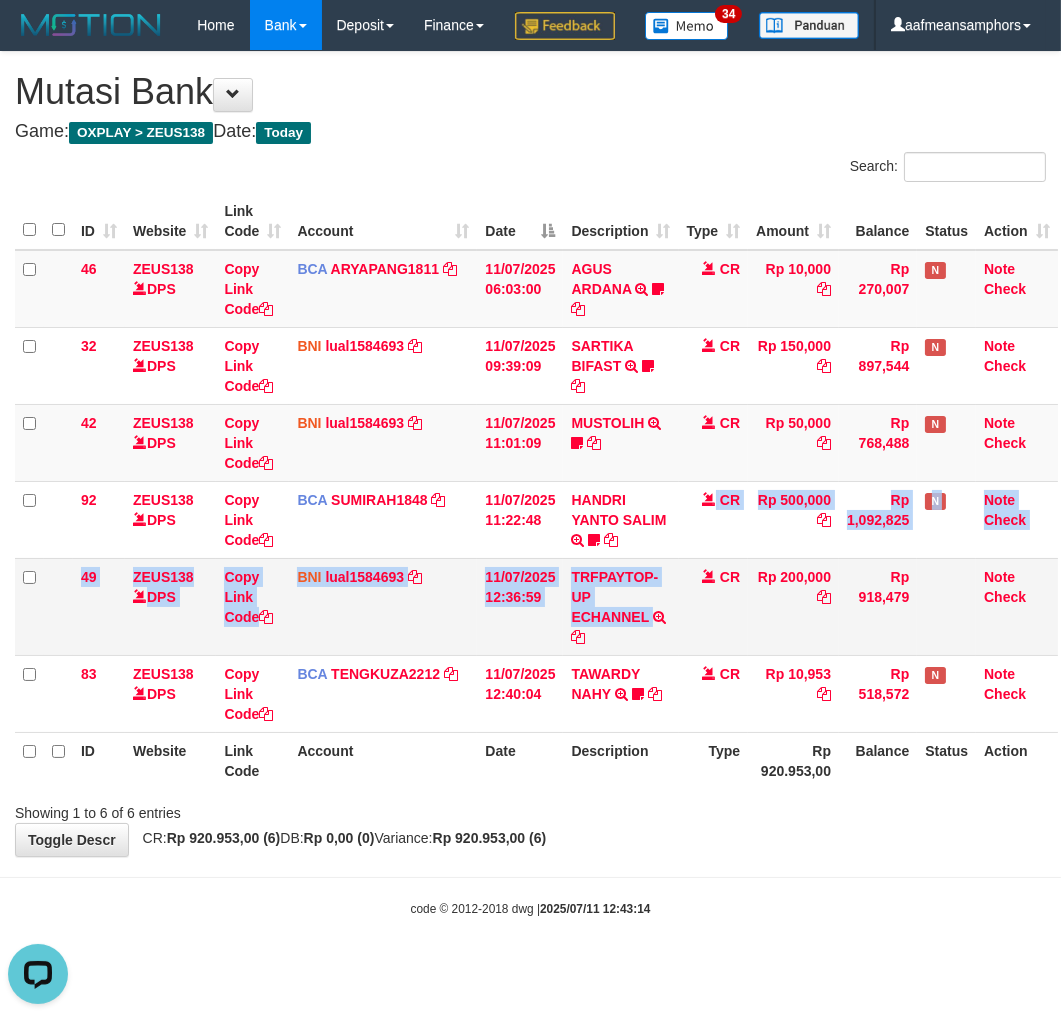 drag, startPoint x: 691, startPoint y: 642, endPoint x: 926, endPoint y: 653, distance: 235.25731 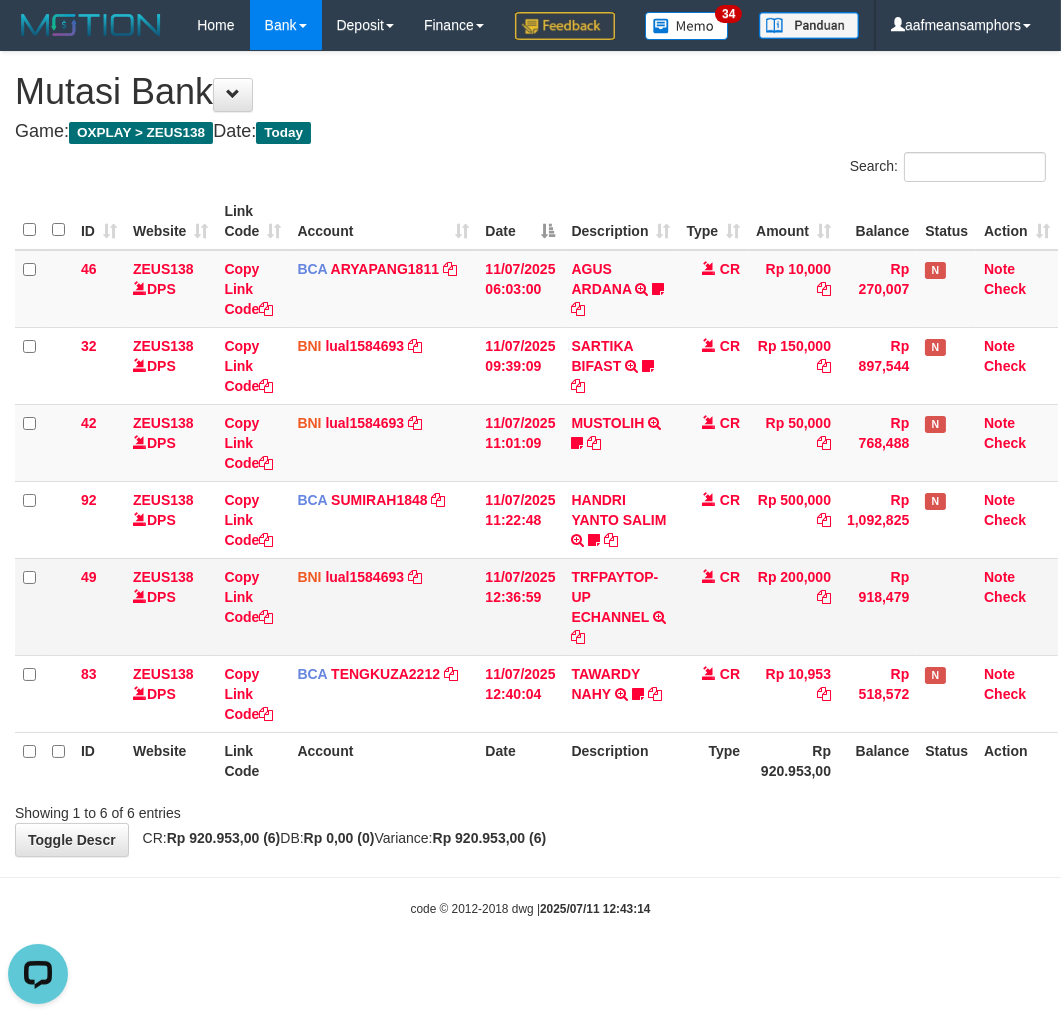 click on "49
ZEUS138    DPS
Copy Link Code
BNI
lual1584693
DPS
LUCKY ALAMSYAH
mutasi_20250711_2414 | 49
mutasi_20250711_2414 | 49
11/07/2025 12:36:59
TRFPAYTOP-UP ECHANNEL         TRF/PAY/TOP-UP ECHANNEL
CR
Rp 200,000
Rp 918,479
Note
Check" at bounding box center [536, 606] 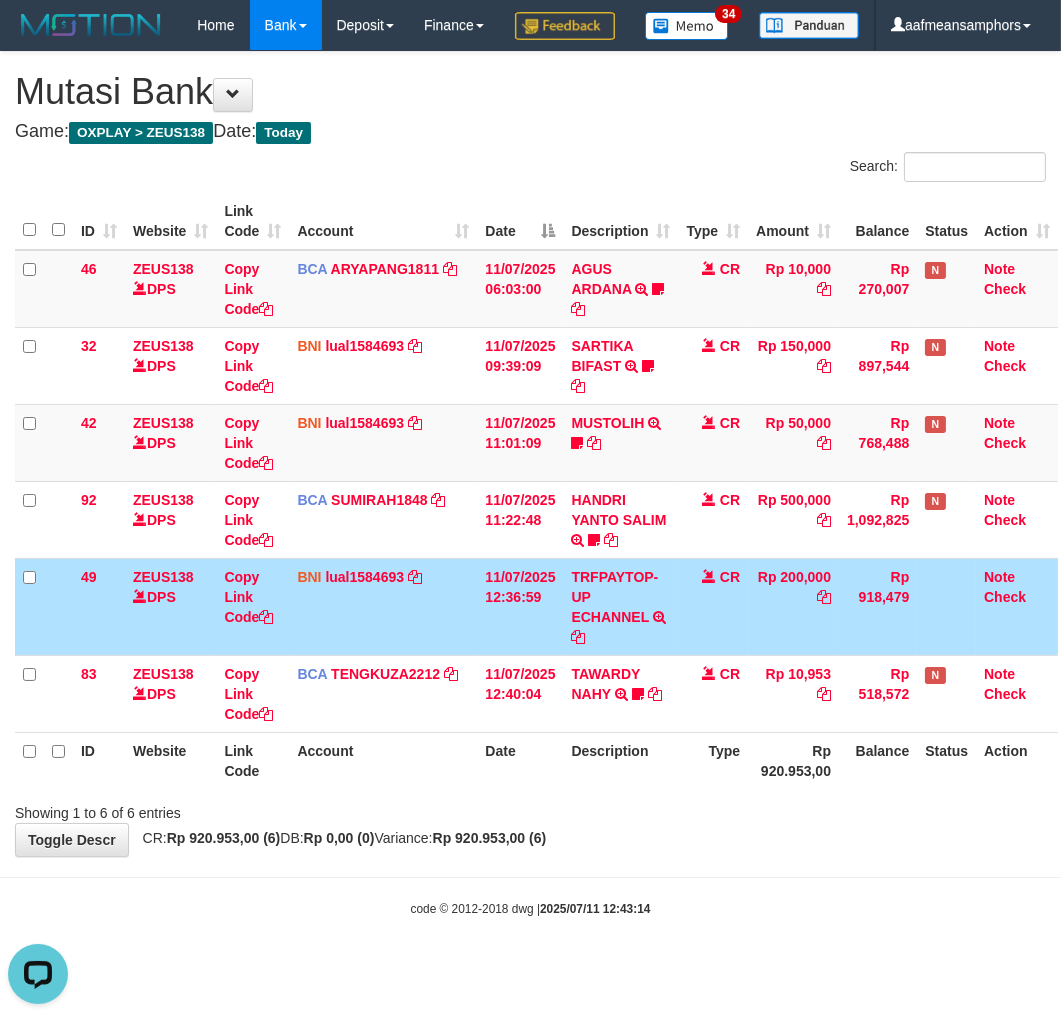 drag, startPoint x: 697, startPoint y: 614, endPoint x: 777, endPoint y: 624, distance: 80.622574 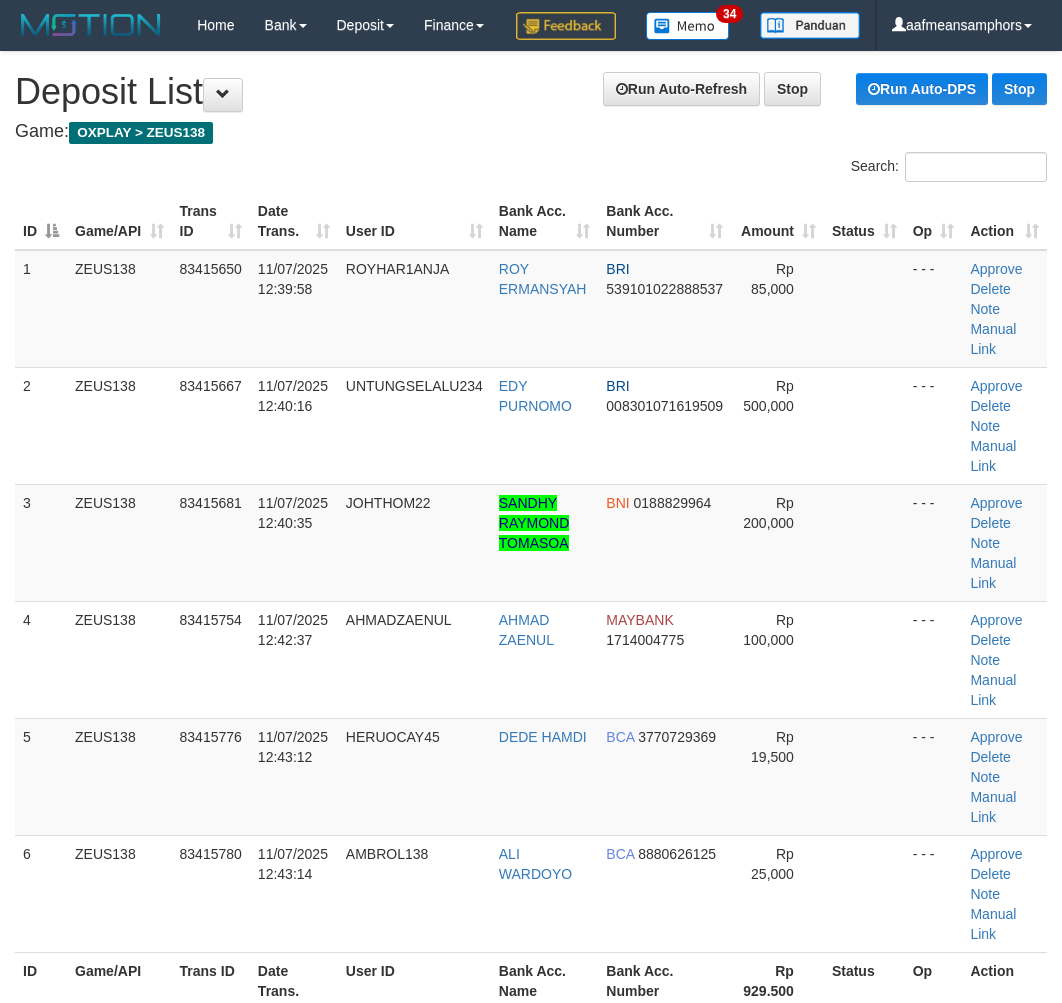 scroll, scrollTop: 12, scrollLeft: 0, axis: vertical 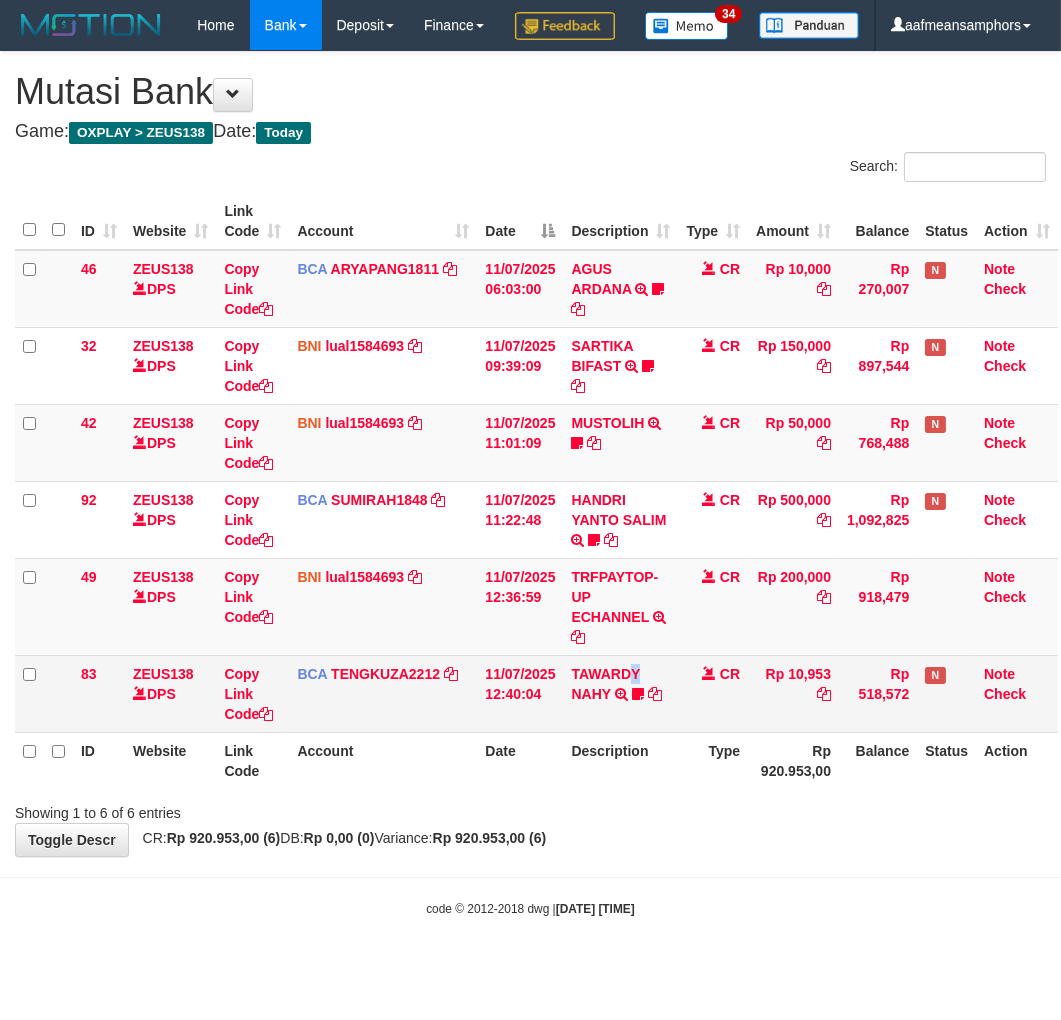 drag, startPoint x: 633, startPoint y: 707, endPoint x: 616, endPoint y: 712, distance: 17.720045 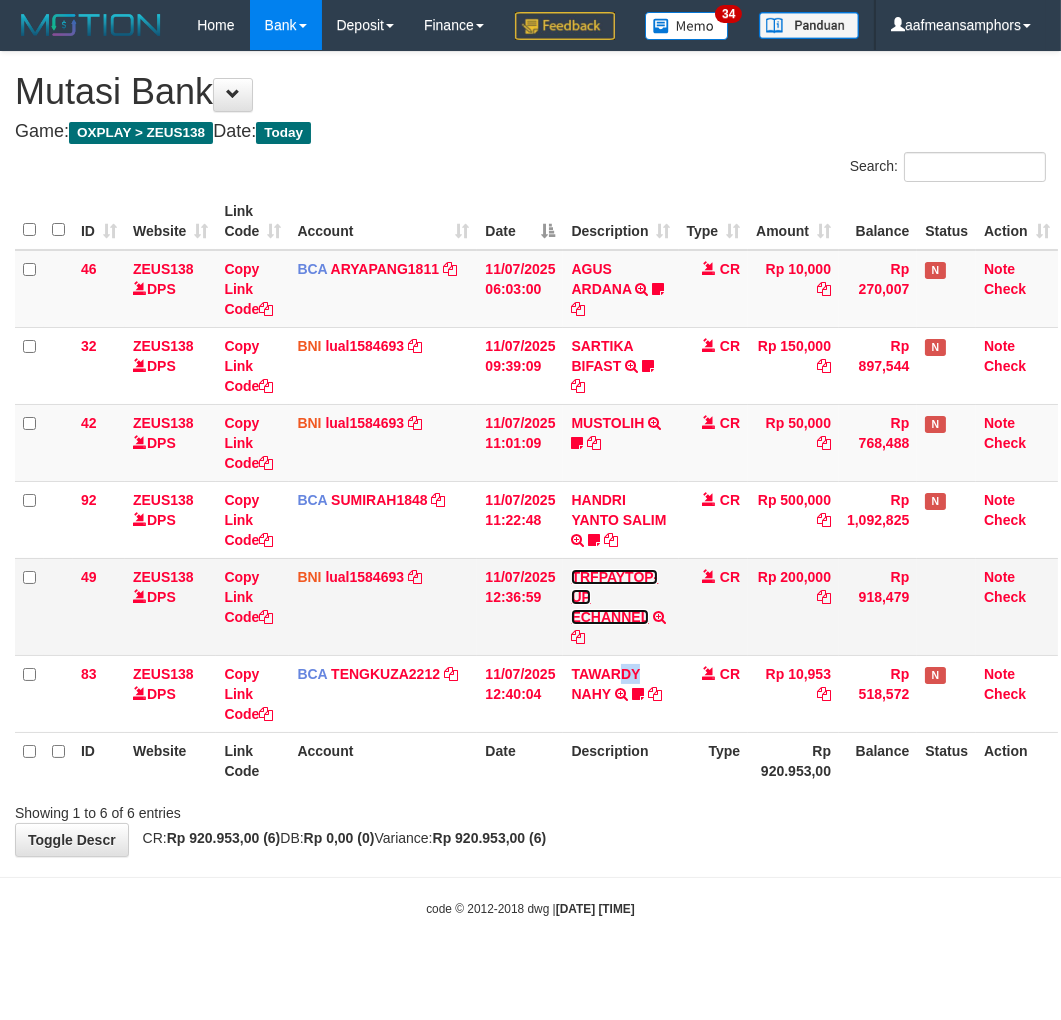 drag, startPoint x: 583, startPoint y: 671, endPoint x: 672, endPoint y: 670, distance: 89.005615 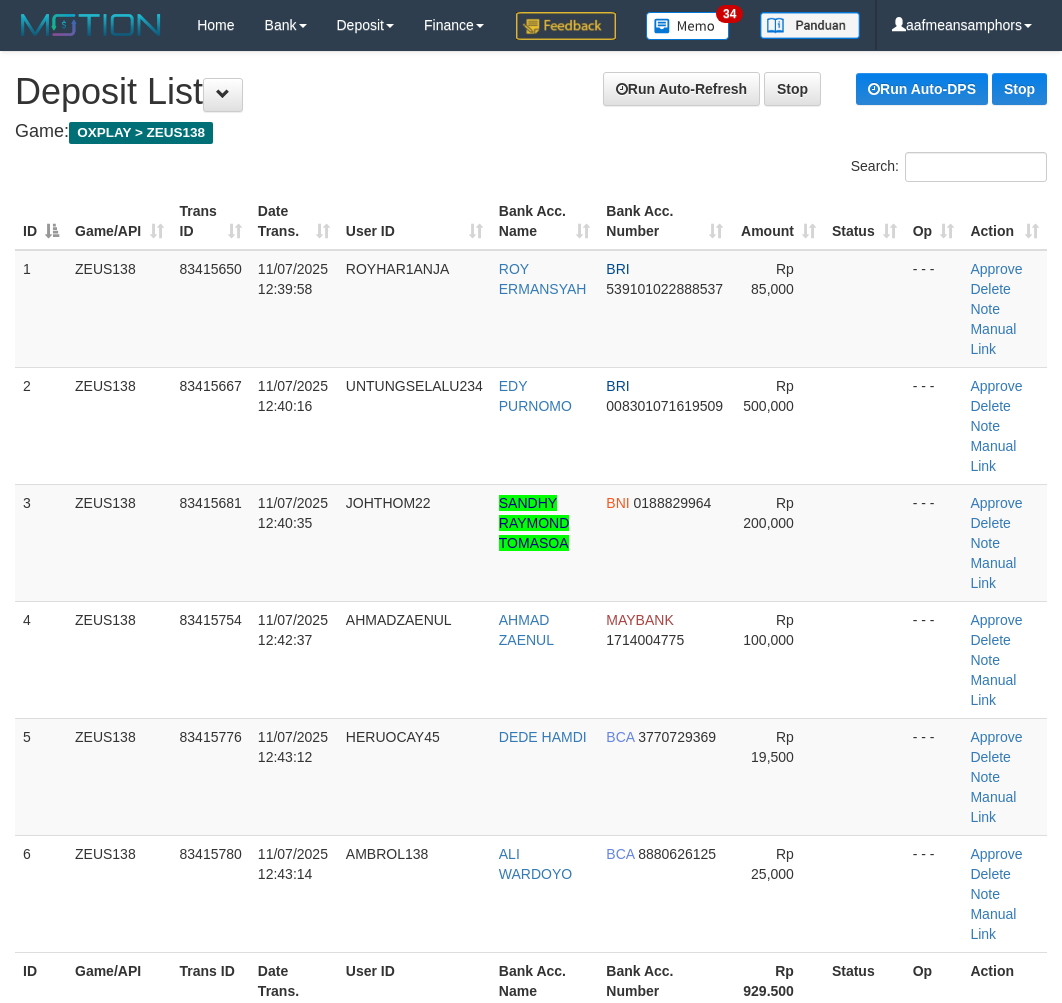 scroll, scrollTop: 12, scrollLeft: 0, axis: vertical 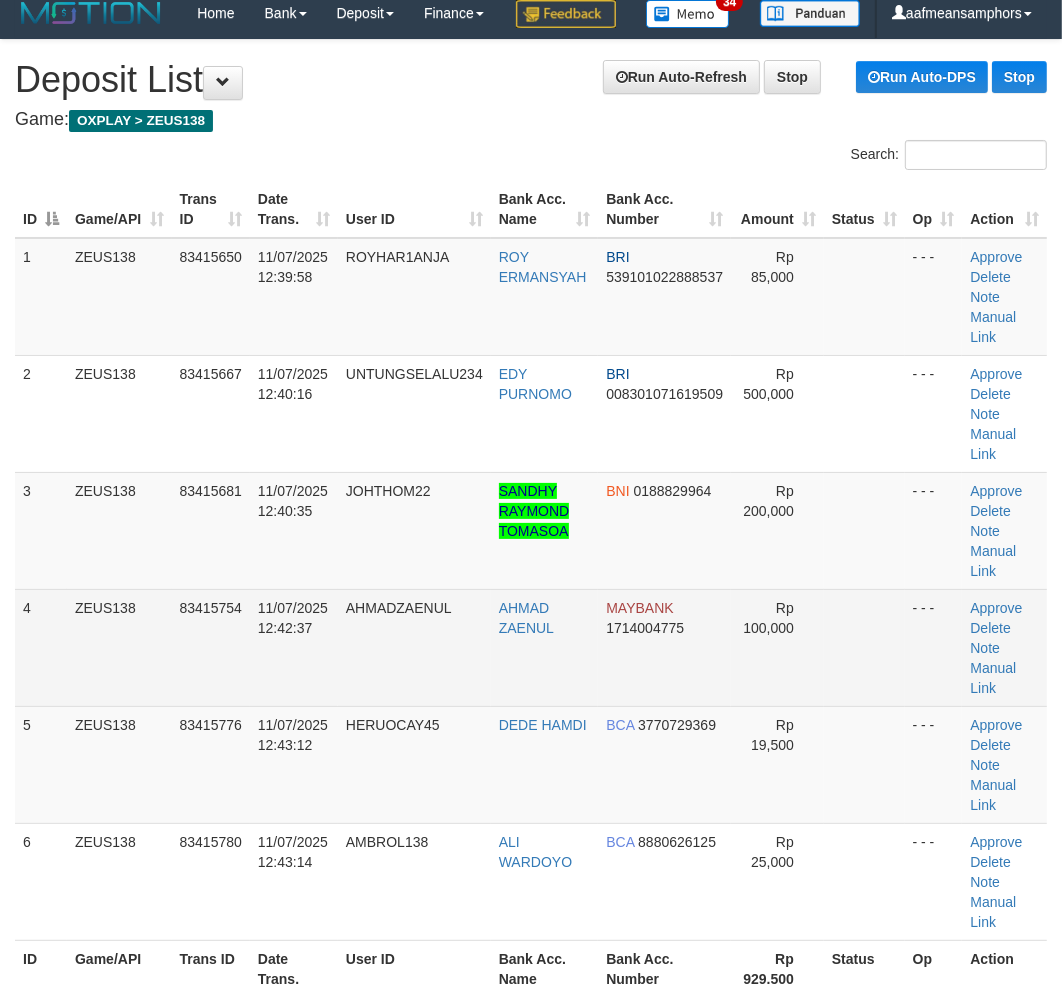 click on "4
ZEUS138
83415754
[DATE] [TIME]
[FIRST] [LAST]
[FIRST] [LAST]
MAYBANK
1714004775
Rp 100,000
- - -
Approve
Delete
Note
Manual Link" at bounding box center [531, 647] 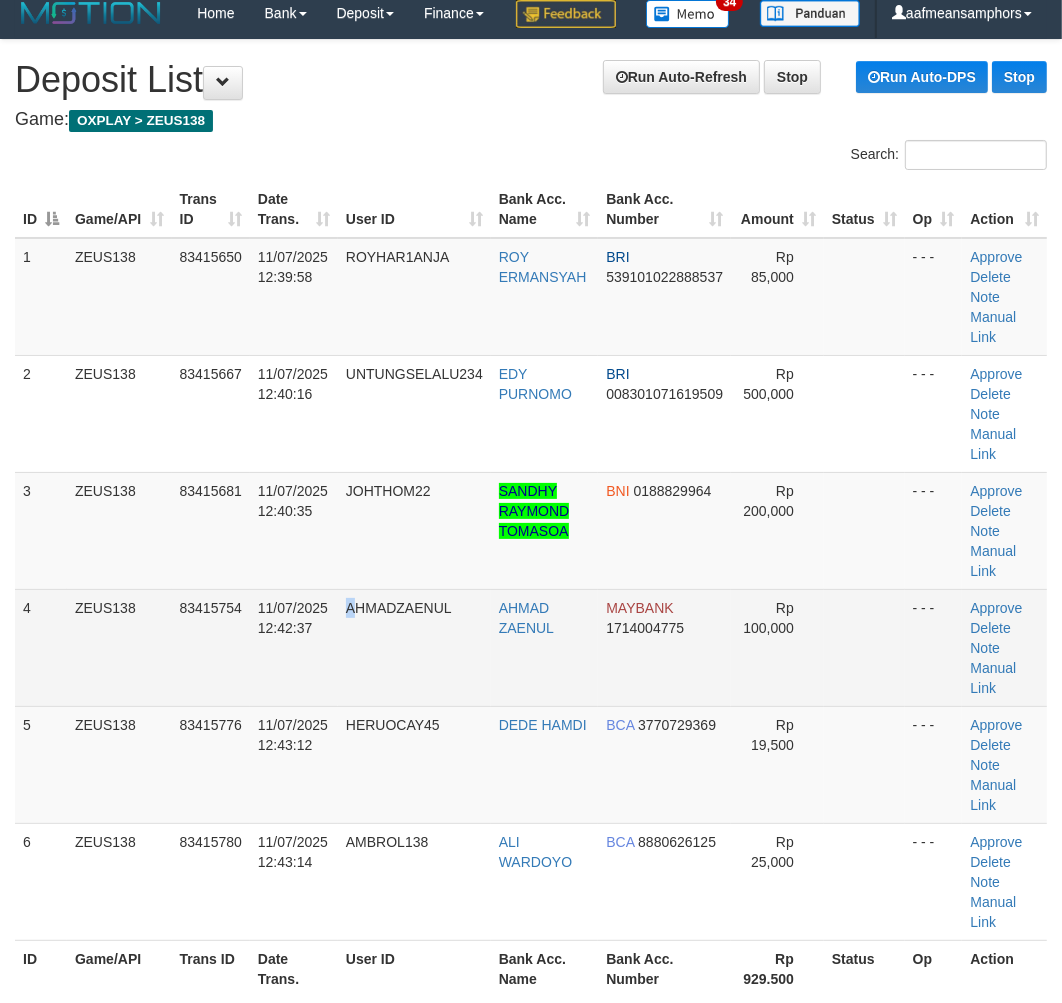 click on "AHMADZAENUL" at bounding box center [414, 647] 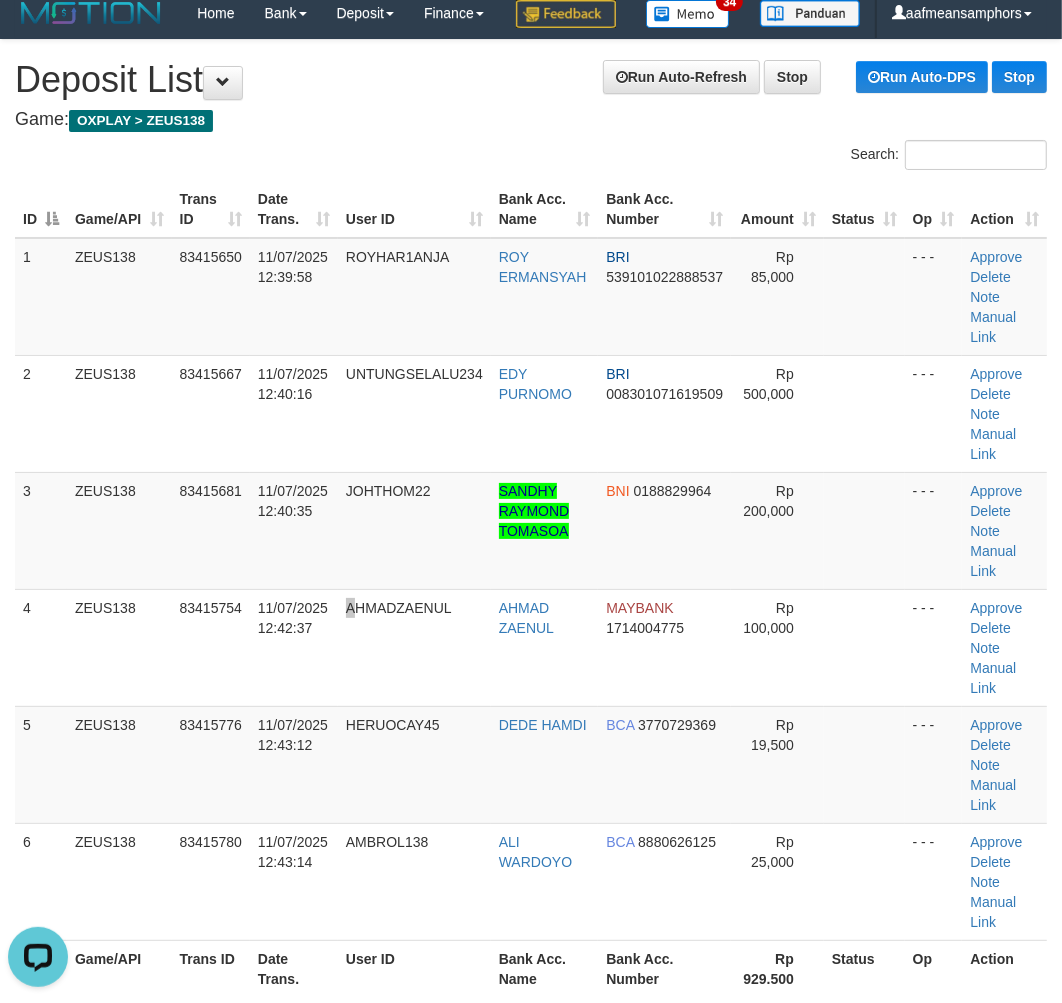 scroll, scrollTop: 0, scrollLeft: 0, axis: both 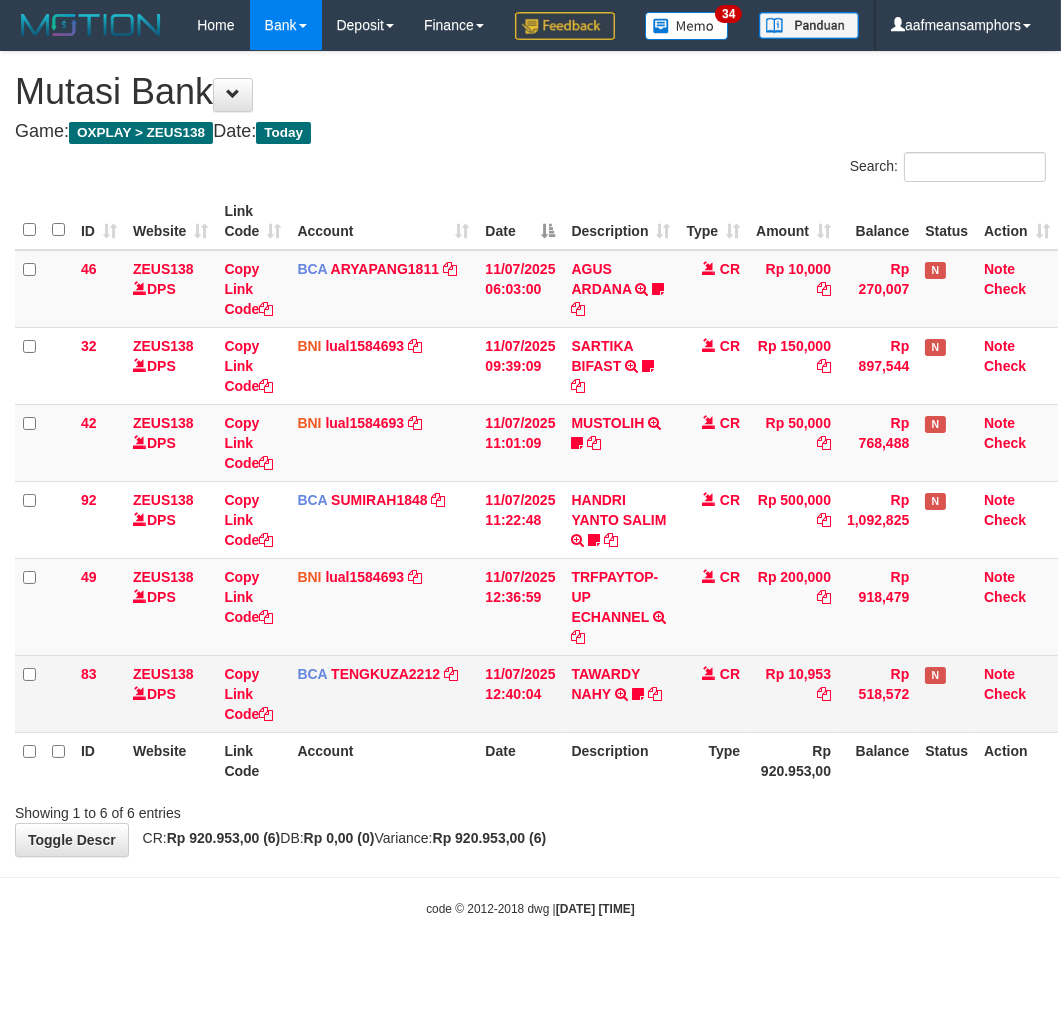 click on "11/07/2025 12:40:04" at bounding box center [520, 693] 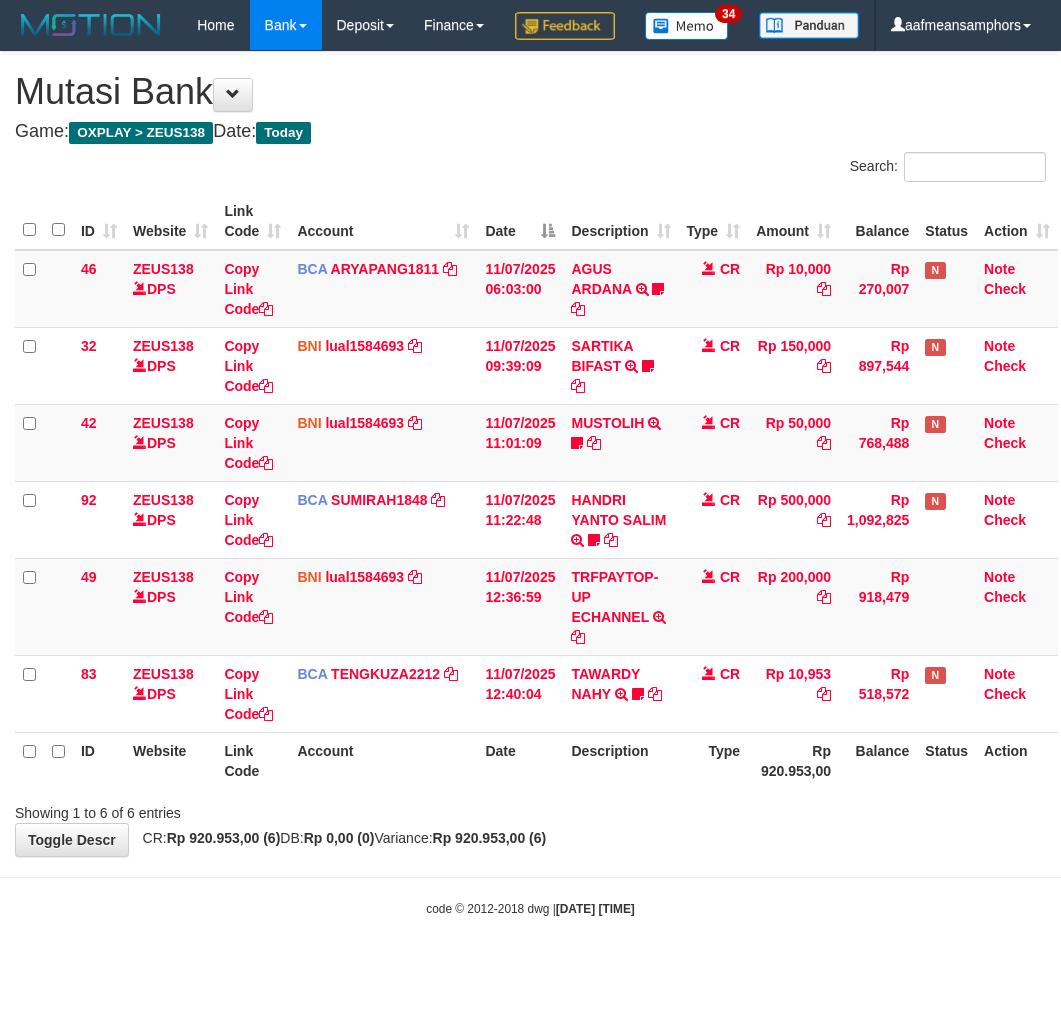 scroll, scrollTop: 0, scrollLeft: 0, axis: both 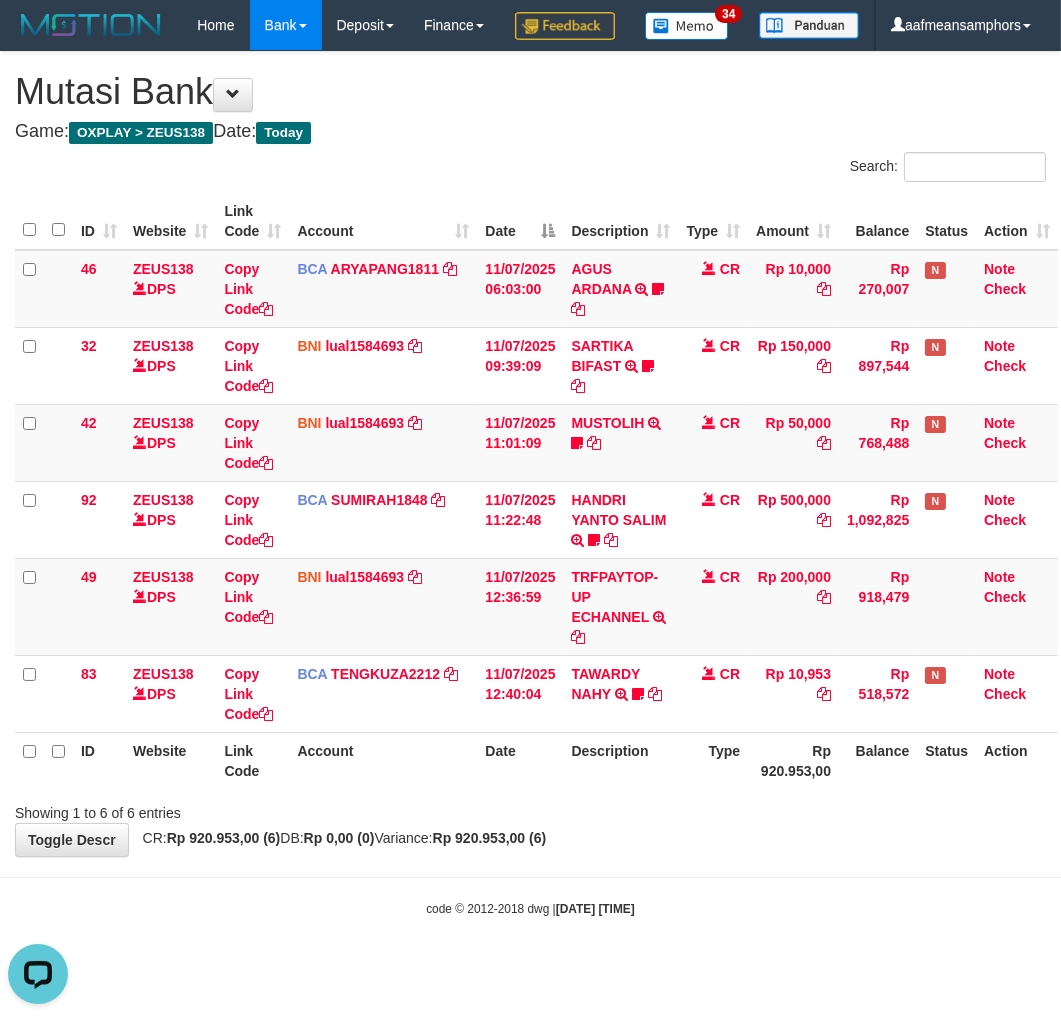 click on "Description" at bounding box center (620, 760) 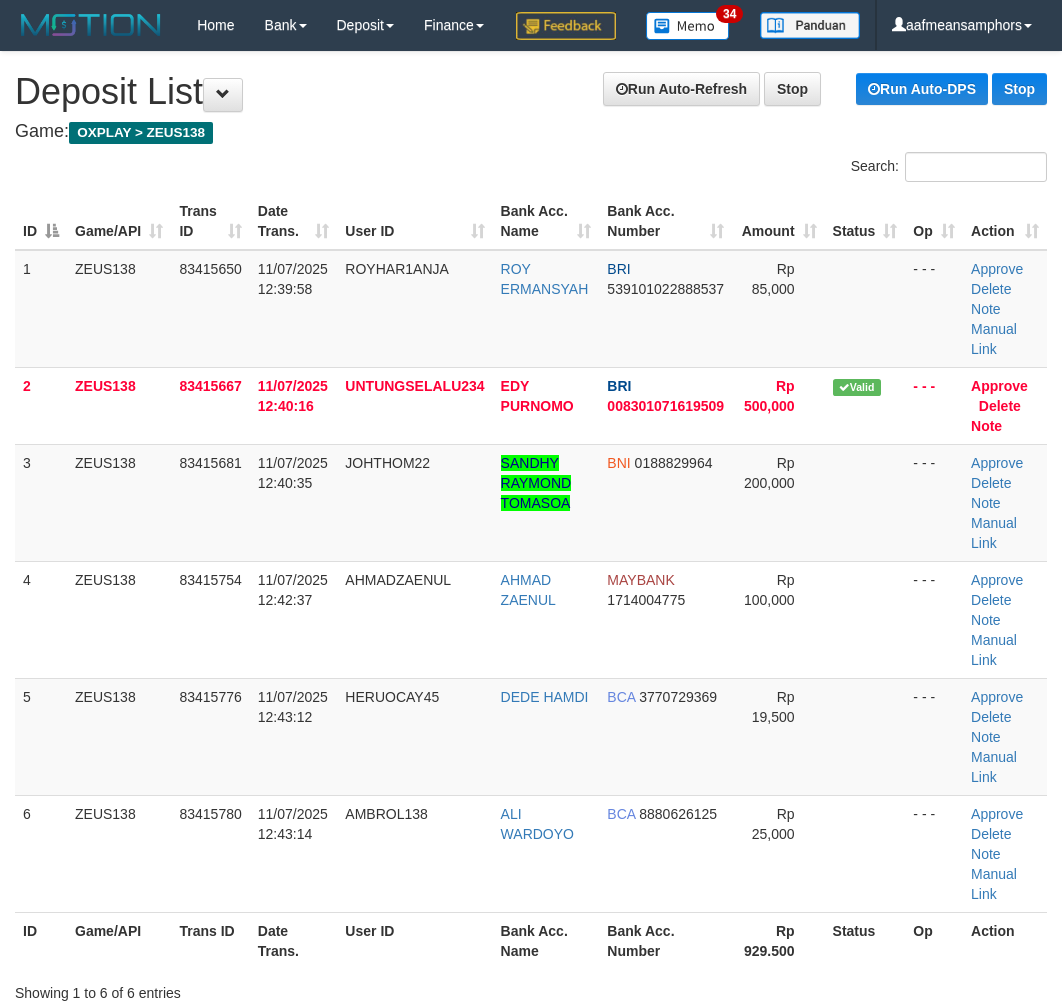 scroll, scrollTop: 12, scrollLeft: 0, axis: vertical 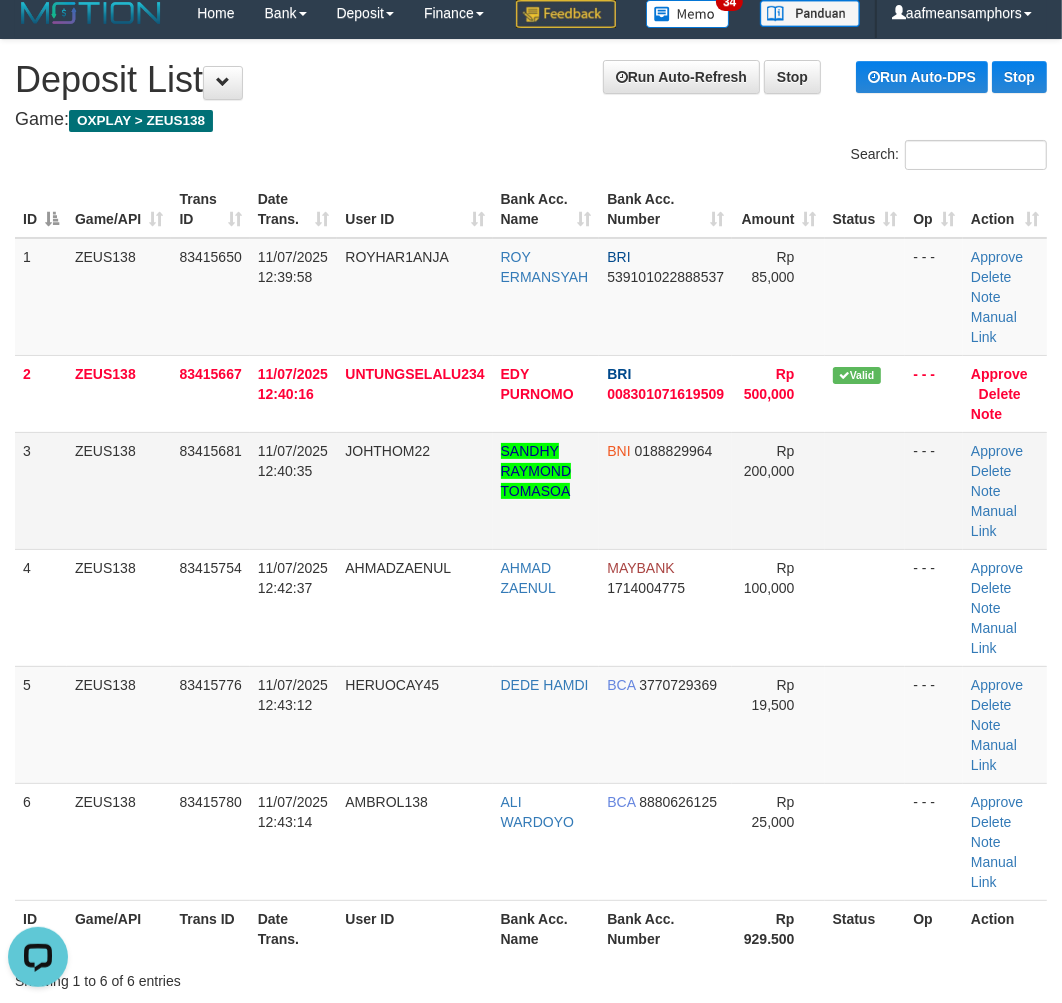 drag, startPoint x: 828, startPoint y: 565, endPoint x: 807, endPoint y: 556, distance: 22.847319 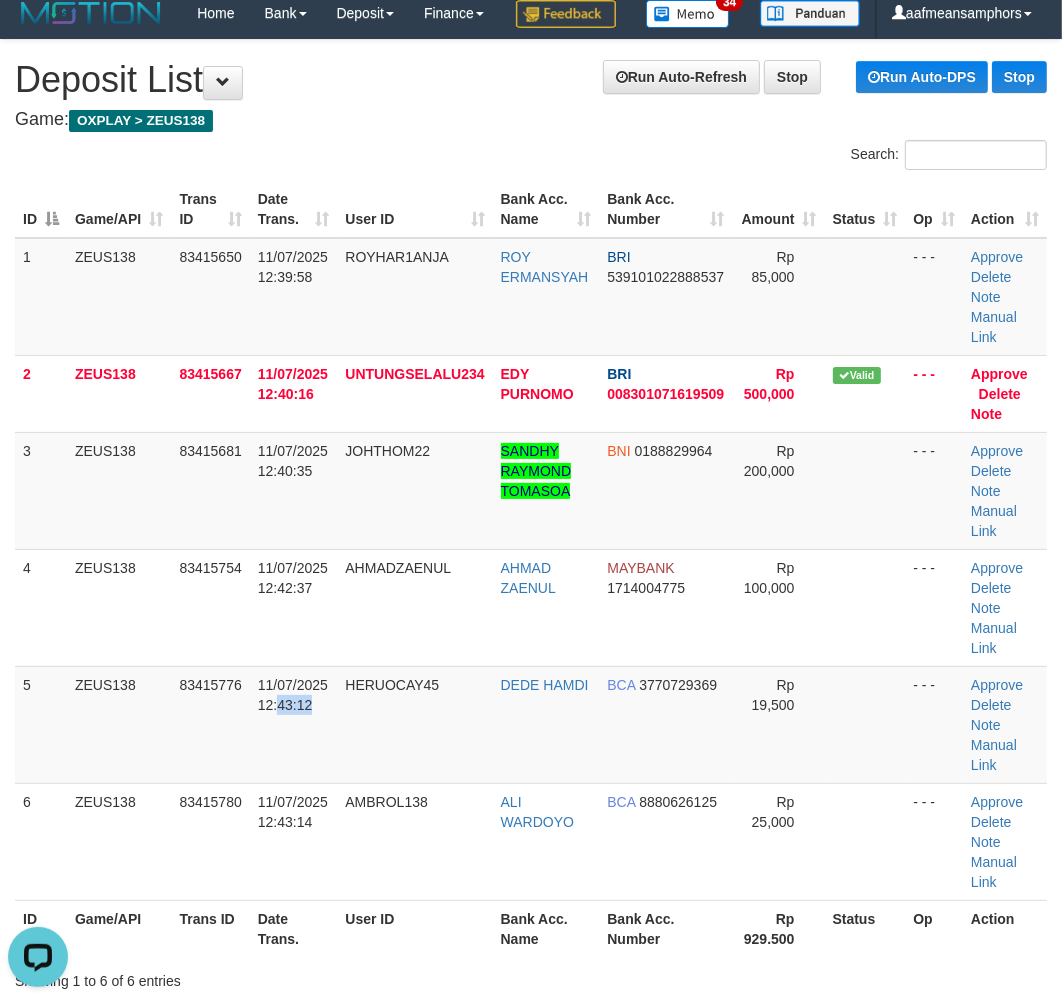 drag, startPoint x: 311, startPoint y: 756, endPoint x: 0, endPoint y: 770, distance: 311.31494 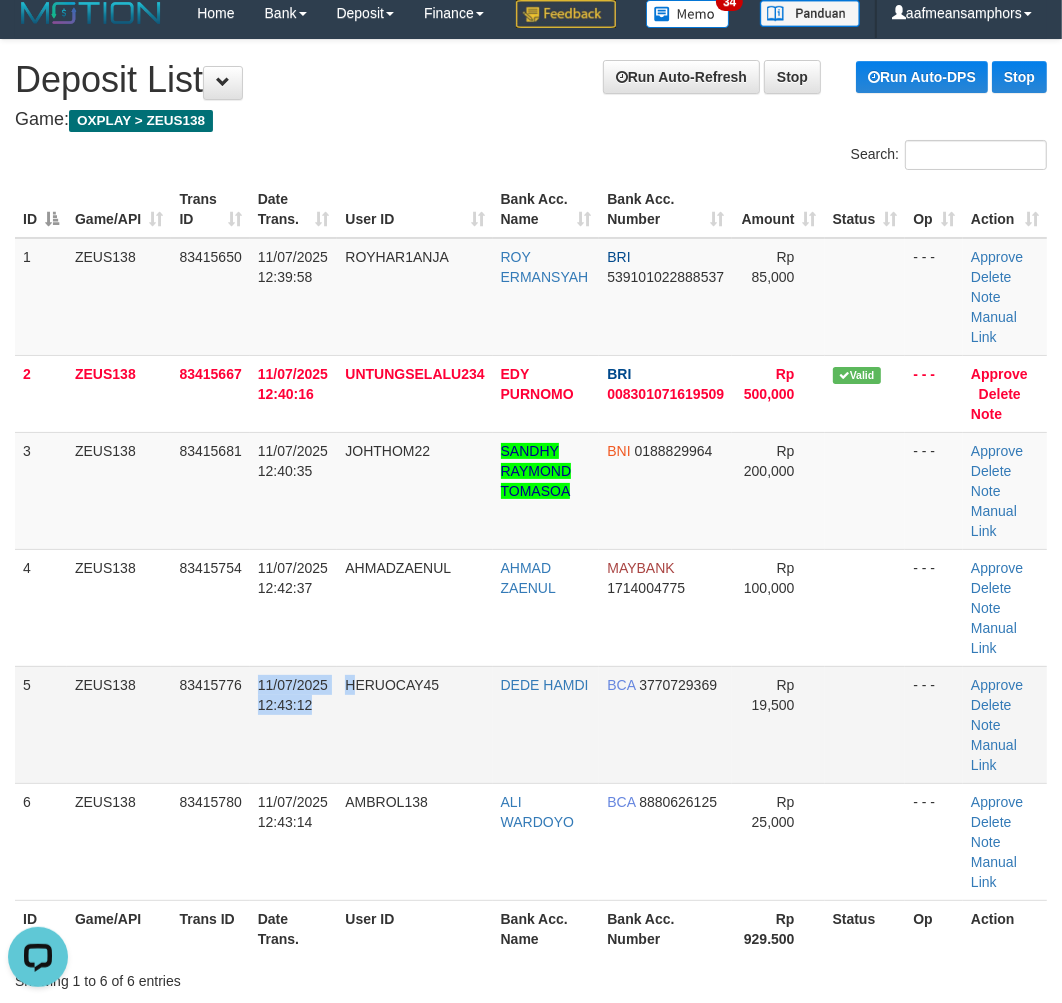 drag, startPoint x: 312, startPoint y: 718, endPoint x: 355, endPoint y: 716, distance: 43.046486 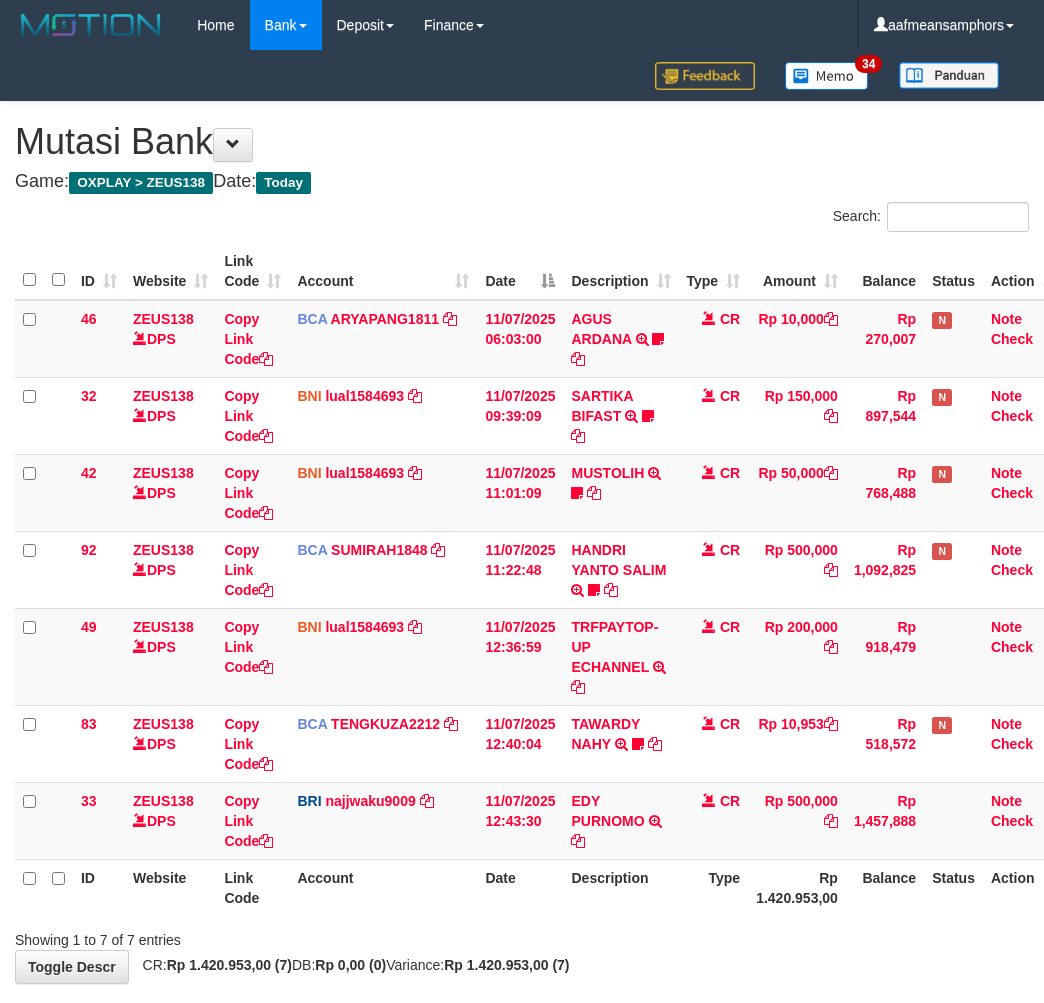 scroll, scrollTop: 0, scrollLeft: 0, axis: both 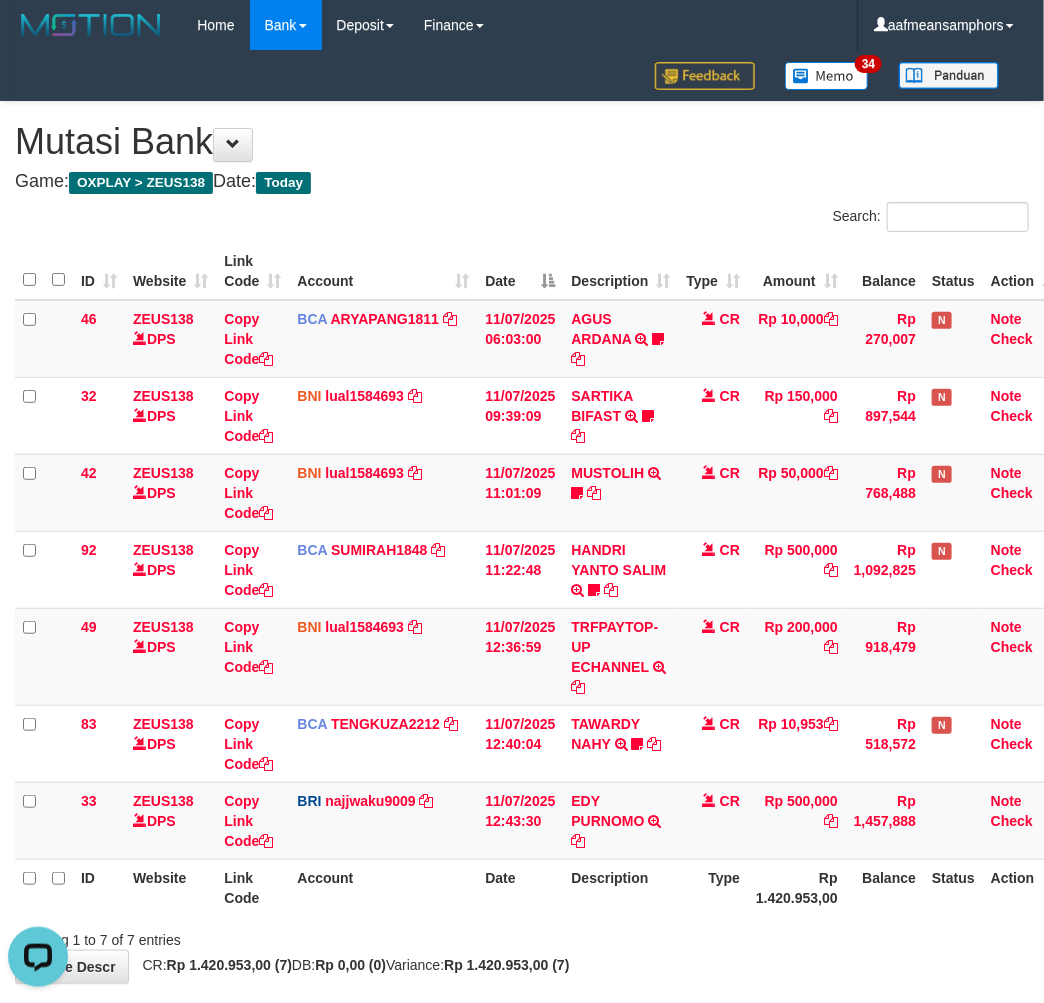 click on "Description" at bounding box center [620, 887] 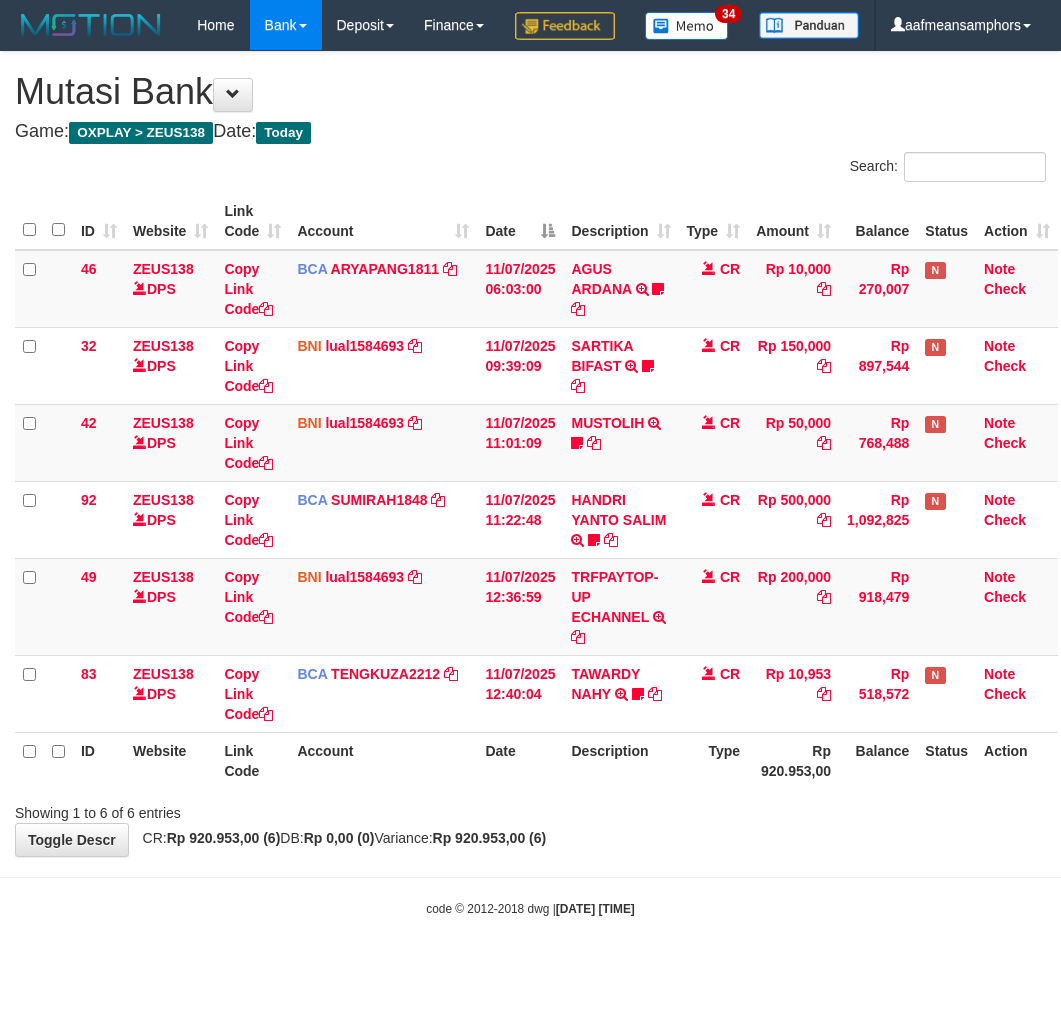 scroll, scrollTop: 0, scrollLeft: 0, axis: both 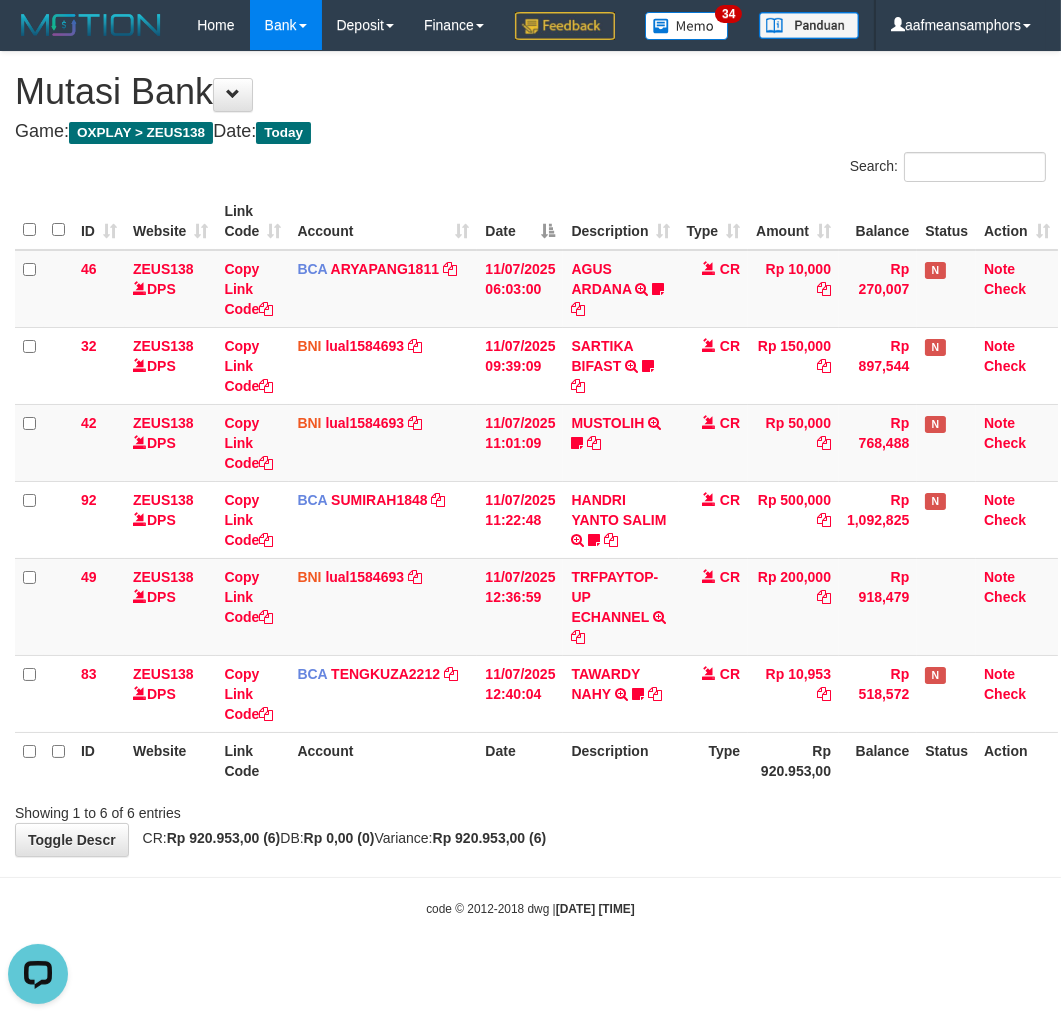 drag, startPoint x: 613, startPoint y: 981, endPoint x: 617, endPoint y: 966, distance: 15.524175 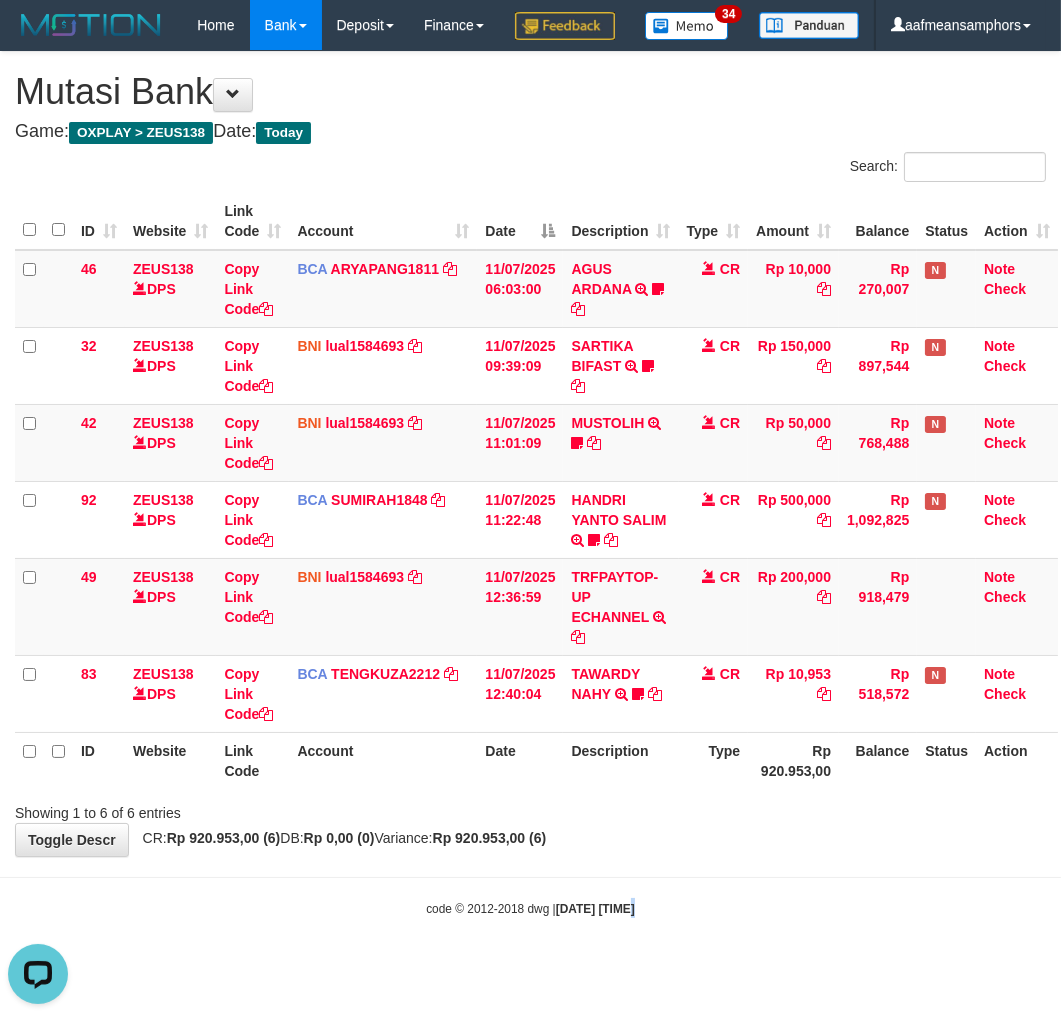 drag, startPoint x: 624, startPoint y: 942, endPoint x: 635, endPoint y: 928, distance: 17.804493 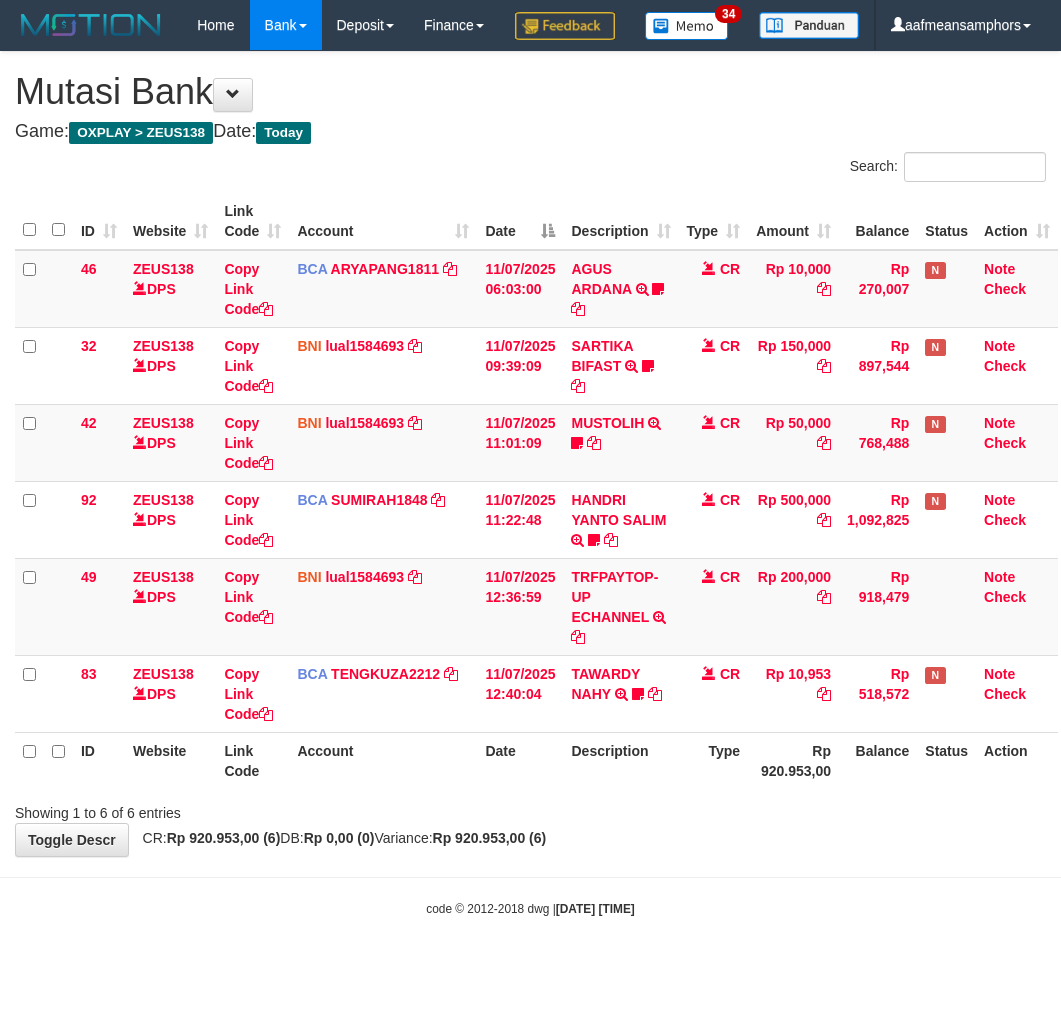 scroll, scrollTop: 0, scrollLeft: 0, axis: both 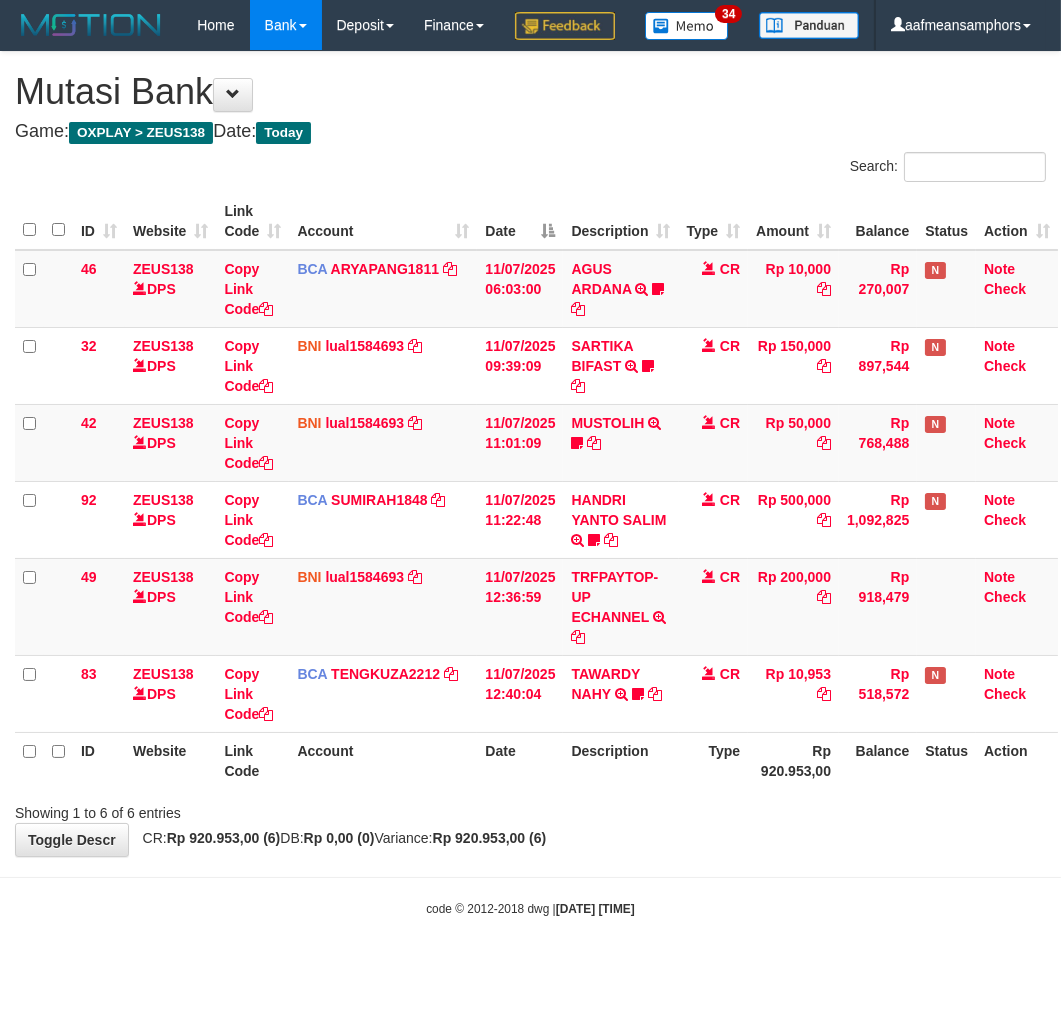 click on "Toggle navigation
Home
Bank
Account List
Load
By Website
Group
[OXPLAY]													ZEUS138
By Load Group (DPS)" at bounding box center (530, 484) 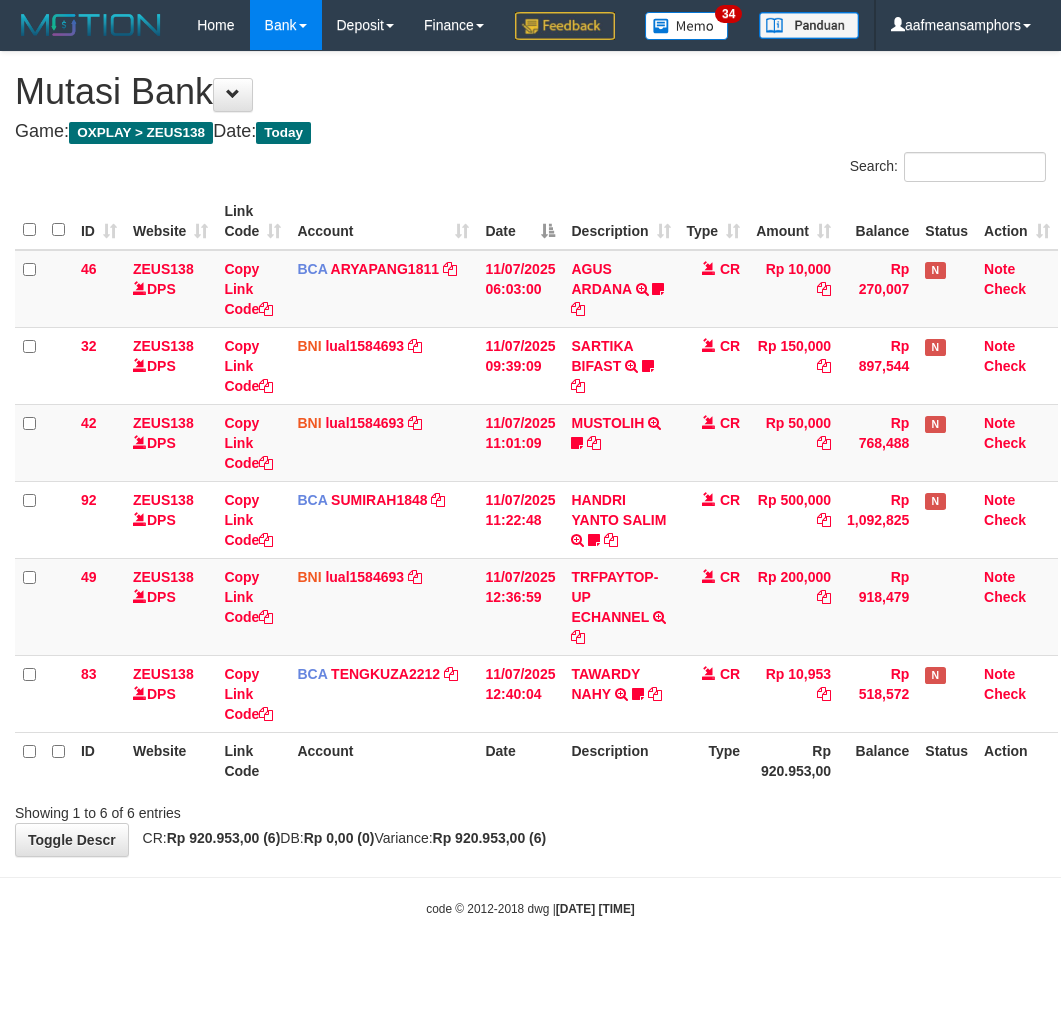 scroll, scrollTop: 0, scrollLeft: 0, axis: both 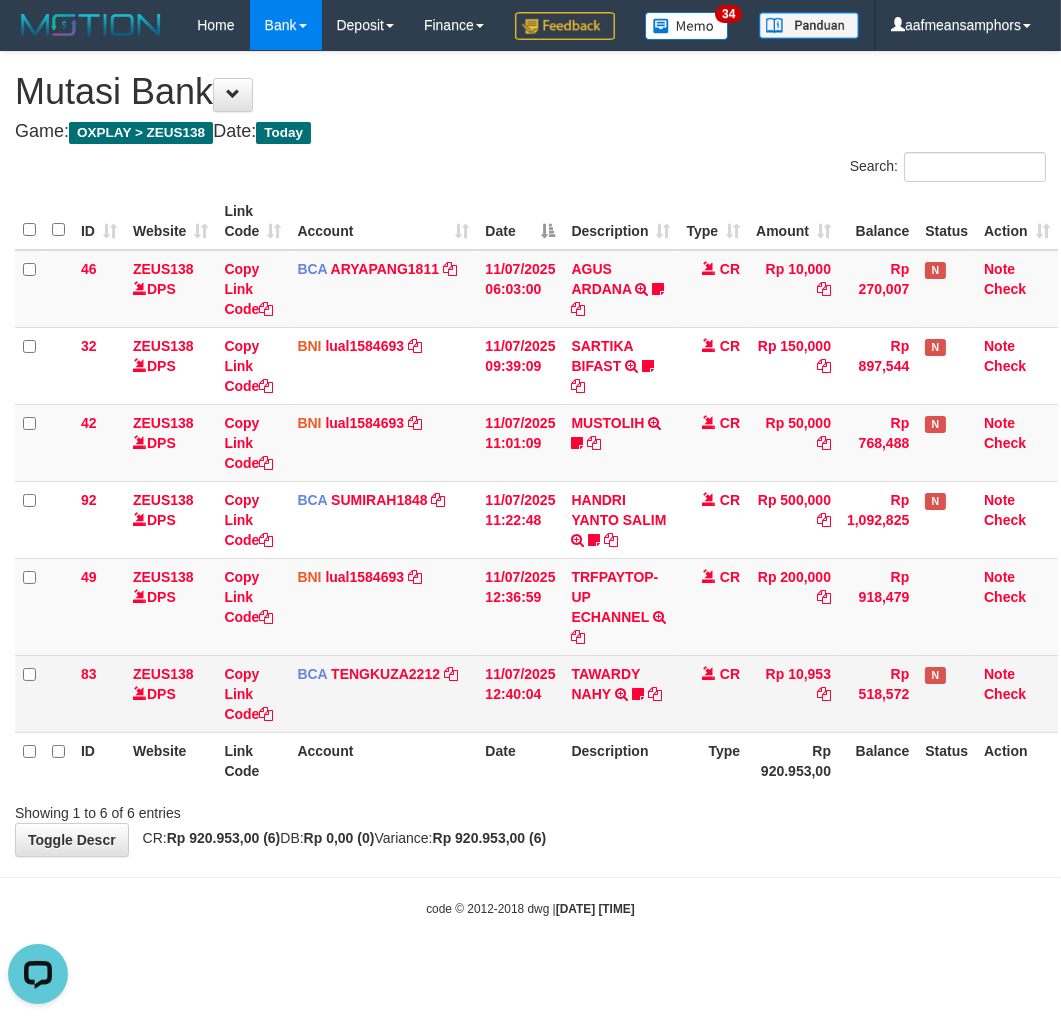 click on "11/07/2025 12:40:04" at bounding box center (520, 693) 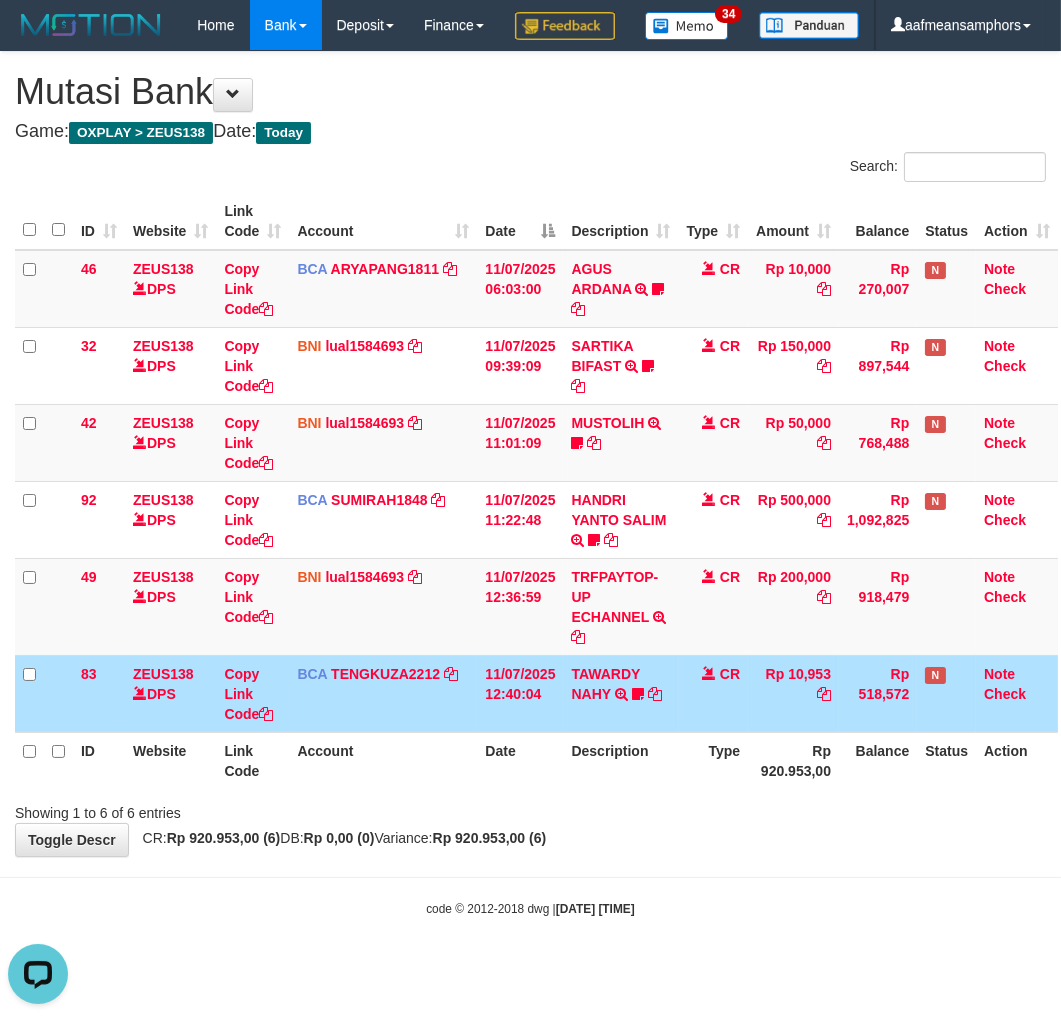 click on "11/07/2025 12:40:04" at bounding box center (520, 693) 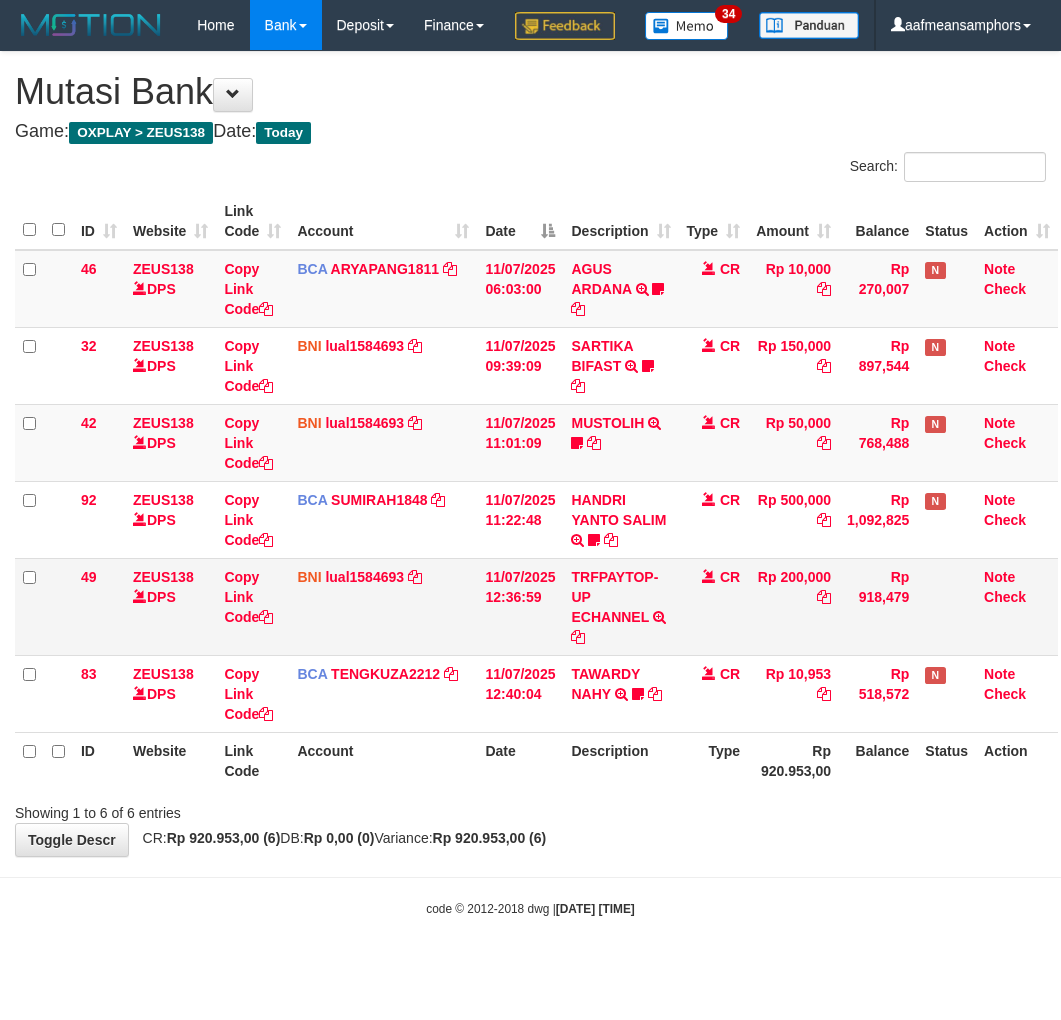 scroll, scrollTop: 0, scrollLeft: 0, axis: both 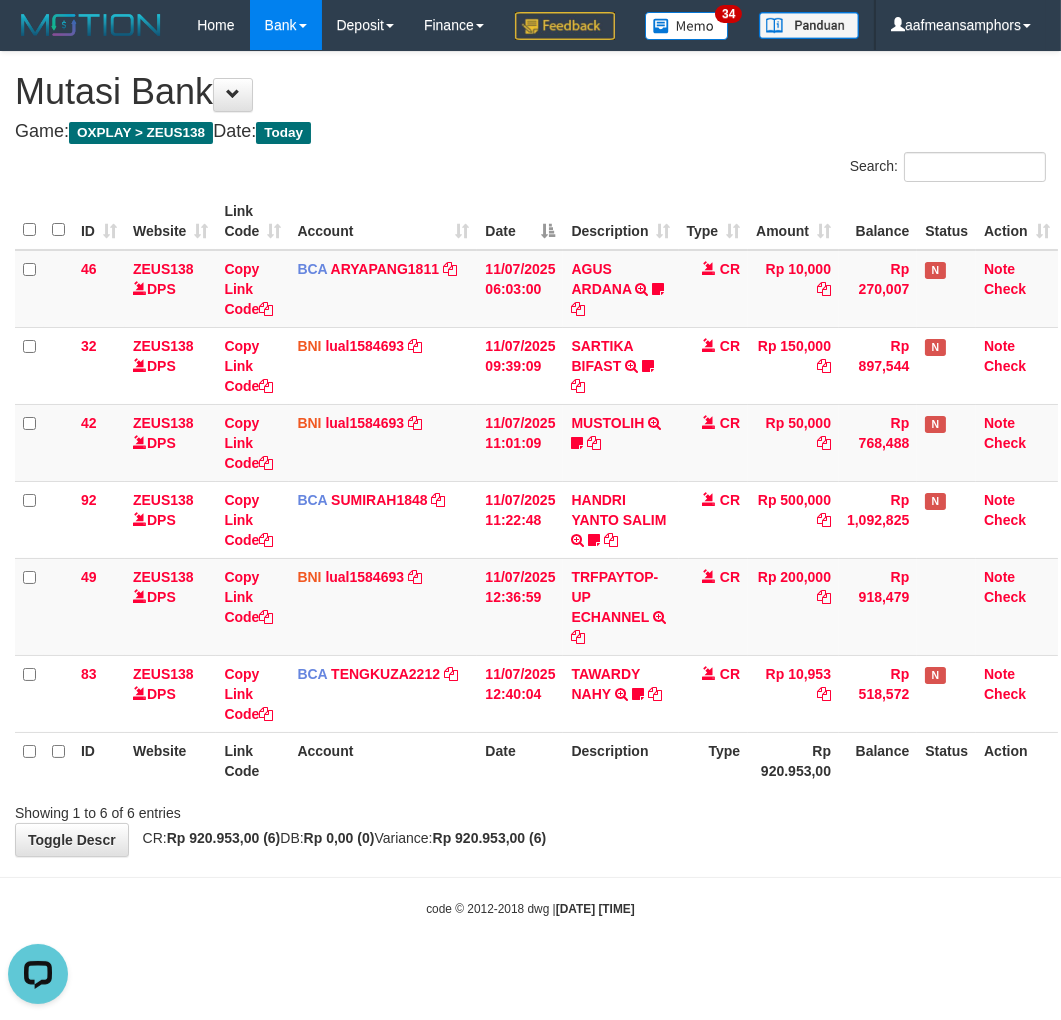 drag, startPoint x: 585, startPoint y: 858, endPoint x: 661, endPoint y: 827, distance: 82.07923 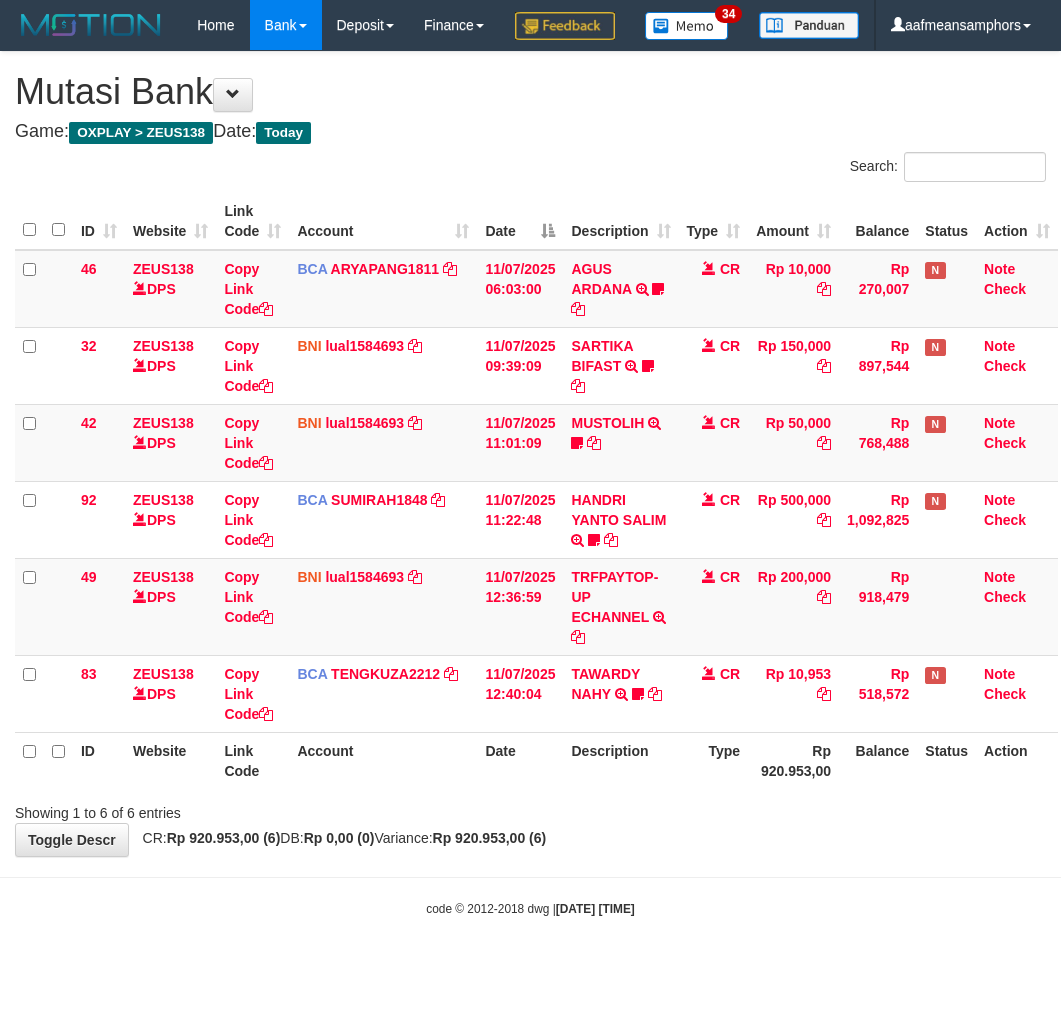 scroll, scrollTop: 0, scrollLeft: 0, axis: both 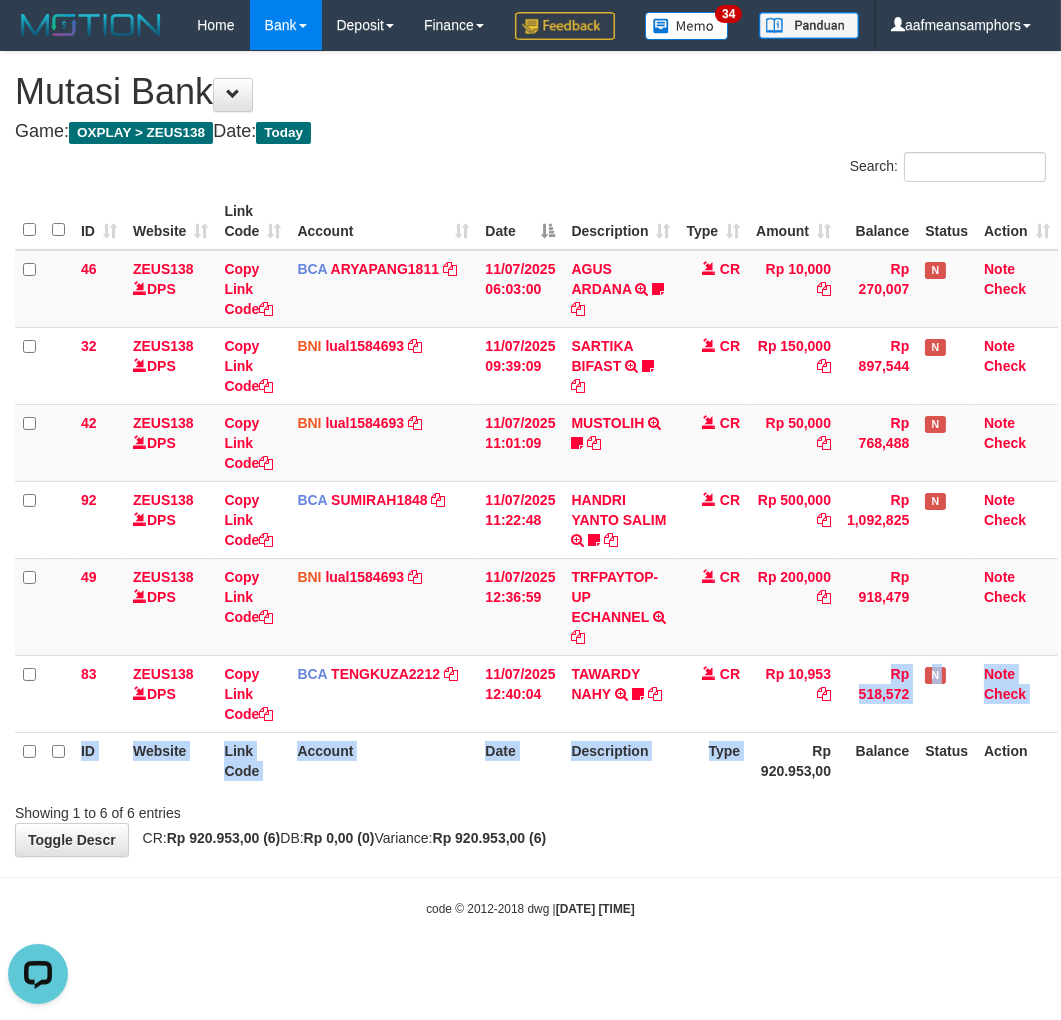 drag, startPoint x: 787, startPoint y: 752, endPoint x: 777, endPoint y: 784, distance: 33.526108 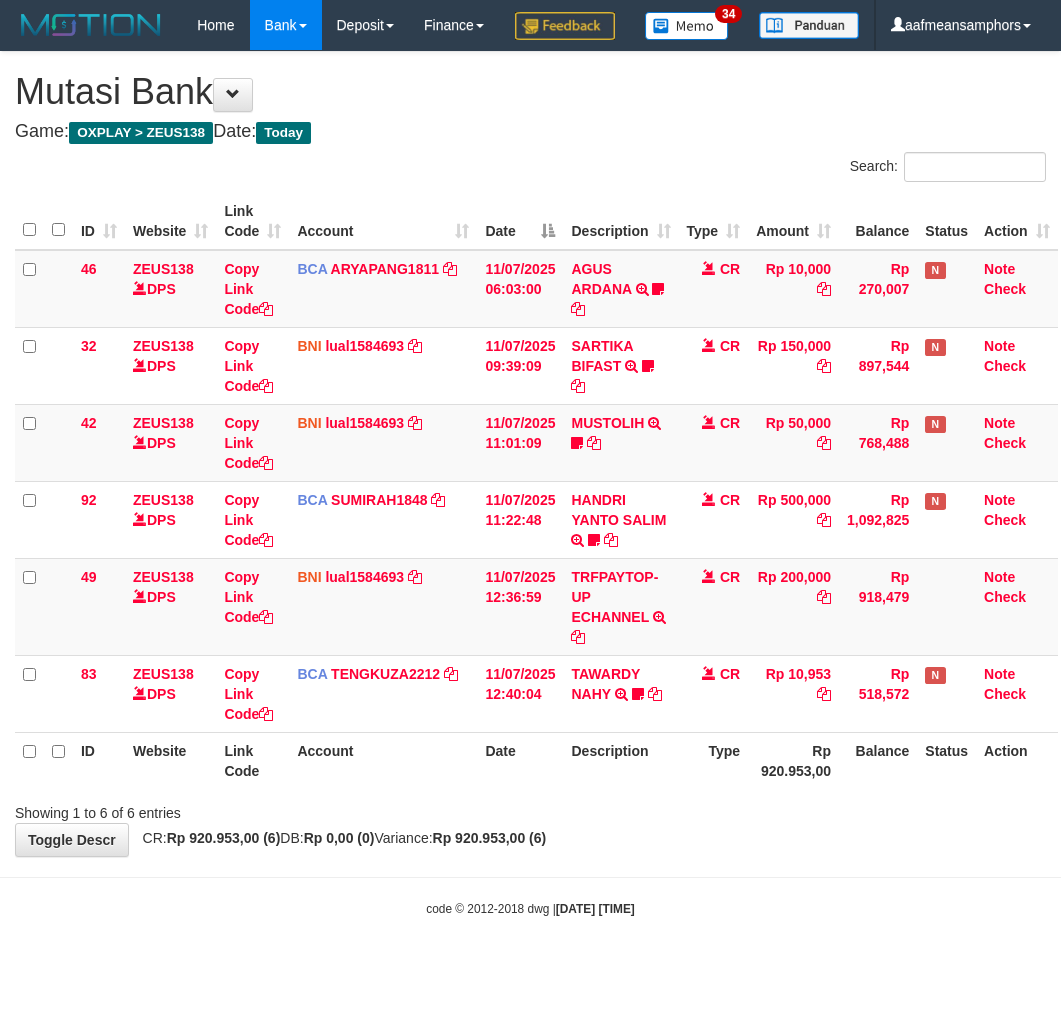 scroll, scrollTop: 0, scrollLeft: 0, axis: both 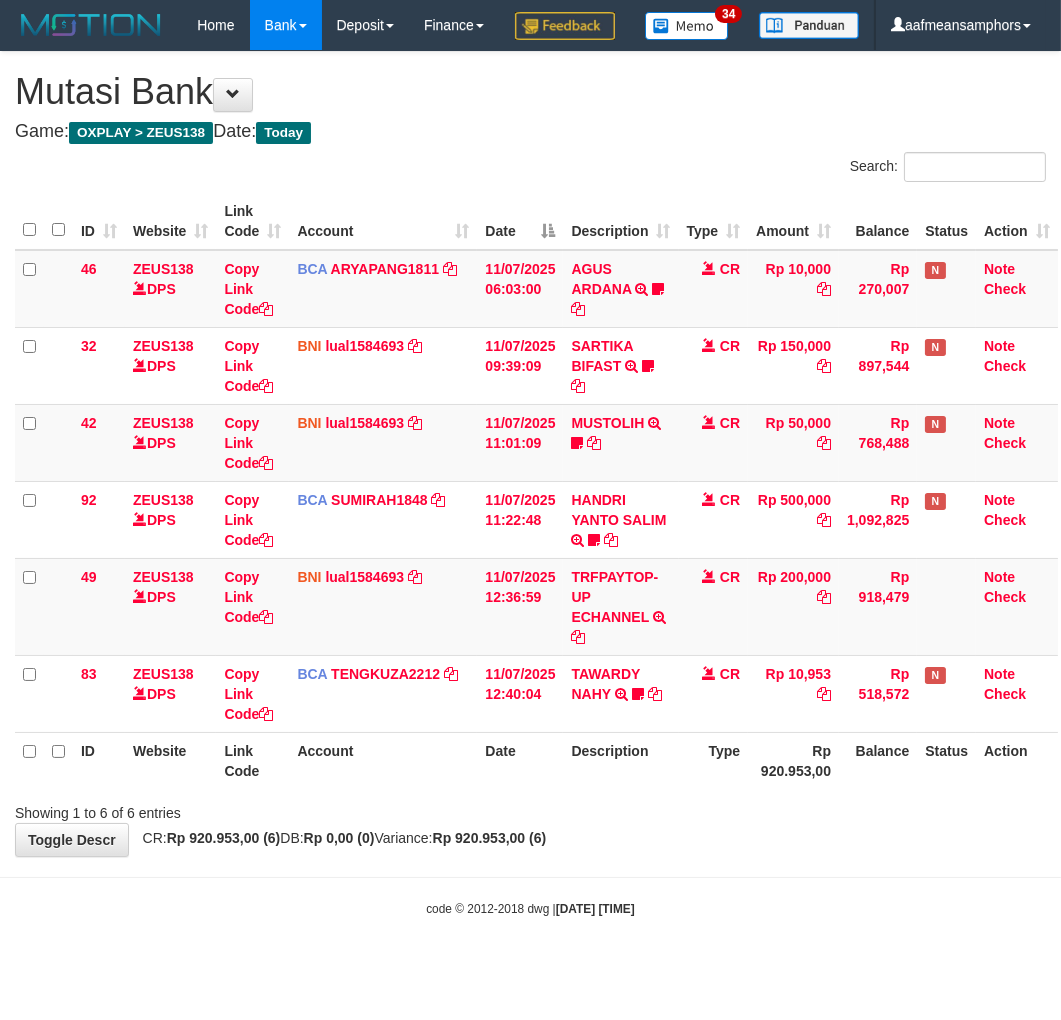 drag, startPoint x: 347, startPoint y: 943, endPoint x: 513, endPoint y: 868, distance: 182.15652 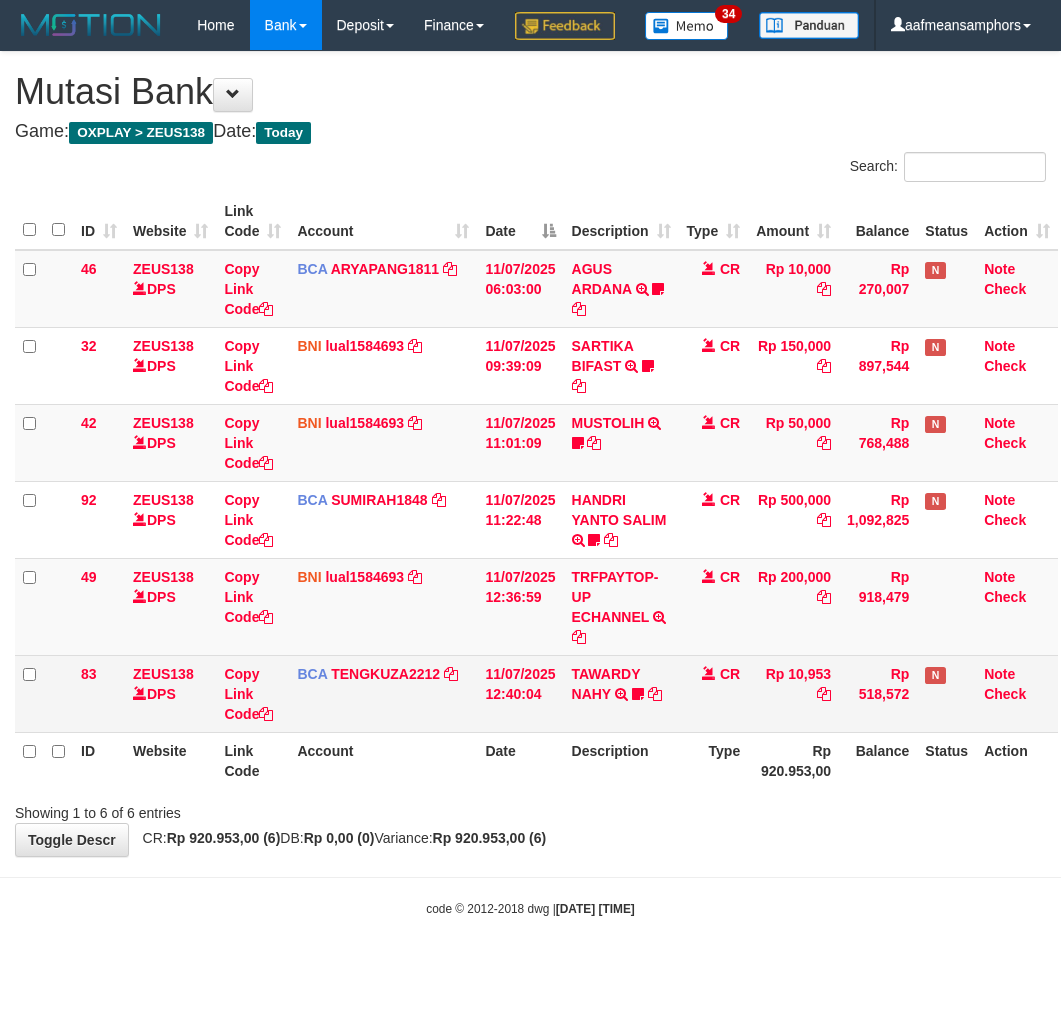 click on "**********" at bounding box center [530, 454] 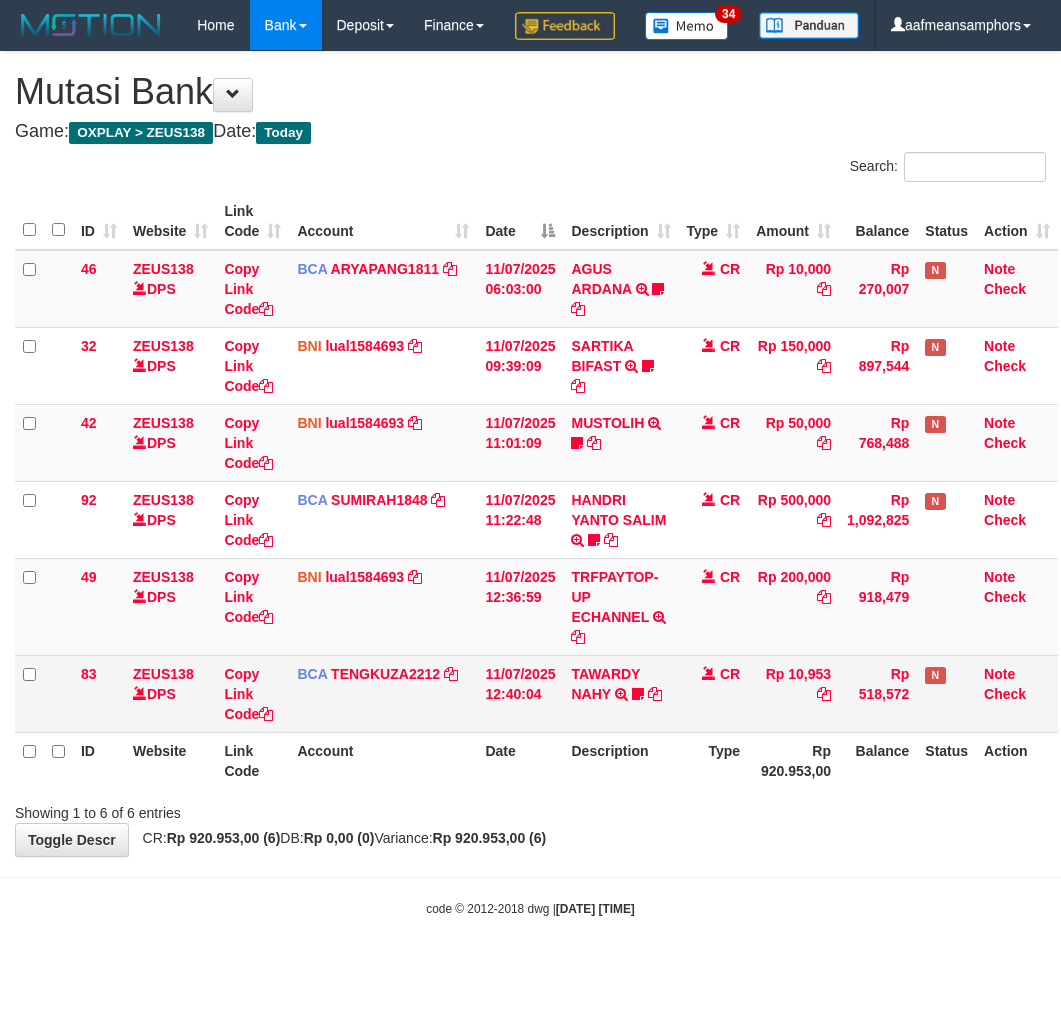 scroll, scrollTop: 0, scrollLeft: 0, axis: both 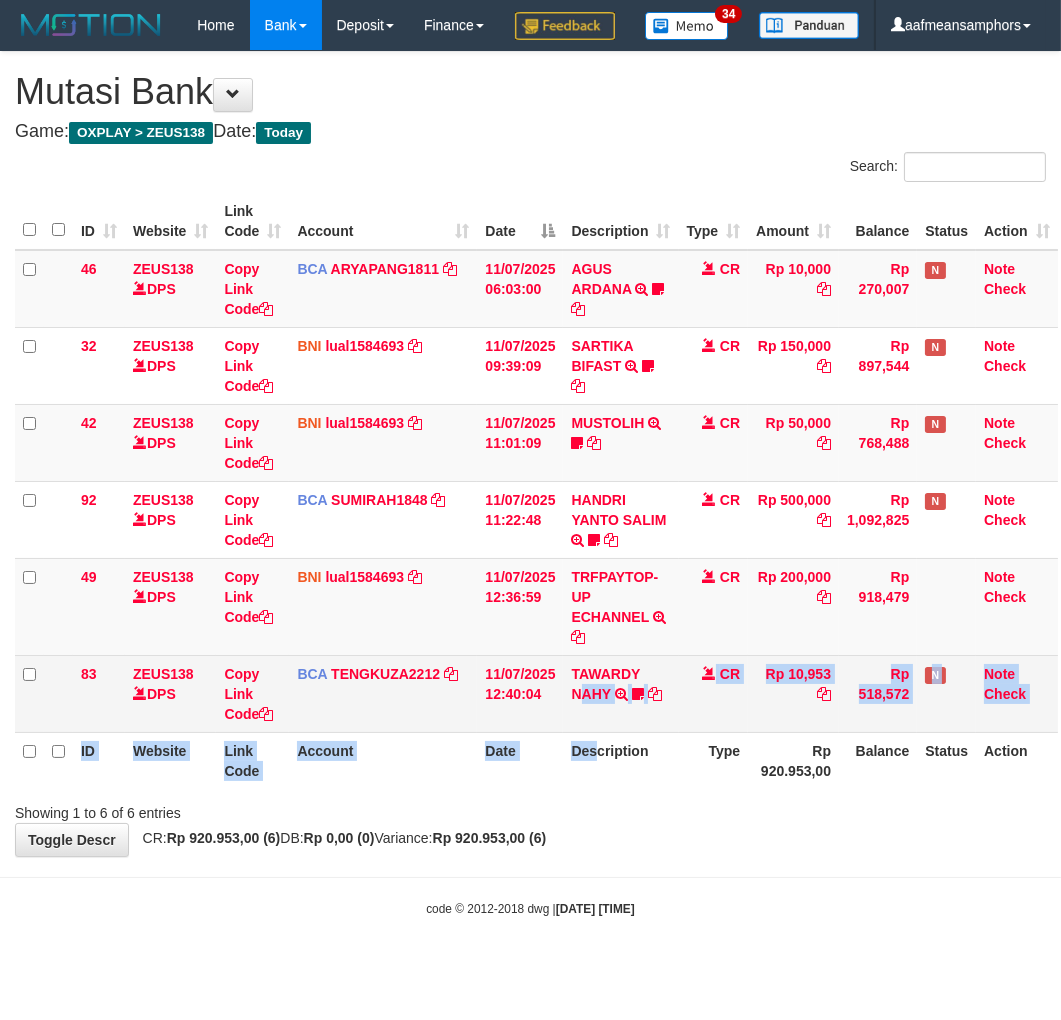 drag, startPoint x: 580, startPoint y: 783, endPoint x: 586, endPoint y: 764, distance: 19.924858 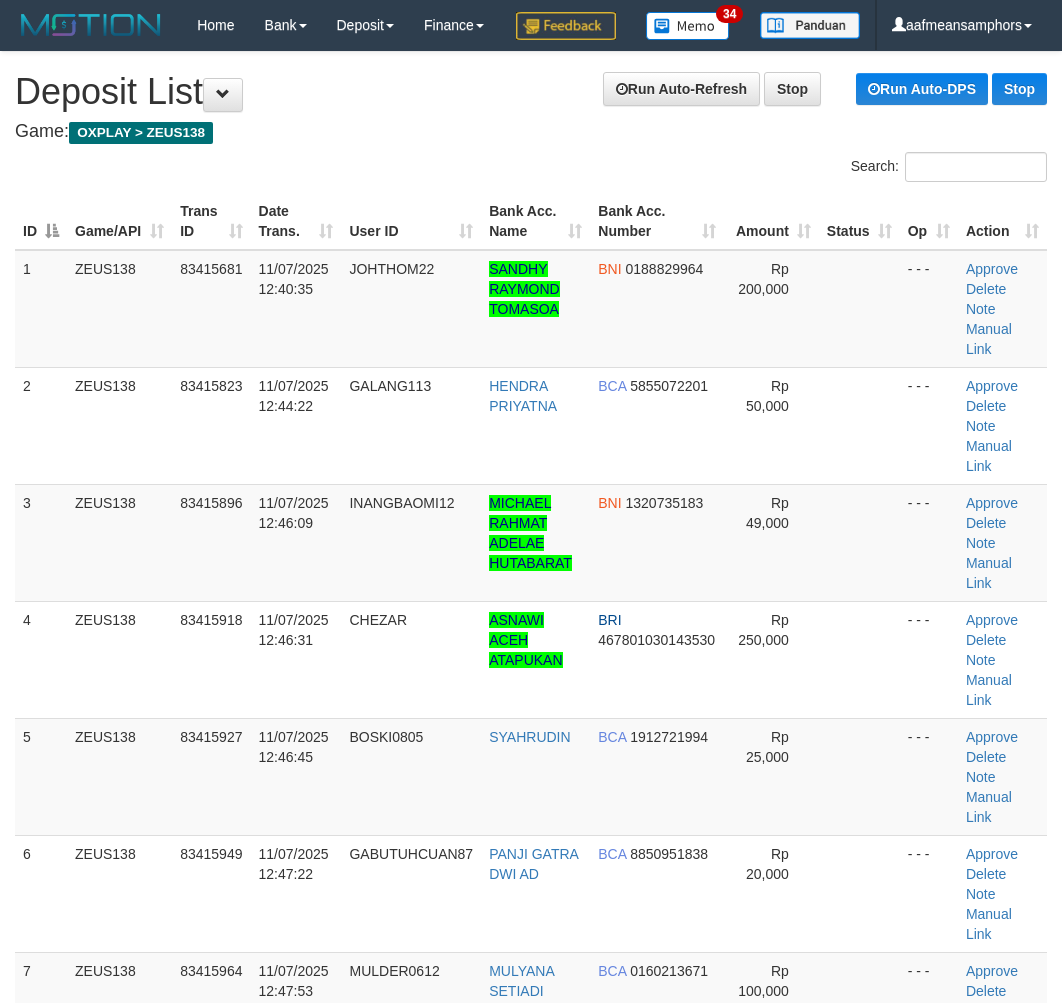 scroll, scrollTop: 12, scrollLeft: 0, axis: vertical 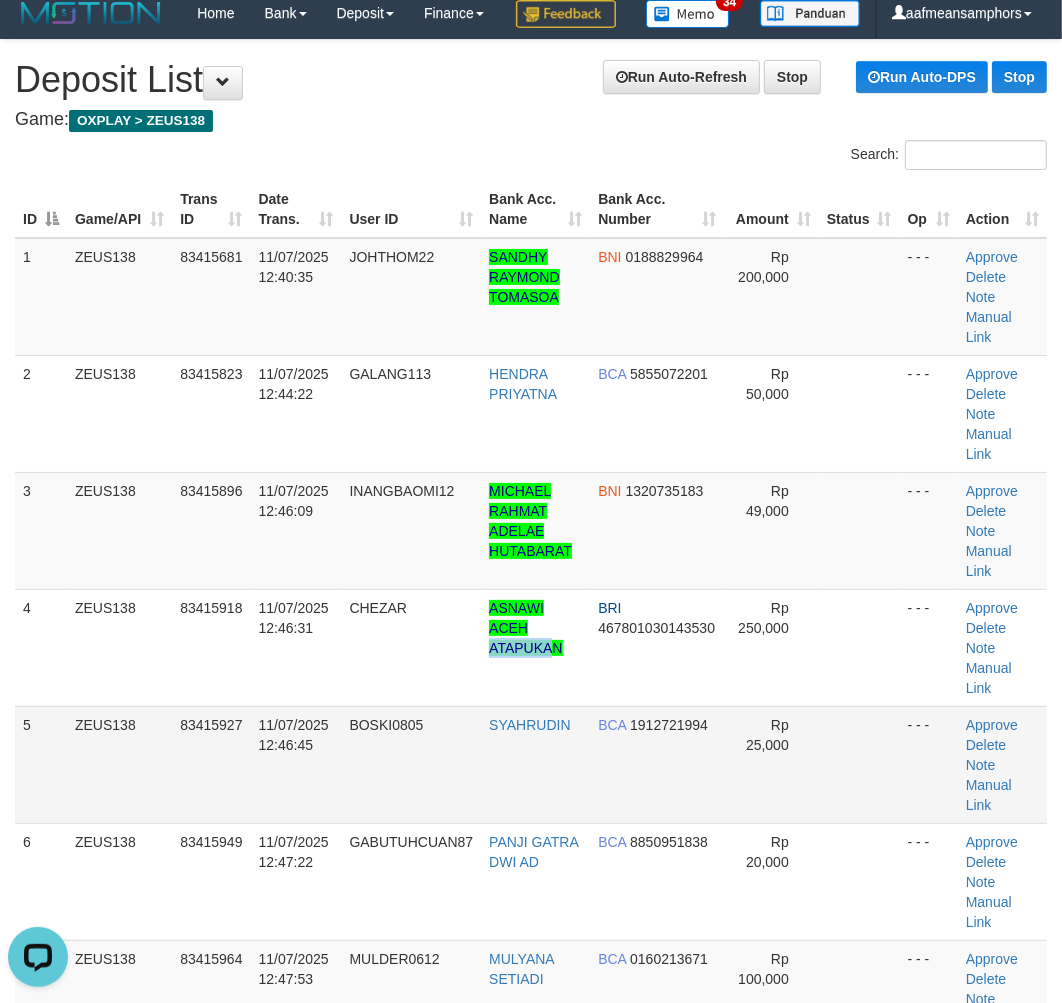 drag, startPoint x: 556, startPoint y: 714, endPoint x: 18, endPoint y: 816, distance: 547.5838 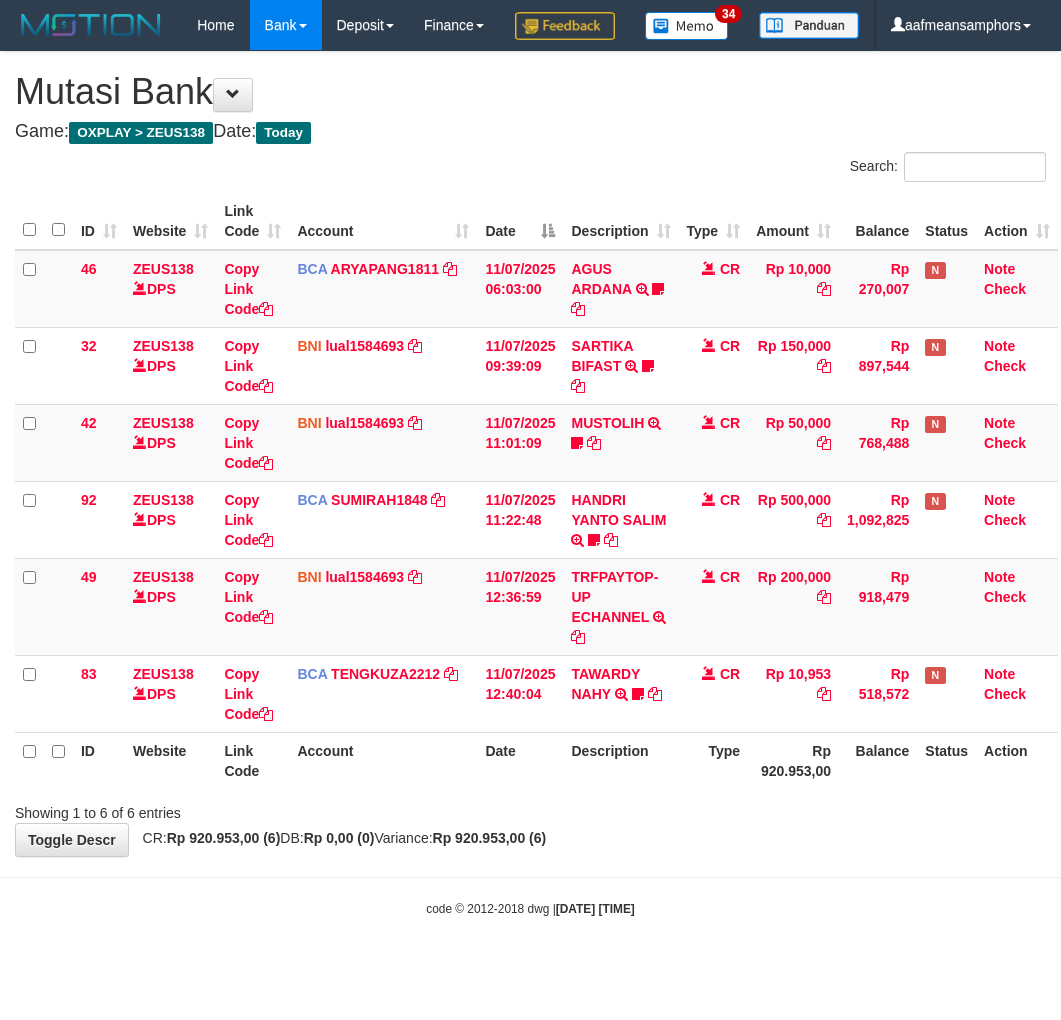scroll, scrollTop: 0, scrollLeft: 0, axis: both 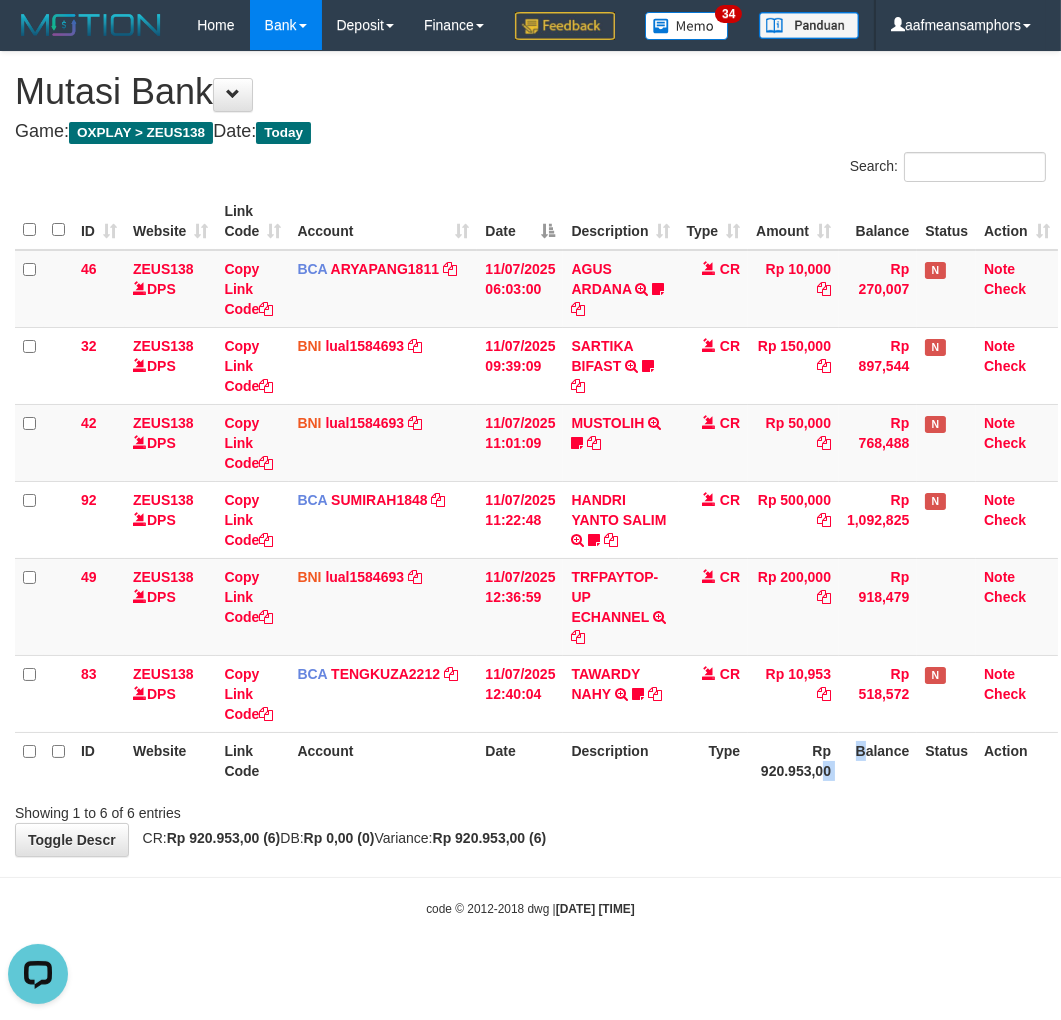 drag, startPoint x: 852, startPoint y: 831, endPoint x: 818, endPoint y: 821, distance: 35.44009 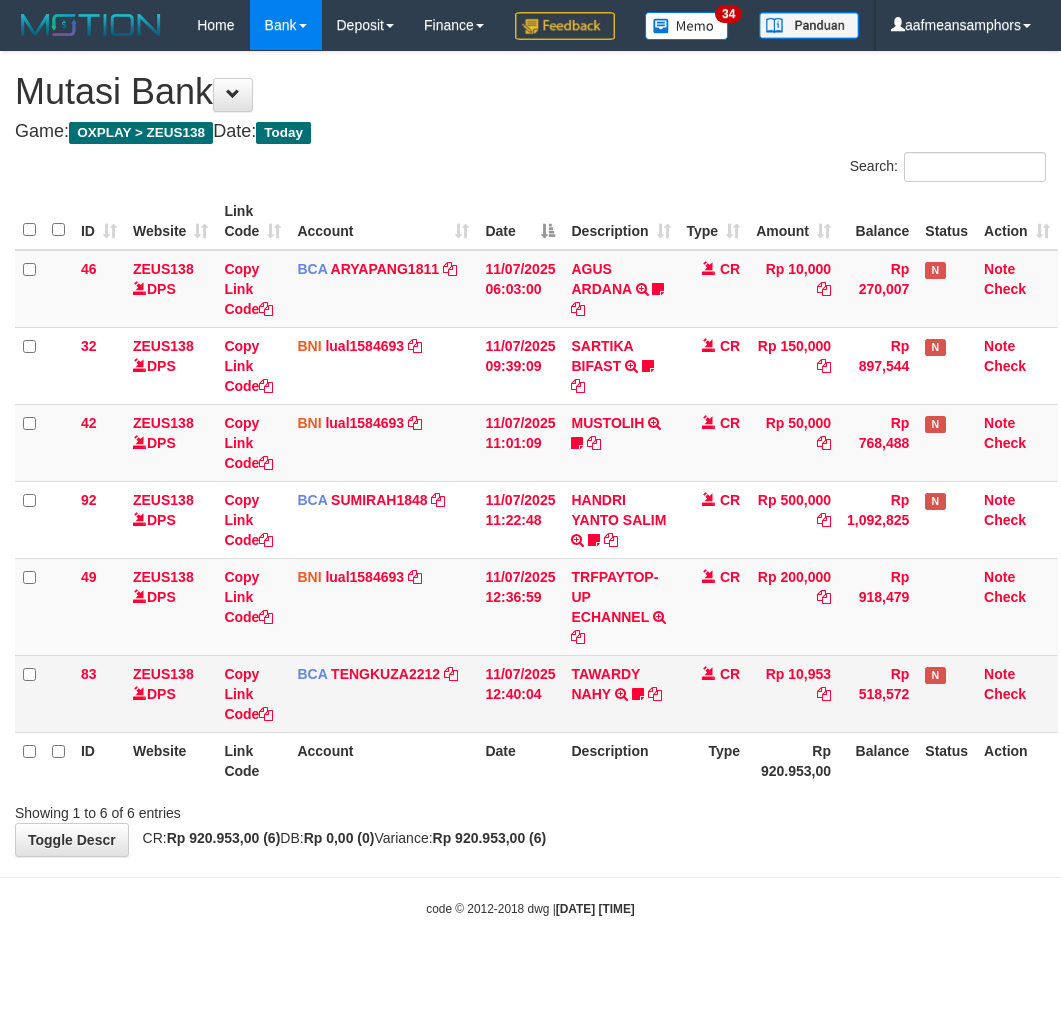 scroll, scrollTop: 0, scrollLeft: 0, axis: both 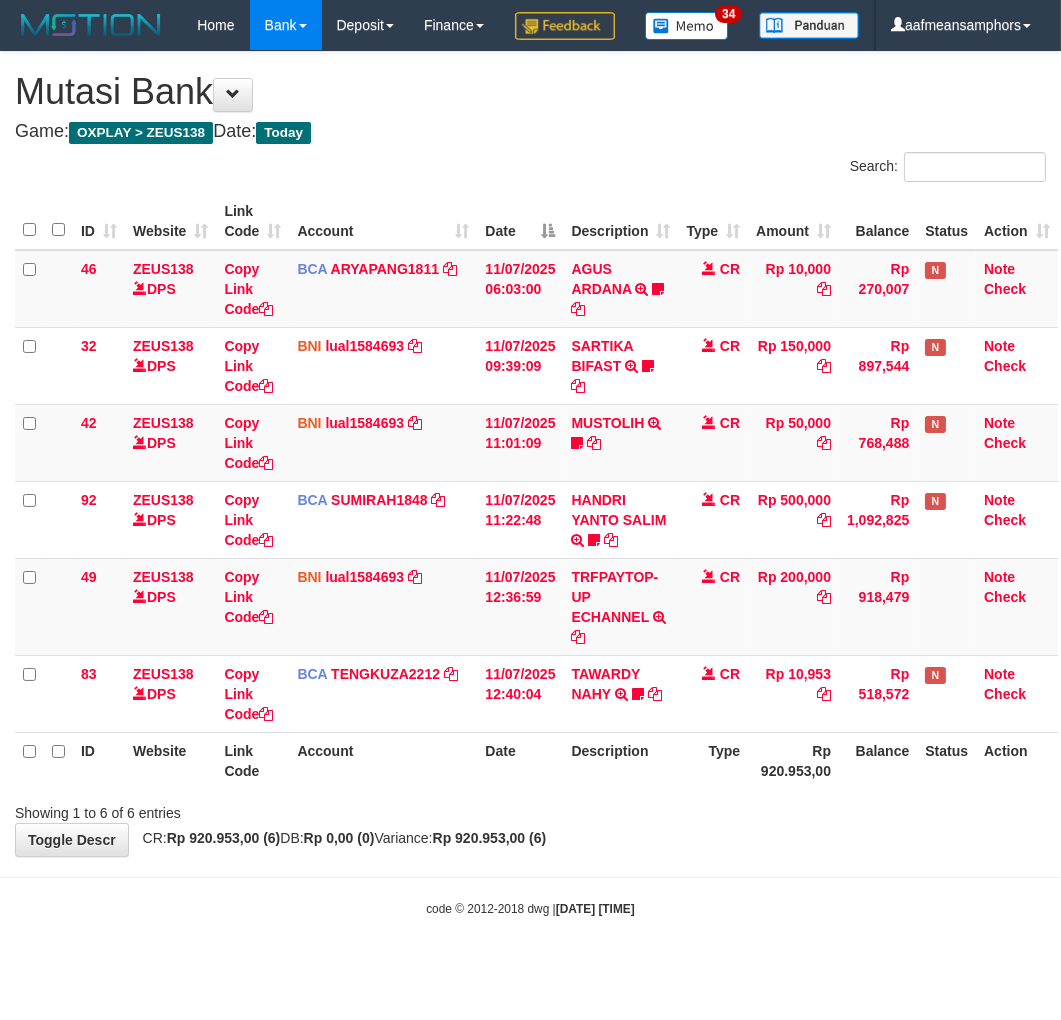 drag, startPoint x: 650, startPoint y: 827, endPoint x: 656, endPoint y: 810, distance: 18.027756 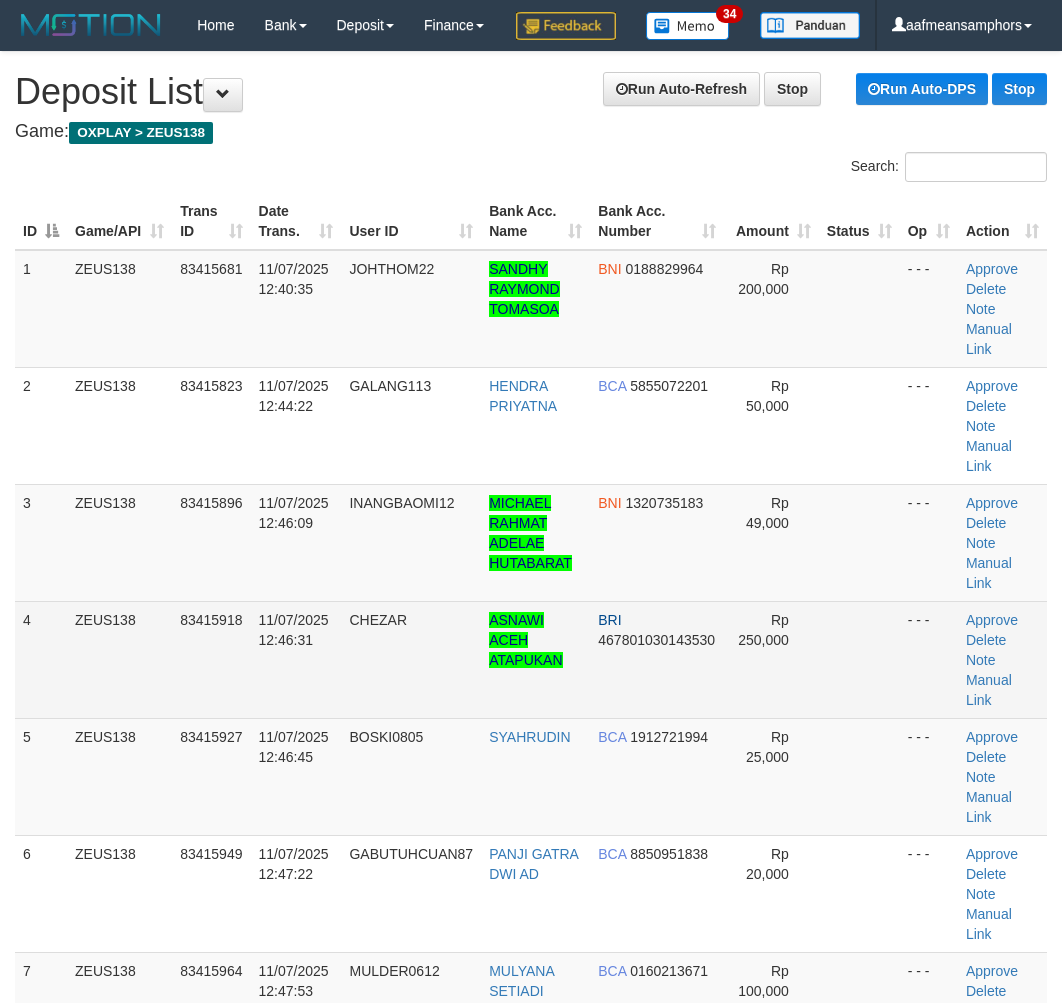 scroll, scrollTop: 12, scrollLeft: 0, axis: vertical 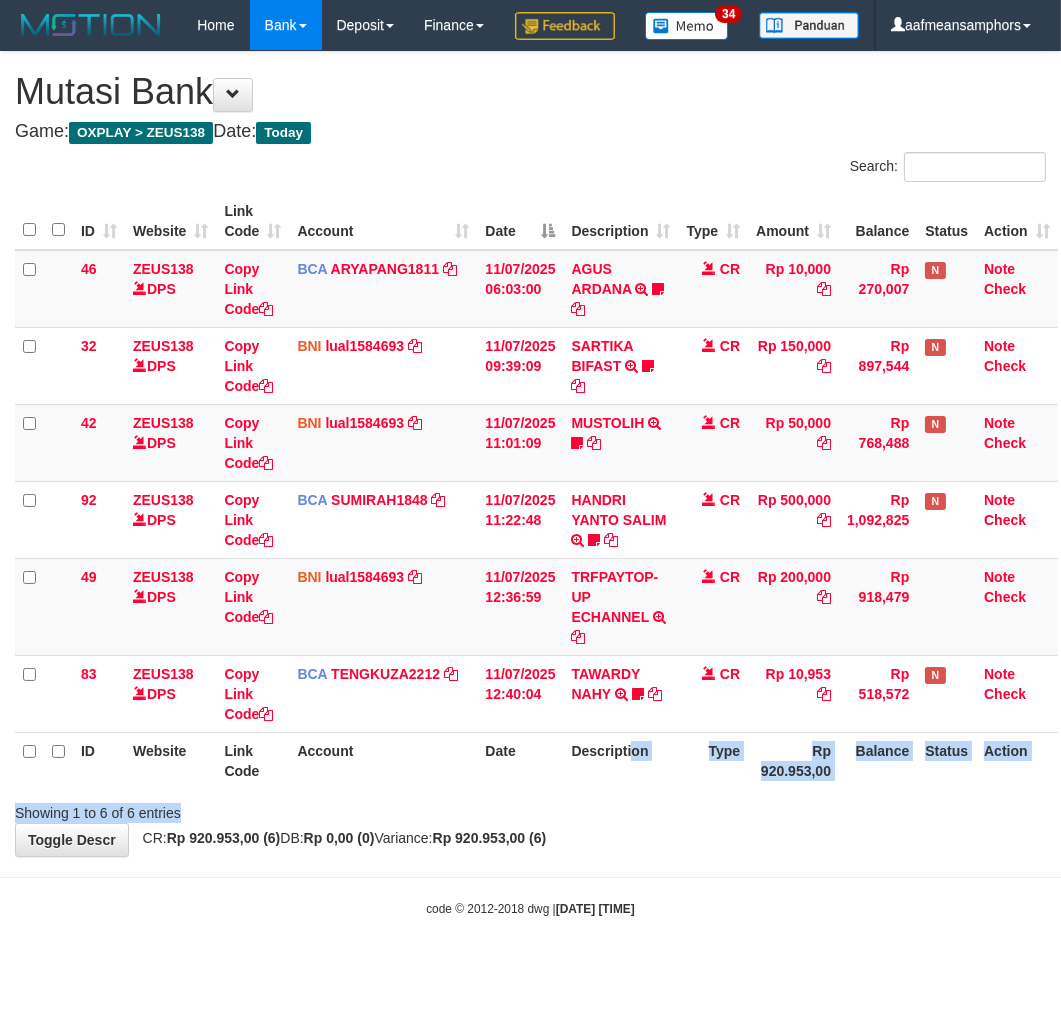 click on "Search:
ID Website Link Code Account Date Description Type Amount Balance Status Action
46
ZEUS138    DPS
Copy Link Code
BCA
ARYAPANG1811
DPS
ARYA PANGESTU
mutasi_20250711_2620 | 46
mutasi_20250711_2620 | 46
11/07/2025 06:03:00
AGUS ARDANA            TRSF E-BANKING CR 1107/FTSCY/WS95051
10000.002025071158167087 TRFDN-AGUS ARDANA ESPAY DEBIT INDONE    Aguslike
tunggu bukti tranfer
CR
Rp 10,000
Rp 270,007
N
Note
Check
32
ZEUS138    DPS
Copy Link Code
BNI" at bounding box center [530, 487] 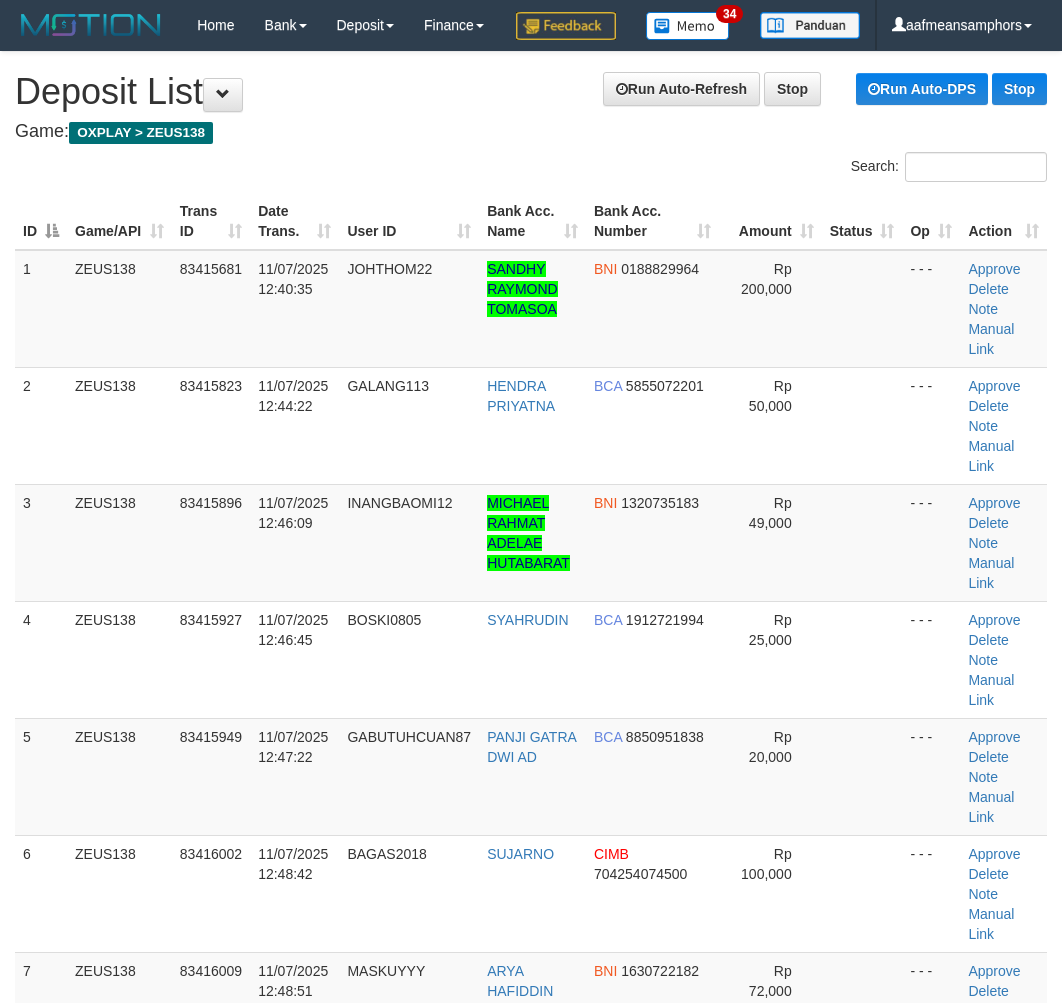 scroll, scrollTop: 12, scrollLeft: 0, axis: vertical 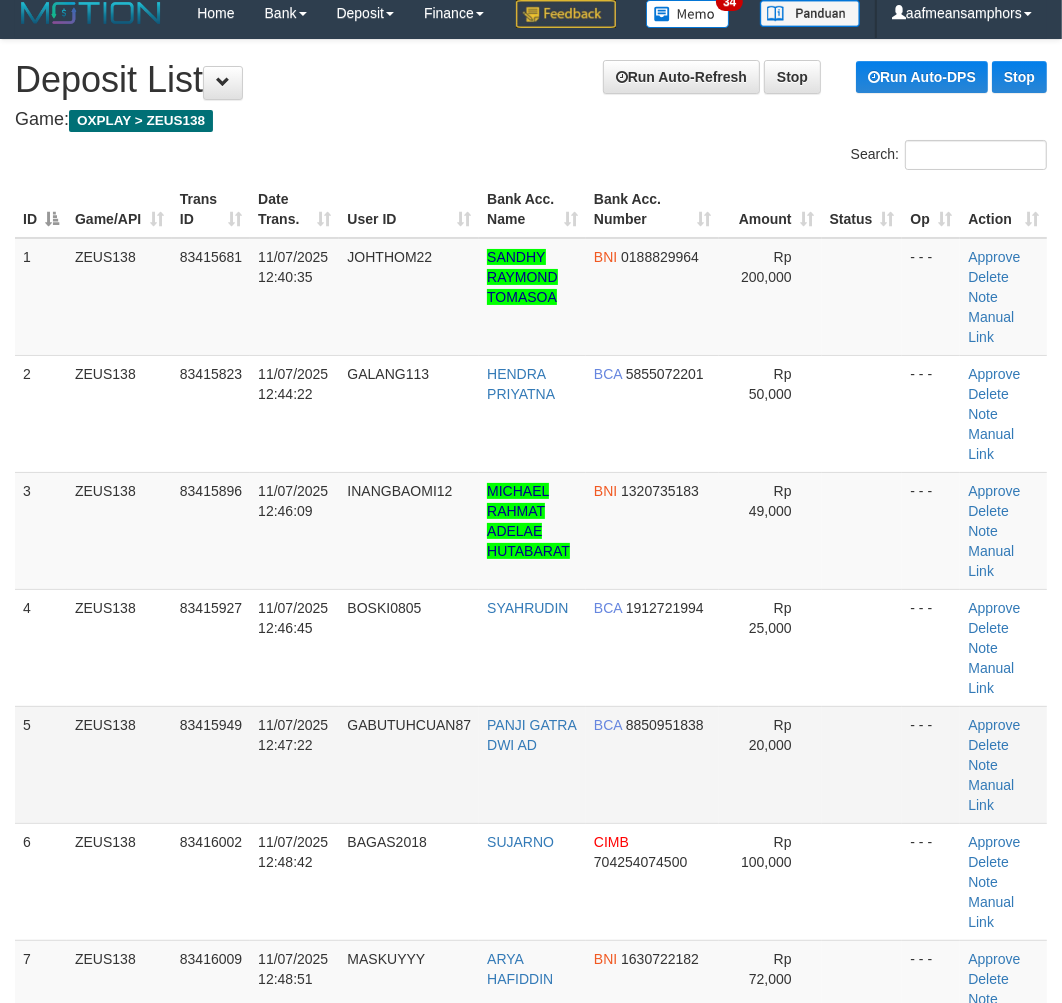 click on "83415949" at bounding box center (211, 725) 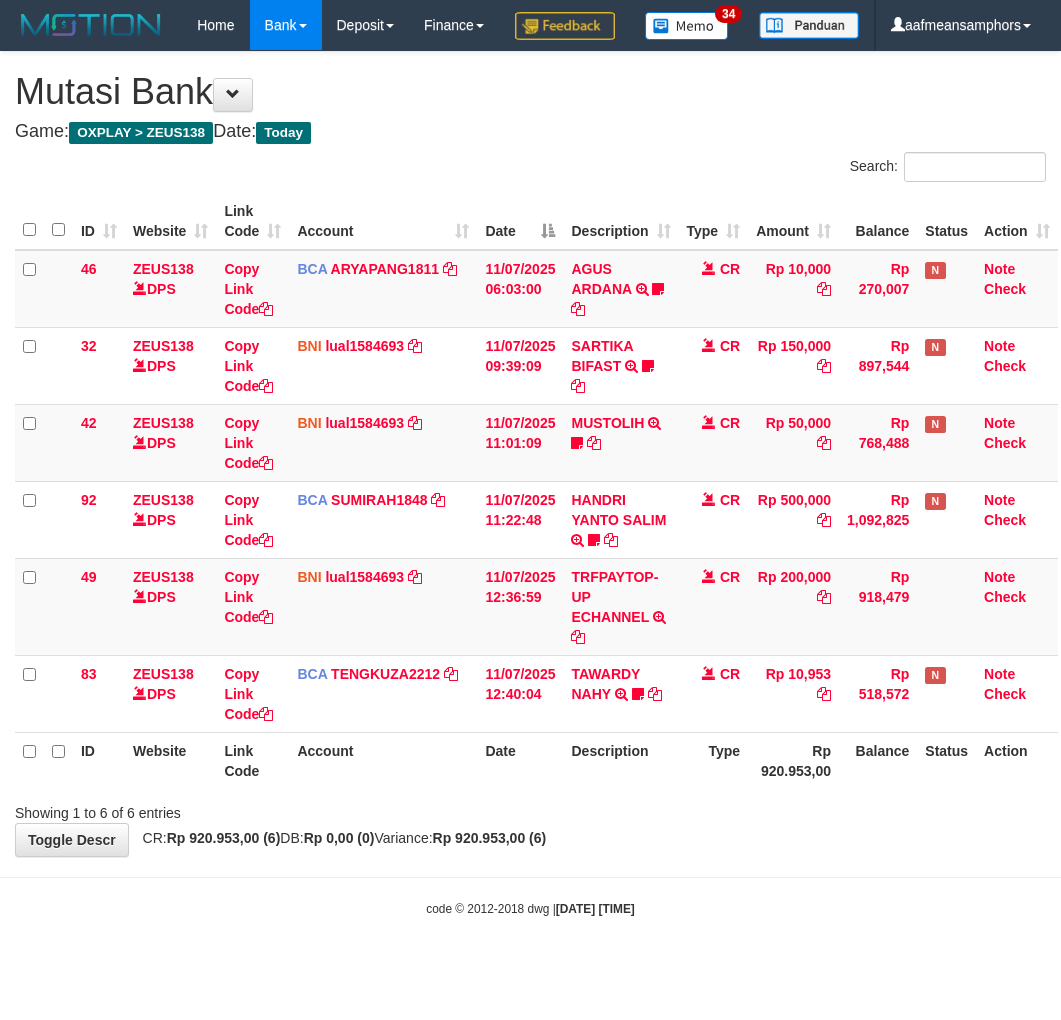 scroll, scrollTop: 0, scrollLeft: 0, axis: both 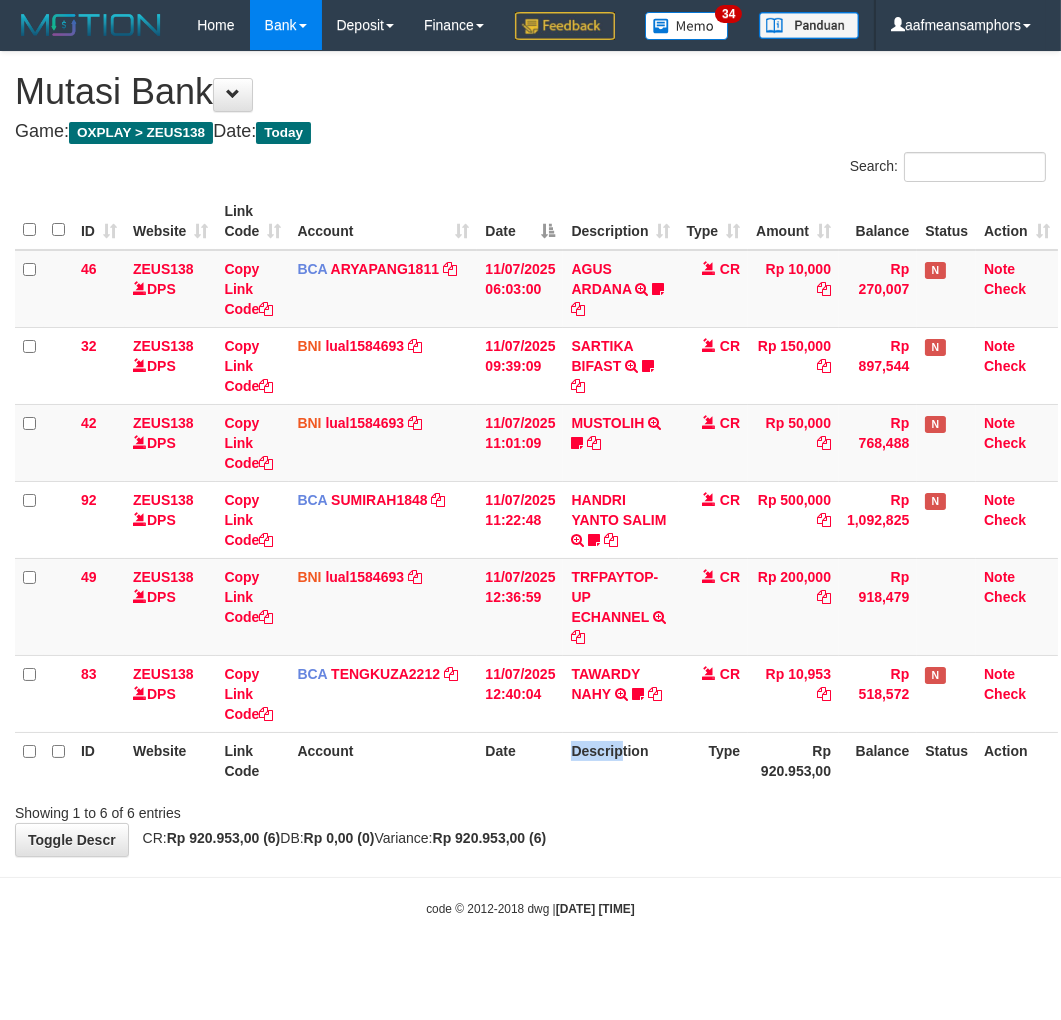click on "ID Website Link Code Account Date Description Type Rp 920.953,00 Balance Status Action" at bounding box center (536, 760) 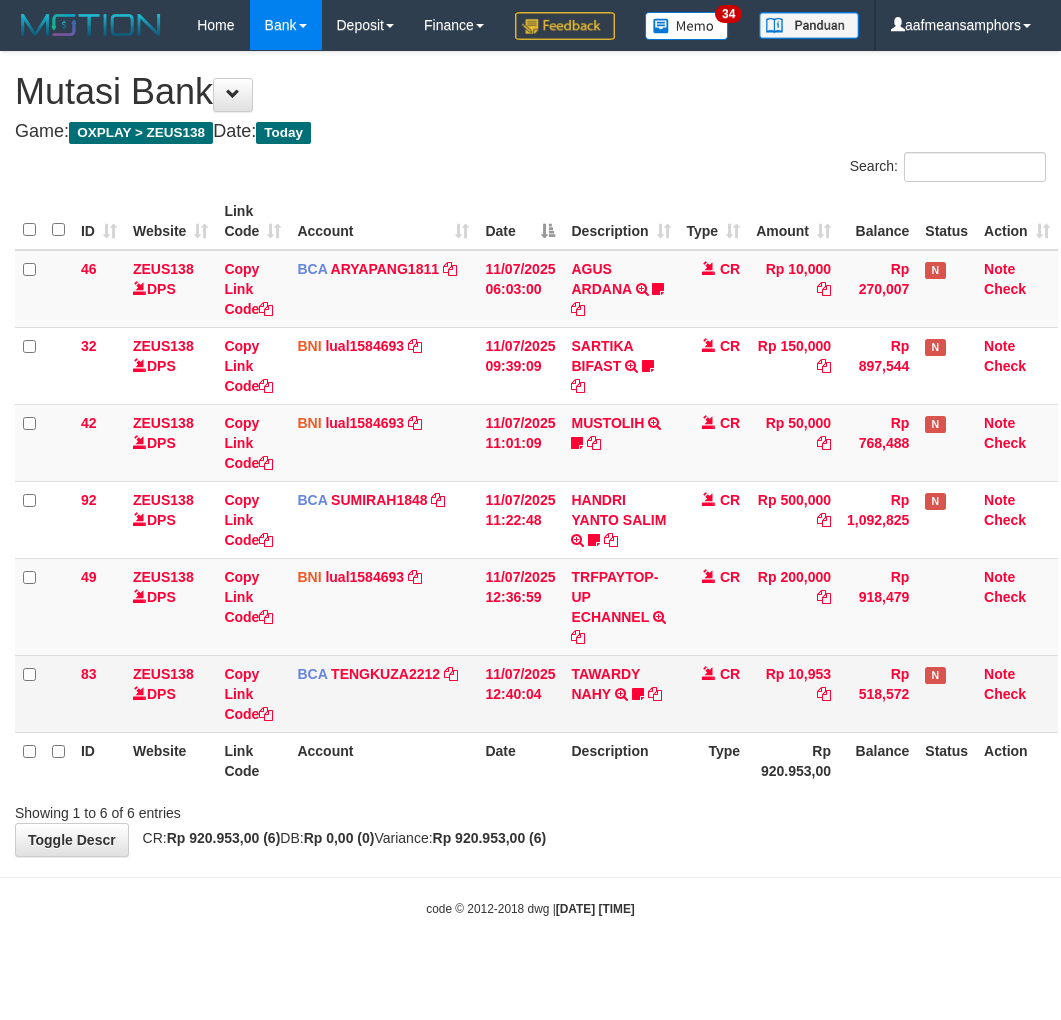 scroll, scrollTop: 0, scrollLeft: 0, axis: both 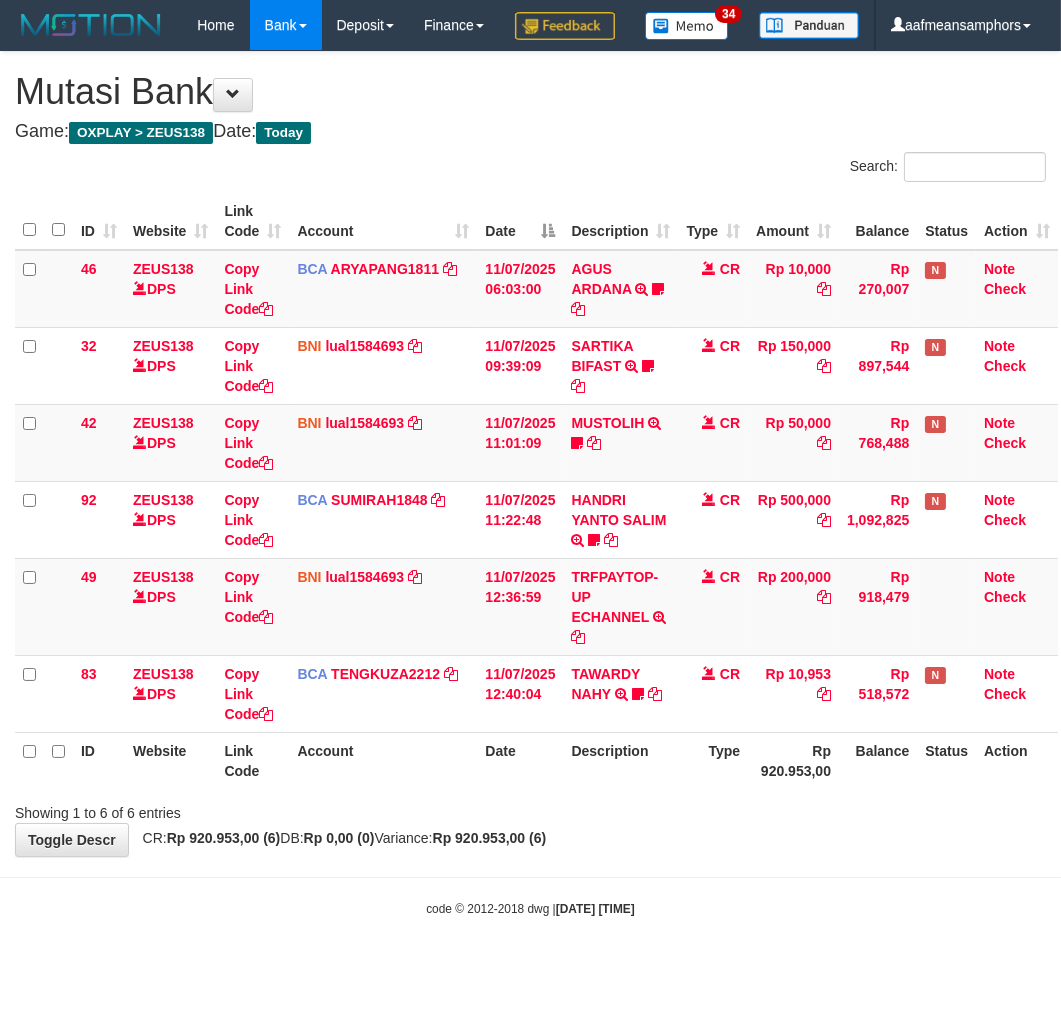 drag, startPoint x: 752, startPoint y: 760, endPoint x: 565, endPoint y: 867, distance: 215.44836 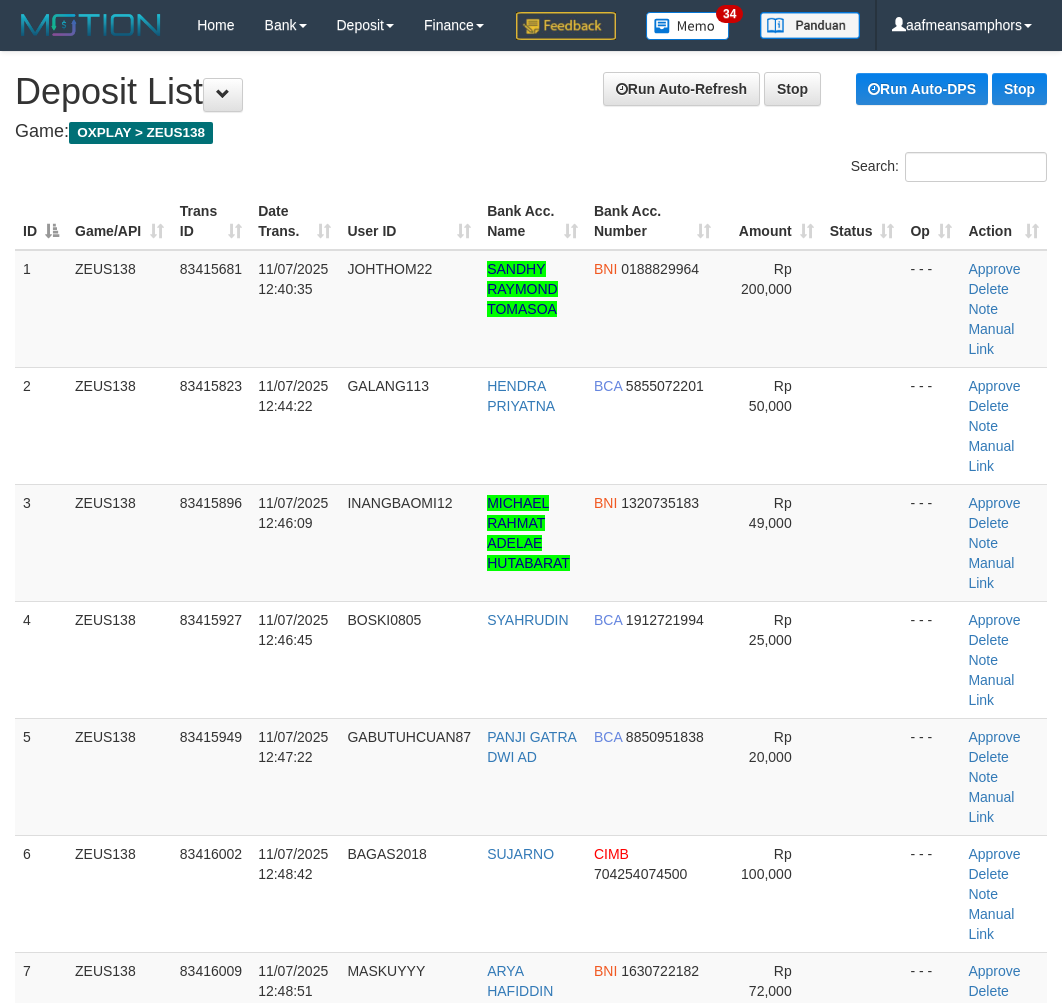 scroll, scrollTop: 12, scrollLeft: 0, axis: vertical 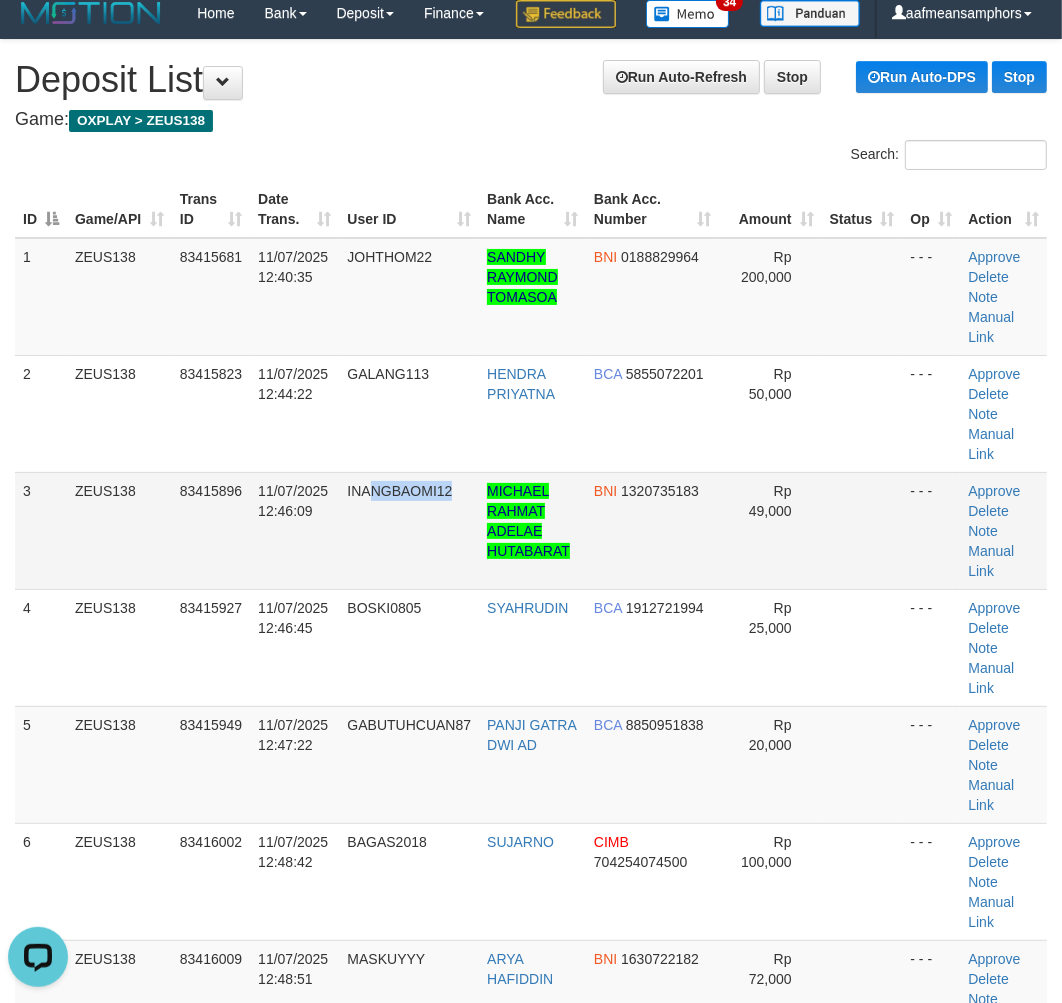 click on "INANGBAOMI12" at bounding box center (409, 530) 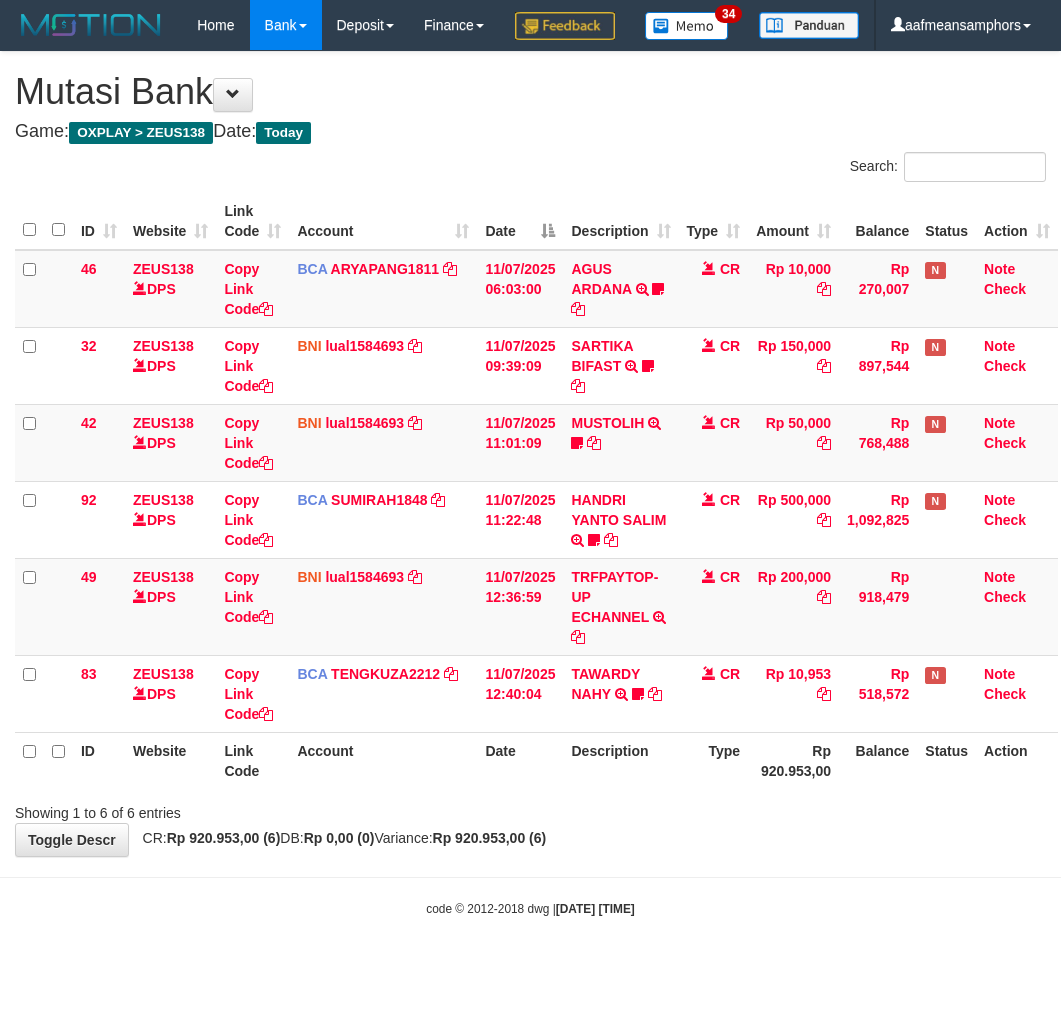 scroll, scrollTop: 0, scrollLeft: 0, axis: both 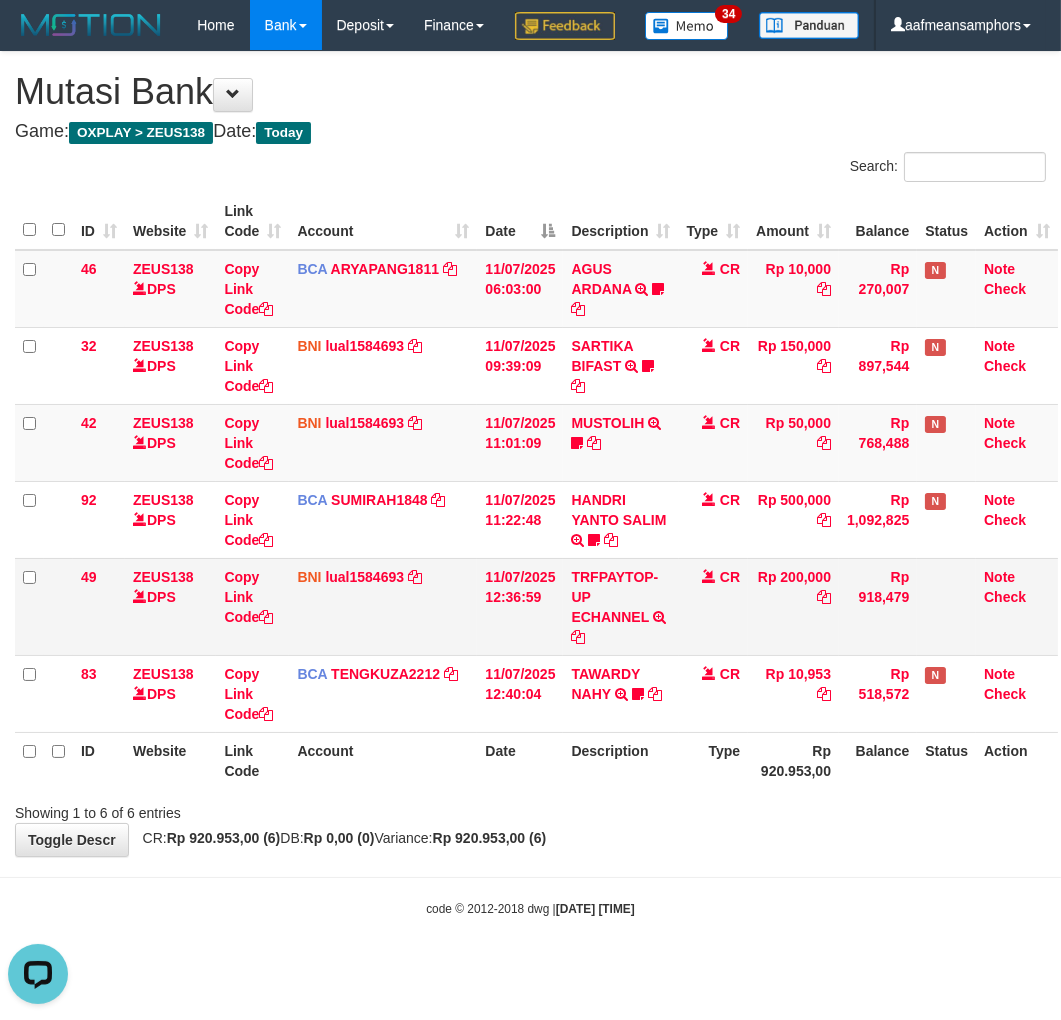drag, startPoint x: 630, startPoint y: 590, endPoint x: 1054, endPoint y: 611, distance: 424.5197 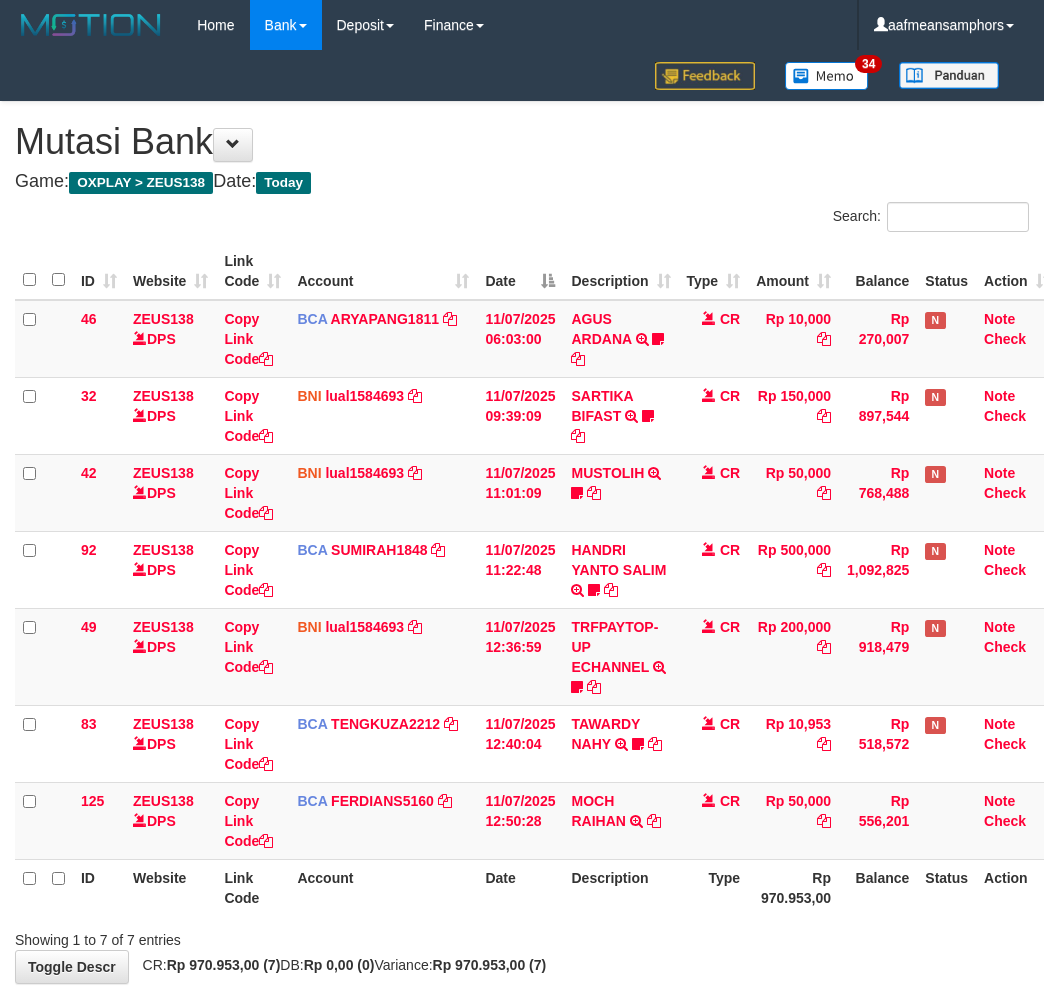 scroll, scrollTop: 0, scrollLeft: 0, axis: both 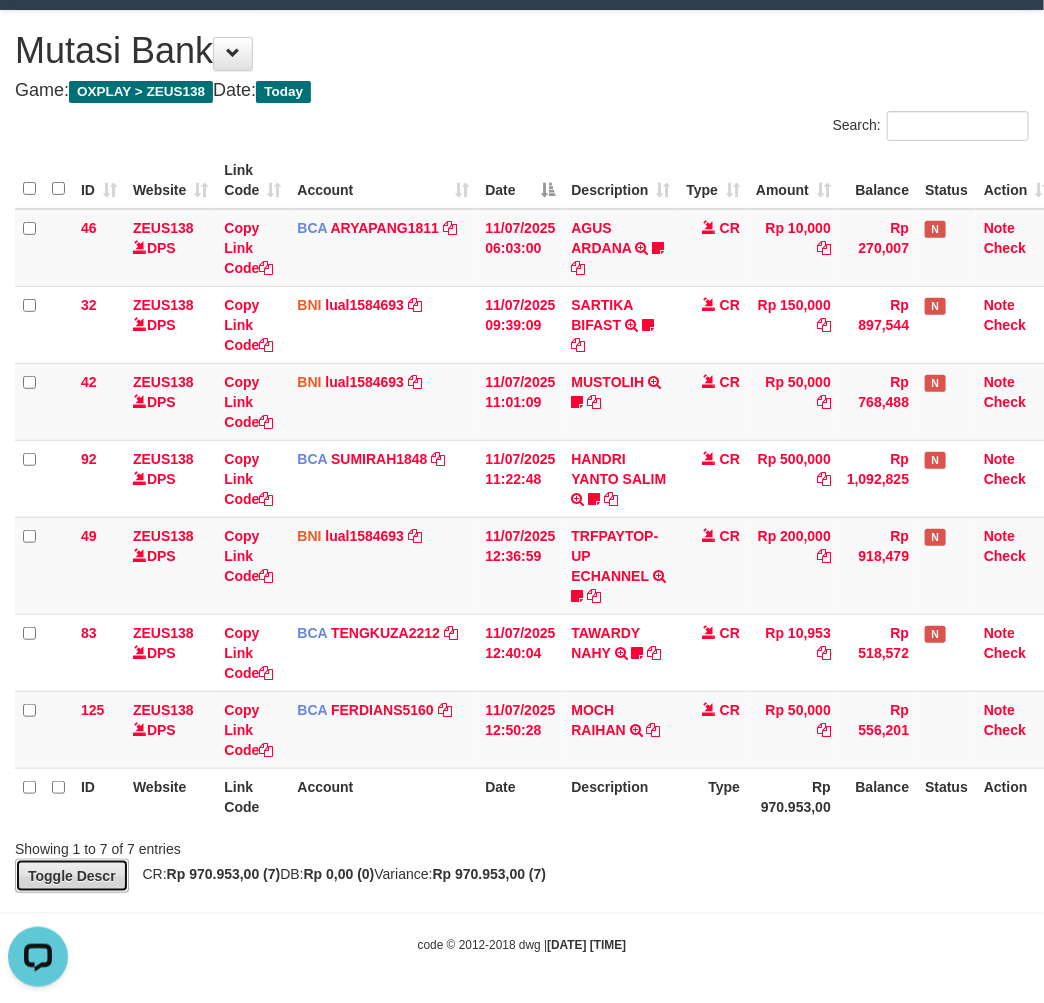 click on "Toggle Descr" at bounding box center (72, 876) 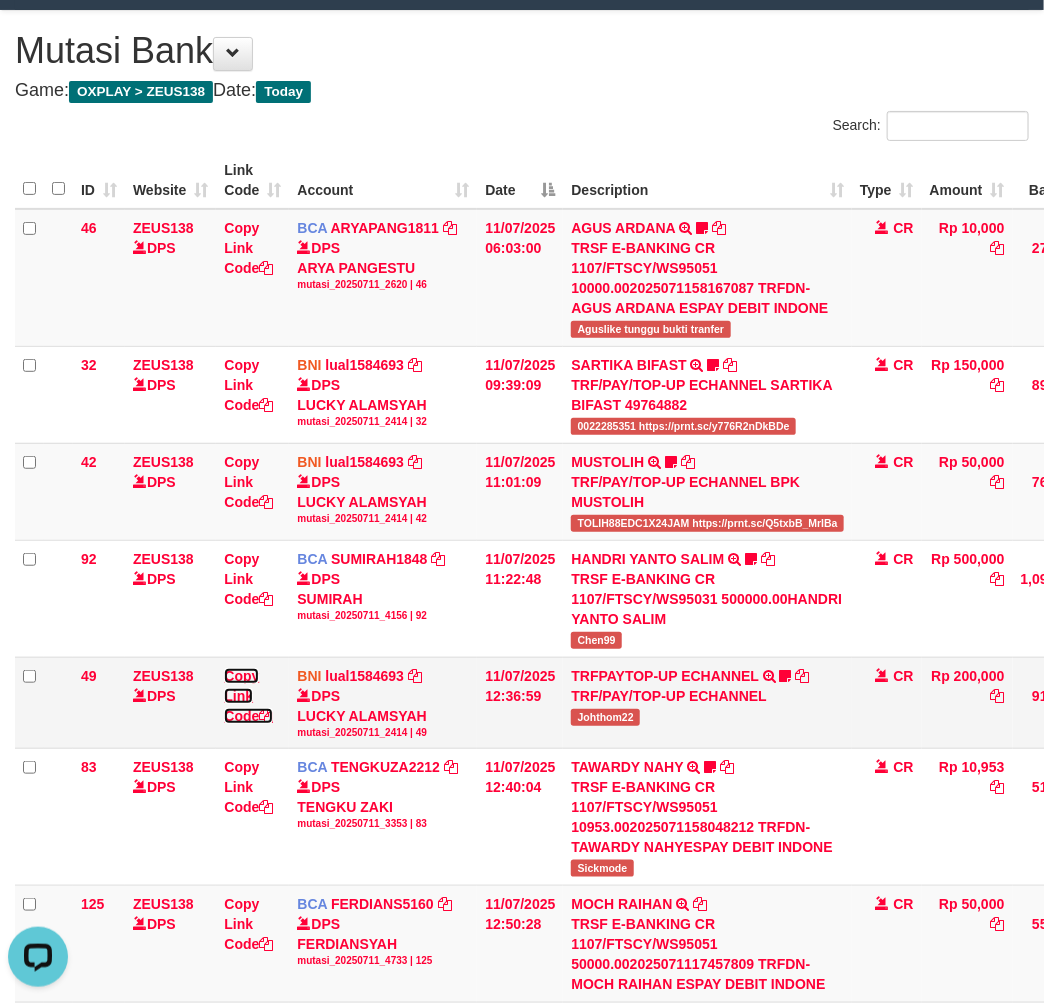 click on "Copy Link Code" at bounding box center (248, 696) 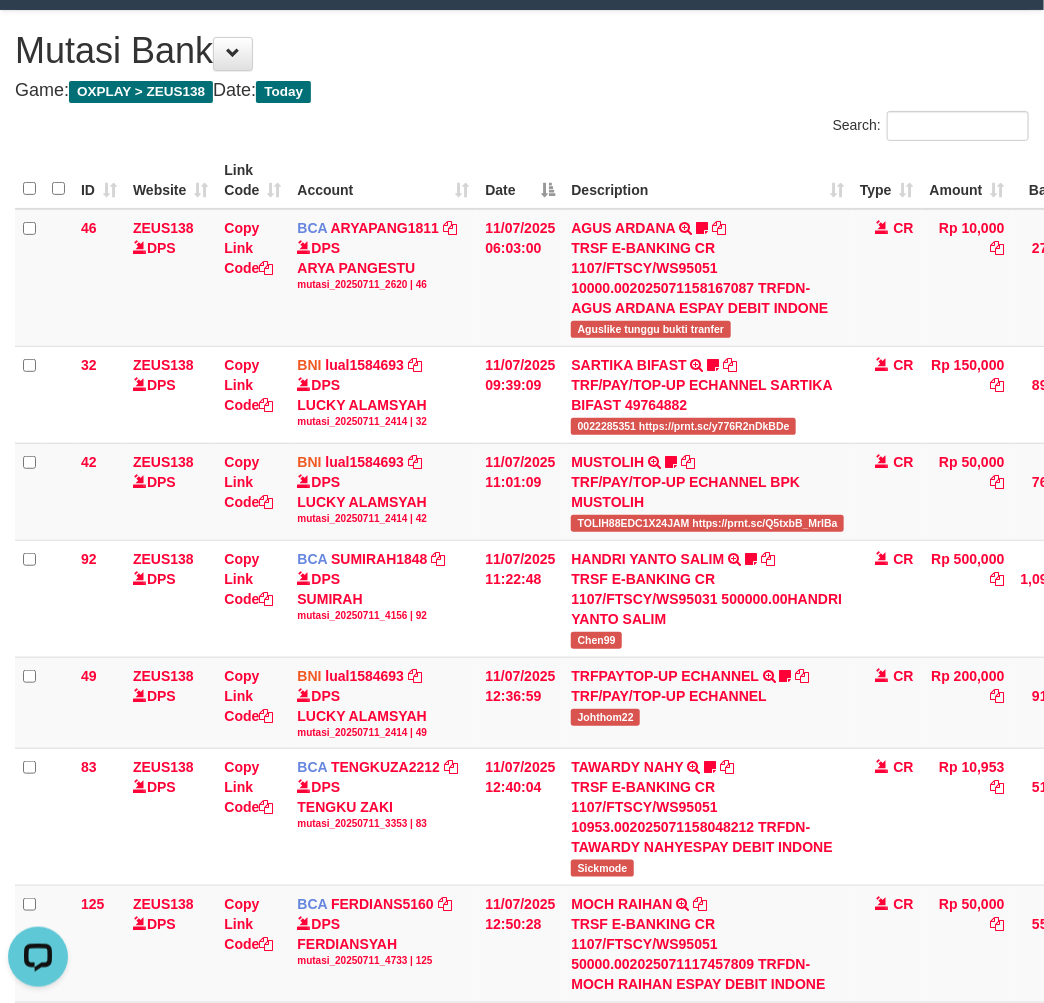scroll, scrollTop: 252, scrollLeft: 0, axis: vertical 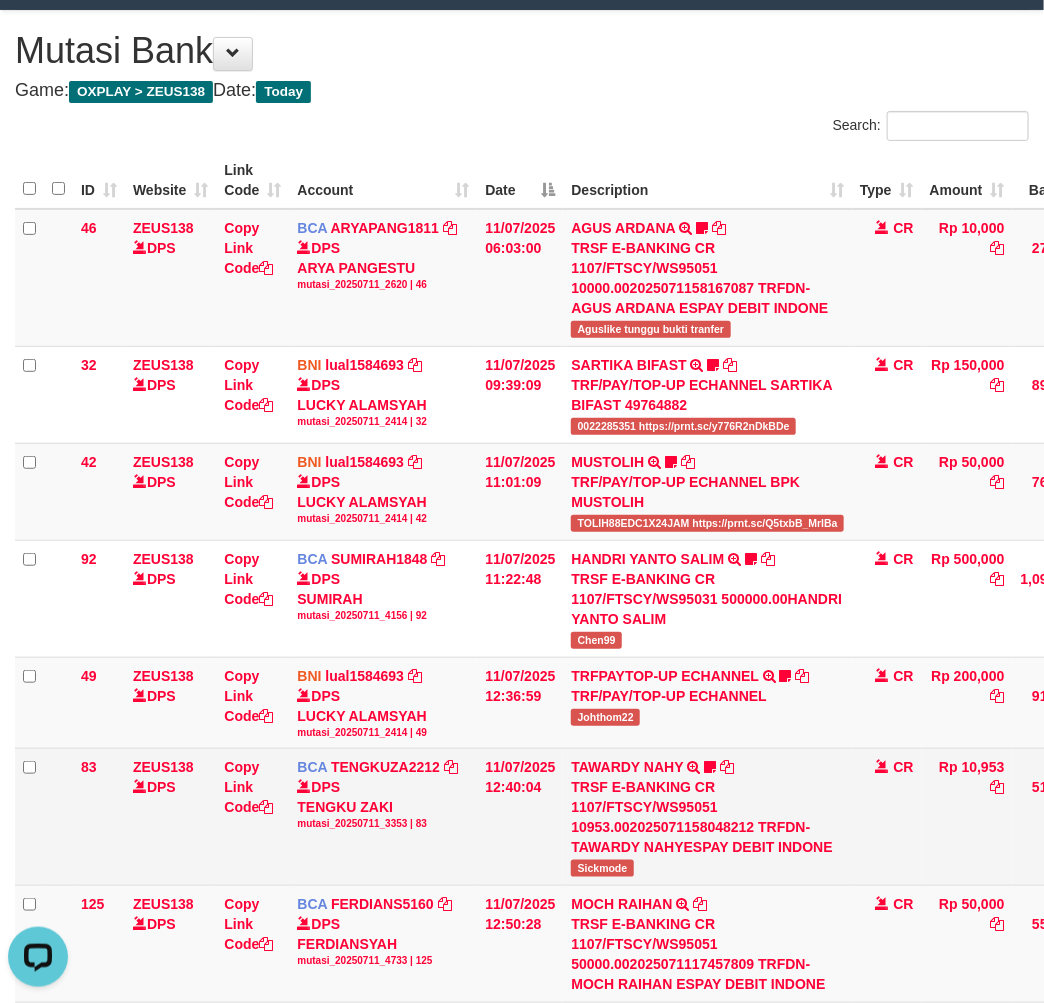 click on "TAWARDY NAHY            TRSF E-BANKING CR 1107/FTSCY/WS95051
10953.002025071158048212 TRFDN-TAWARDY NAHYESPAY DEBIT INDONE    Sickmode" at bounding box center (707, 817) 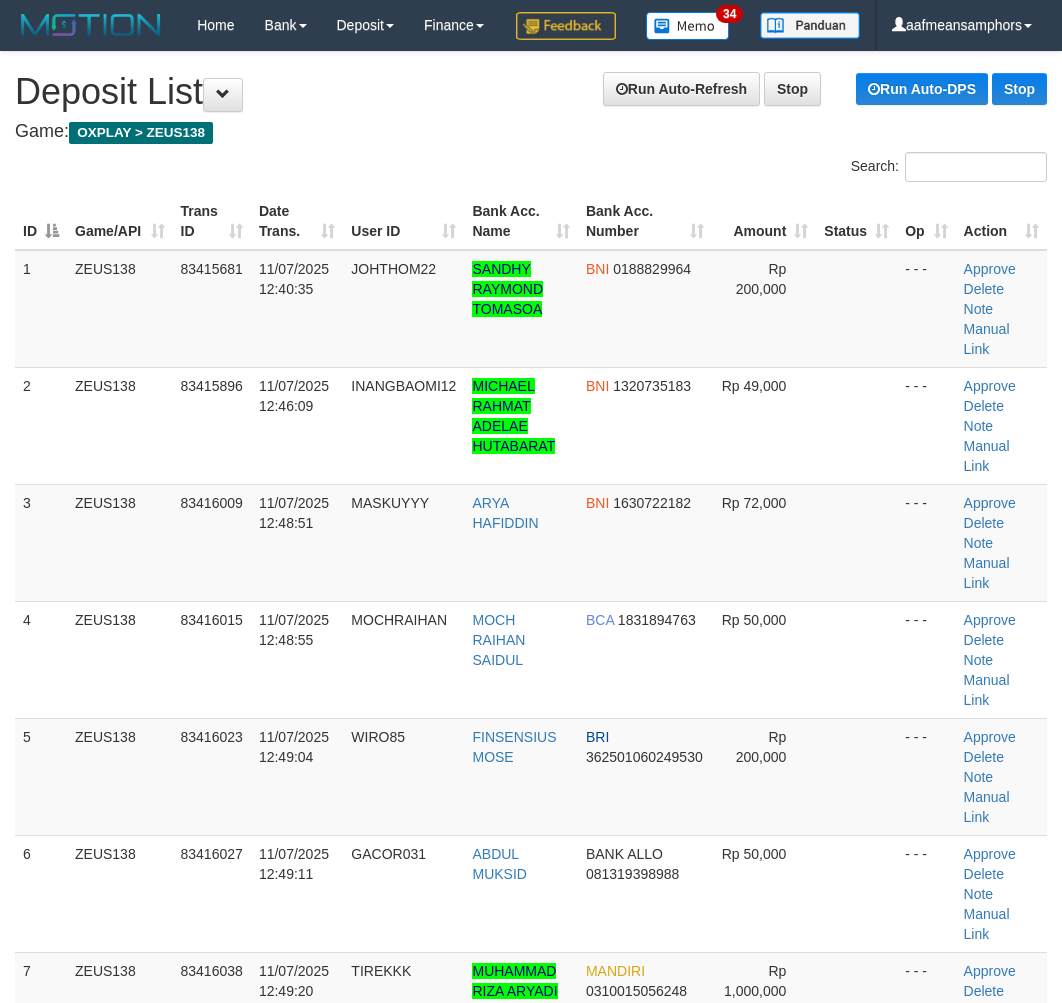 scroll, scrollTop: 12, scrollLeft: 0, axis: vertical 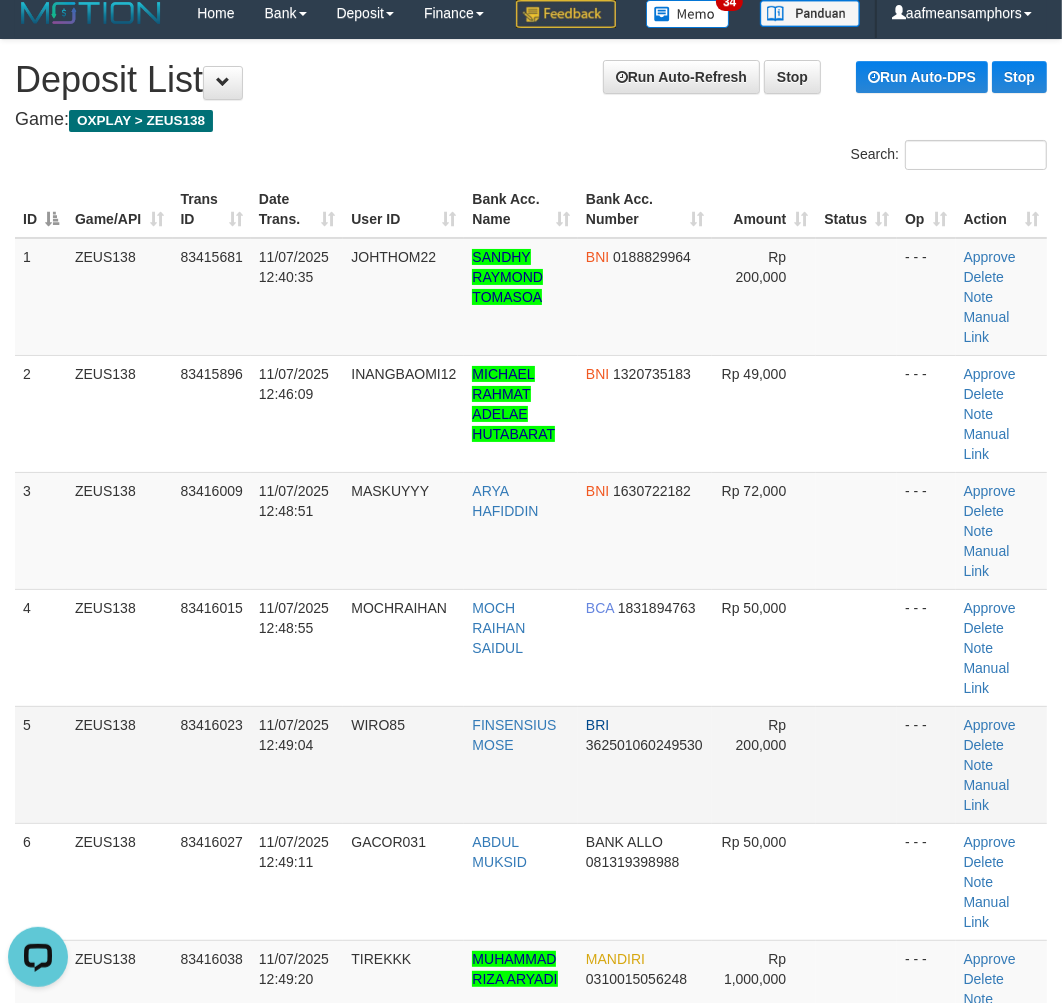 drag, startPoint x: 452, startPoint y: 742, endPoint x: 433, endPoint y: 716, distance: 32.202484 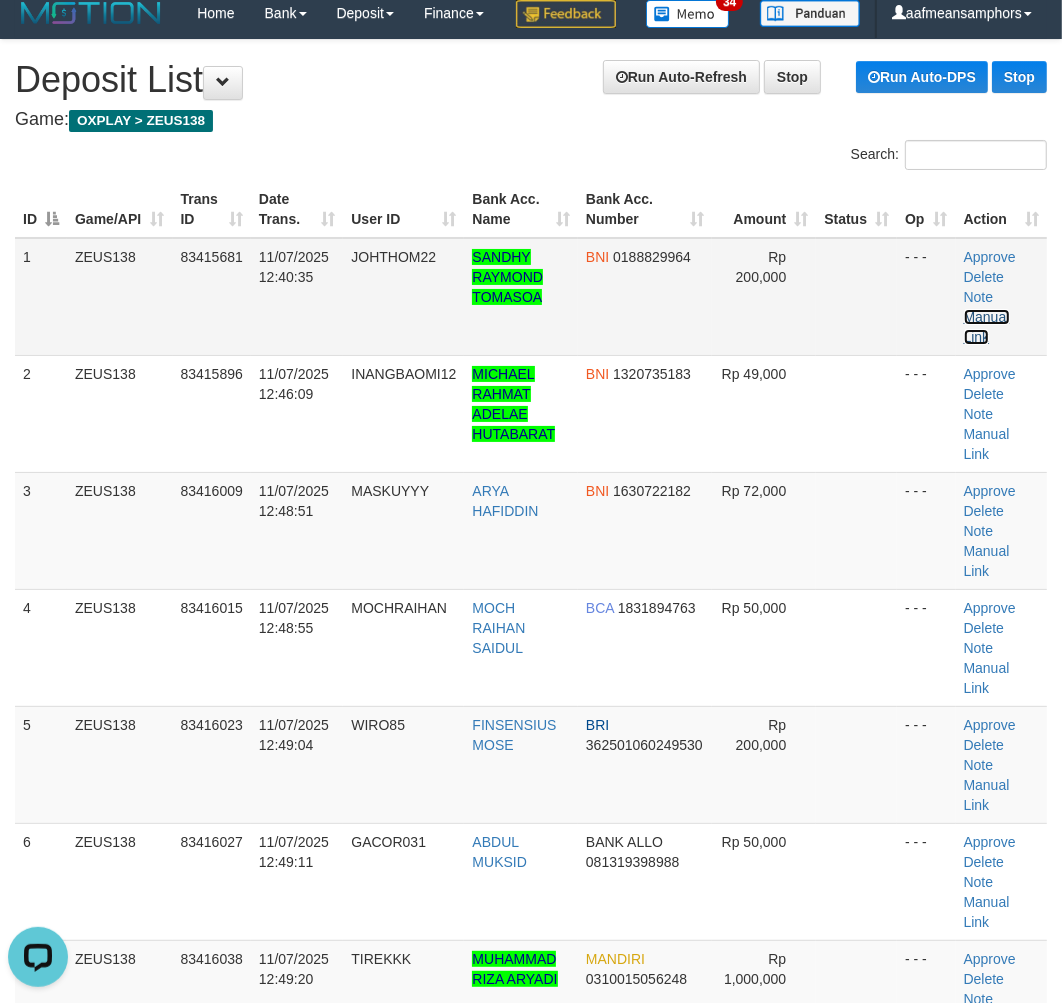 click on "Manual Link" at bounding box center [987, 327] 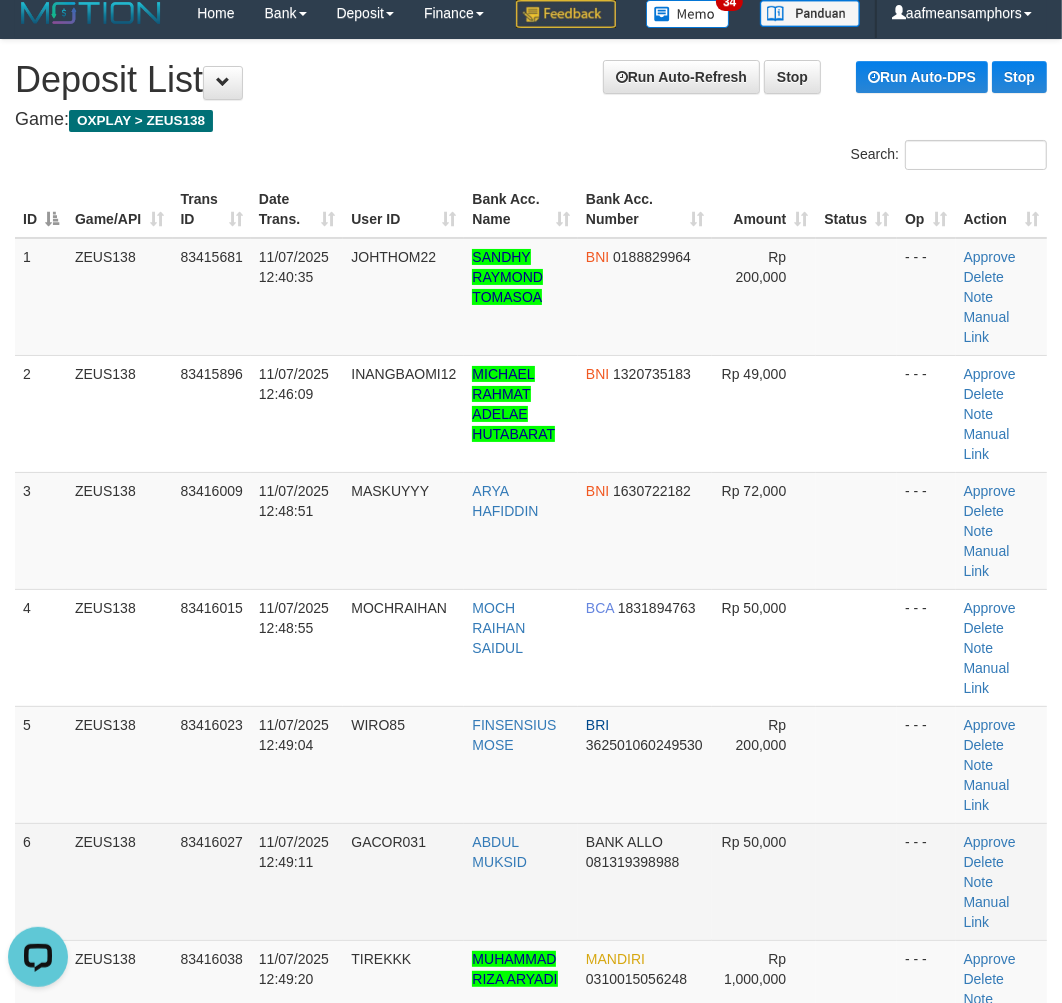 drag, startPoint x: 452, startPoint y: 837, endPoint x: 396, endPoint y: 802, distance: 66.037865 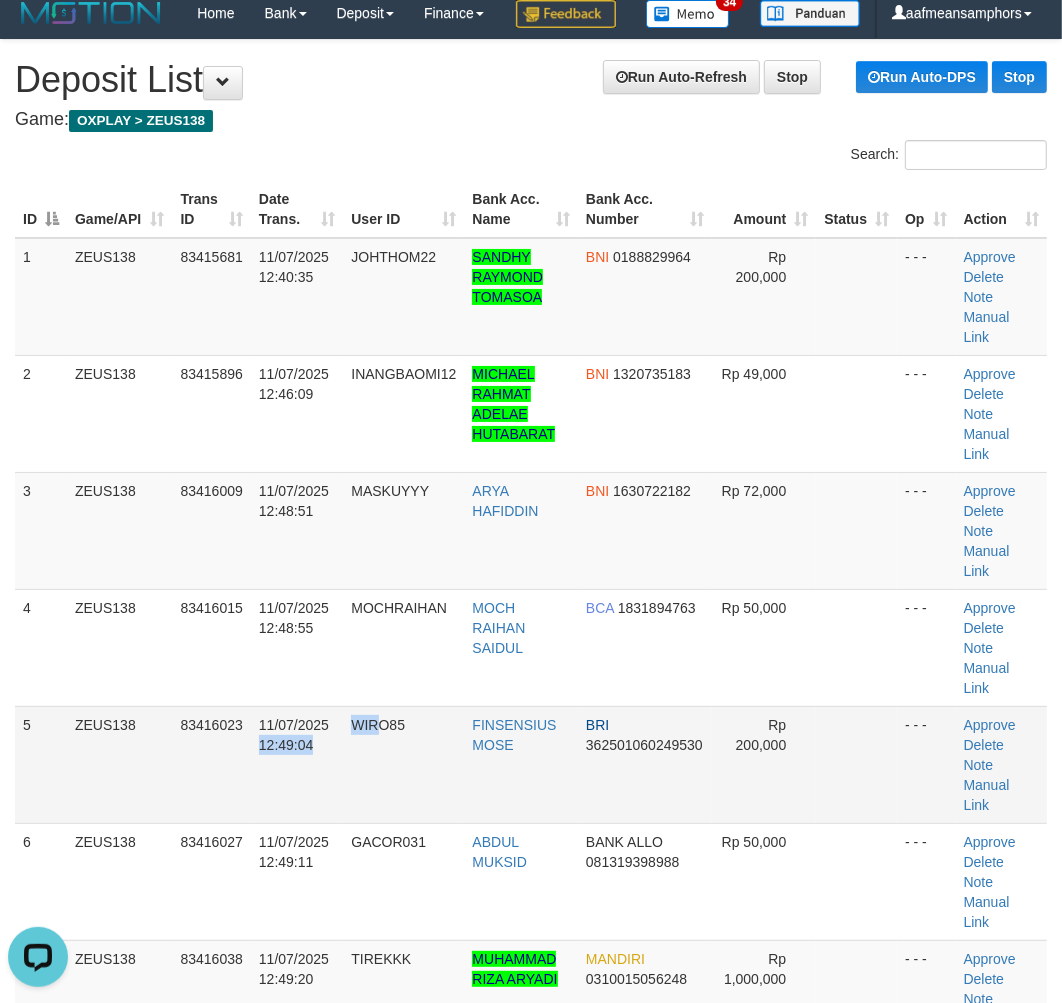 click on "5
ZEUS138
83416023
11/07/2025 12:49:04
WIRO85
FINSENSIUS MOSE
BRI
362501060249530
Rp 200,000
- - -
Approve
Delete
Note
Manual Link" at bounding box center [531, 764] 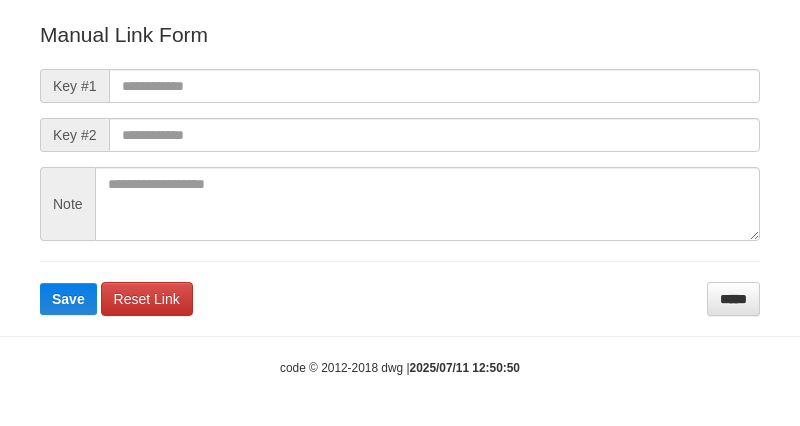 scroll, scrollTop: 242, scrollLeft: 0, axis: vertical 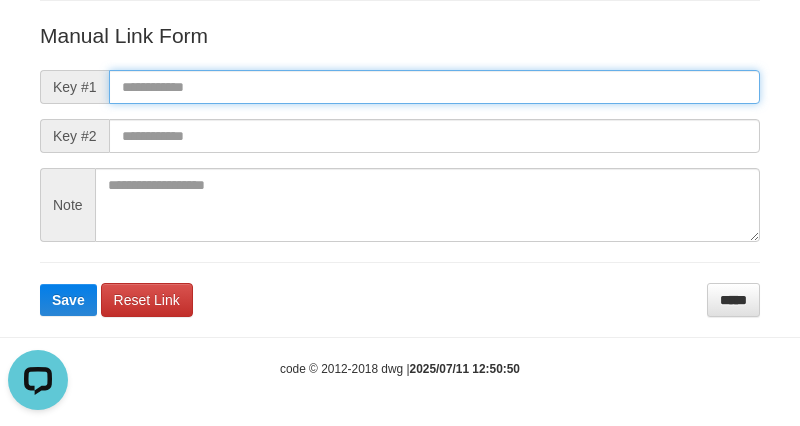 paste on "**********" 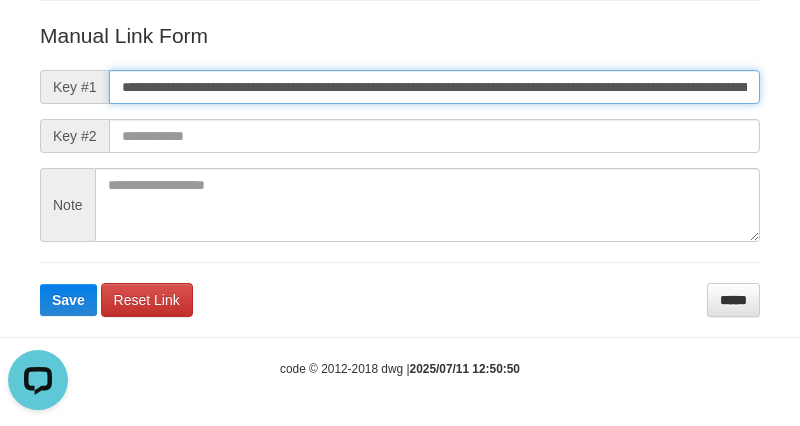 click on "**********" at bounding box center (434, 87) 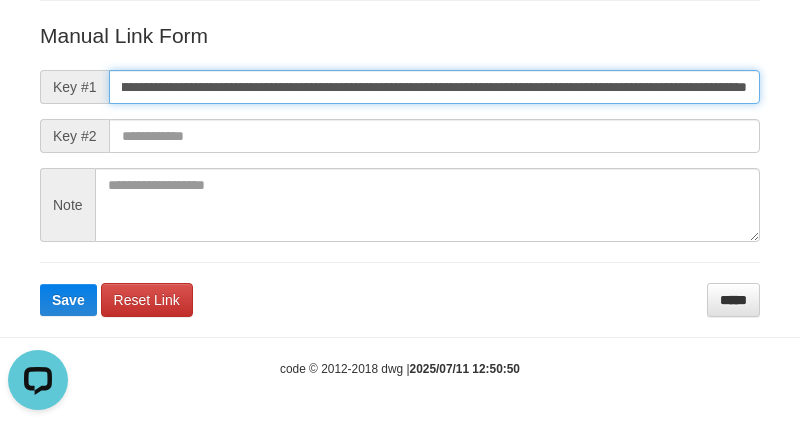 type on "**********" 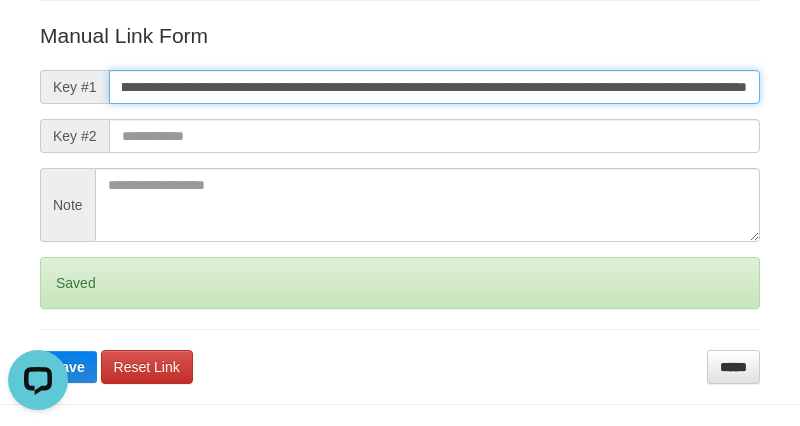 click on "Save" at bounding box center (68, 367) 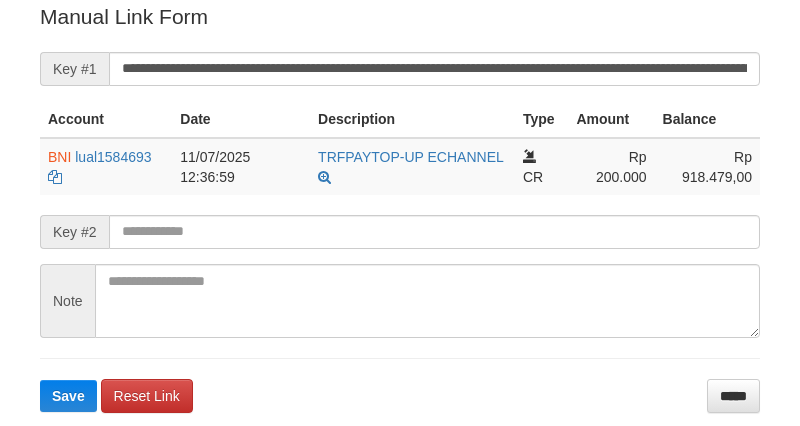 click on "**********" at bounding box center [400, 207] 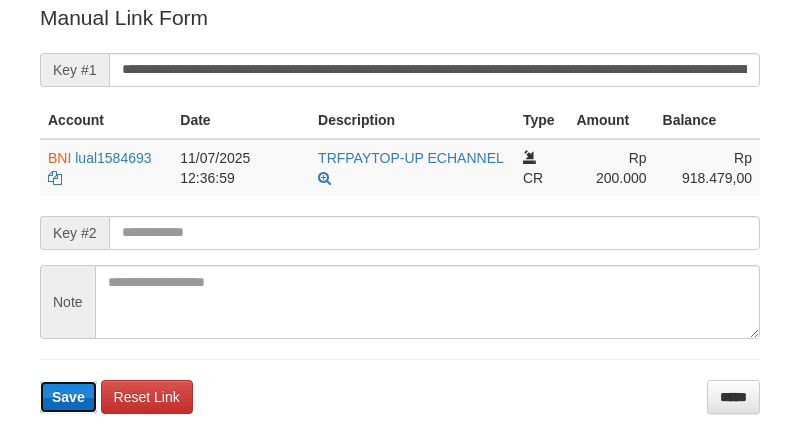 click on "Save" at bounding box center (68, 397) 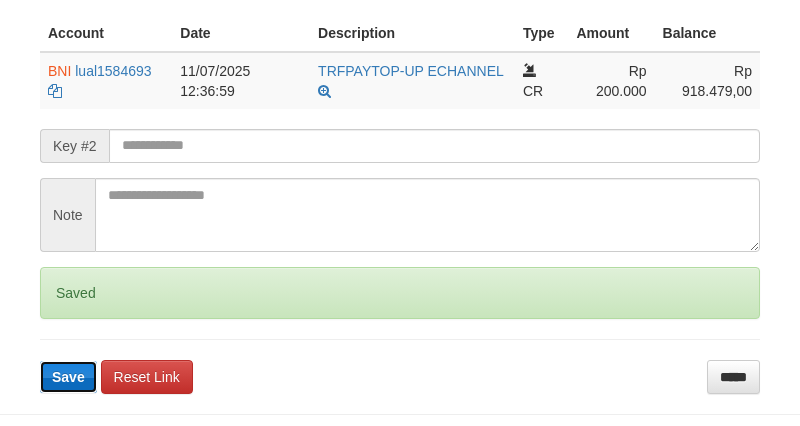 scroll, scrollTop: 586, scrollLeft: 0, axis: vertical 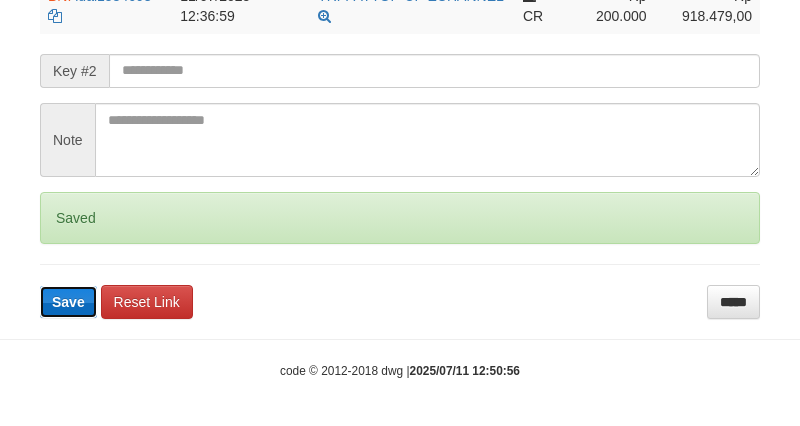 click on "Save" at bounding box center [68, 302] 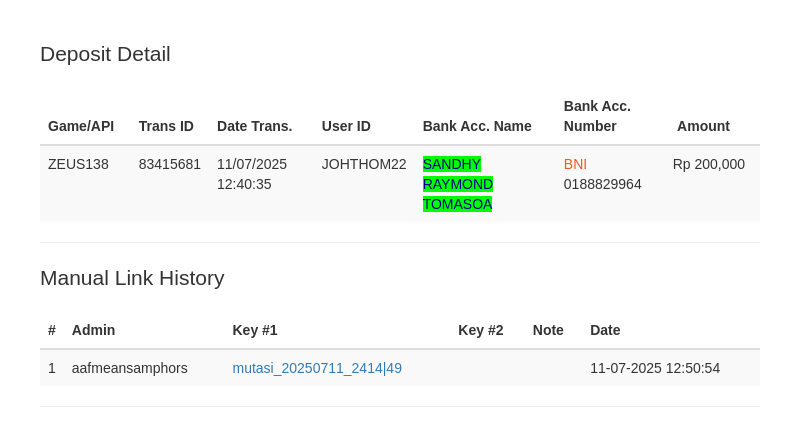 scroll, scrollTop: 586, scrollLeft: 0, axis: vertical 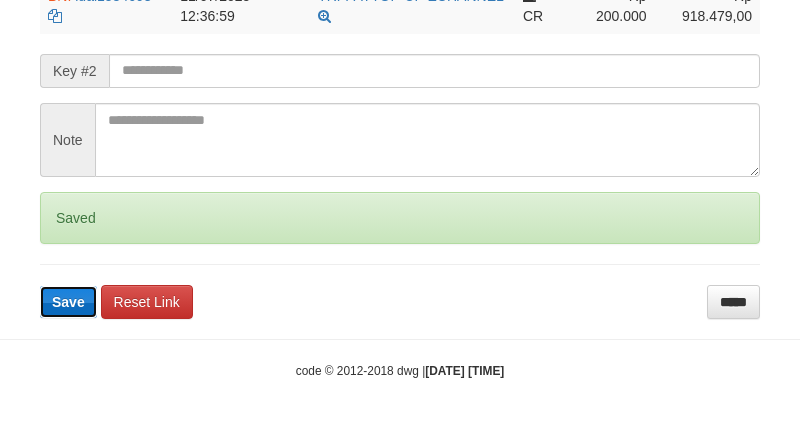 type 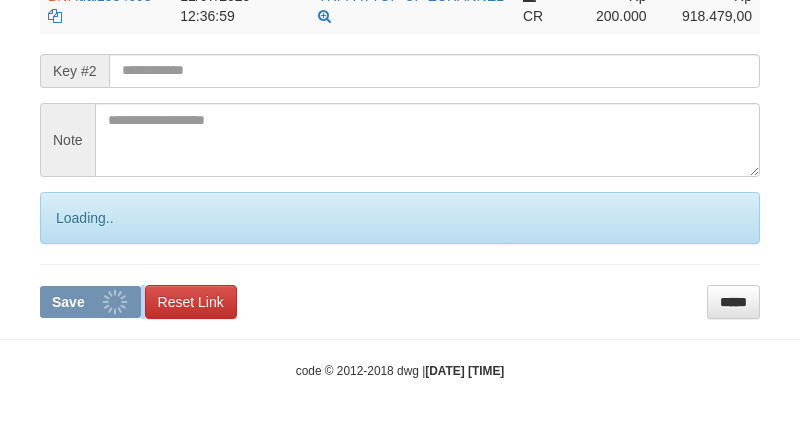 click on "**********" at bounding box center (400, 79) 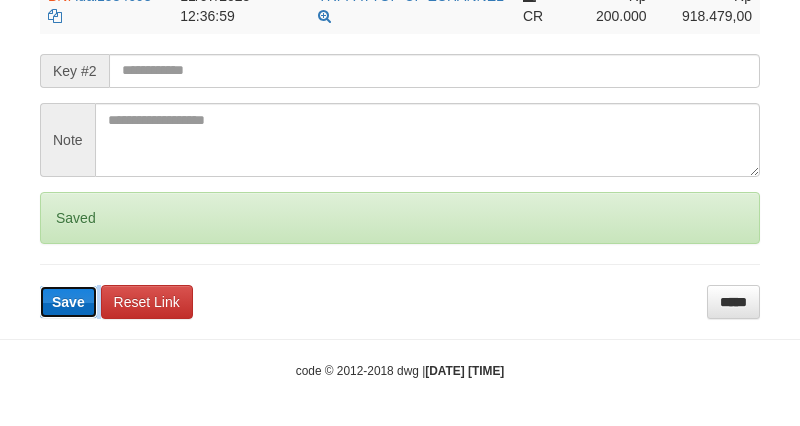 click on "Save" at bounding box center (68, 302) 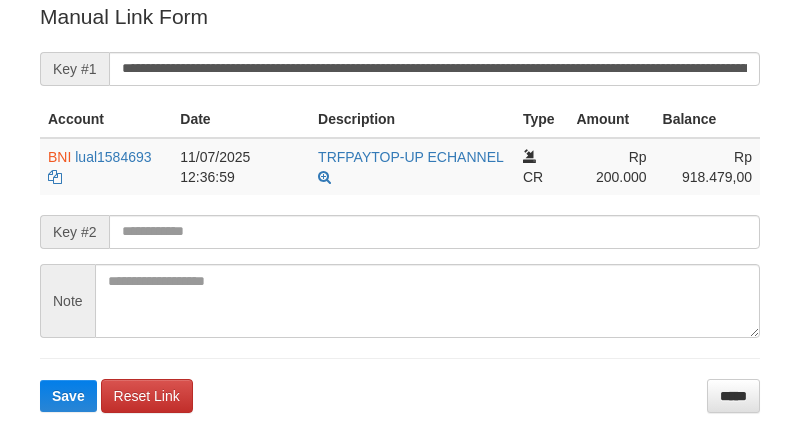 click on "**********" at bounding box center [400, 207] 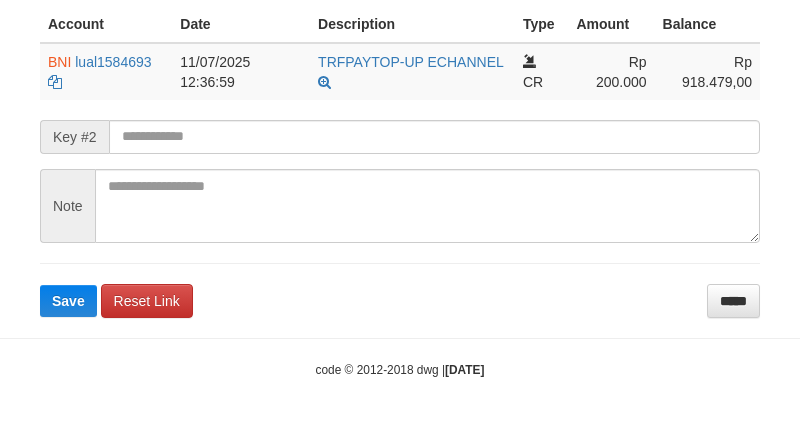 click on "Deposit Detail
Game/API
Trans ID
Date Trans.
User ID
Bank Acc. Name
Bank Acc. Number
Amount
ZEUS138
83415681
11/07/2025 12:40:35
JOHTHOM22
SANDHY RAYMOND TOMASOA
BNI
0188829964
Rp 200,000
Manual Link History
#
Admin
Key #1
Key #2
Note
Date
1
aafmeansamphors
mutasi_20250711_2414 | 49
11-07-2025 12:50:54
Account
Date
Description
Type
Amount
Balance
BNI
lual1584693
CR" at bounding box center (400, -46) 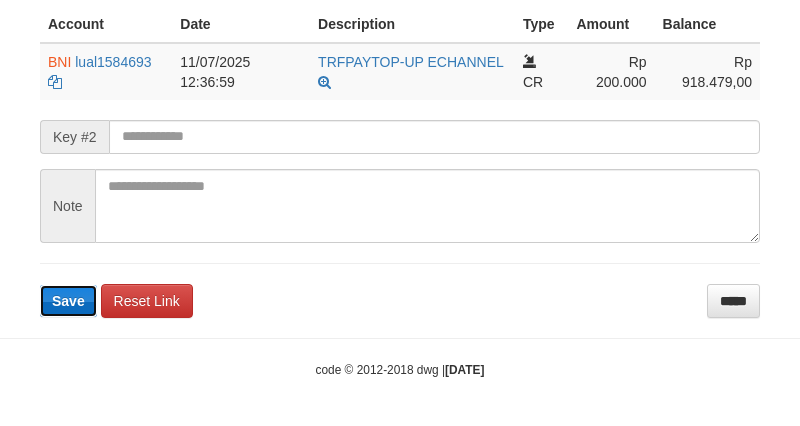 type 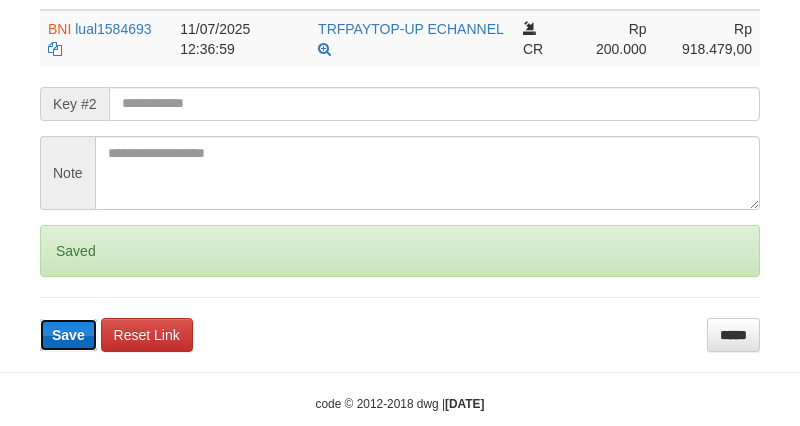 scroll, scrollTop: 586, scrollLeft: 0, axis: vertical 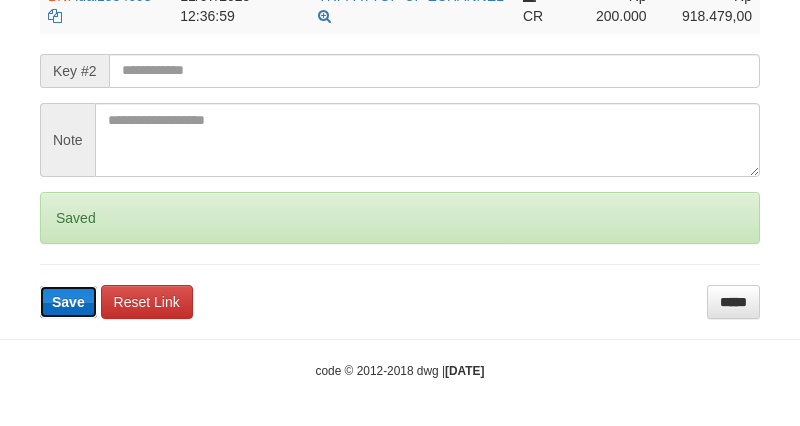 click on "Save" at bounding box center [68, 302] 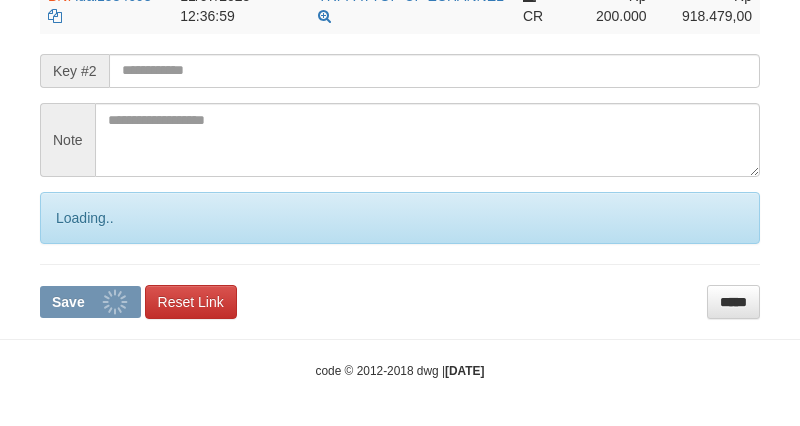 click on "Save" at bounding box center [90, 302] 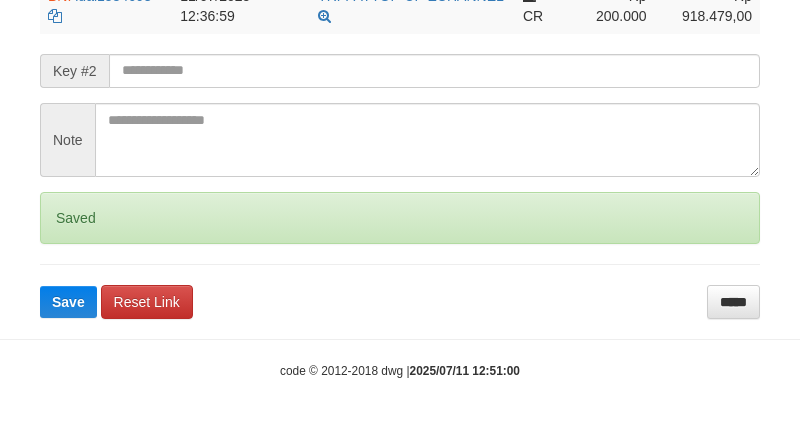 click on "Deposit Detail
Game/API
Trans ID
Date Trans.
User ID
Bank Acc. Name
Bank Acc. Number
Amount
ZEUS138
83415681
[DATE] [TIME]
JOHTHOM22
[FIRST] [MIDDLE] [LAST]
BNI
[ACCOUNT_NUMBER]
Rp 200,000
Manual Link History
#
Admin
Key #1
Key #2
Note
Date
1
aafmeansamphors
mutasi_20250711_2414 | 49
[DATE] [TIME]
Account
Date
Description
Type
Amount
Balance
BNI
lual1584693
CR" at bounding box center (400, -78) 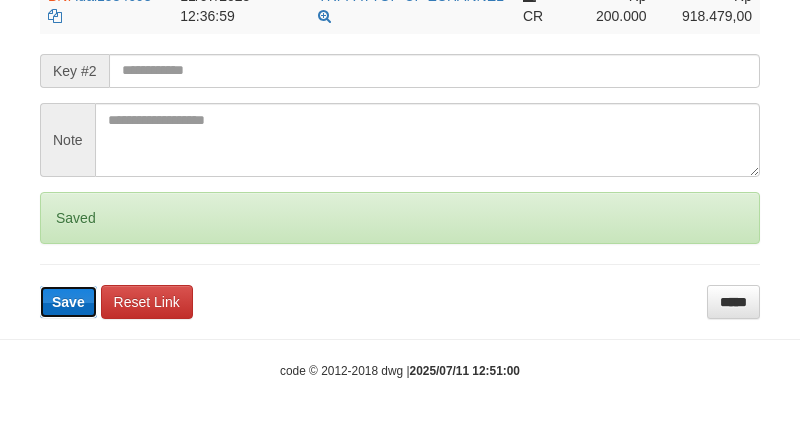 type 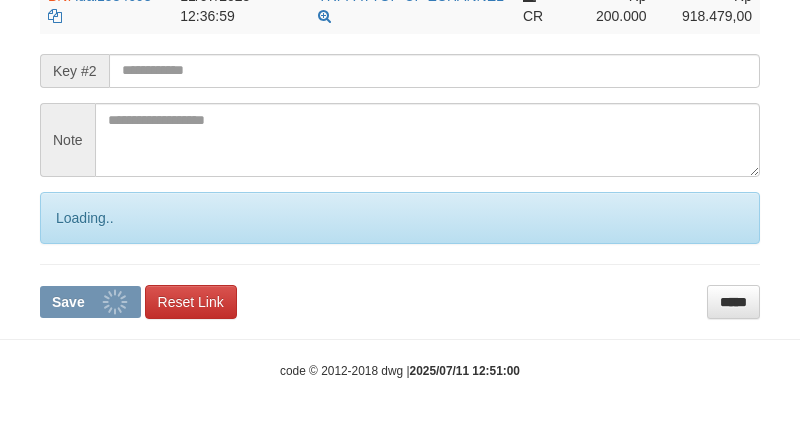 scroll, scrollTop: 585, scrollLeft: 0, axis: vertical 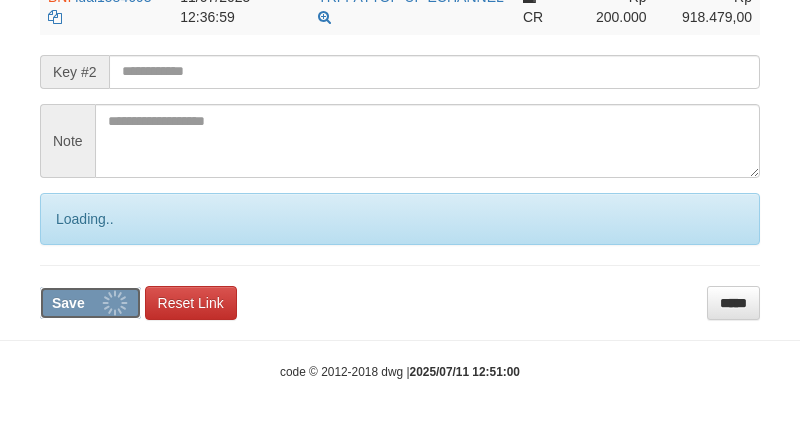 click on "Save" at bounding box center [90, 303] 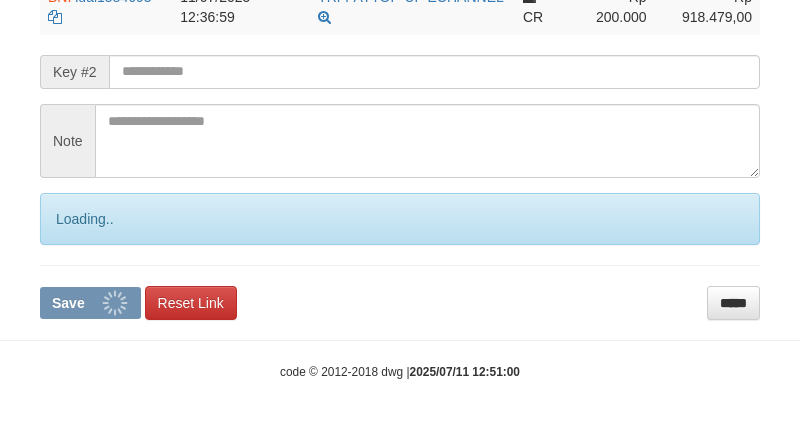 click on "**********" at bounding box center (400, 80) 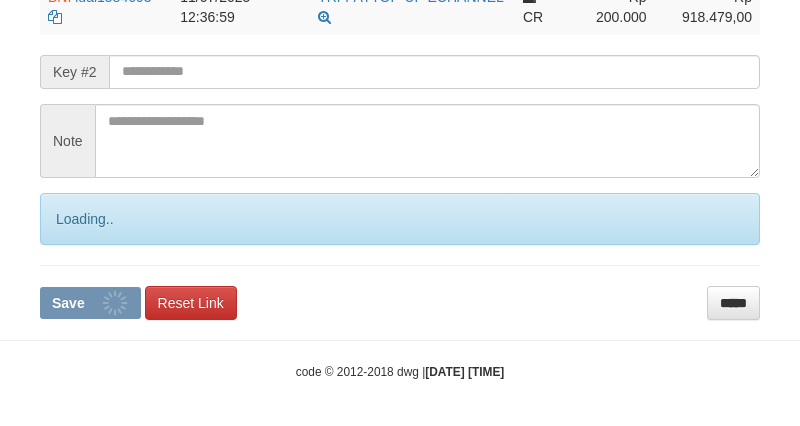 click on "Deposit Detail
Game/API
Trans ID
Date Trans.
User ID
Bank Acc. Name
Bank Acc. Number
Amount
ZEUS138
83415681
[DATE] [TIME]
JOHTHOM22
[FIRST] [LAST]
BNI
[ACCOUNT_NUMBER]
Rp 200,000
Manual Link History
#
Admin
Key #1
Key #2
Note
Date
1
aafmeansamphors
mutasi_20250711_2414 | 49
[DATE] [TIME]
Account
Date
Description
Type
Amount
Balance
BNI
lual1584693
CR" at bounding box center (400, -77) 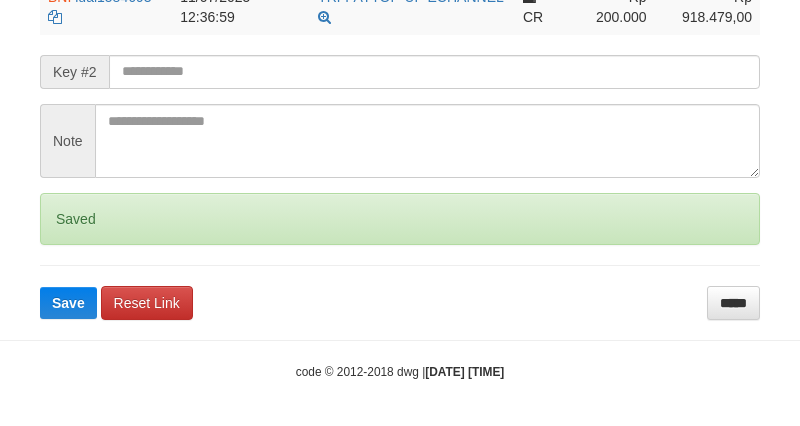 click on "**********" at bounding box center (400, 80) 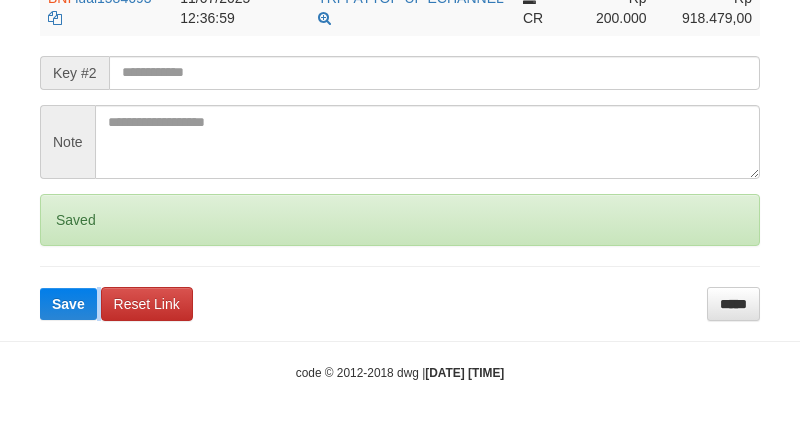 click on "**********" at bounding box center [400, 81] 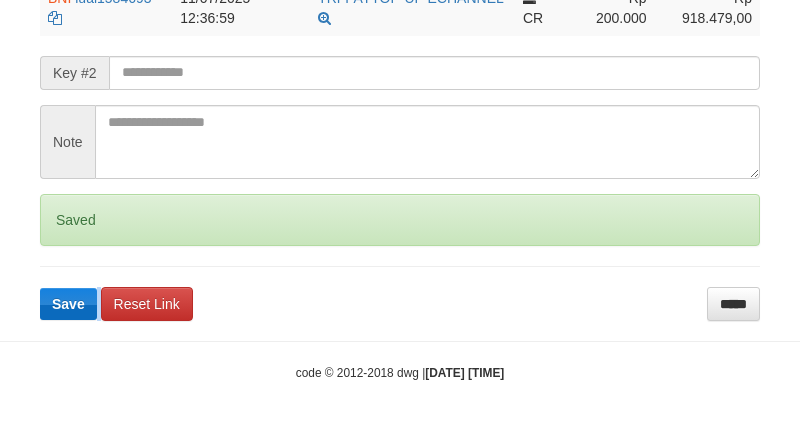 click on "**********" at bounding box center (400, 81) 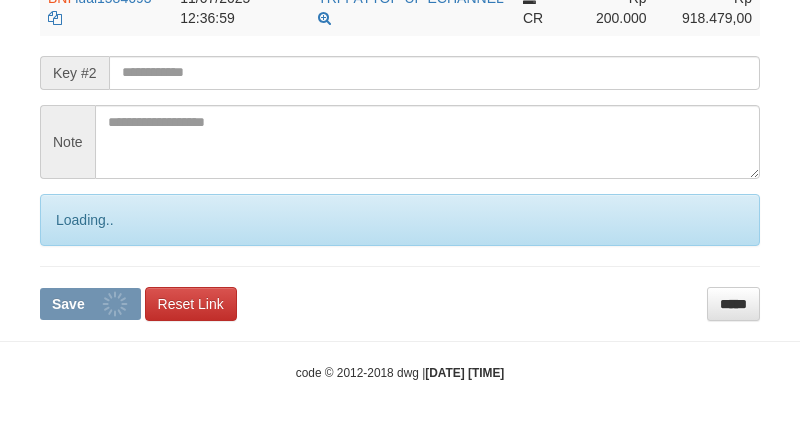 click on "Deposit Detail
Game/API
Trans ID
Date Trans.
User ID
Bank Acc. Name
Bank Acc. Number
Amount
ZEUS138
83415681
[DATE] [TIME]
JOHTHOM22
[FIRST] [LAST]
BNI
[ACCOUNT_NUMBER]
Rp 200,000
Manual Link History
#
Admin
Key #1
Key #2
Note
Date
1
aafmeansamphors
mutasi_20250711_2414 | 49
[DATE] [TIME]
Account
Date
Description
Type
Amount
Balance
BNI
lual1584693
CR" at bounding box center [400, -76] 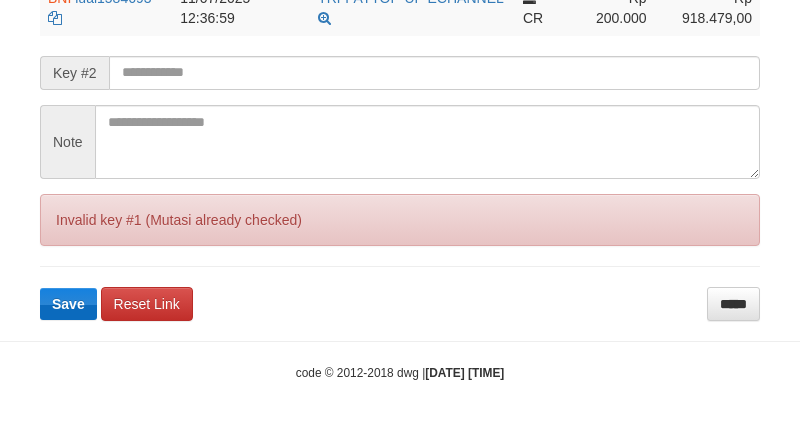 drag, startPoint x: 71, startPoint y: 280, endPoint x: 70, endPoint y: 293, distance: 13.038404 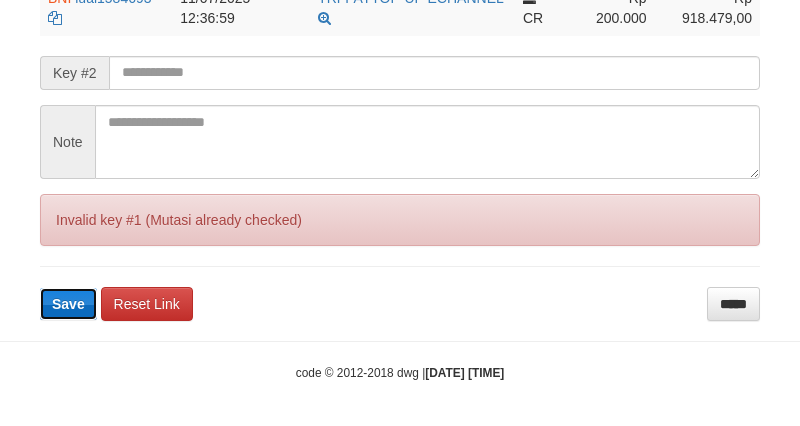 drag, startPoint x: 70, startPoint y: 293, endPoint x: 68, endPoint y: 304, distance: 11.18034 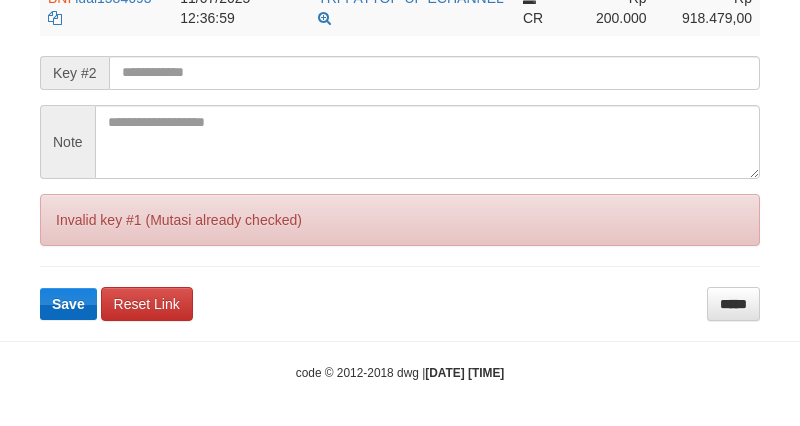 click on "Save" at bounding box center (68, 304) 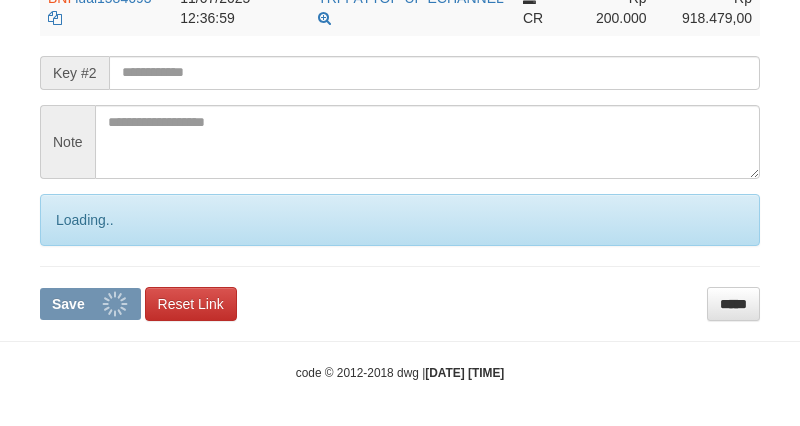 scroll, scrollTop: 583, scrollLeft: 0, axis: vertical 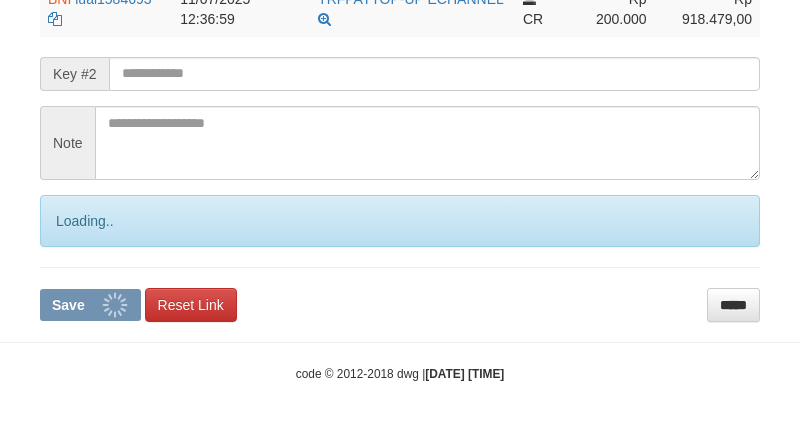 click on "Save" at bounding box center (68, 305) 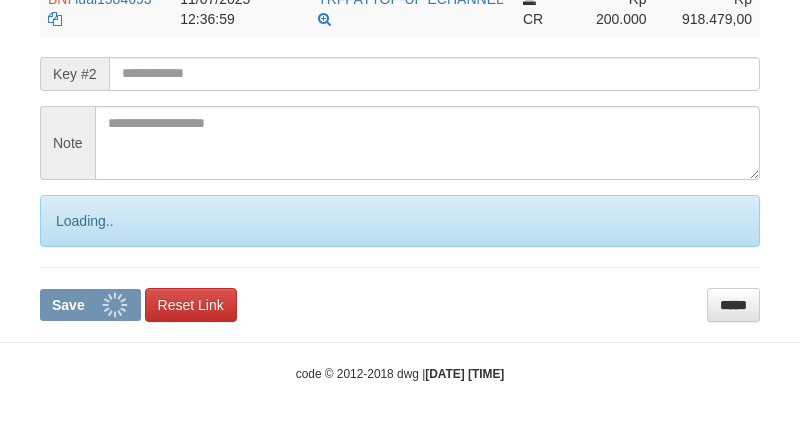 click on "Save" at bounding box center (68, 305) 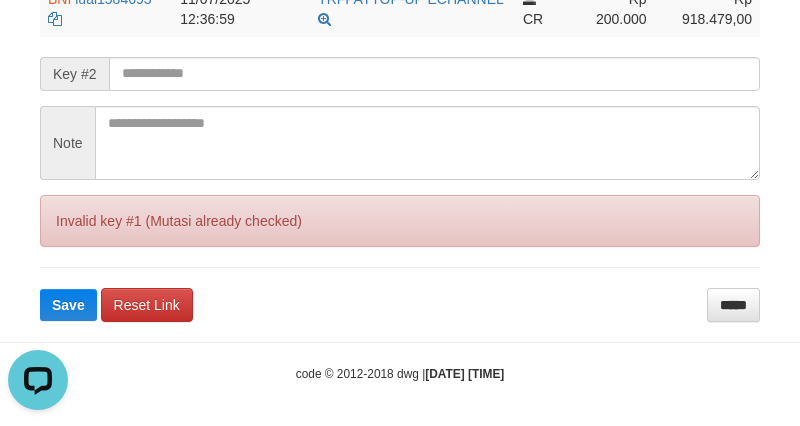 scroll, scrollTop: 0, scrollLeft: 0, axis: both 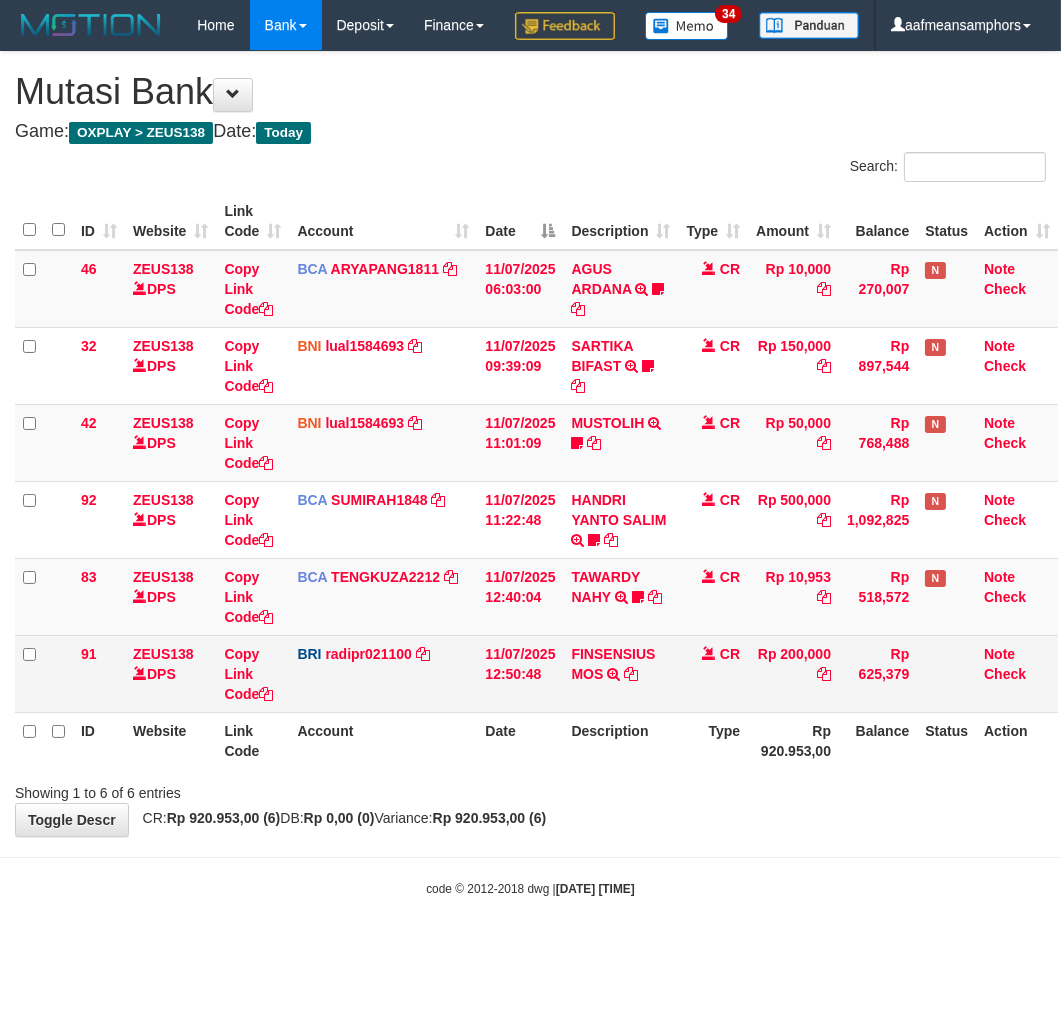 click on "[FIRST] [LAST] TRANSFER NBMB [FIRST] [LAST] TO [FIRST] [LAST]" at bounding box center (620, 673) 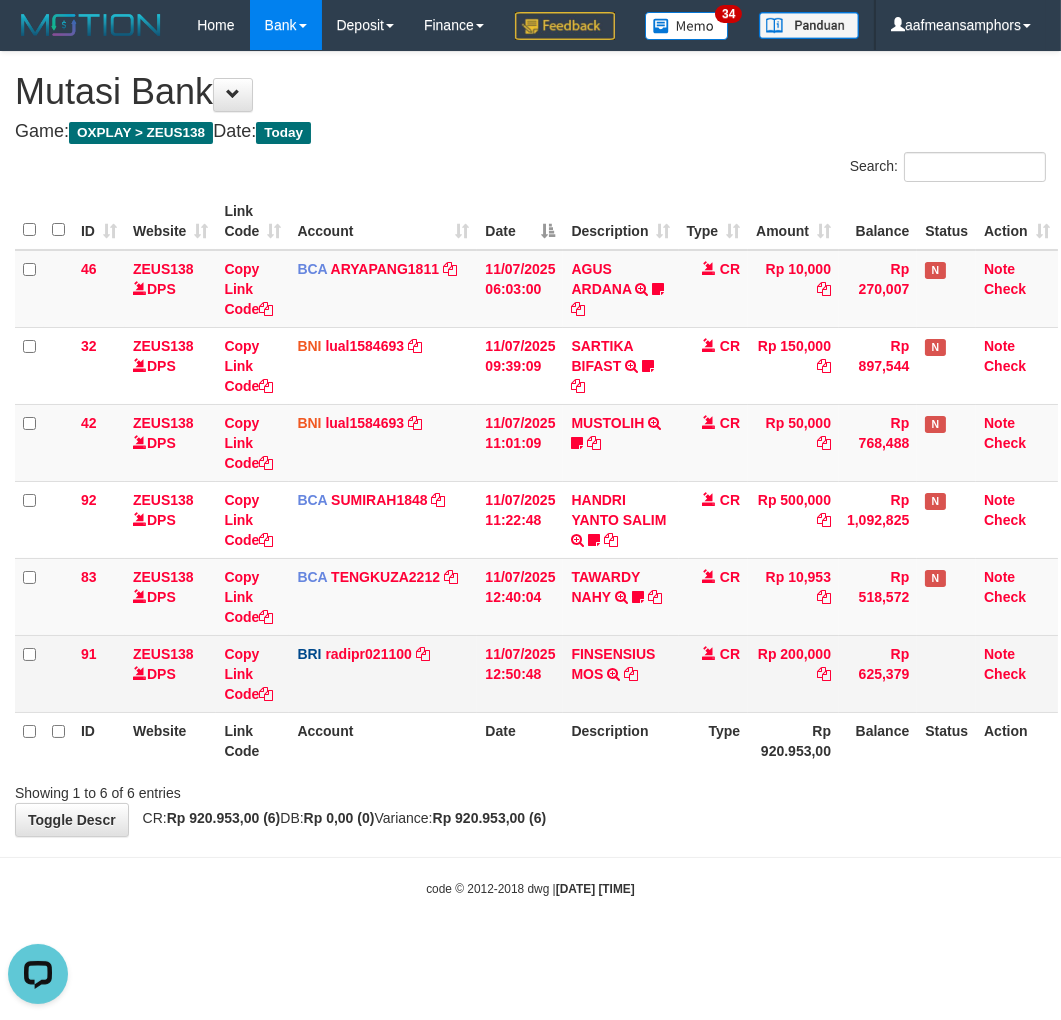 scroll, scrollTop: 0, scrollLeft: 0, axis: both 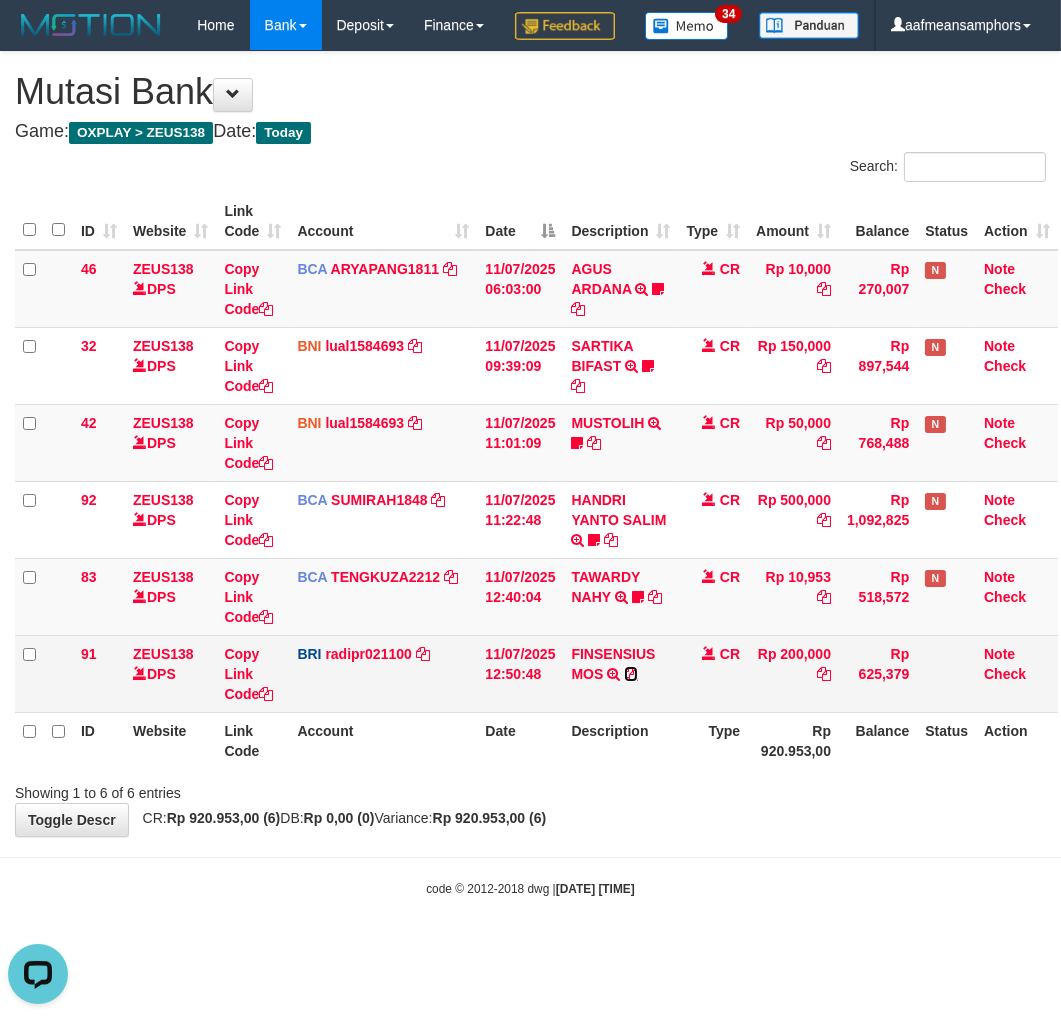click at bounding box center (631, 674) 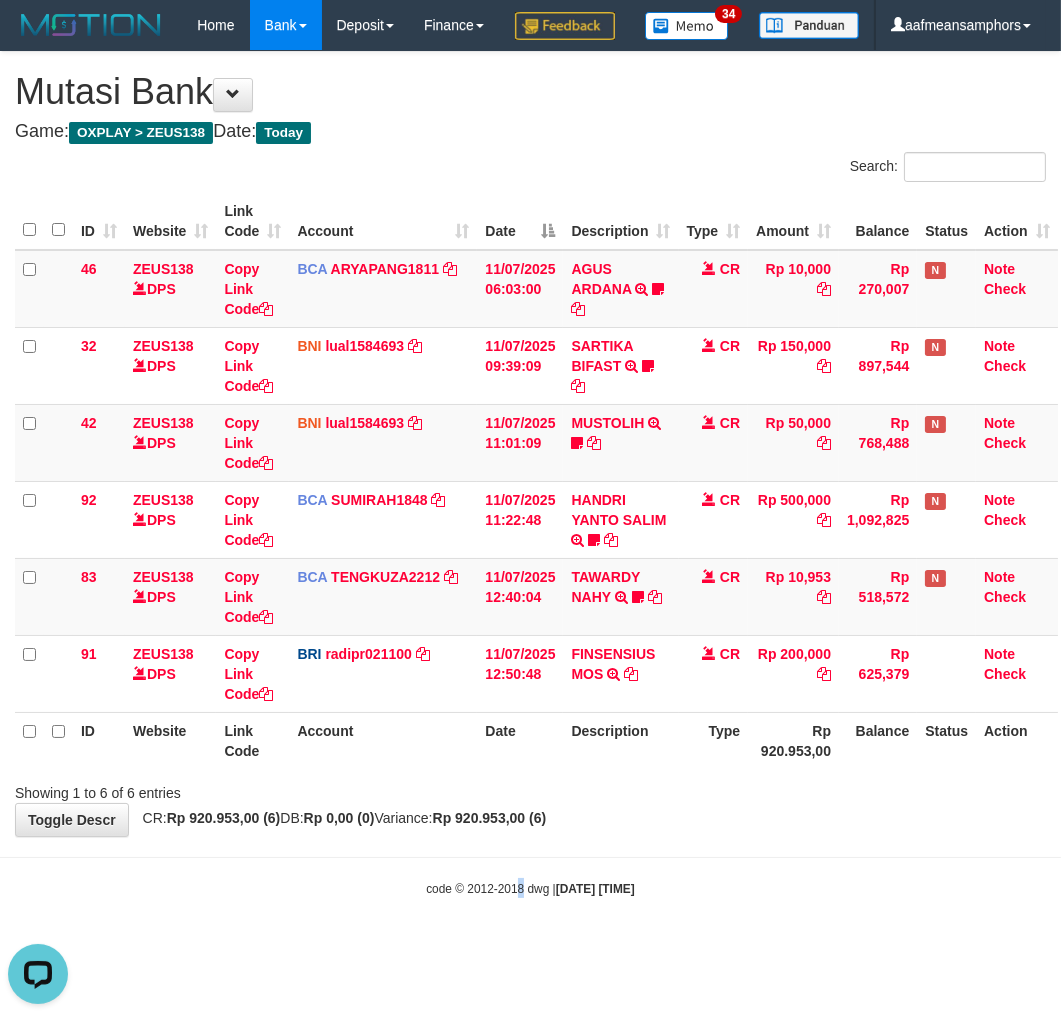 drag, startPoint x: 502, startPoint y: 942, endPoint x: 606, endPoint y: 894, distance: 114.54257 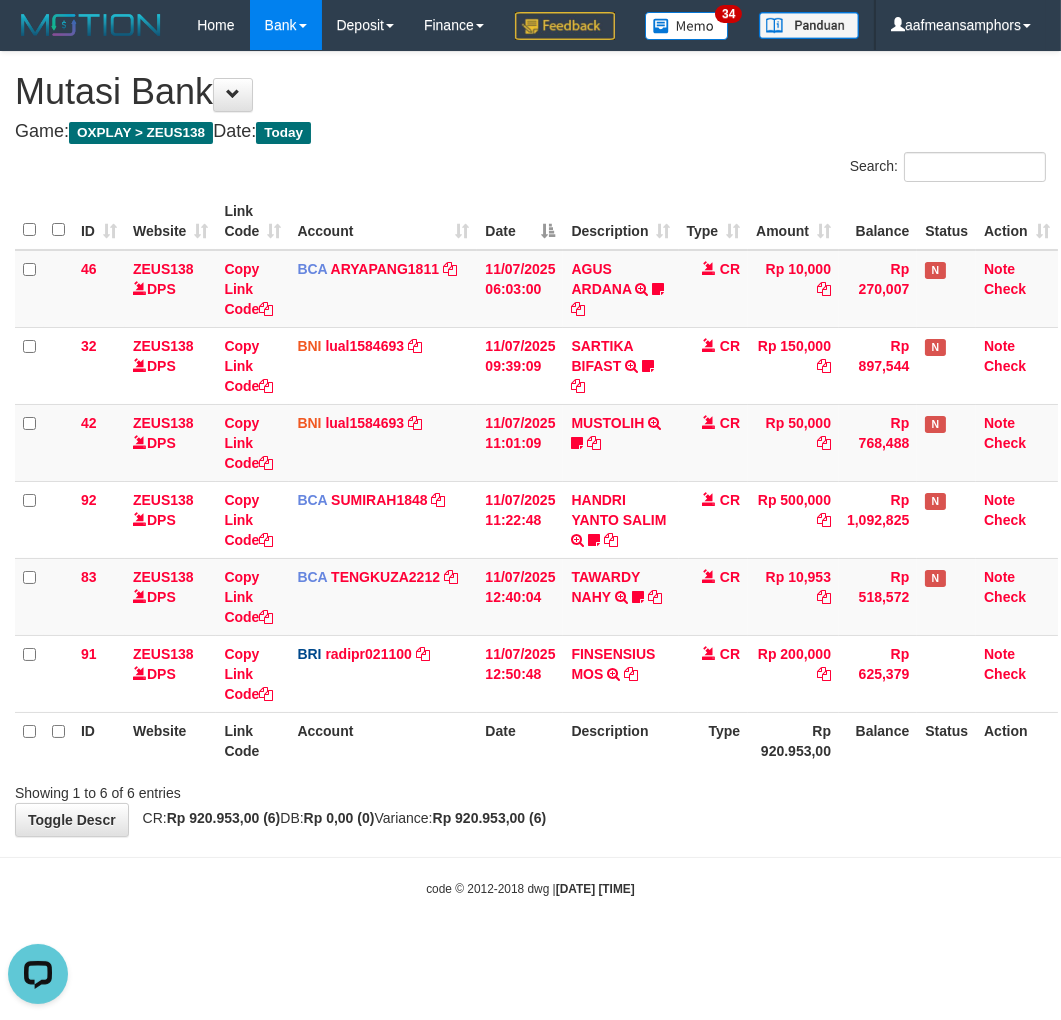 drag, startPoint x: 608, startPoint y: 894, endPoint x: 657, endPoint y: 888, distance: 49.365982 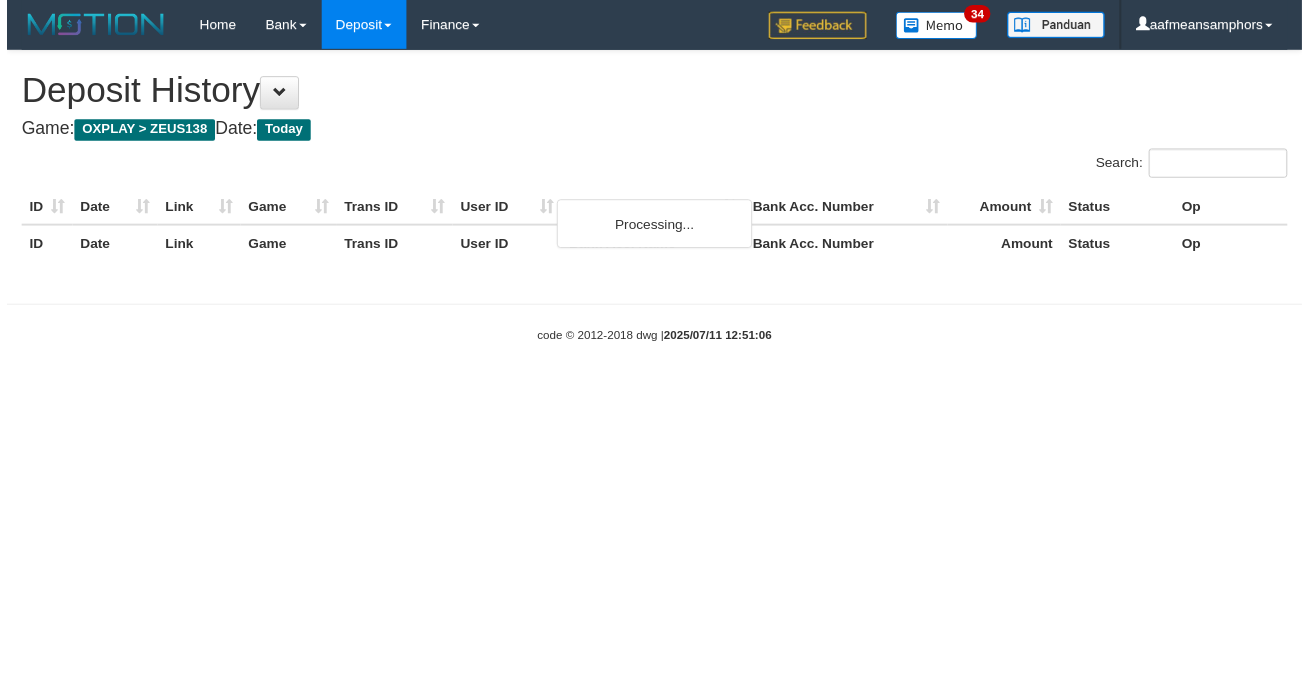 scroll, scrollTop: 658, scrollLeft: 0, axis: vertical 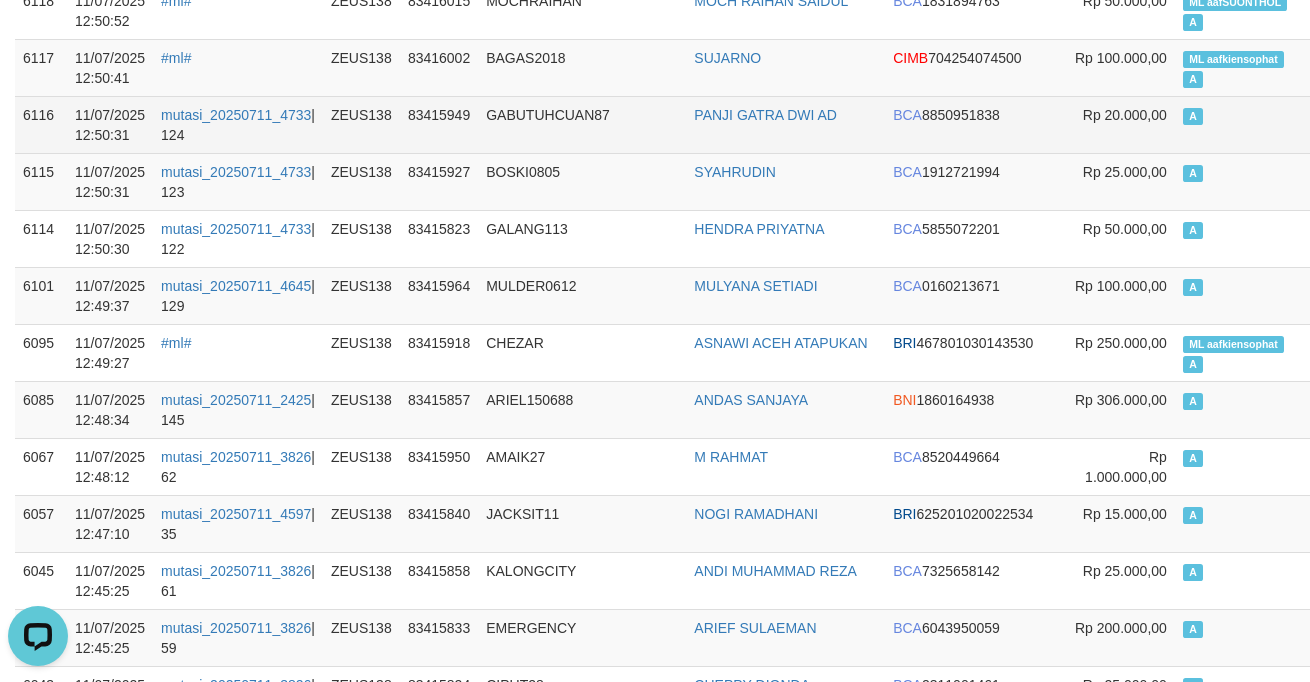 drag, startPoint x: 537, startPoint y: 181, endPoint x: 645, endPoint y: 134, distance: 117.7837 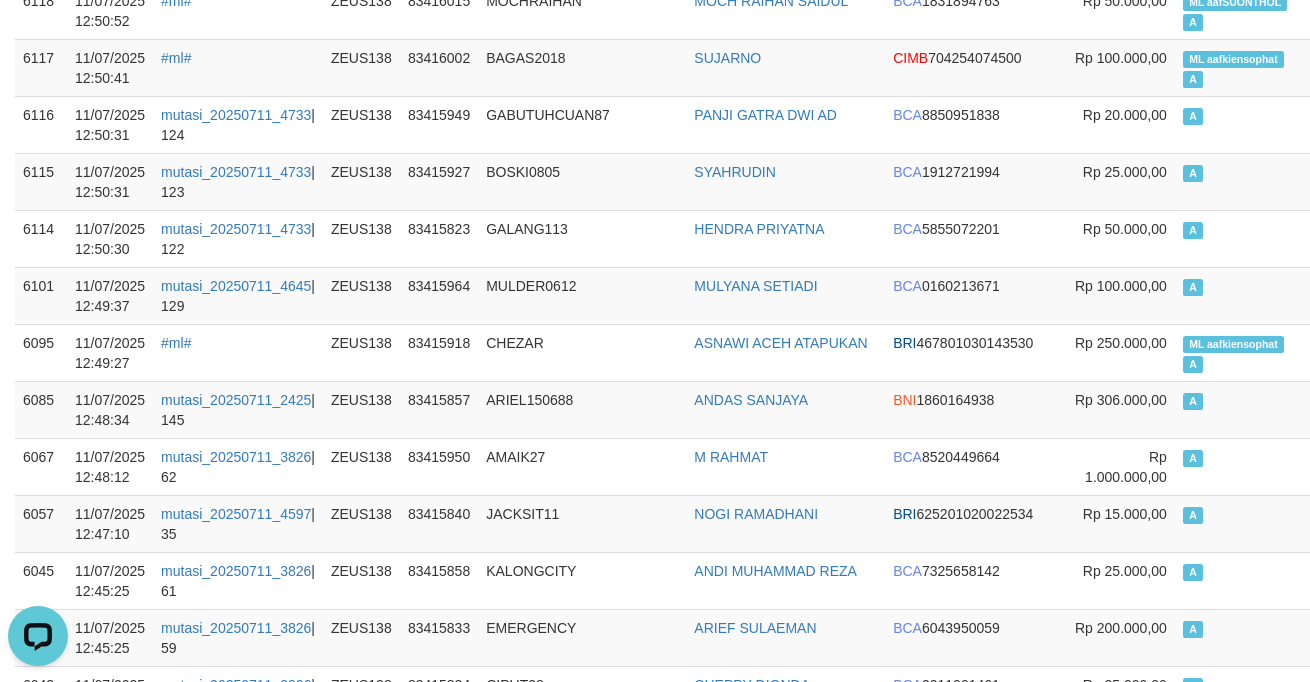 scroll, scrollTop: 0, scrollLeft: 0, axis: both 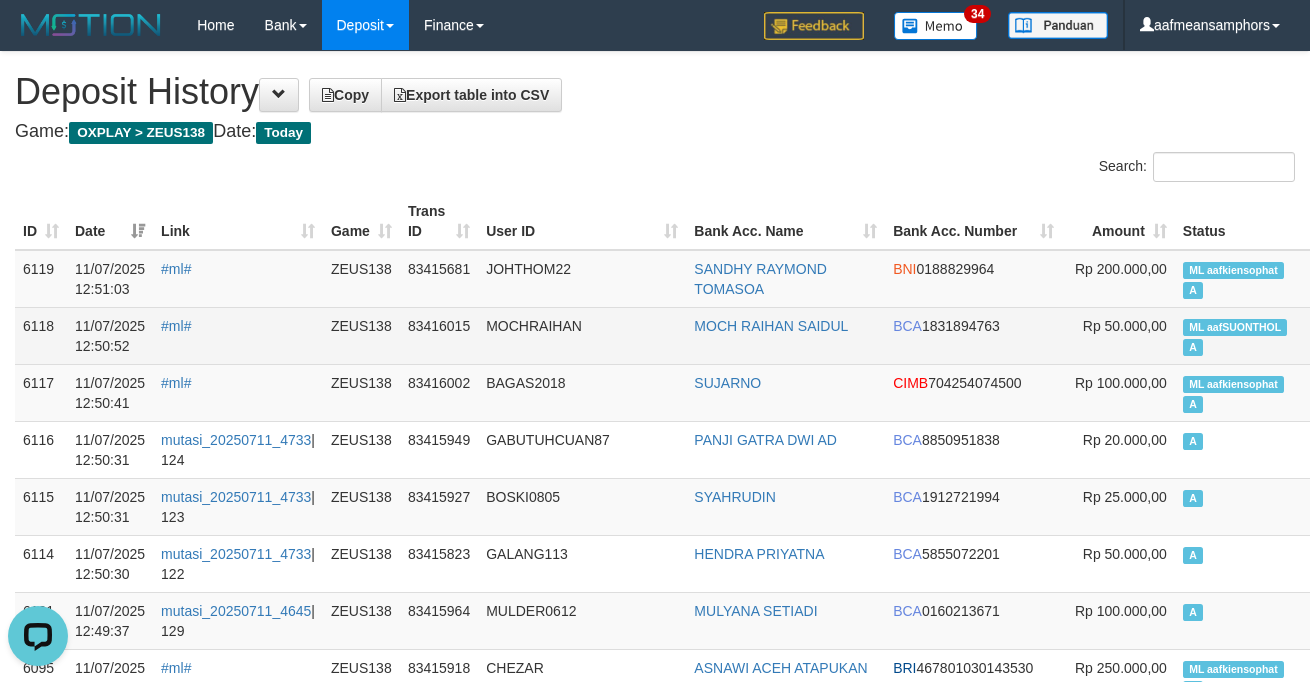 click on "6118 11/07/2025 12:50:52 #ml# ZEUS138 83416015 MOCHRAIHAN MOCH RAIHAN SAIDUL   BCA  1831894763 Rp 50.000,00 ML aafSUONTHOL   A   aafLOADBANKZEUS" at bounding box center [739, 335] 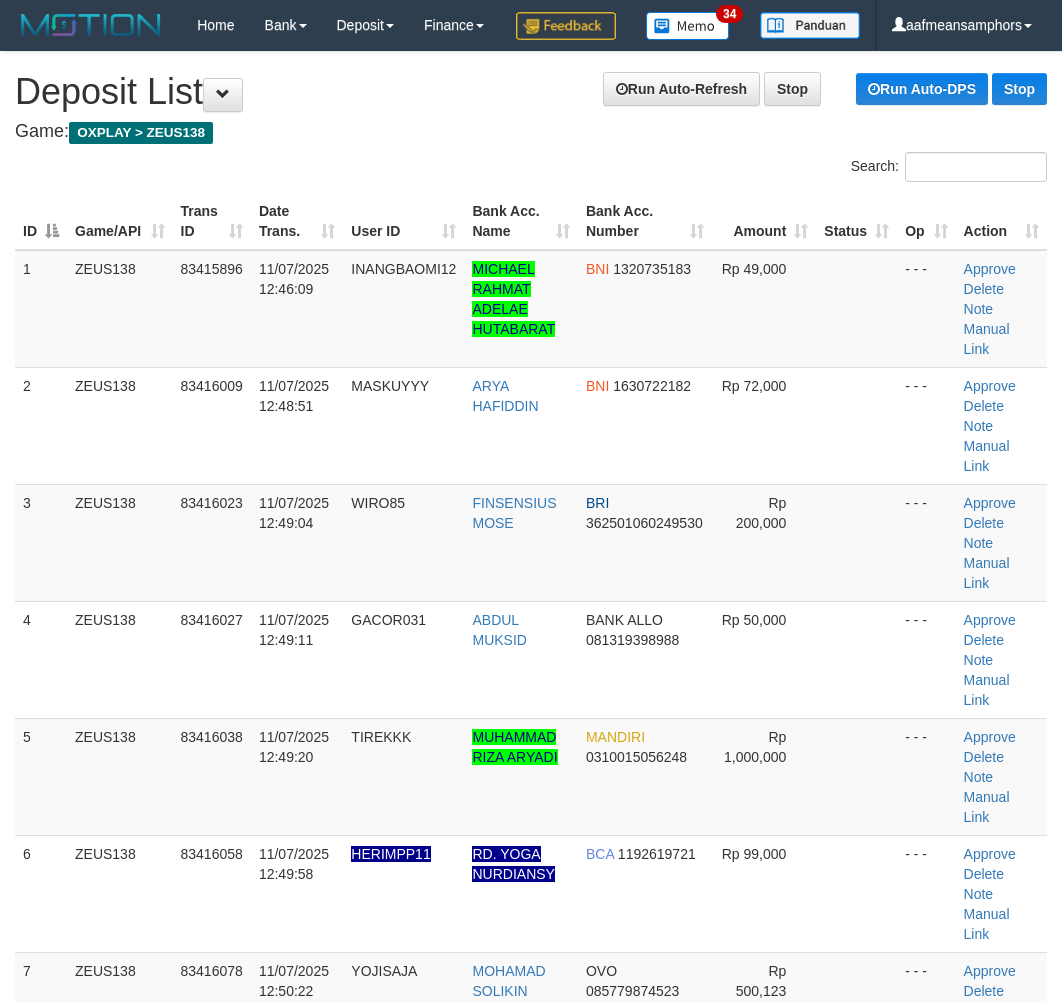 scroll, scrollTop: 0, scrollLeft: 0, axis: both 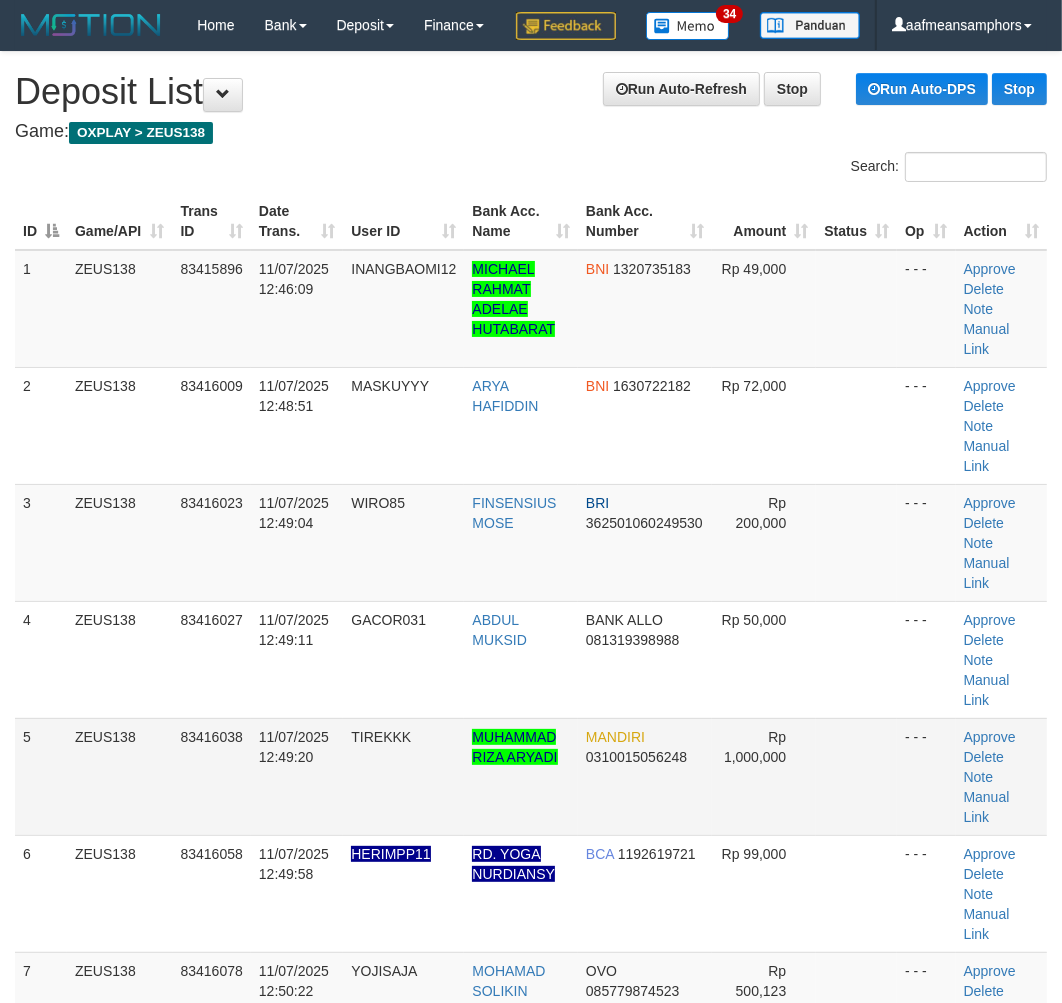 click on "5
ZEUS138
83416038
11/07/2025 12:49:20
TIREKKK
MUHAMMAD RIZA ARYADI
MANDIRI
0310015056248
Rp 1,000,000
- - -
Approve
Delete
Note
Manual Link" at bounding box center [531, 776] 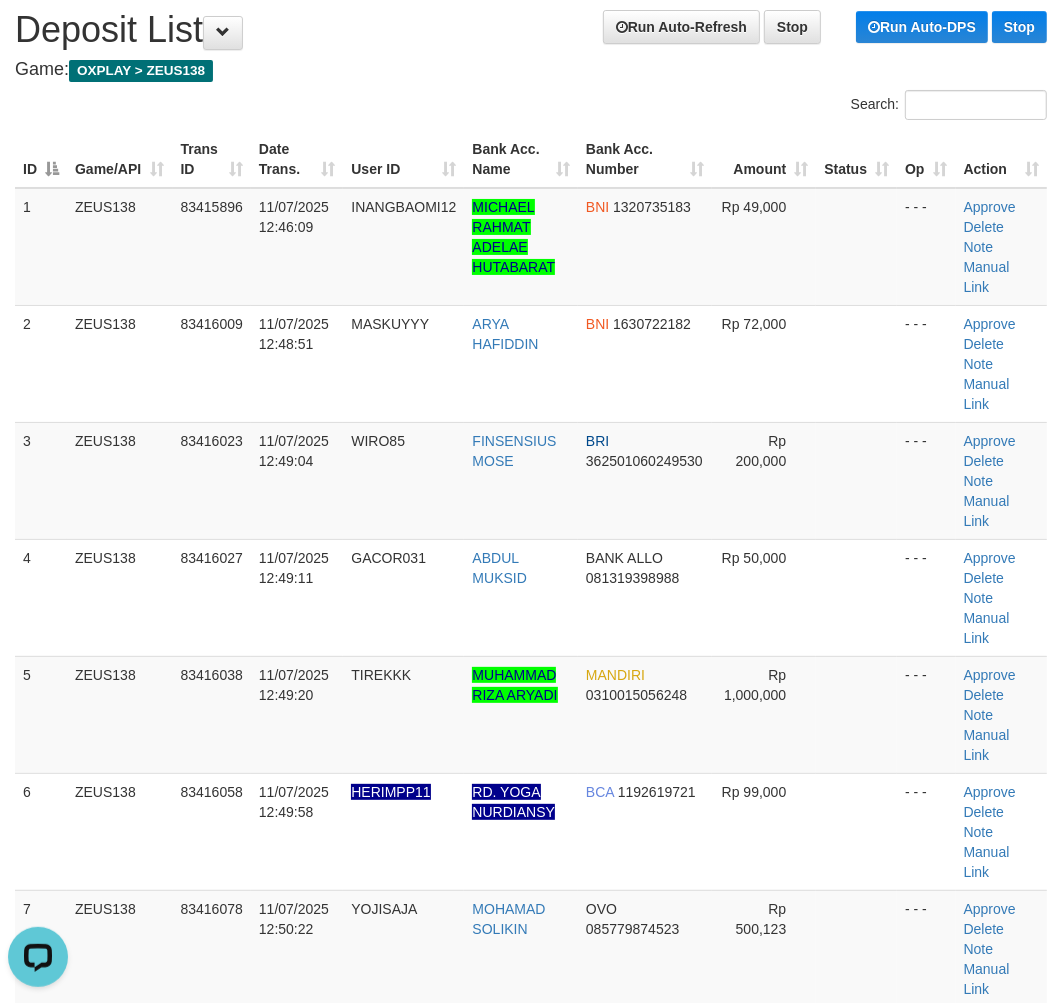 scroll, scrollTop: 0, scrollLeft: 0, axis: both 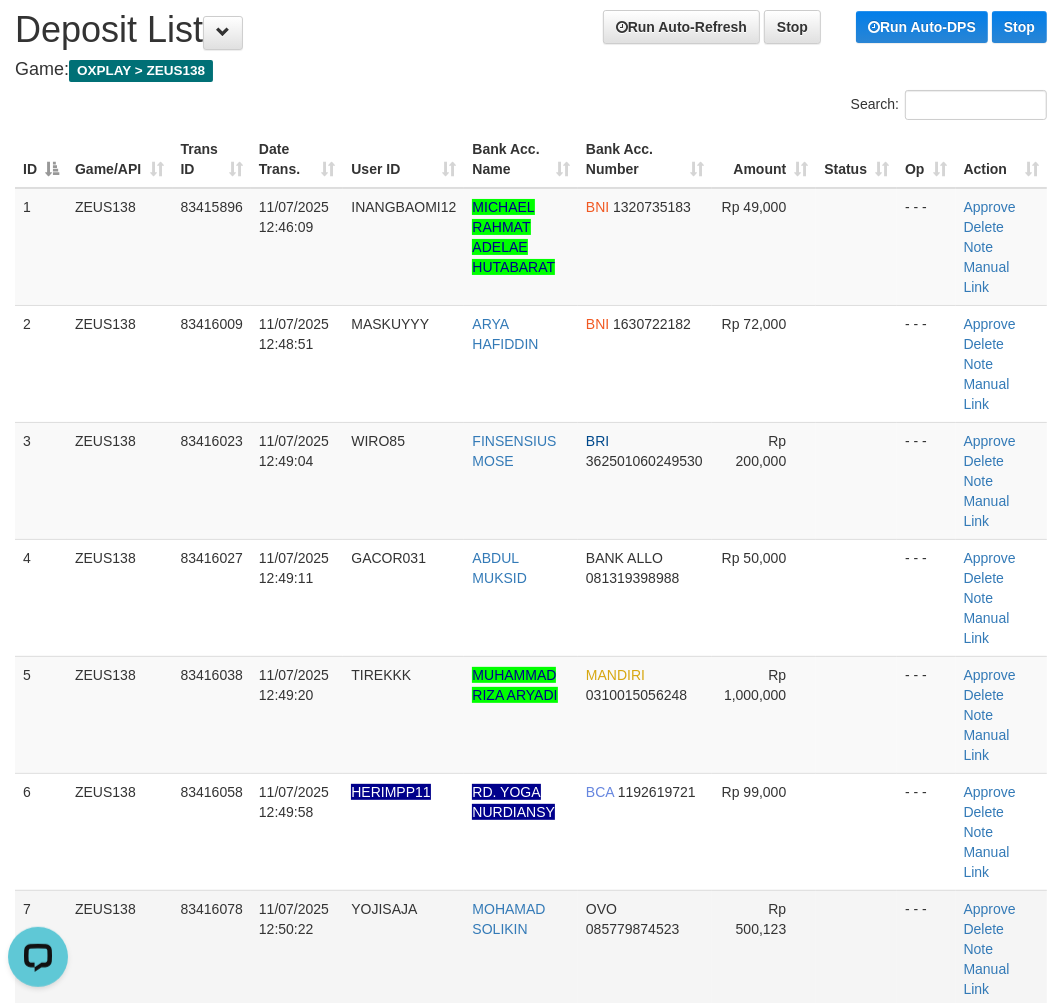 click on "7
ZEUS138
83416078
11/07/2025 12:50:22
YOJISAJA
MOHAMAD SOLIKIN
OVO
085779874523
Rp 500,123
- - -
Approve
Delete
Note
Manual Link" at bounding box center (531, 948) 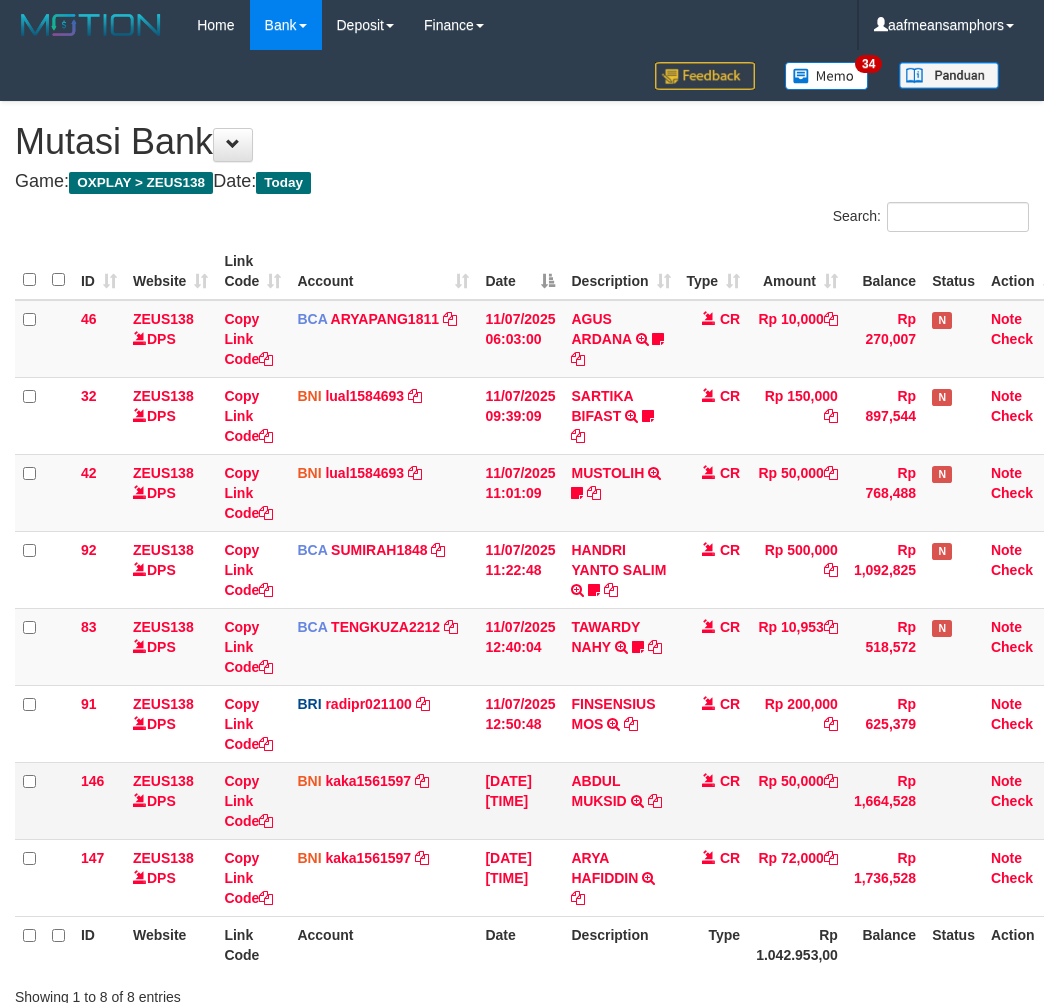 scroll, scrollTop: 0, scrollLeft: 0, axis: both 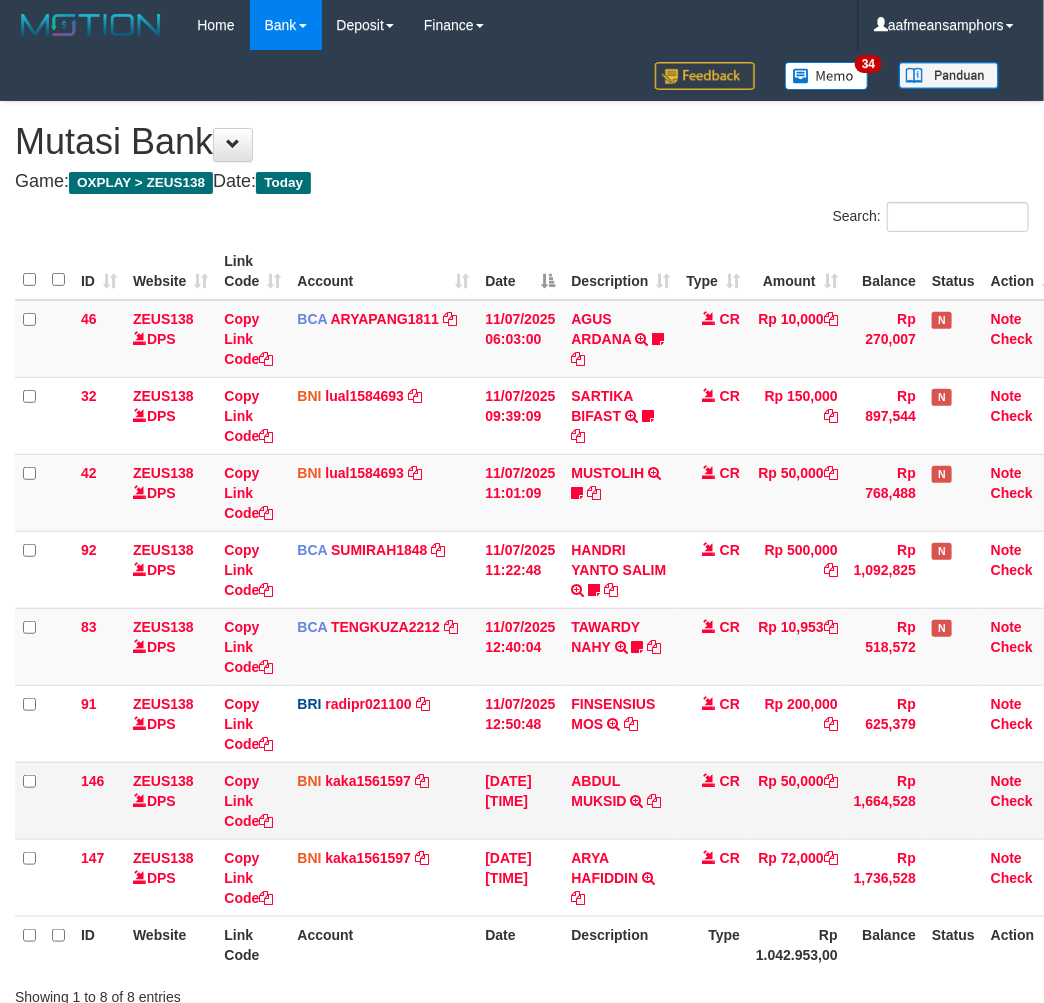 click on "CR" at bounding box center [714, 800] 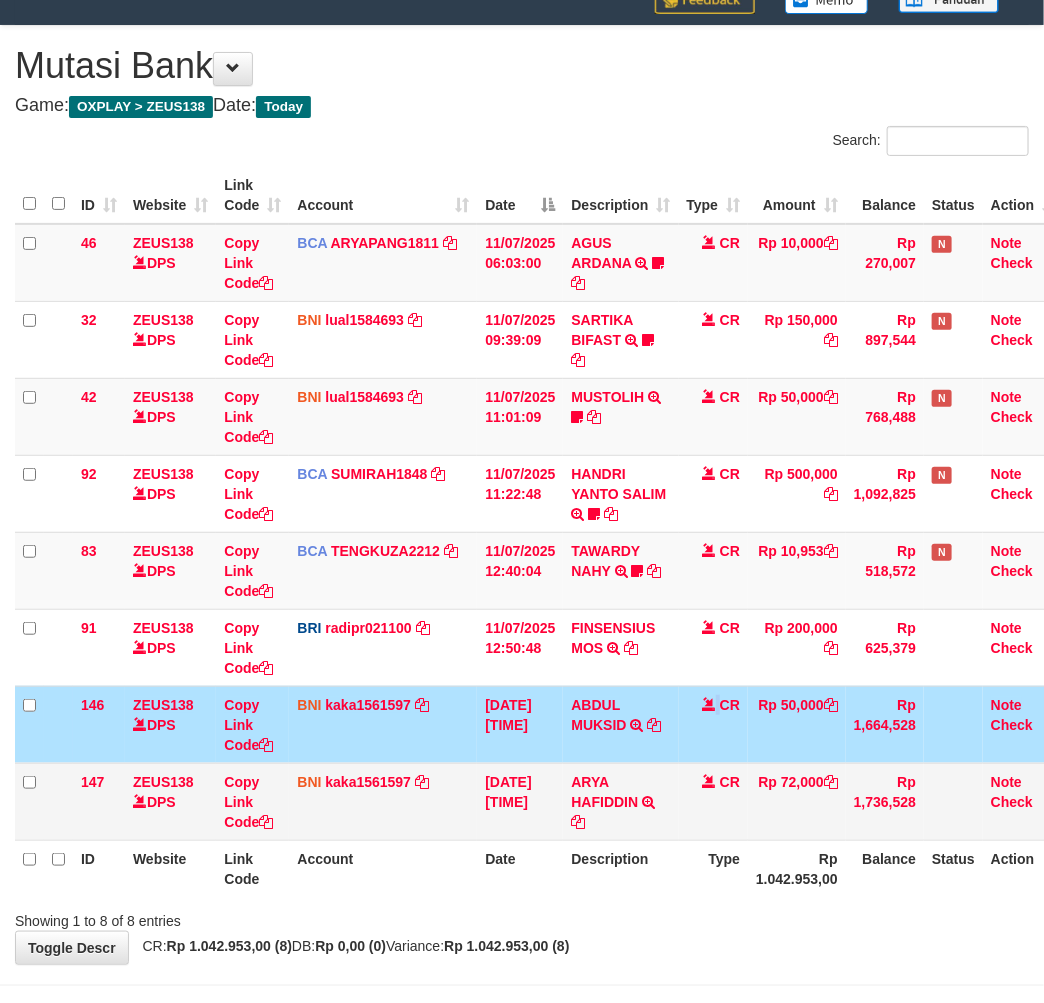 scroll, scrollTop: 147, scrollLeft: 0, axis: vertical 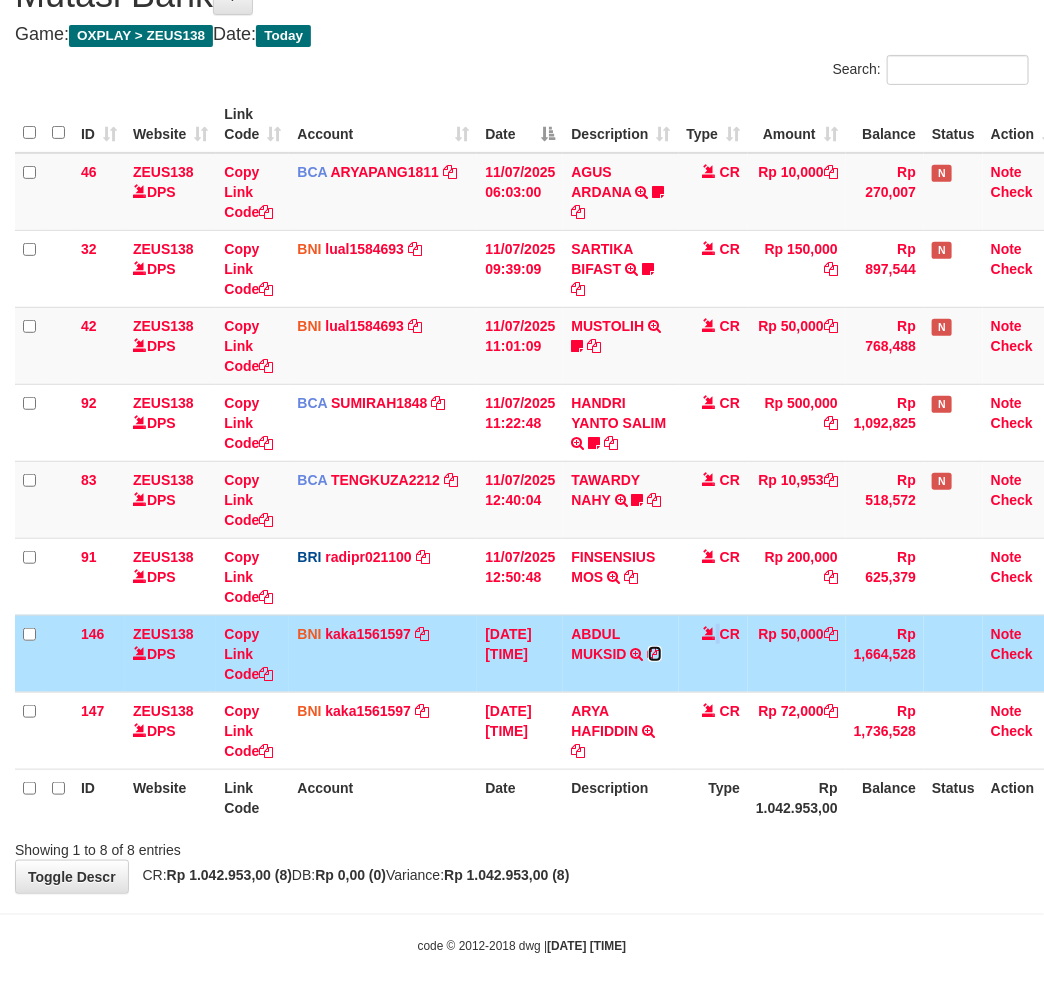 click at bounding box center [655, 654] 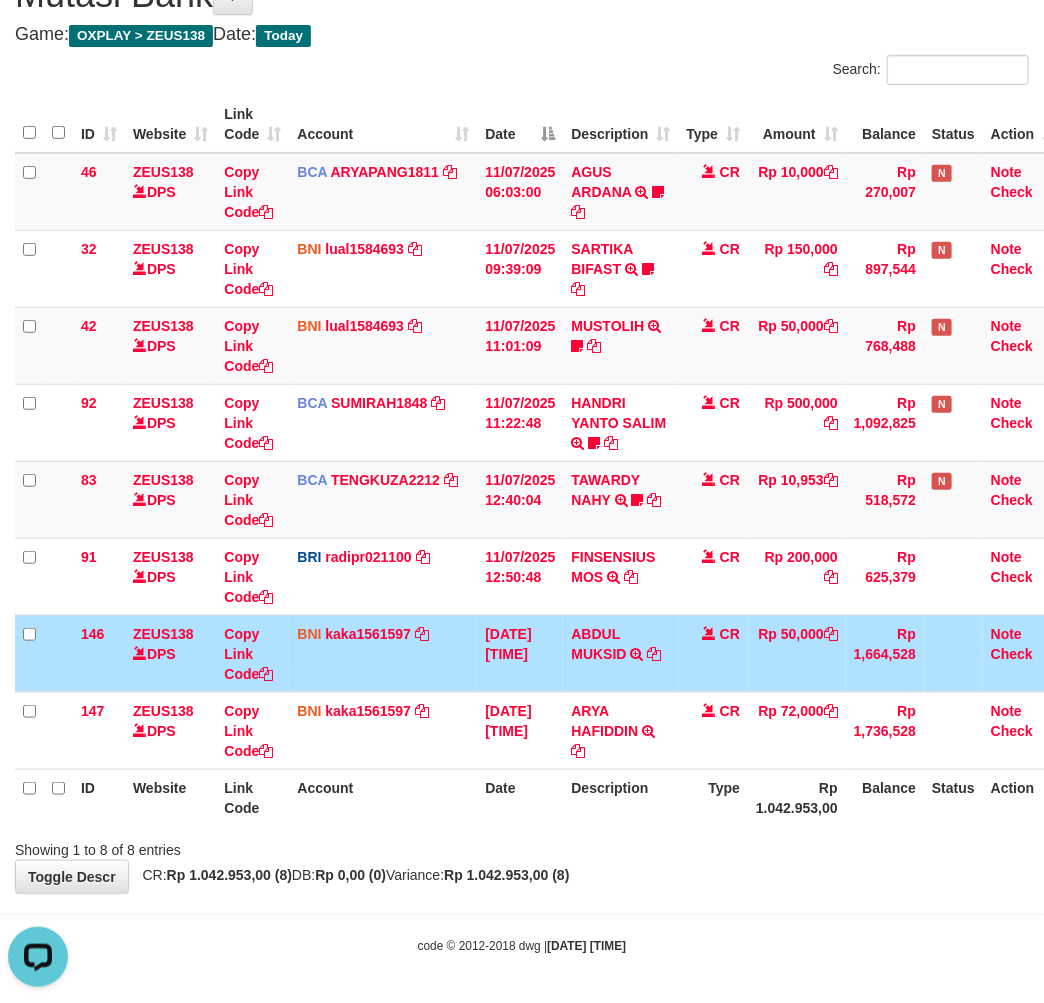 scroll, scrollTop: 0, scrollLeft: 0, axis: both 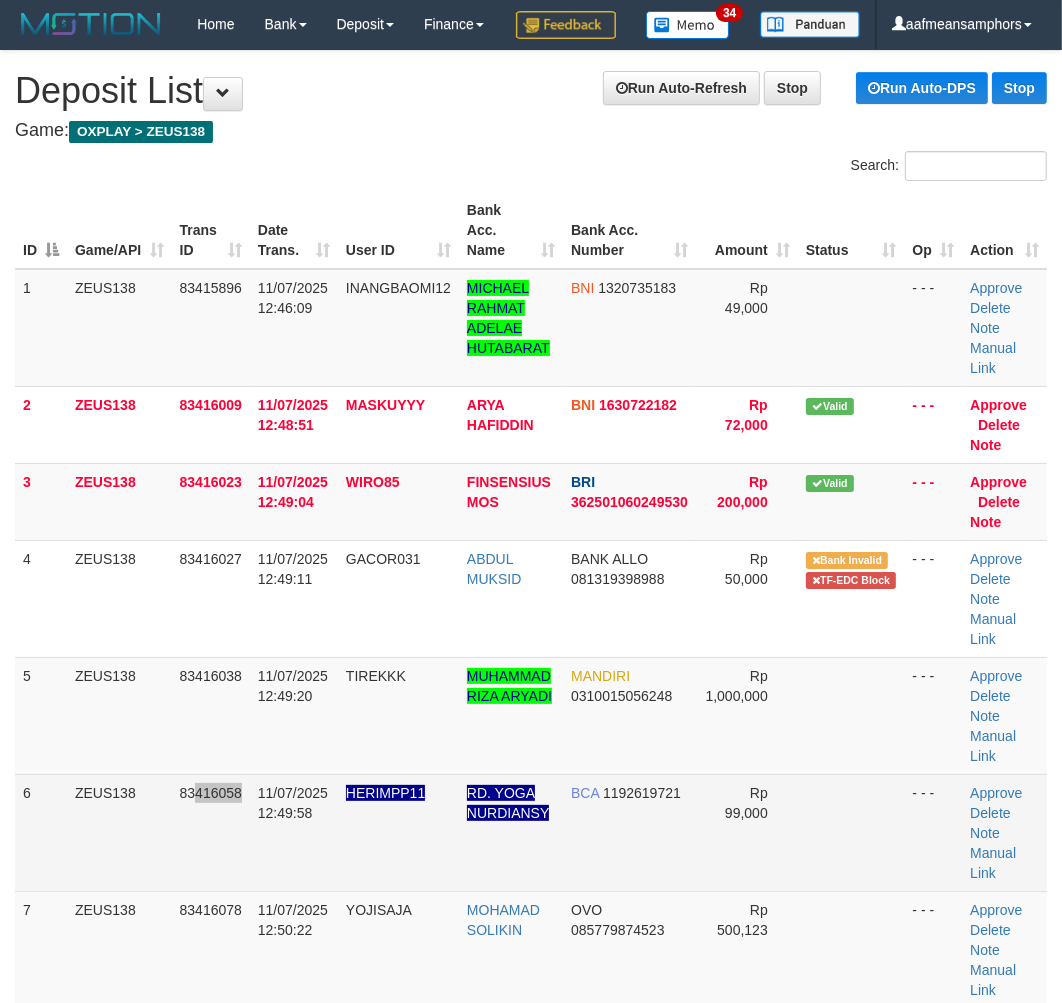 click on "83416058" at bounding box center [211, 832] 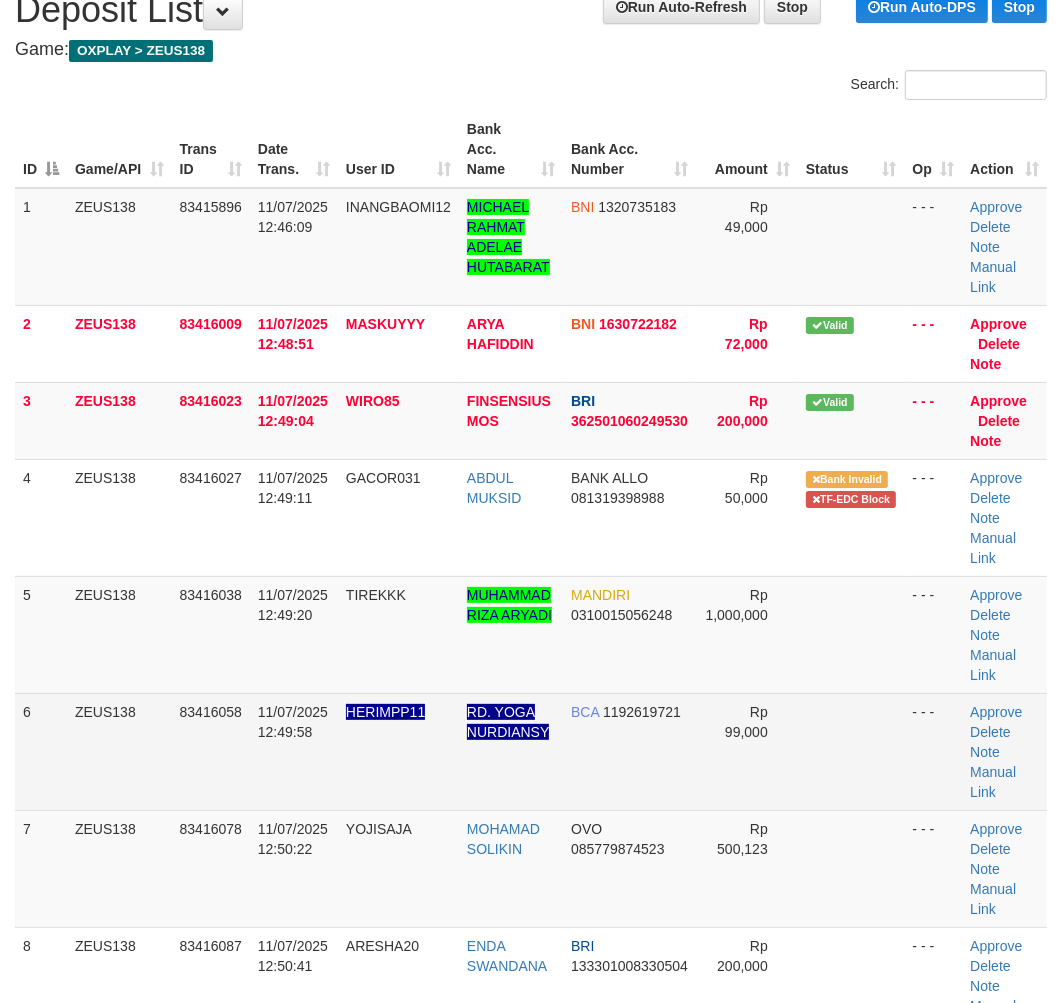 scroll, scrollTop: 152, scrollLeft: 0, axis: vertical 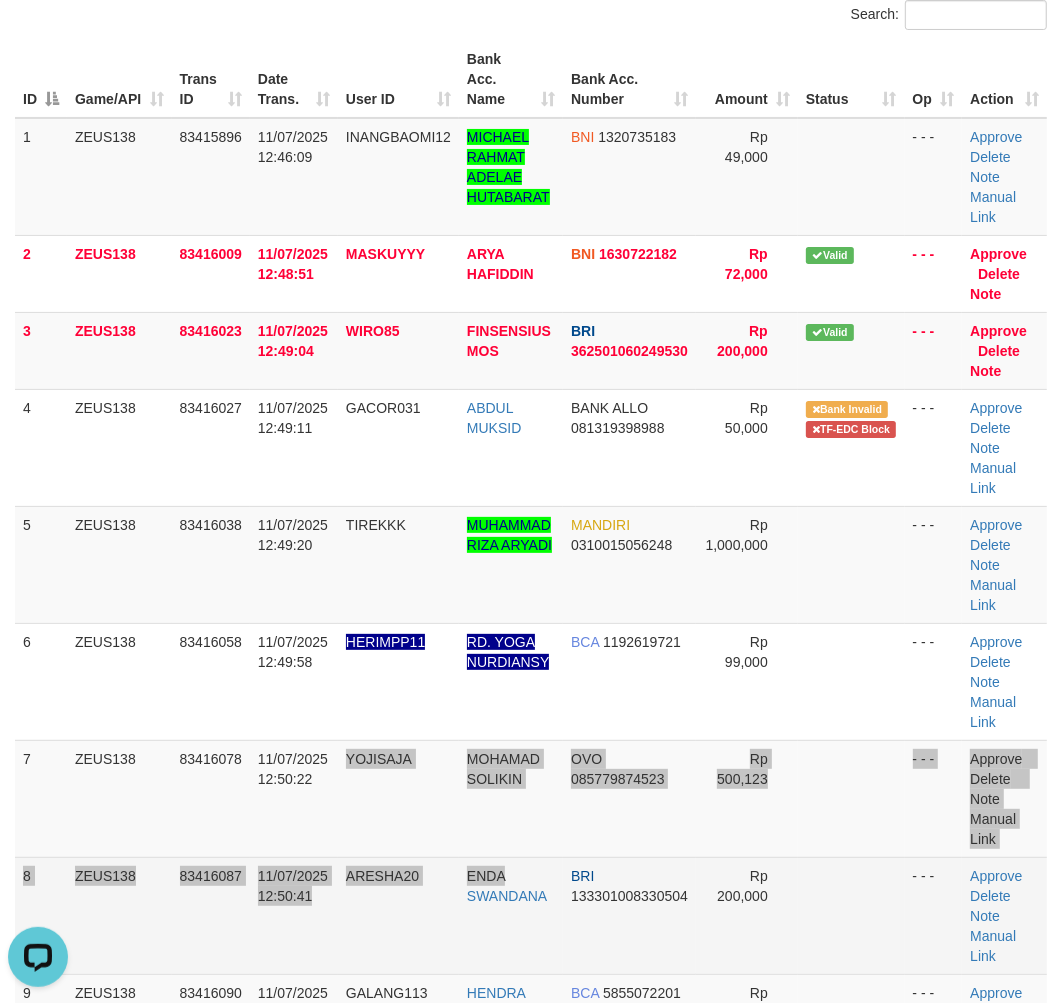 click on "1
ZEUS138
83415896
11/07/2025 12:46:09
INANGBAOMI12
MICHAEL RAHMAT ADELAE HUTABARAT
BNI
1320735183
Rp 49,000
- - -
Approve
Delete
Note
Manual Link
2
ZEUS138
83416009
11/07/2025 12:48:51
MASKUYYY
ARYA HAFIDDIN
BNI
1630722182
Rp 72,000
Valid" at bounding box center [531, 722] 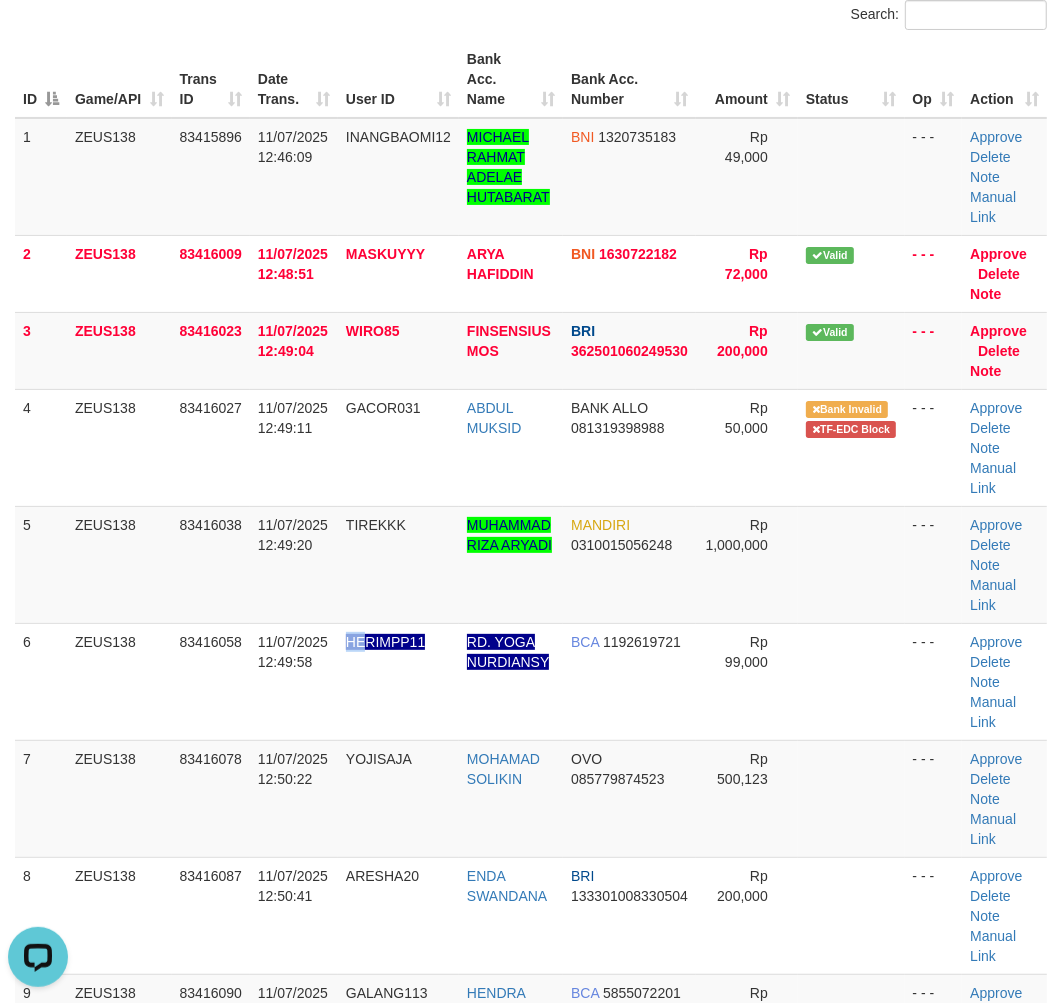 drag, startPoint x: 364, startPoint y: 744, endPoint x: 4, endPoint y: 770, distance: 360.93765 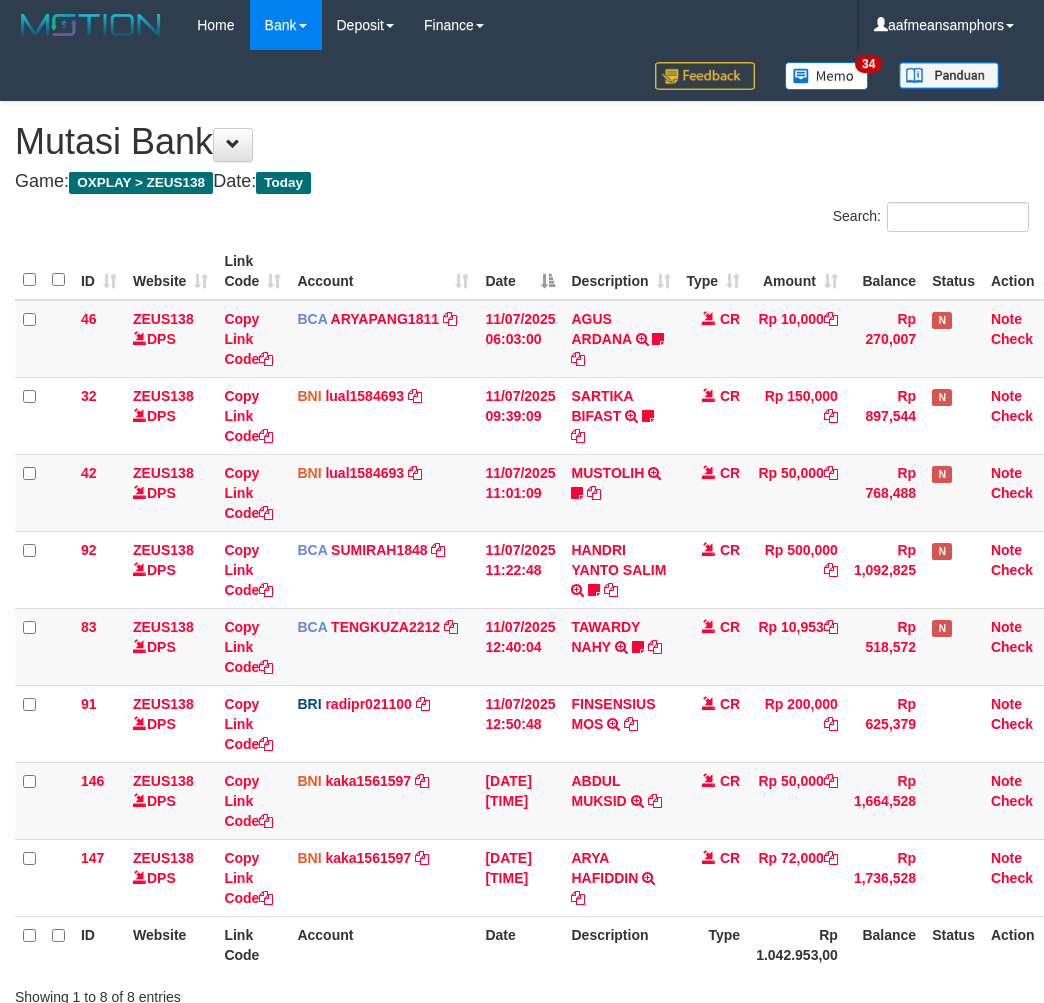 scroll, scrollTop: 147, scrollLeft: 0, axis: vertical 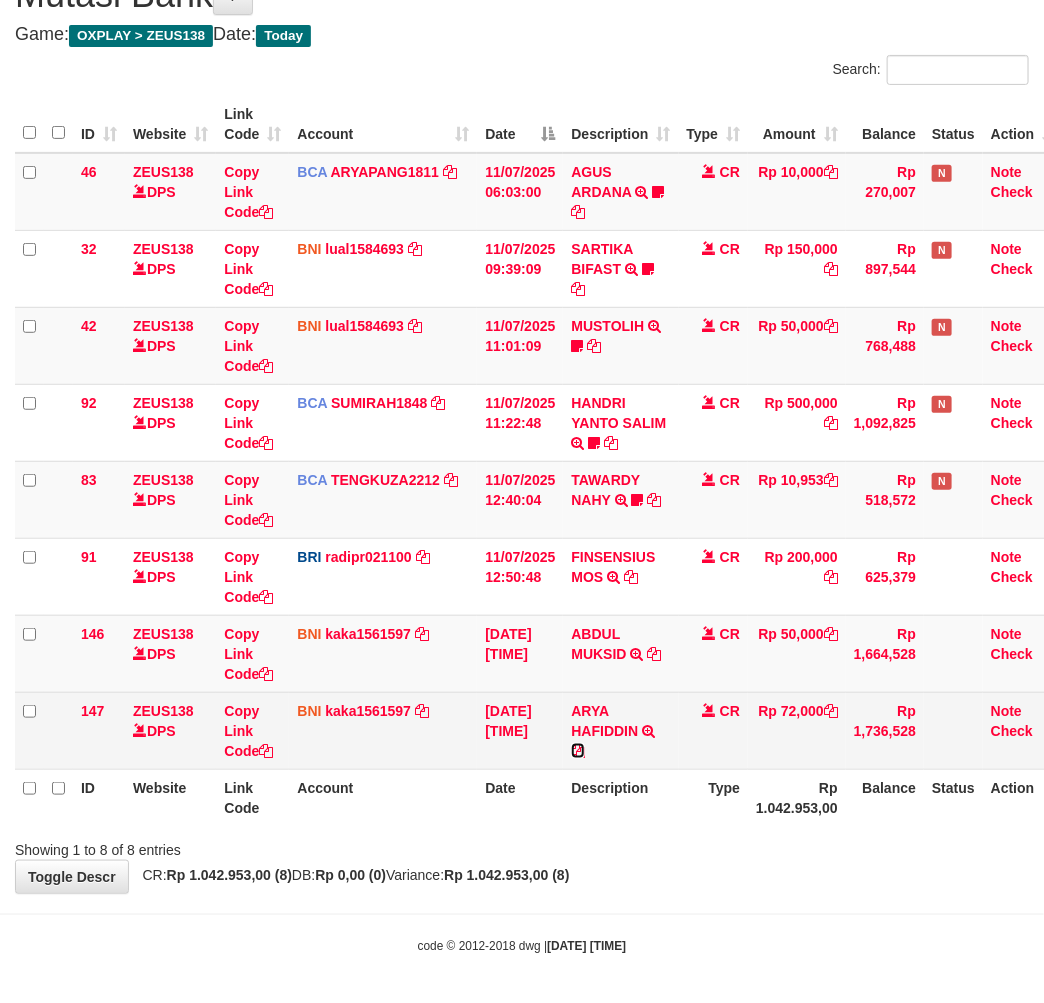 click at bounding box center (578, 751) 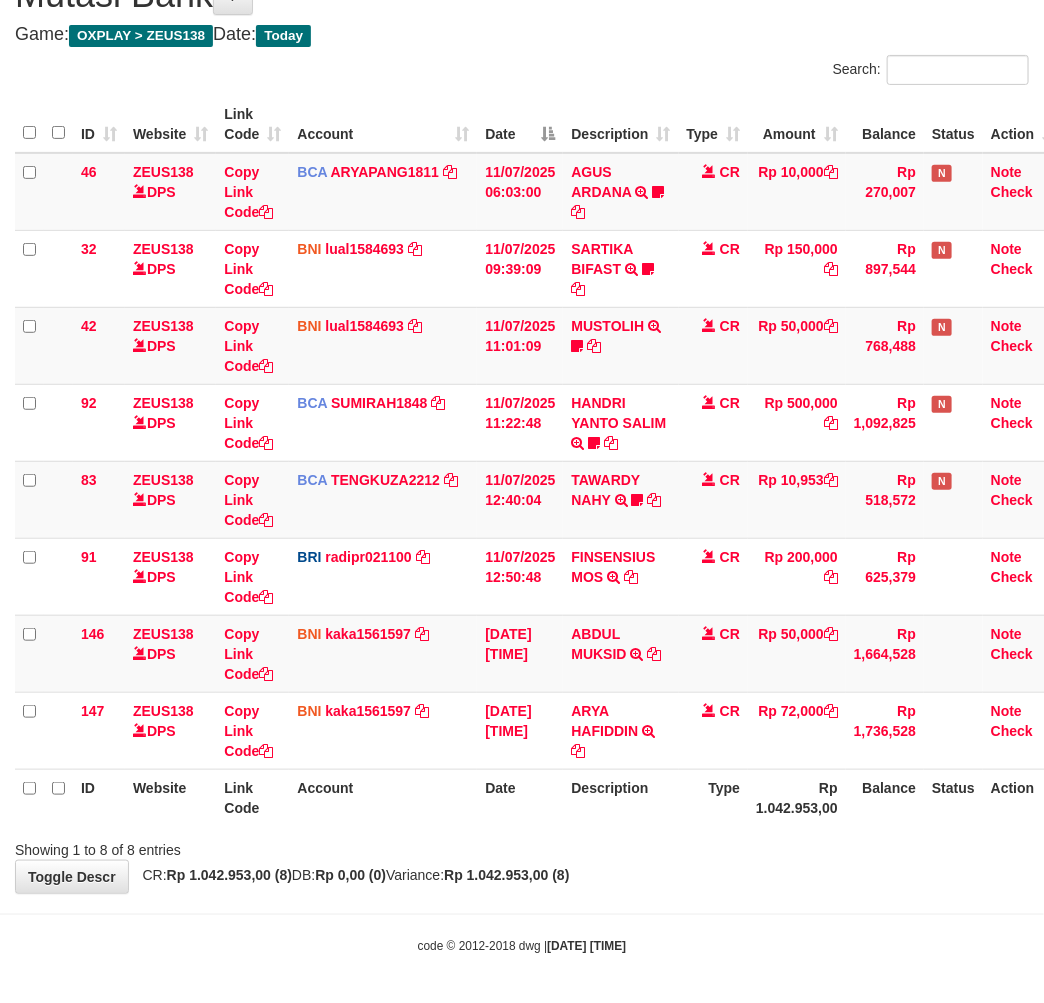 click on "**********" at bounding box center [522, 424] 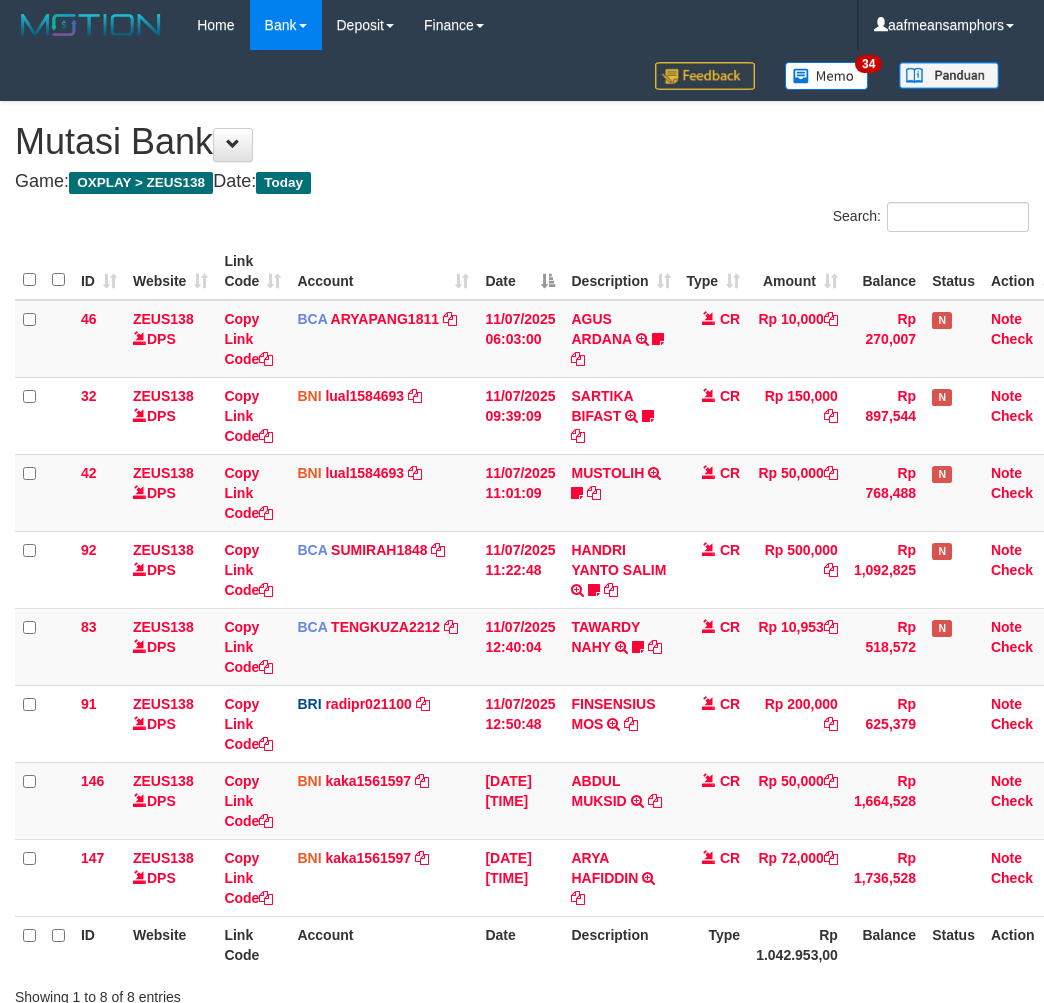 scroll, scrollTop: 147, scrollLeft: 0, axis: vertical 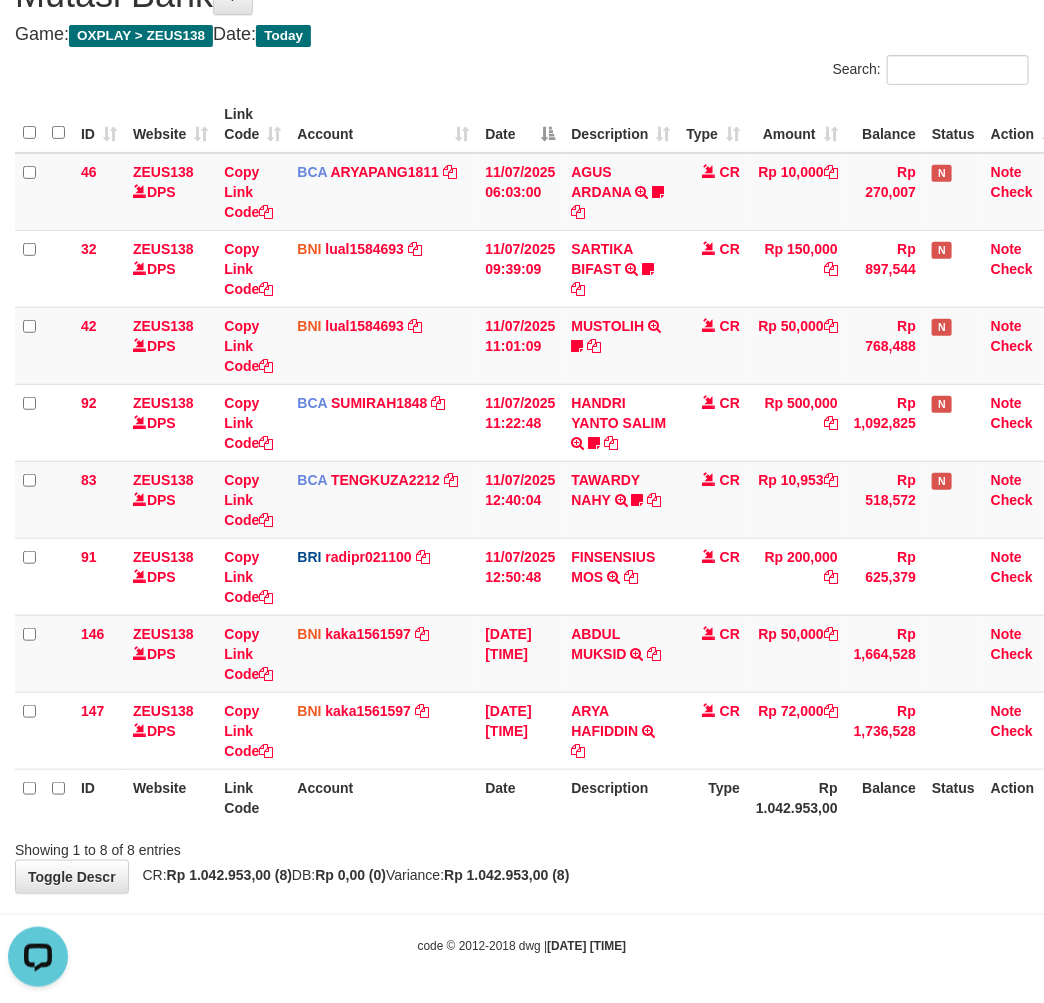 click on "Toggle navigation
Home
Bank
Account List
Load
By Website
Group
[OXPLAY]													ZEUS138
By Load Group (DPS)" at bounding box center [522, 429] 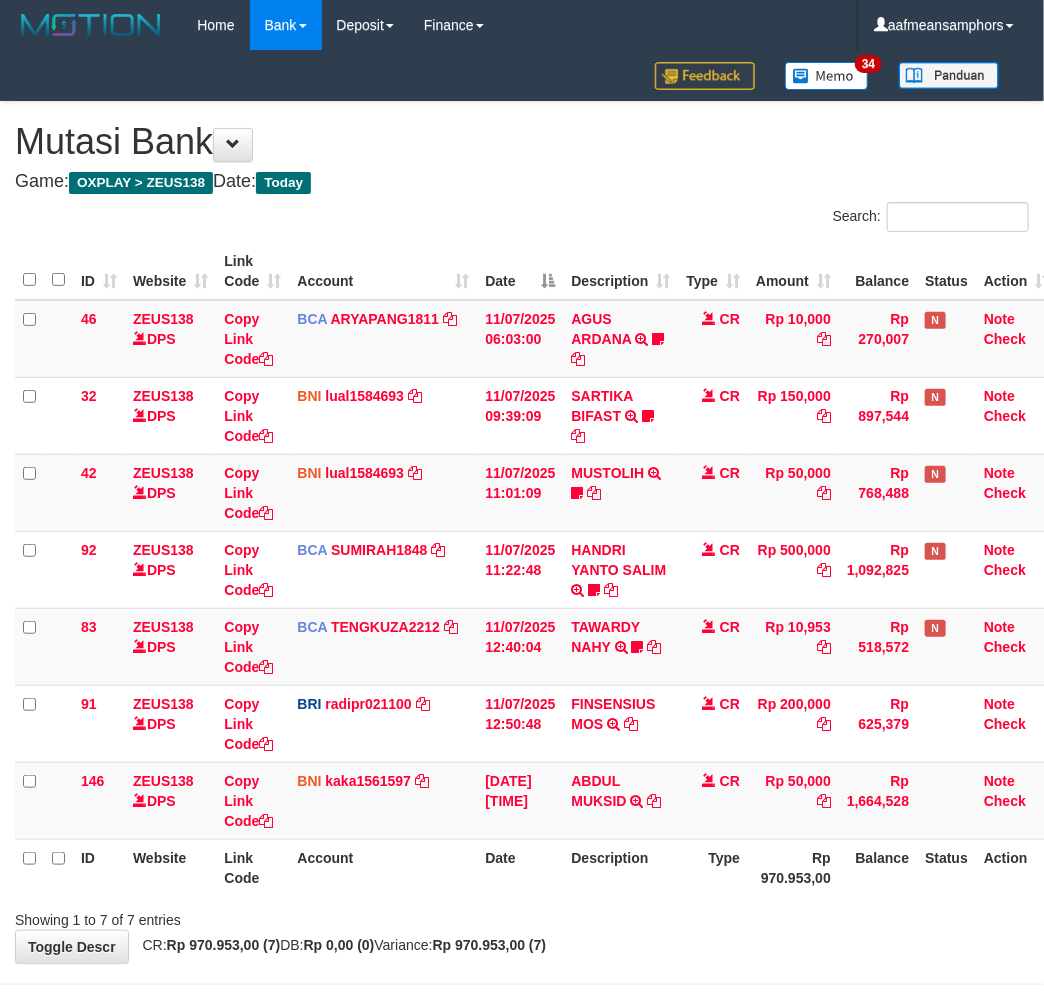 scroll, scrollTop: 71, scrollLeft: 0, axis: vertical 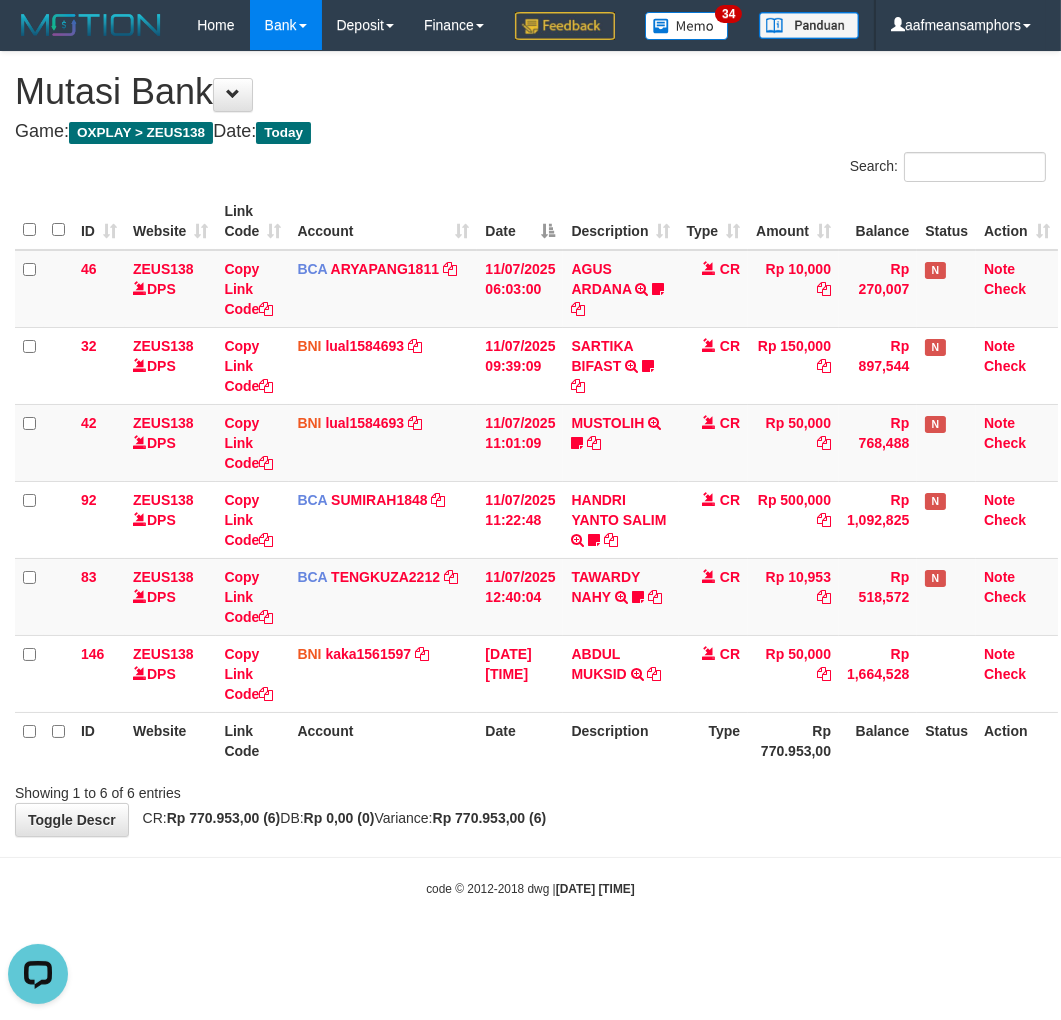 click on "code © [YEAR]-[YEAR] dwg |  [DATE] [TIME]" at bounding box center [530, 888] 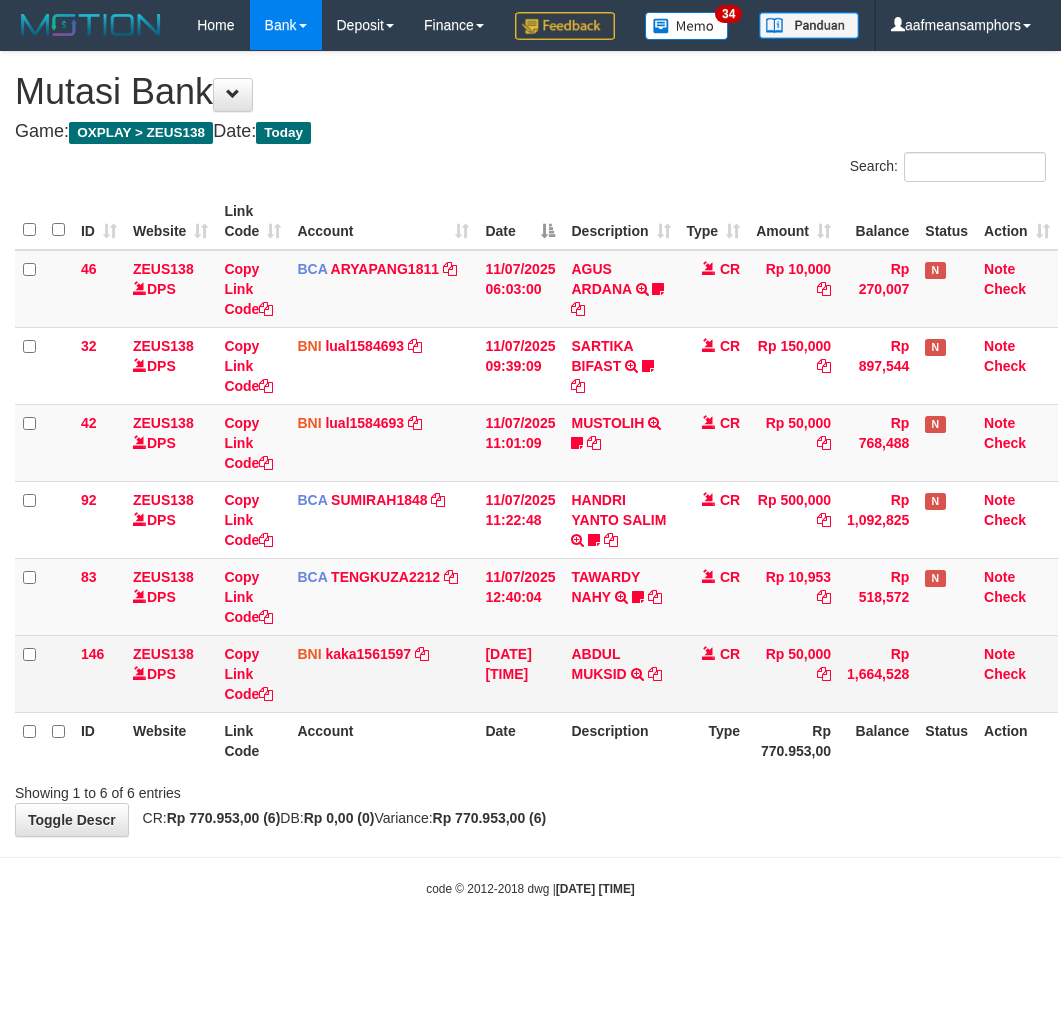 scroll, scrollTop: 0, scrollLeft: 0, axis: both 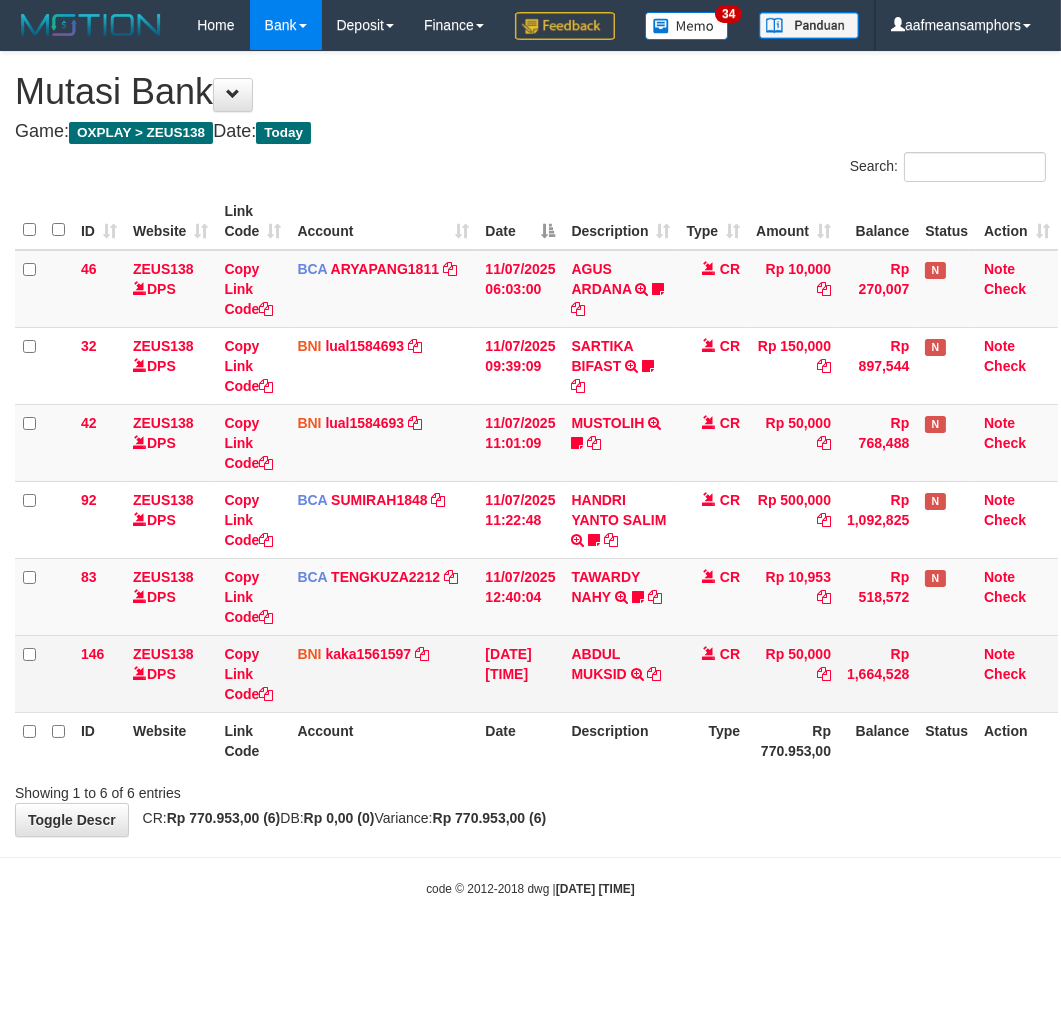 click on "146
ZEUS138    DPS
Copy Link Code
BNI
kaka1561597
DPS
KARMILA
mutasi_20250711_2425 | 146
mutasi_20250711_2425 | 146
[DATE] [TIME]
[FIRST] [LAST]         TRF/PAY/TOP-UP ECHANNEL [FIRST] [LAST]
CR
Rp 50,000
Rp 1,664,528
Note
Check" at bounding box center (536, 673) 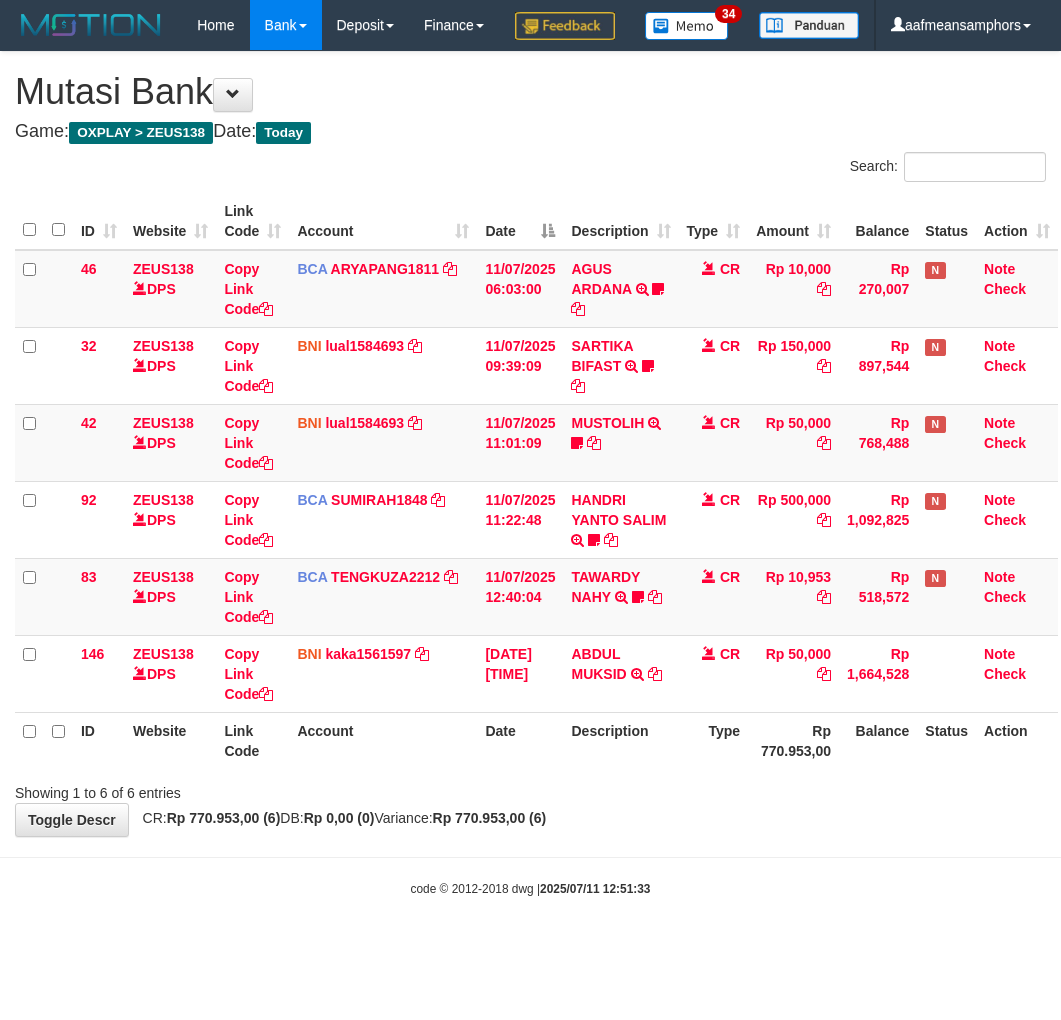 scroll, scrollTop: 0, scrollLeft: 0, axis: both 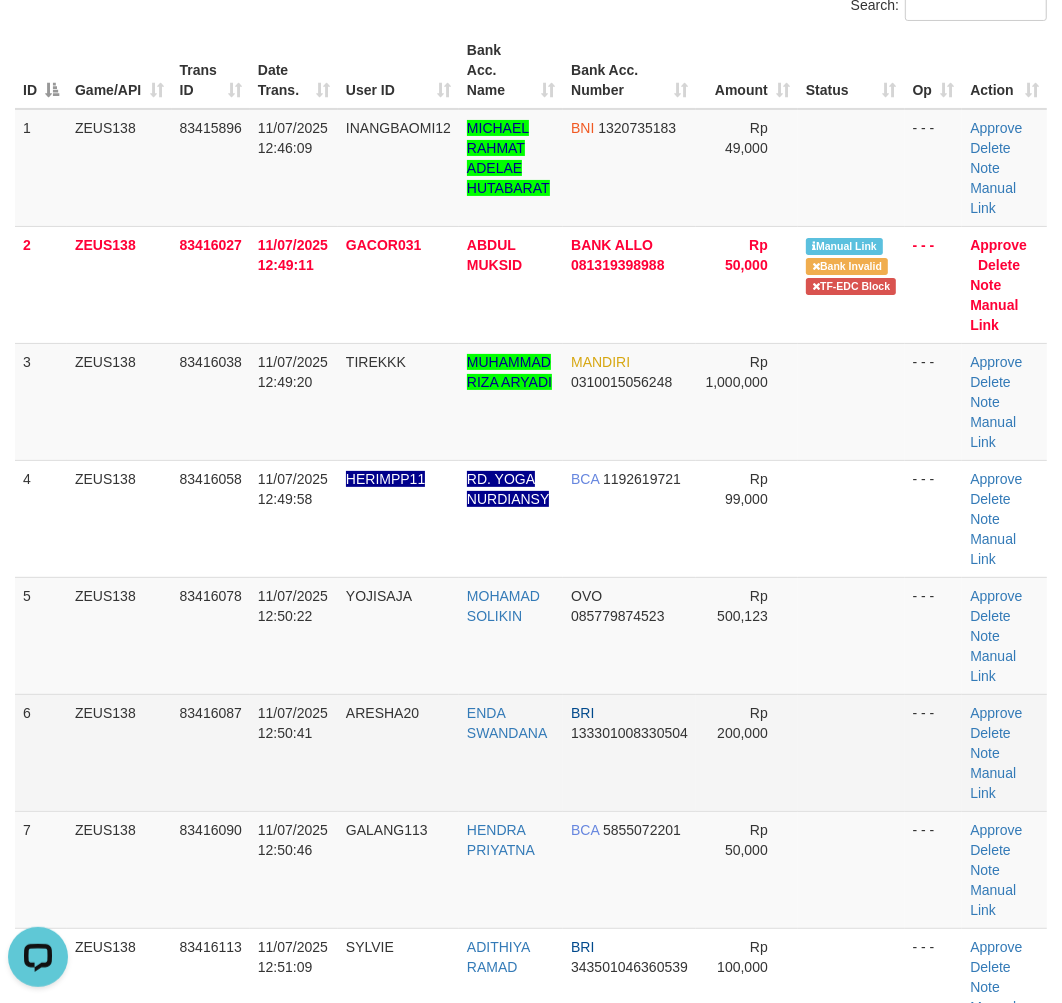drag, startPoint x: 408, startPoint y: 846, endPoint x: 22, endPoint y: 795, distance: 389.35458 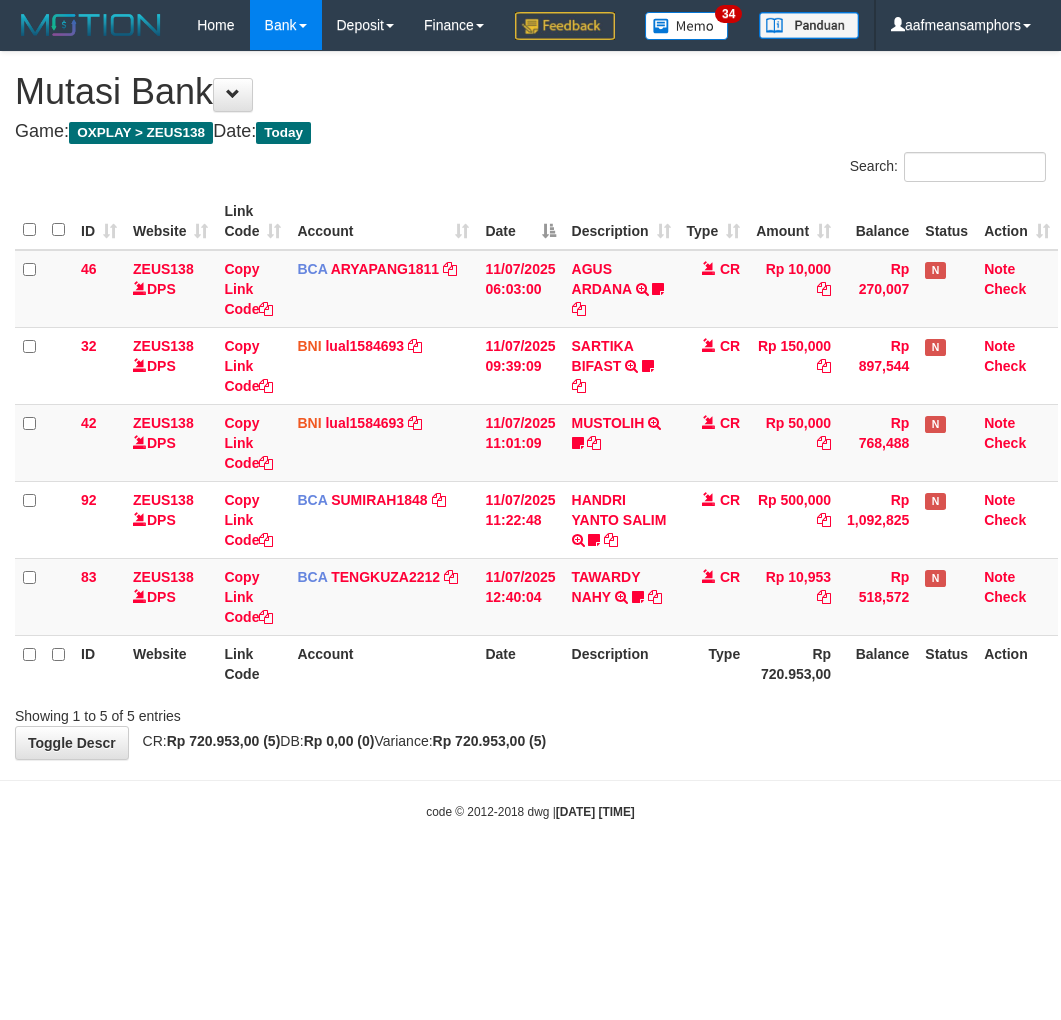 scroll, scrollTop: 0, scrollLeft: 0, axis: both 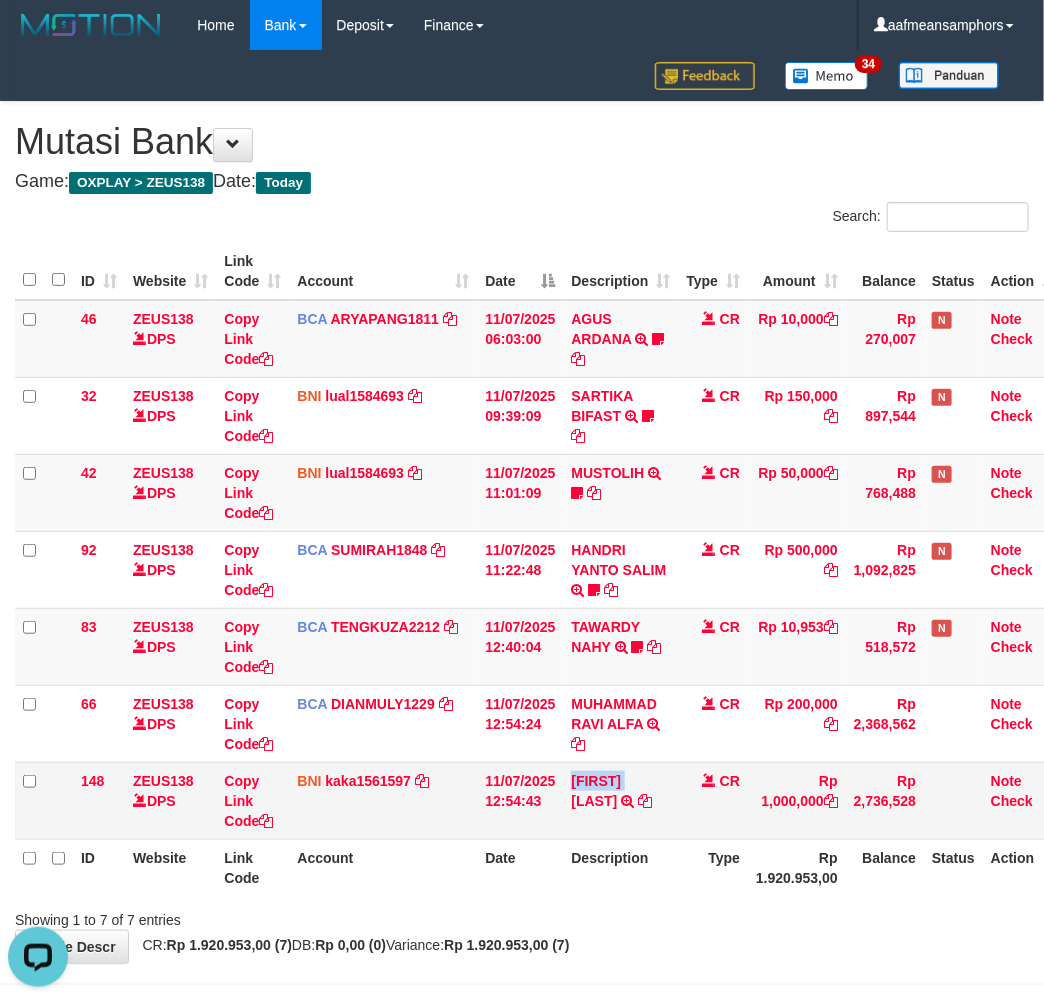 copy on "MUHAMMAD" 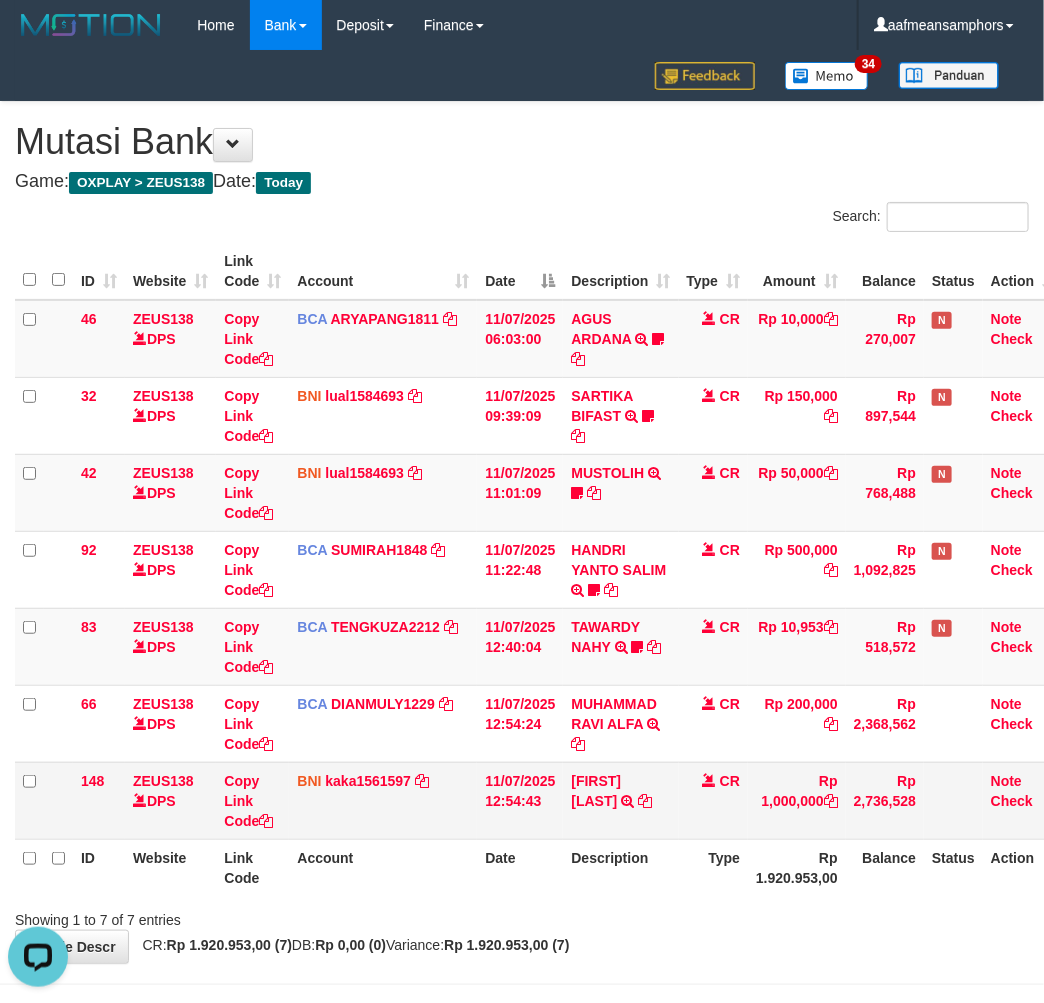 click on "Rp 1,000,000" at bounding box center (797, 800) 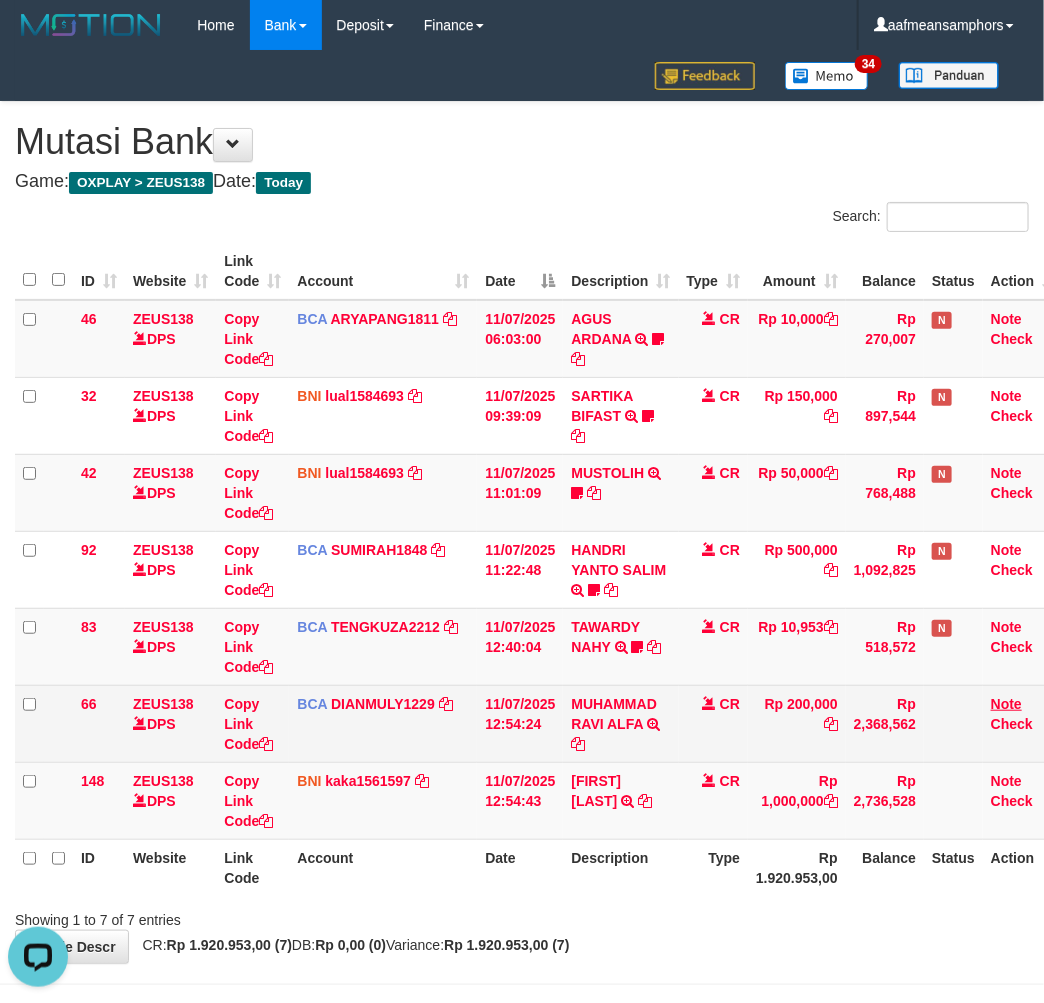 drag, startPoint x: 732, startPoint y: 768, endPoint x: 1016, endPoint y: 707, distance: 290.4772 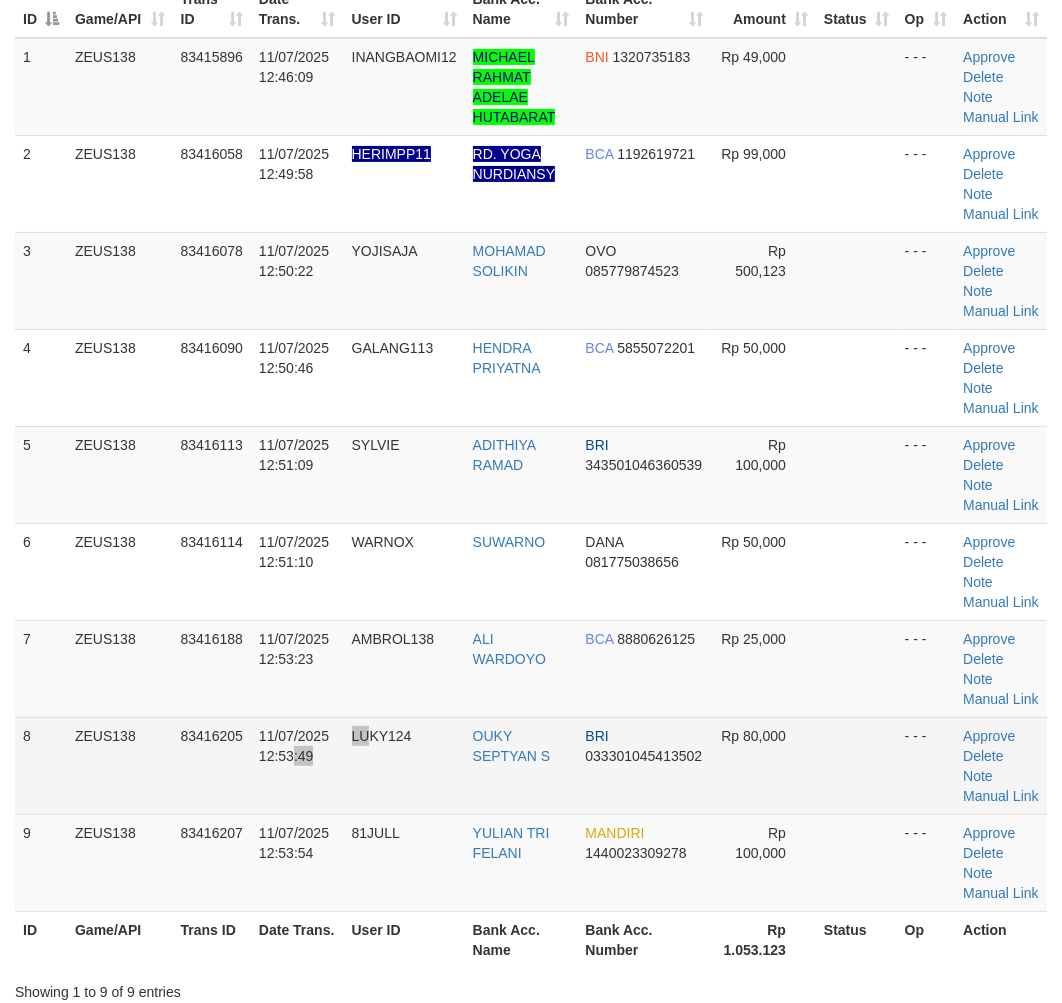 click on "8
ZEUS138
83416205
11/07/2025 12:53:49
LUKY124
OUKY SEPTYAN S
BRI
033301045413502
Rp 80,000
- - -
Approve
Delete
Note
Manual Link" at bounding box center (531, 765) 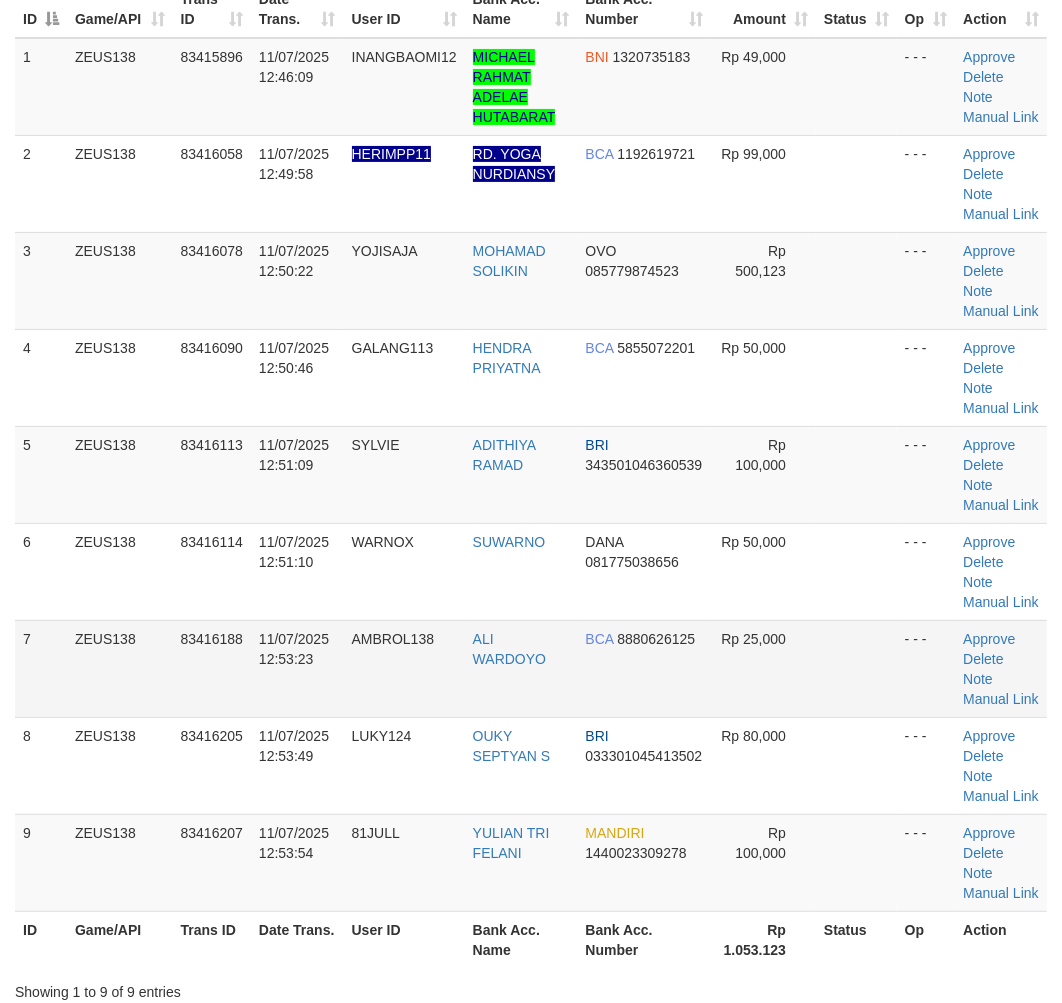 scroll, scrollTop: 1034, scrollLeft: 0, axis: vertical 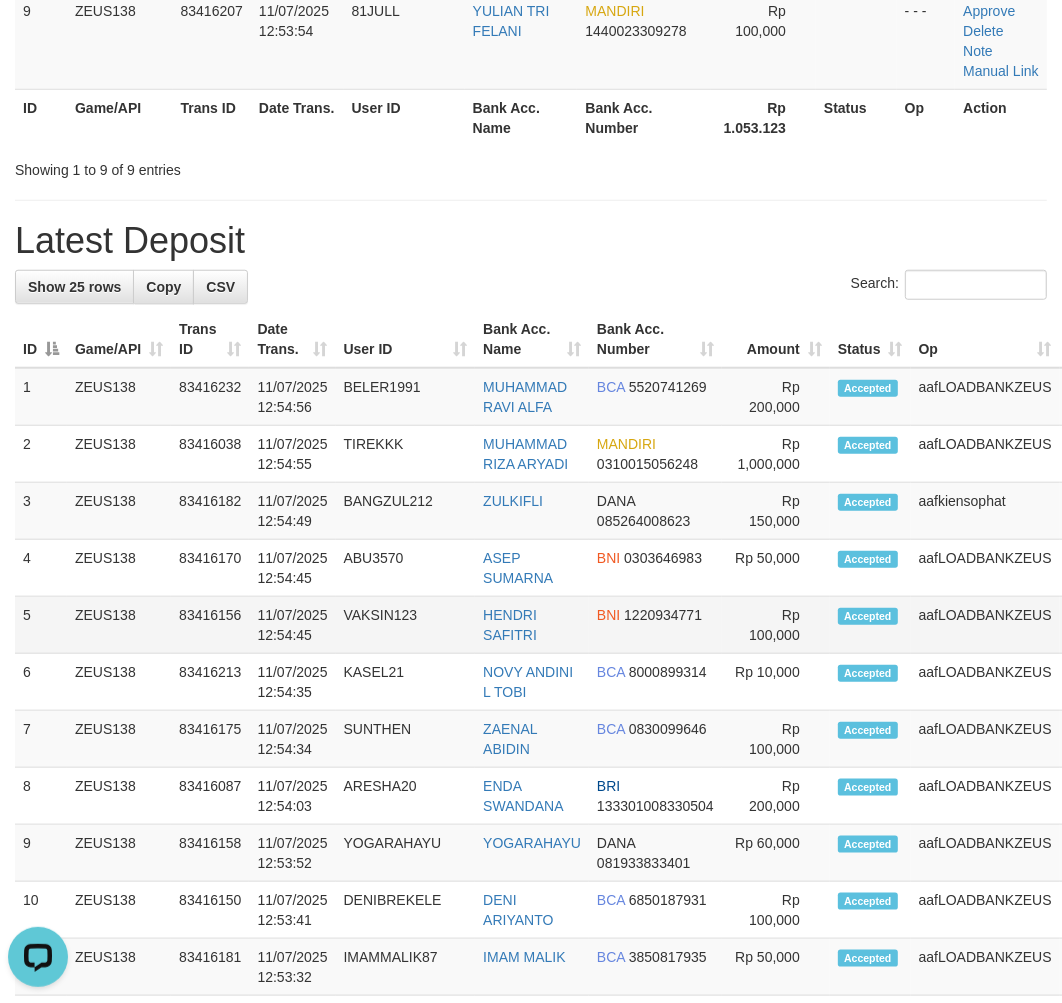 drag, startPoint x: 392, startPoint y: 702, endPoint x: 296, endPoint y: 670, distance: 101.19289 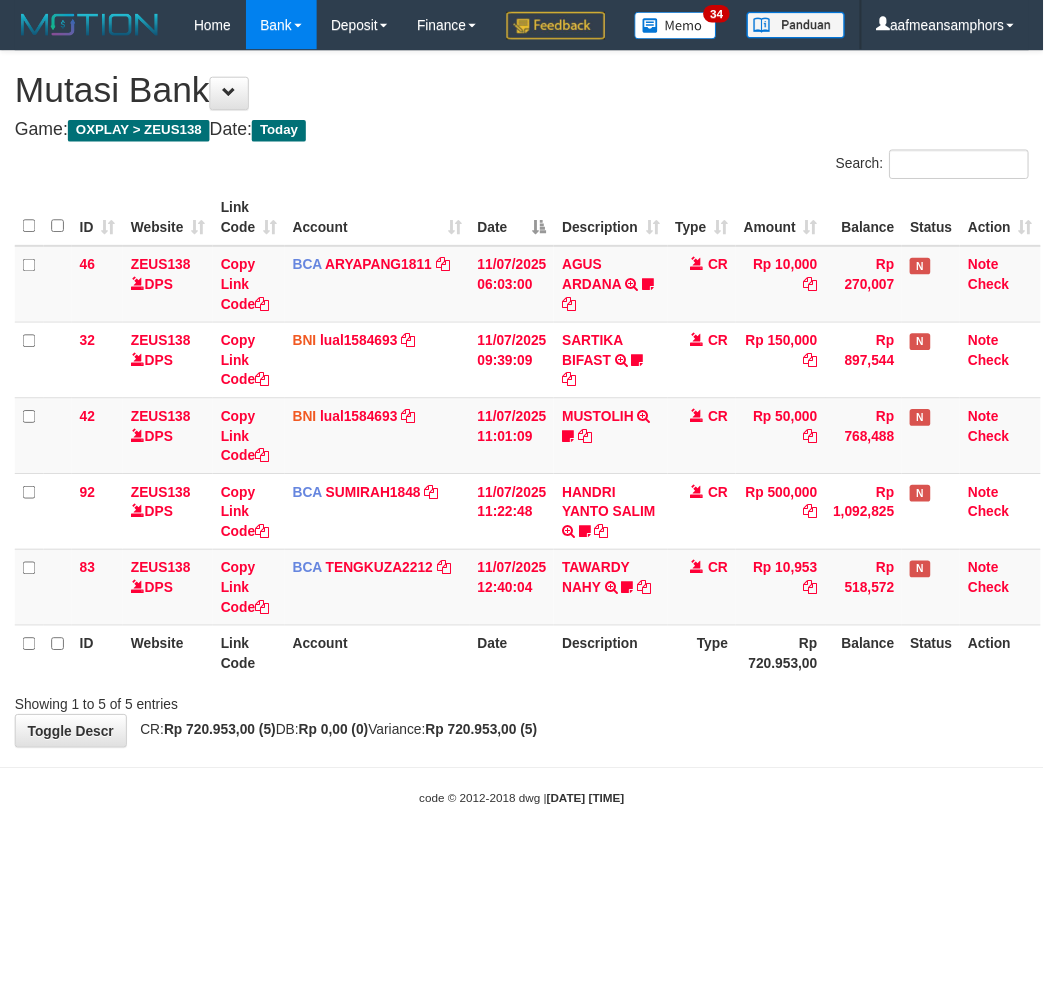 scroll, scrollTop: 0, scrollLeft: 0, axis: both 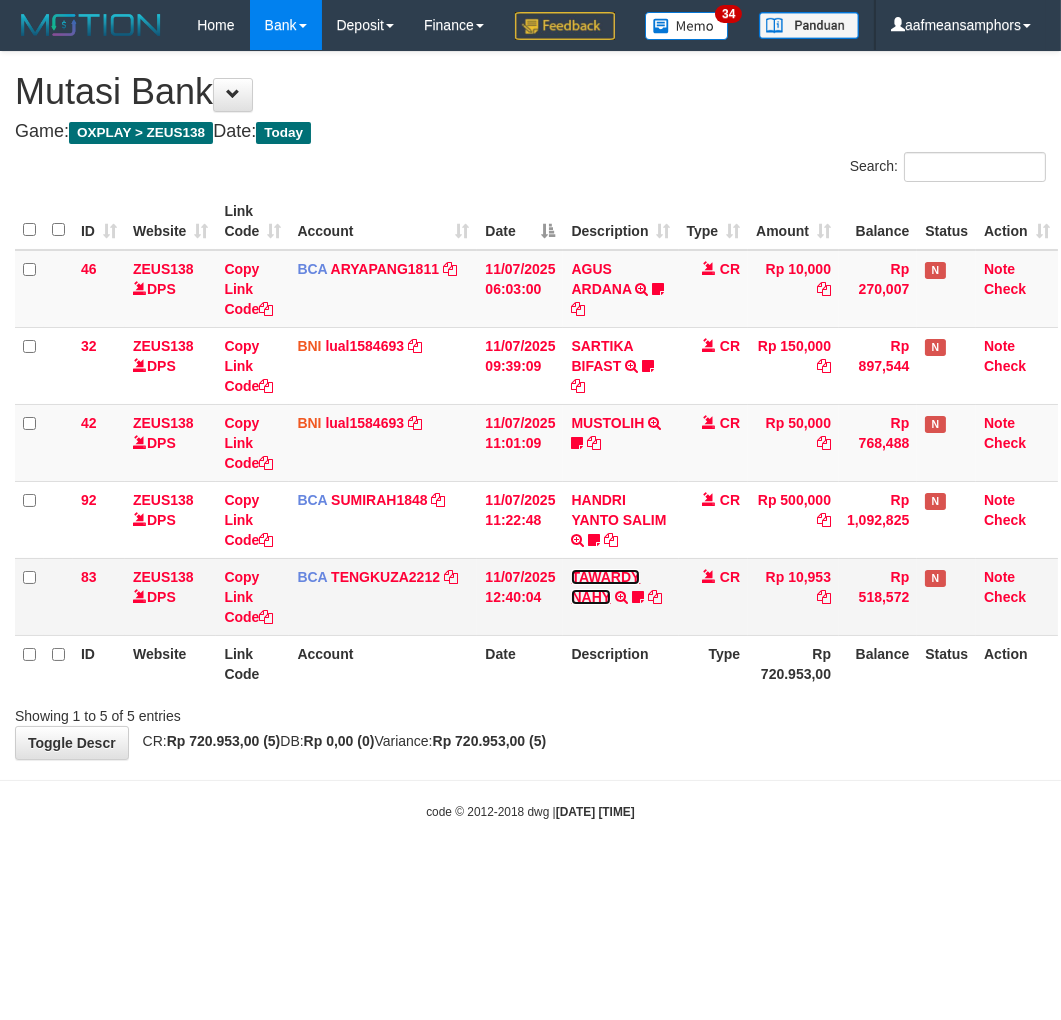 click on "TAWARDY NAHY" at bounding box center (605, 587) 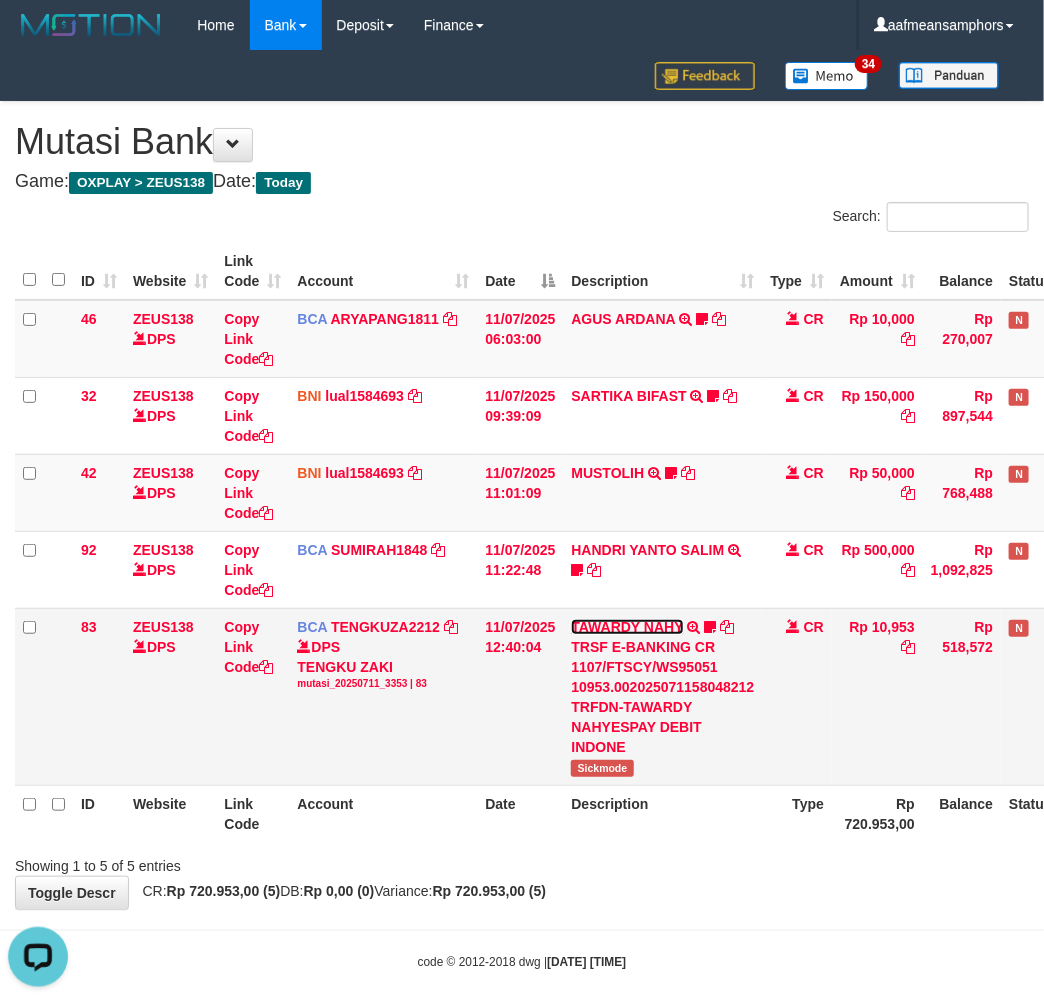 scroll, scrollTop: 0, scrollLeft: 0, axis: both 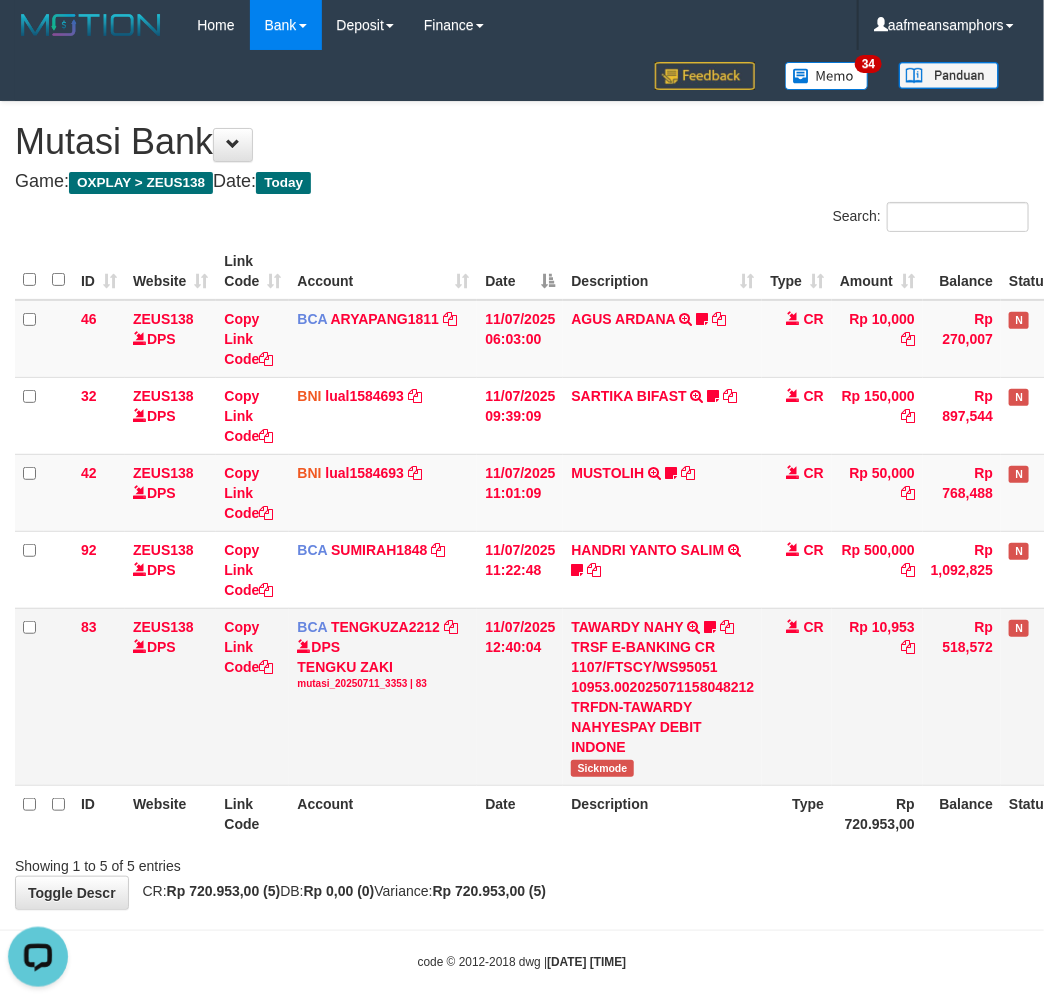 click on "Sickmode" at bounding box center [602, 768] 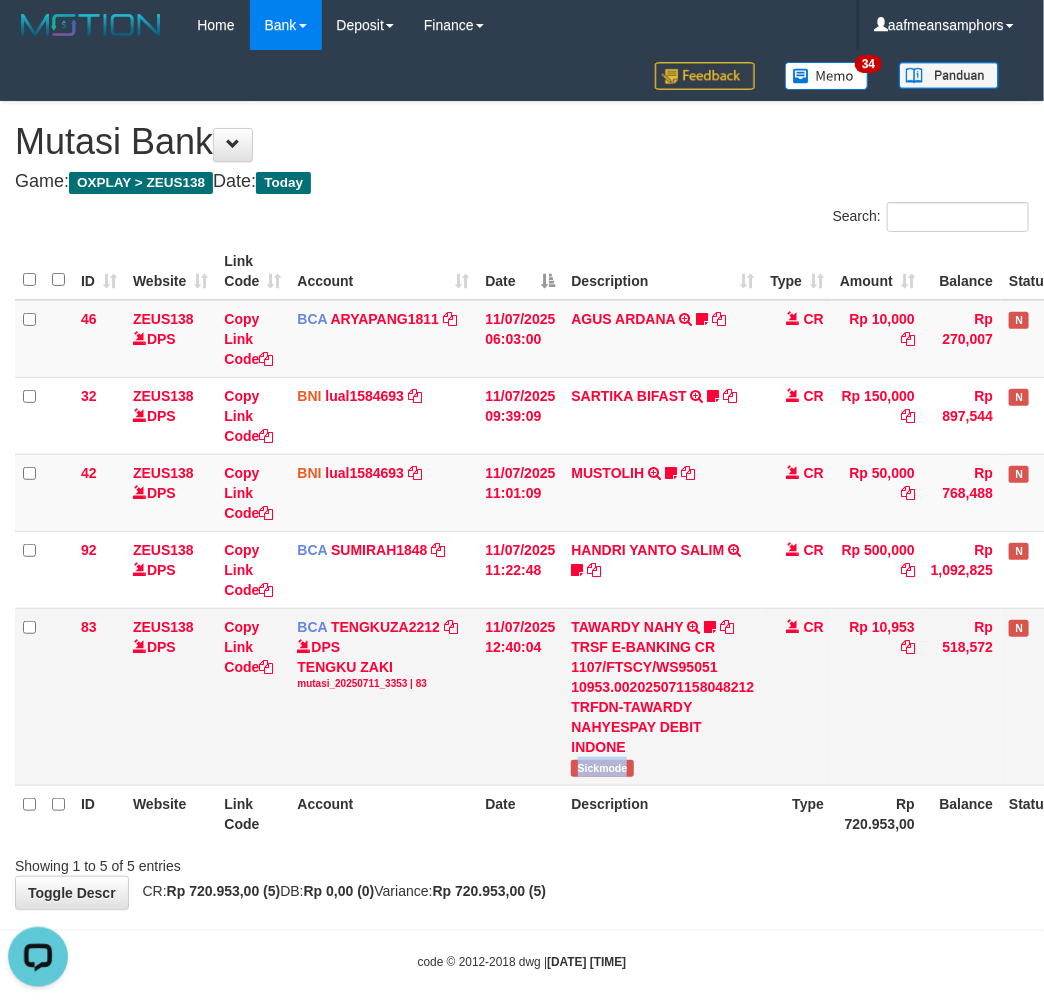 click on "Sickmode" at bounding box center (602, 768) 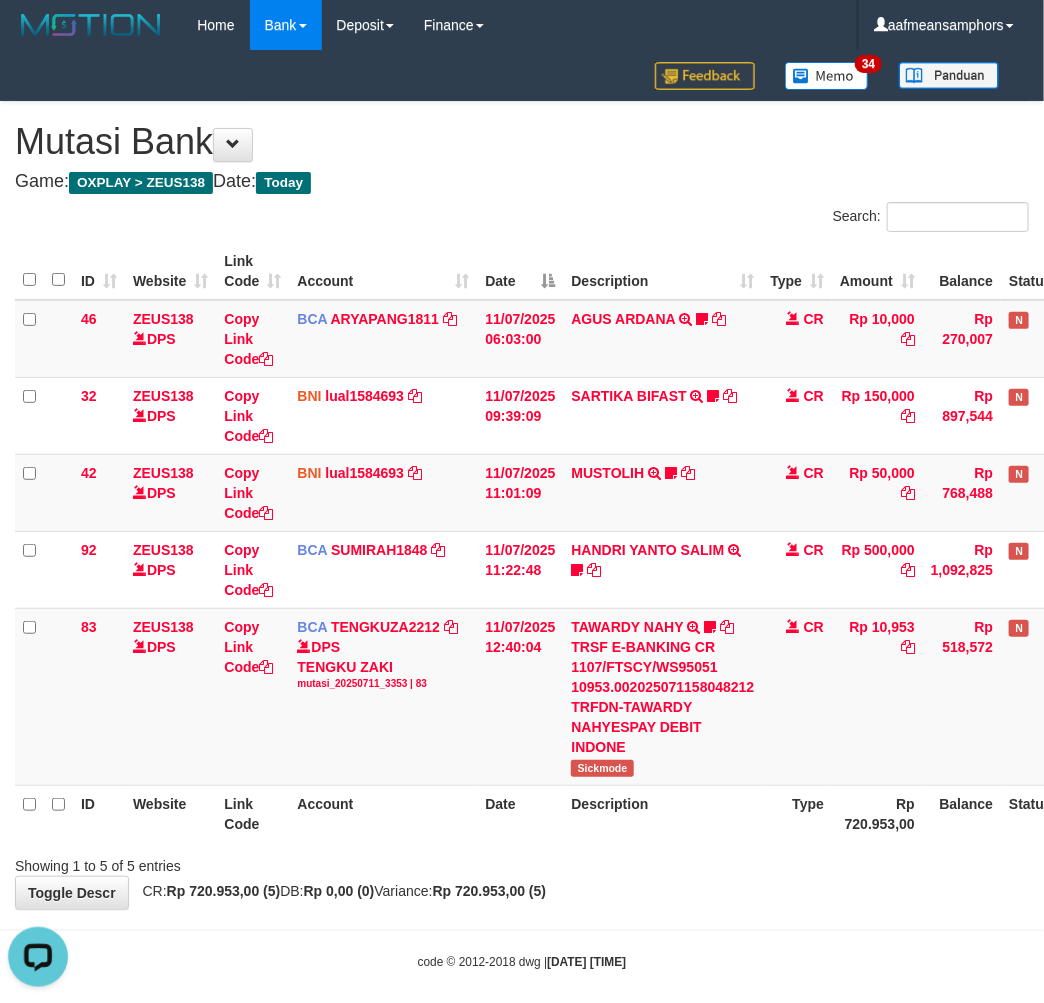 click on "Type" at bounding box center [797, 813] 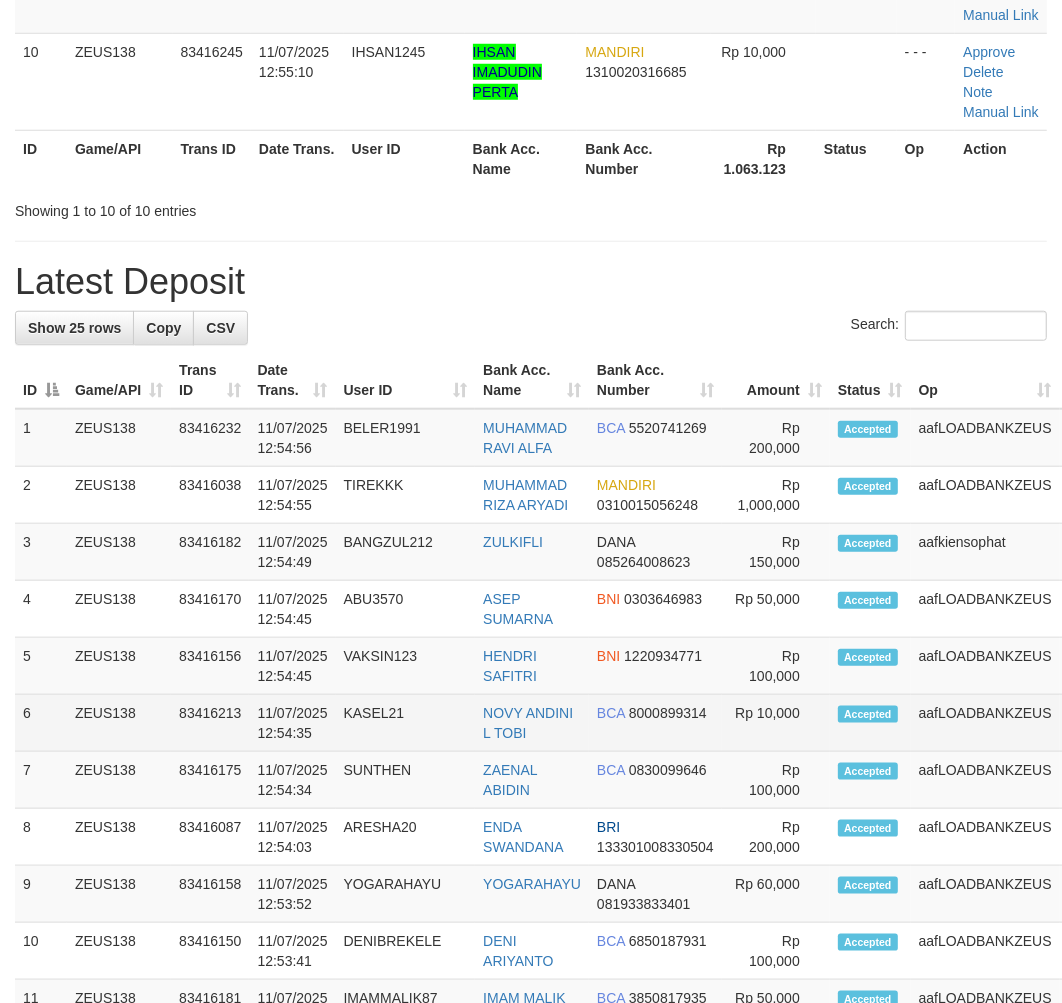 scroll, scrollTop: 1084, scrollLeft: 0, axis: vertical 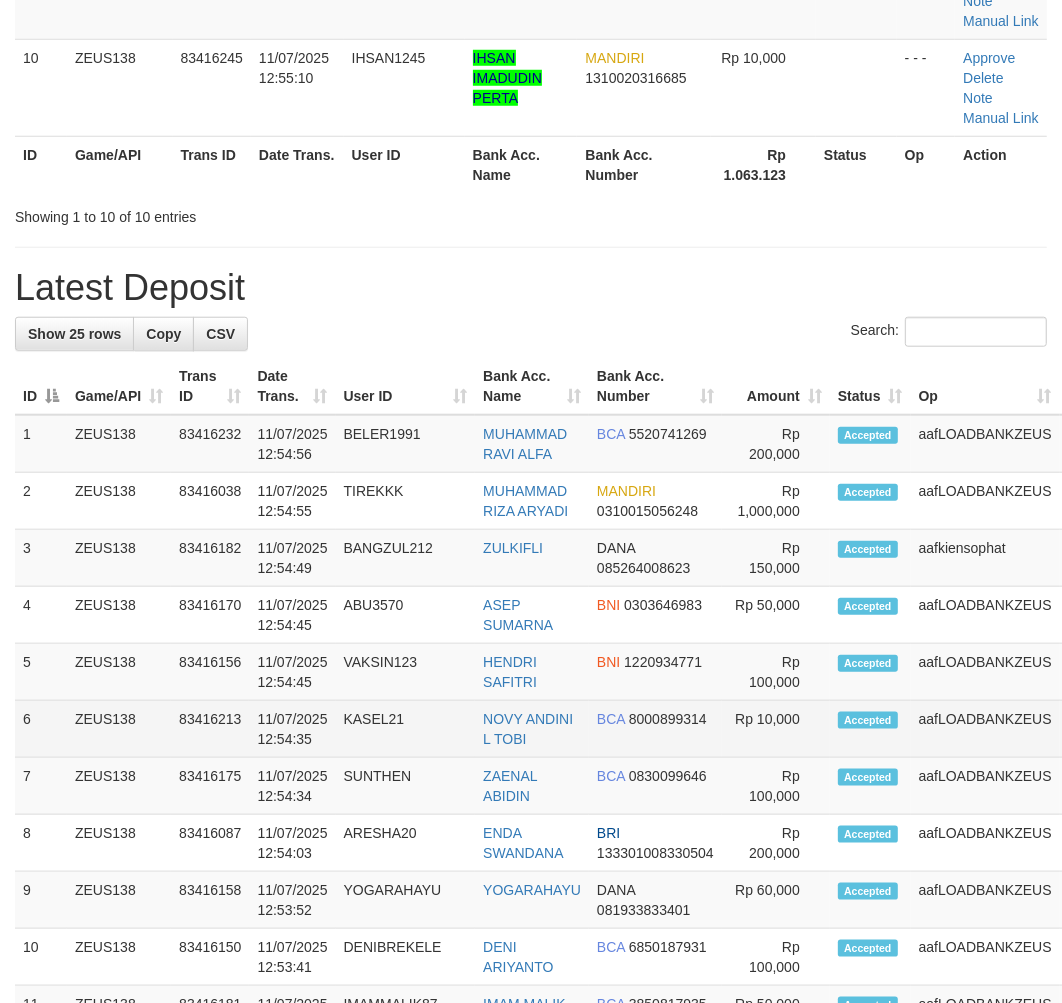 click on "6
ZEUS138
83416213
[DATE] [TIME]
KASEL21
[FIRST] [LAST]
BCA
[PHONE]
Rp 10,000
Accepted
aafLOADBANKZEUS
Note" at bounding box center (578, 729) 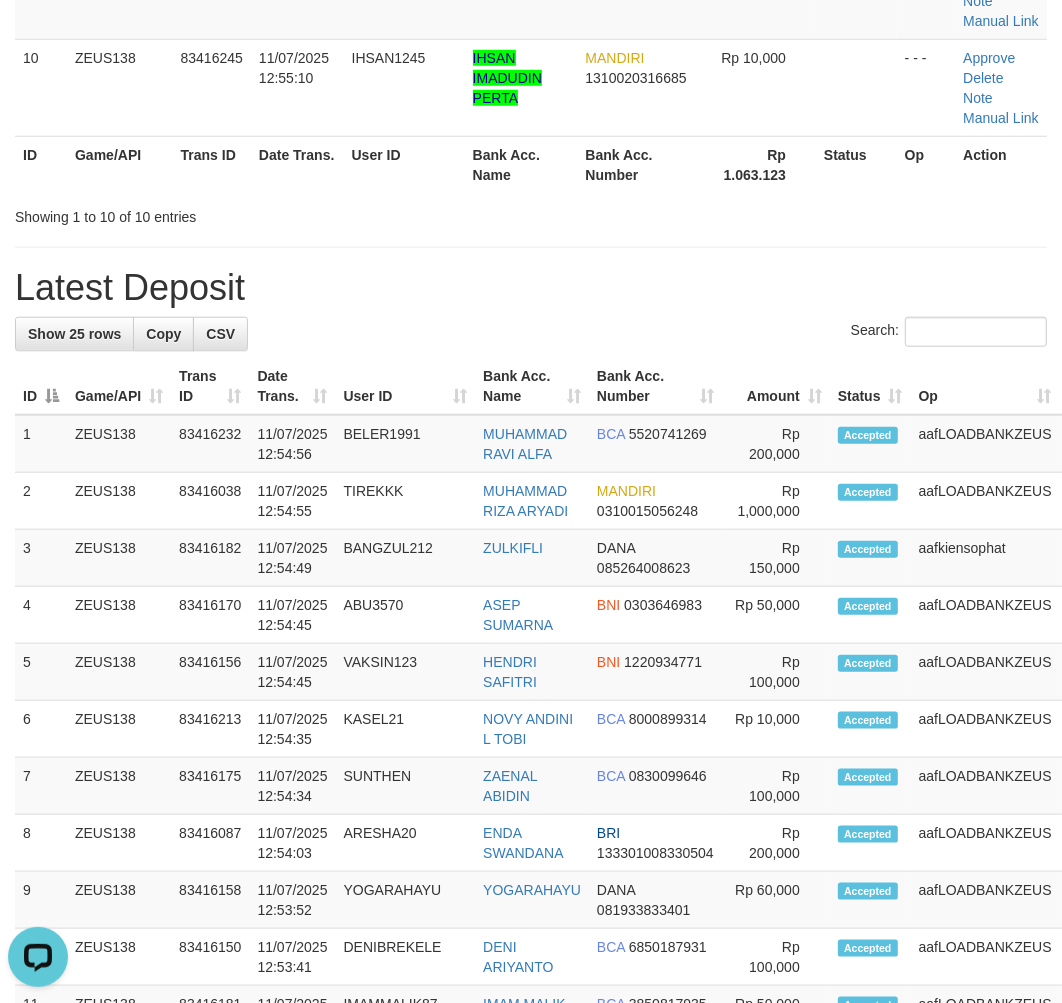 scroll, scrollTop: 0, scrollLeft: 0, axis: both 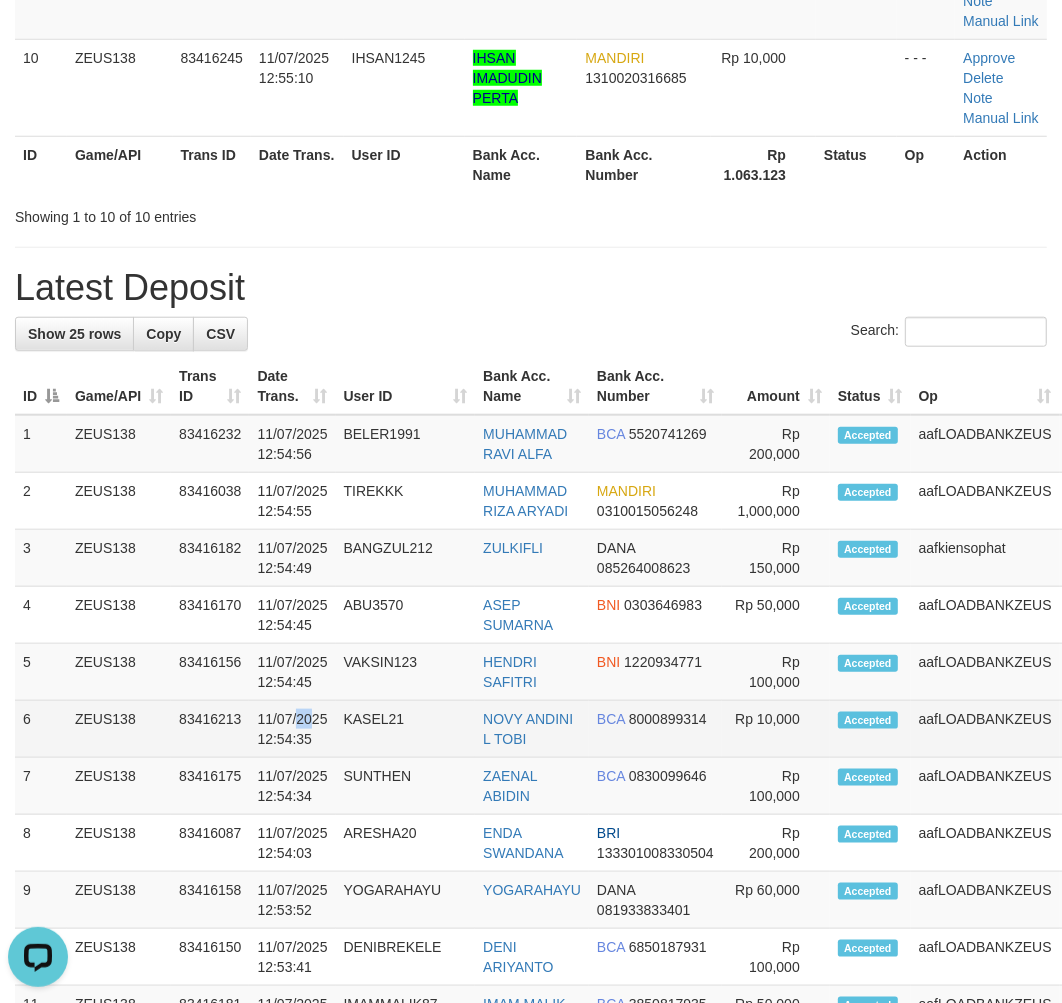 drag, startPoint x: 303, startPoint y: 775, endPoint x: 292, endPoint y: 765, distance: 14.866069 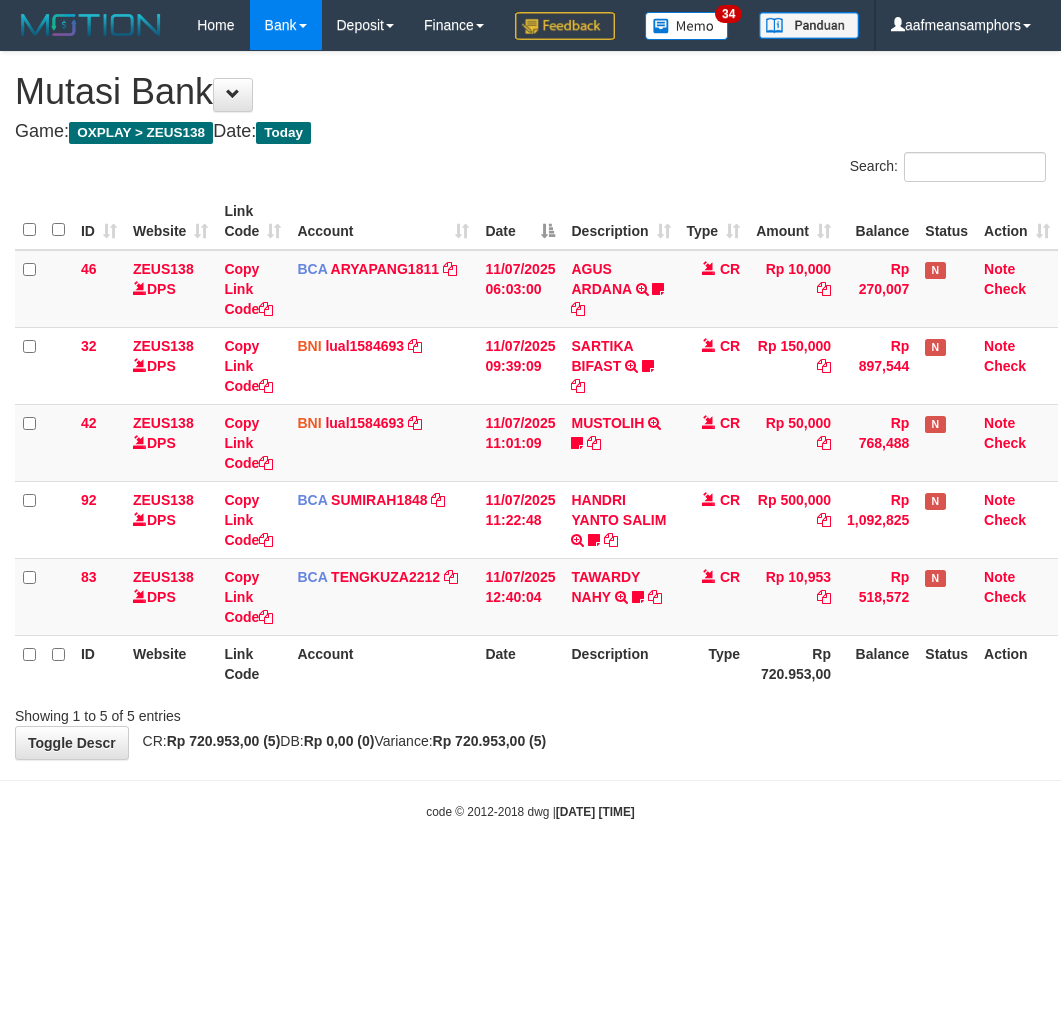 click on "Toggle navigation
Home
Bank
Account List
Load
By Website
Group
[OXPLAY]													ZEUS138
By Load Group (DPS)" at bounding box center (530, 435) 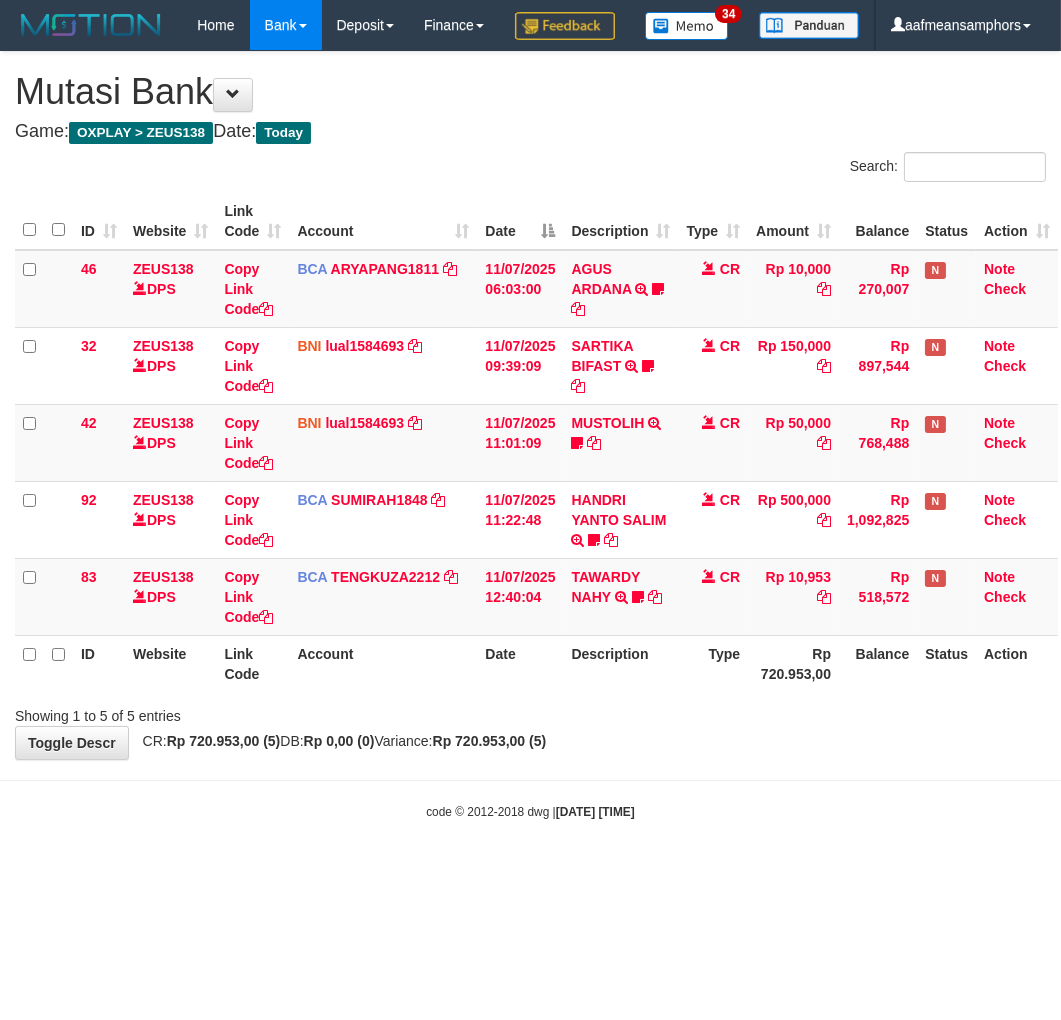 click on "Toggle navigation
Home
Bank
Account List
Load
By Website
Group
[OXPLAY]													ZEUS138
By Load Group (DPS)" at bounding box center (530, 435) 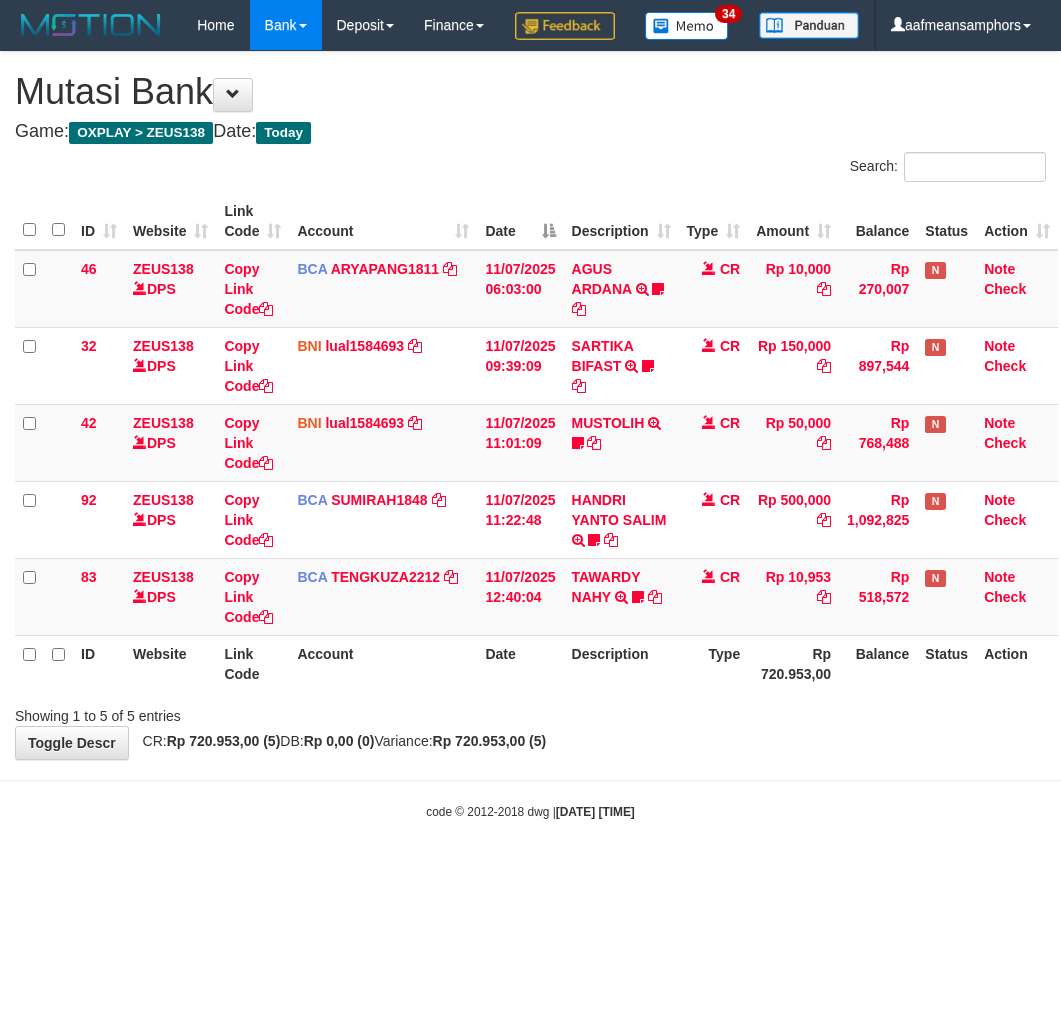 scroll, scrollTop: 0, scrollLeft: 0, axis: both 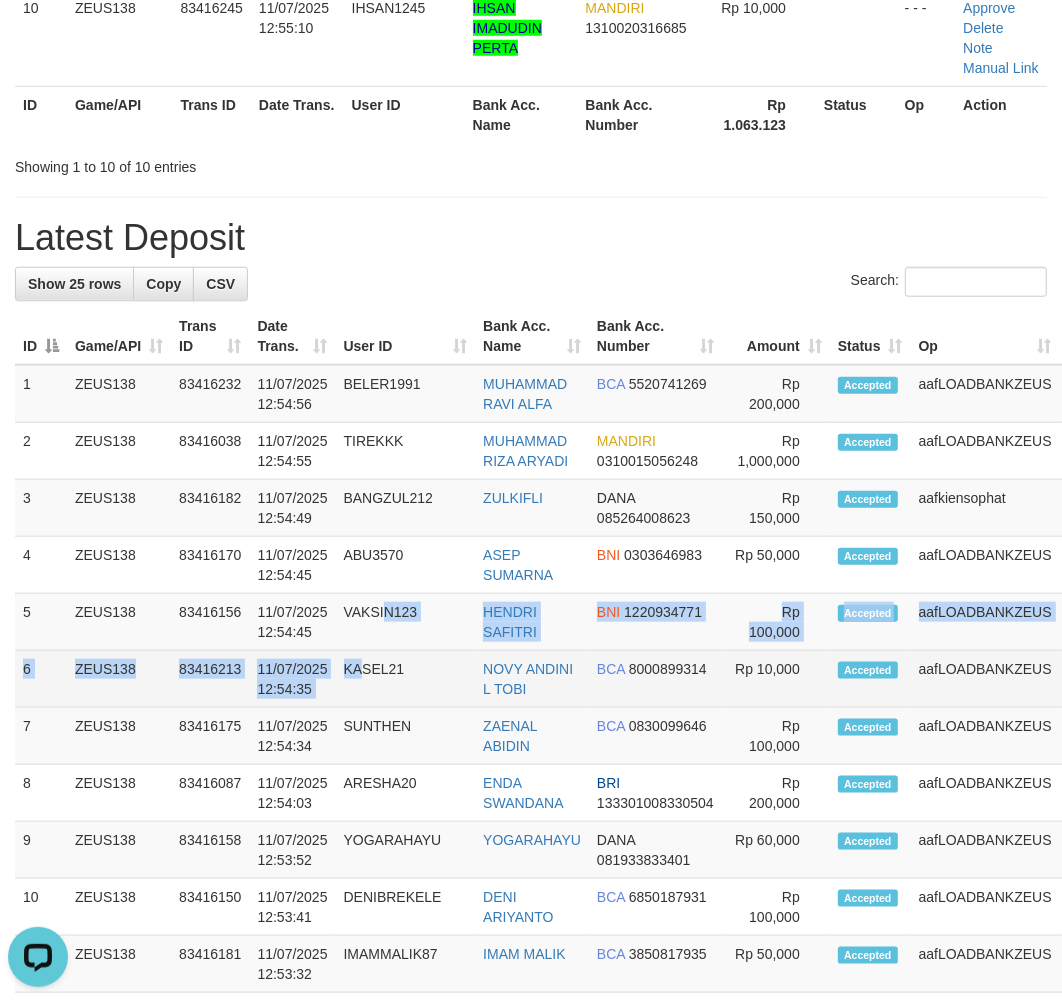 drag, startPoint x: 358, startPoint y: 700, endPoint x: 300, endPoint y: 702, distance: 58.034473 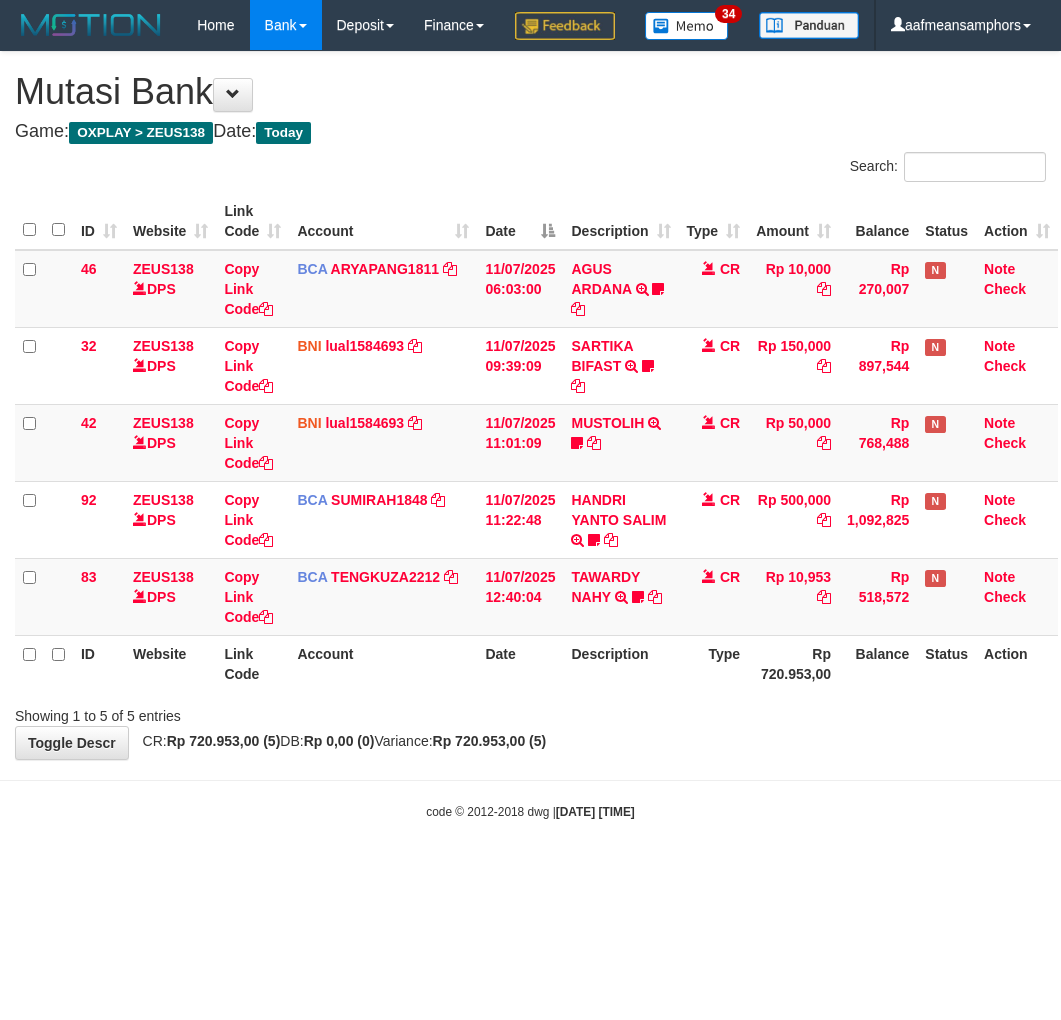 scroll, scrollTop: 0, scrollLeft: 0, axis: both 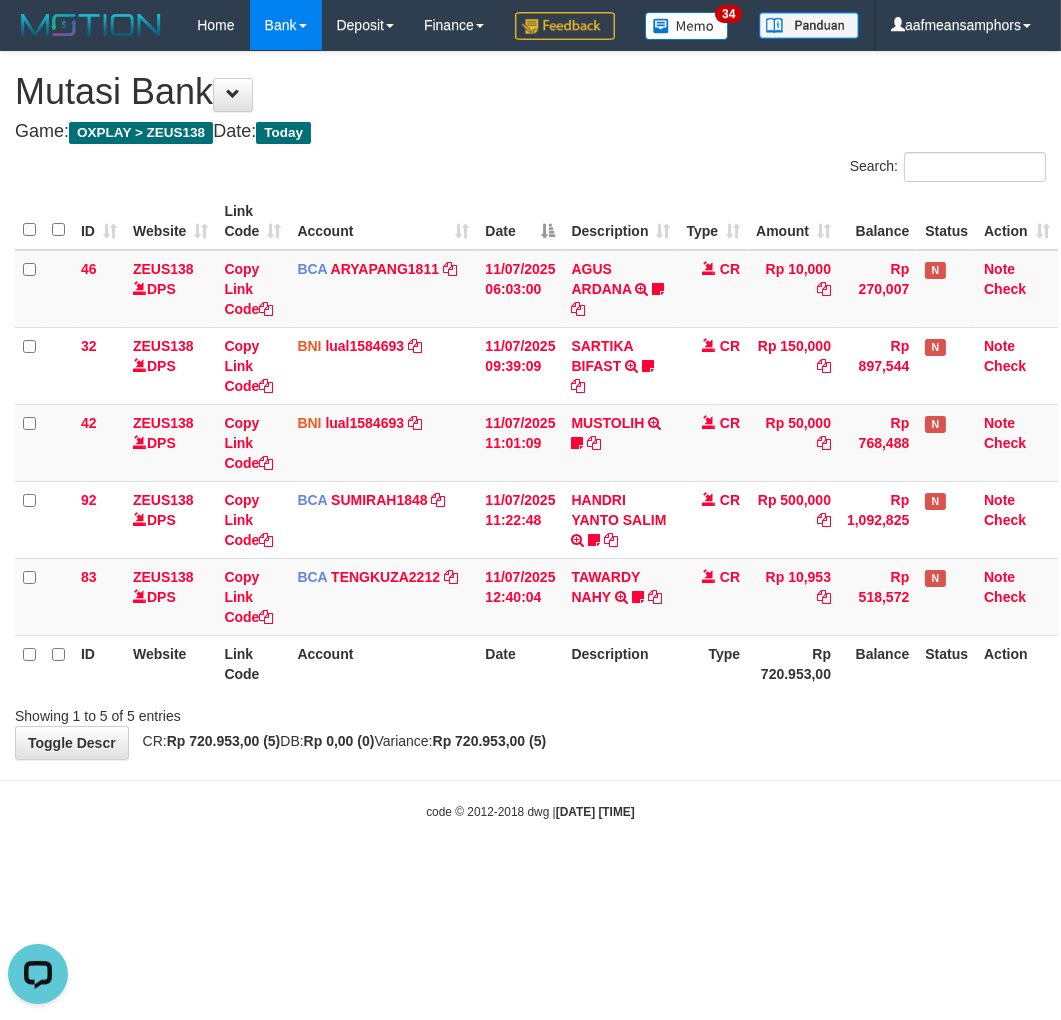drag, startPoint x: 723, startPoint y: 751, endPoint x: 704, endPoint y: 768, distance: 25.495098 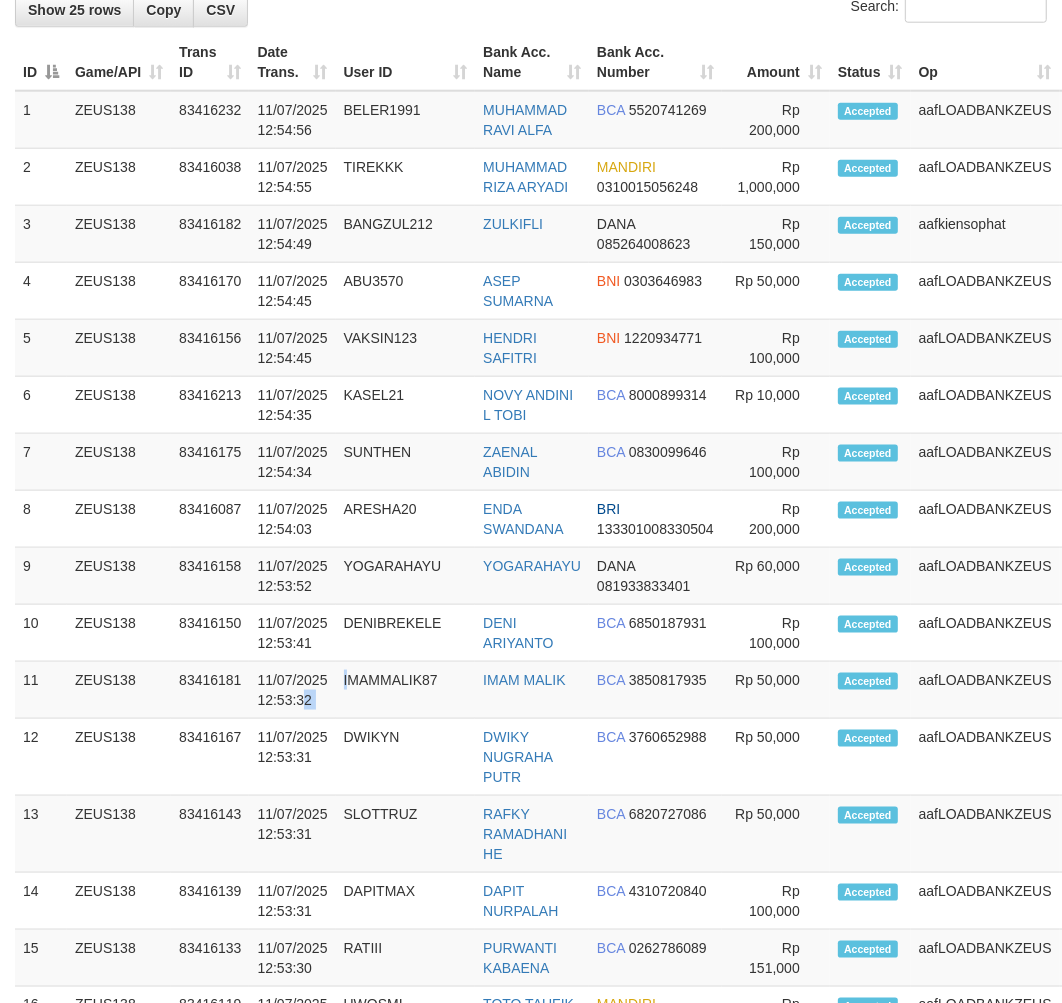 drag, startPoint x: 347, startPoint y: 750, endPoint x: 3, endPoint y: 783, distance: 345.57922 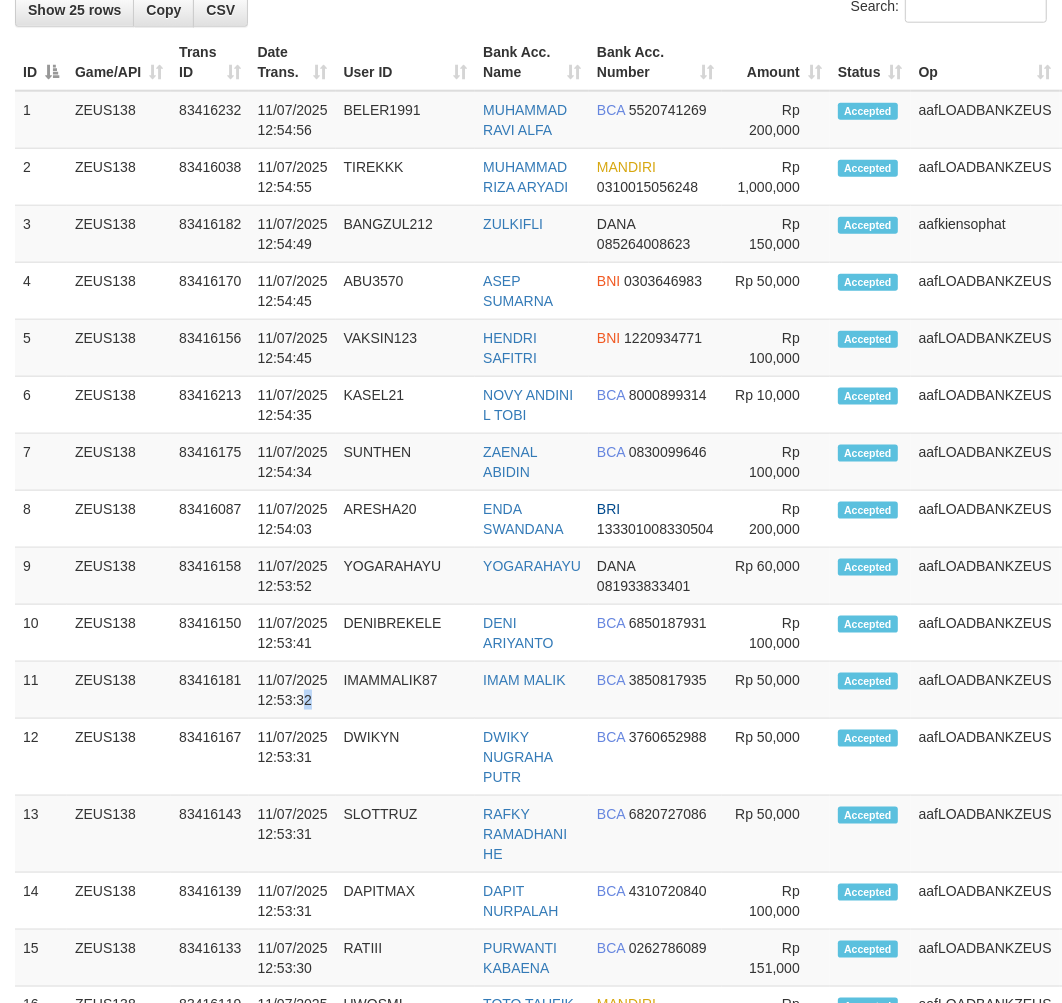 scroll, scrollTop: 1184, scrollLeft: 0, axis: vertical 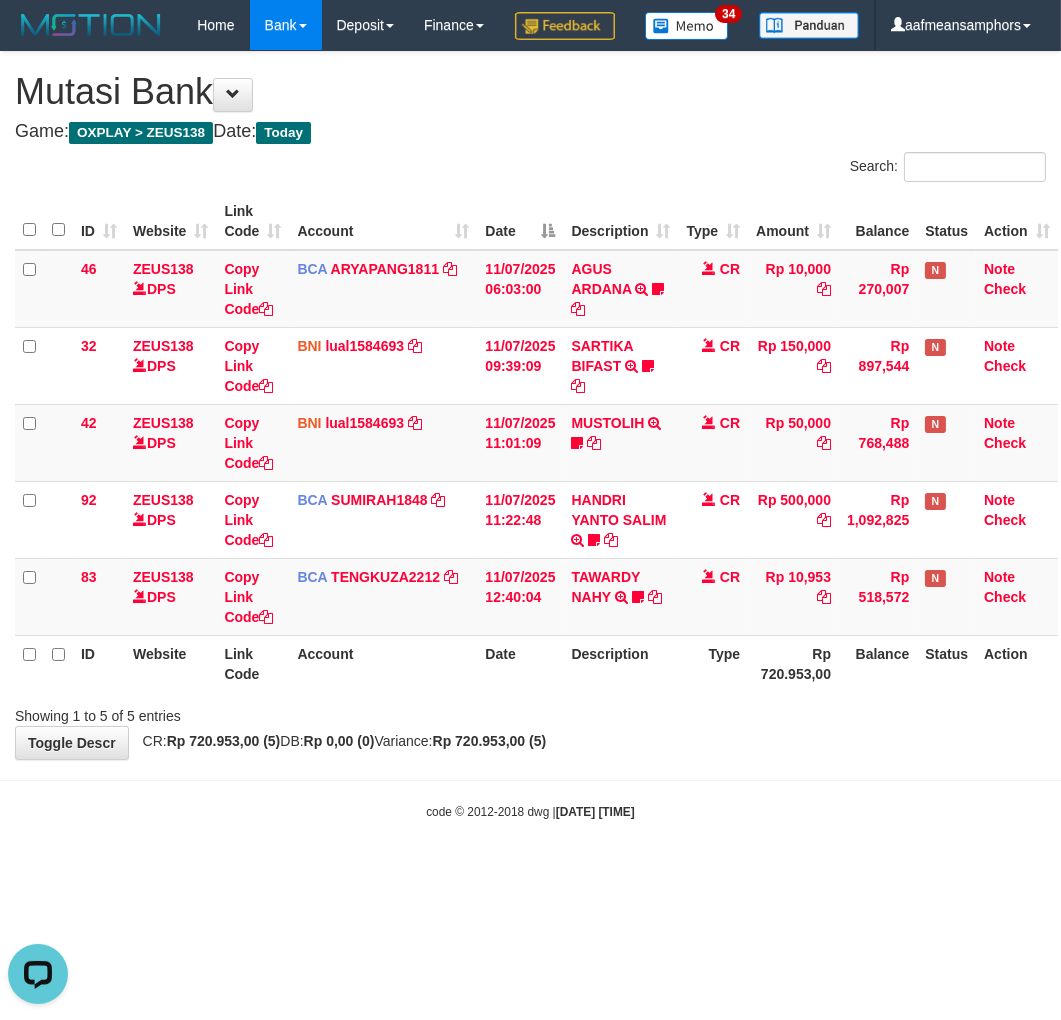drag, startPoint x: 840, startPoint y: 857, endPoint x: 807, endPoint y: 855, distance: 33.06055 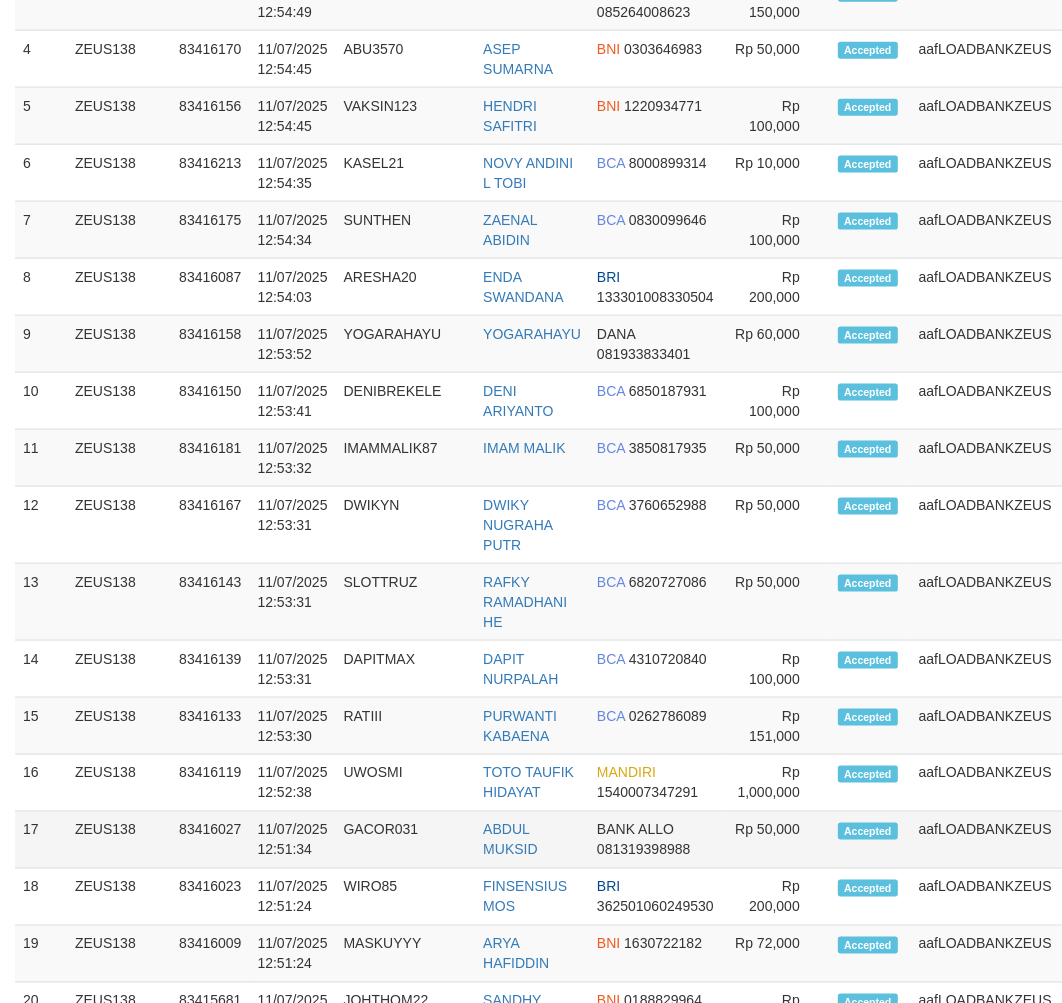 scroll, scrollTop: 1234, scrollLeft: 0, axis: vertical 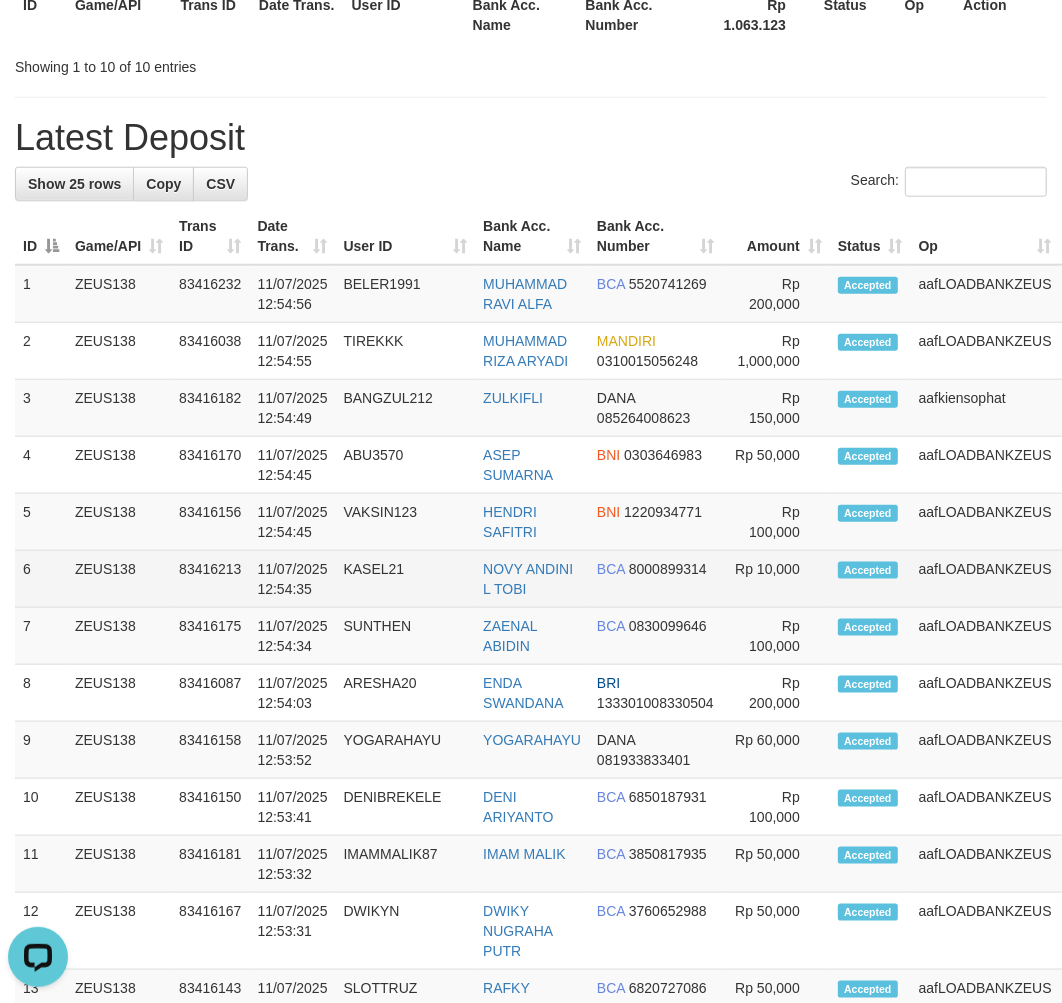 click on "Rp 10,000" at bounding box center [776, 579] 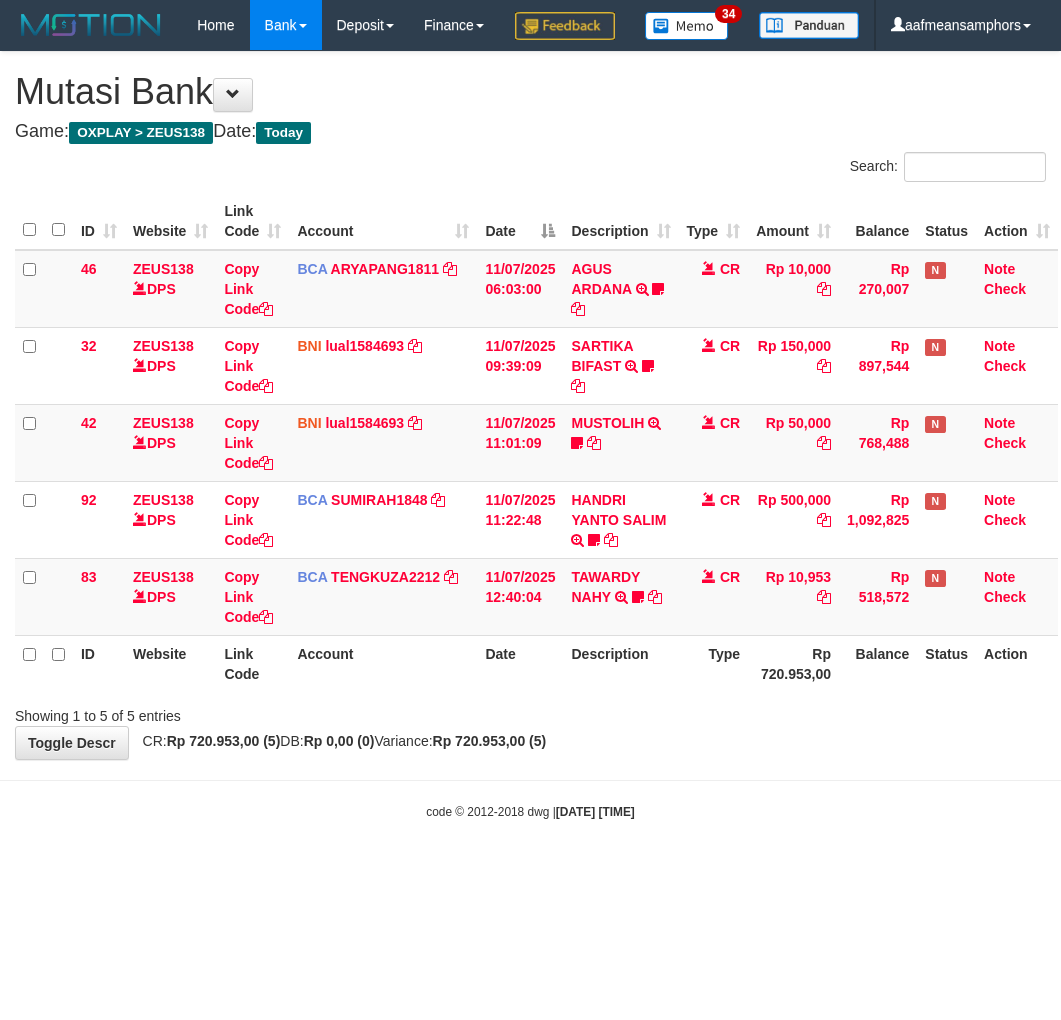 scroll, scrollTop: 0, scrollLeft: 0, axis: both 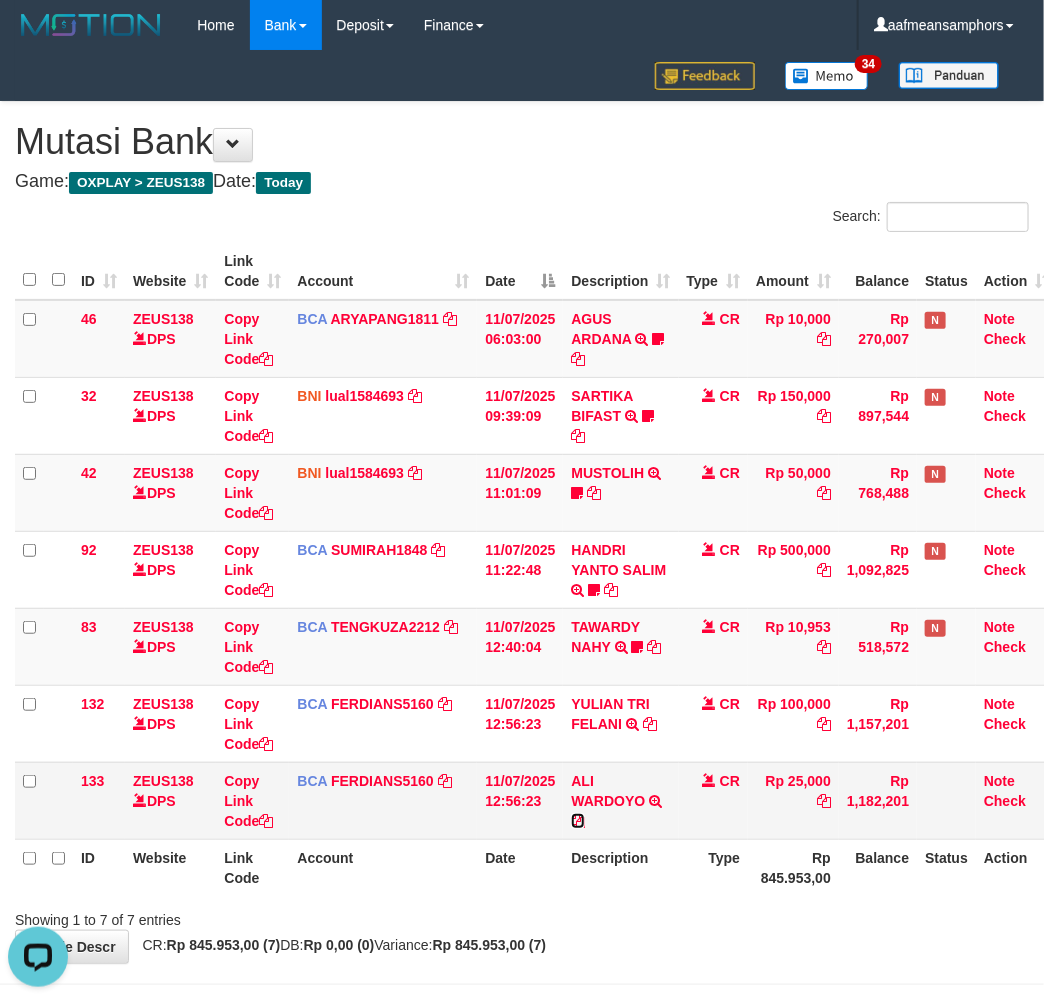 click at bounding box center [578, 821] 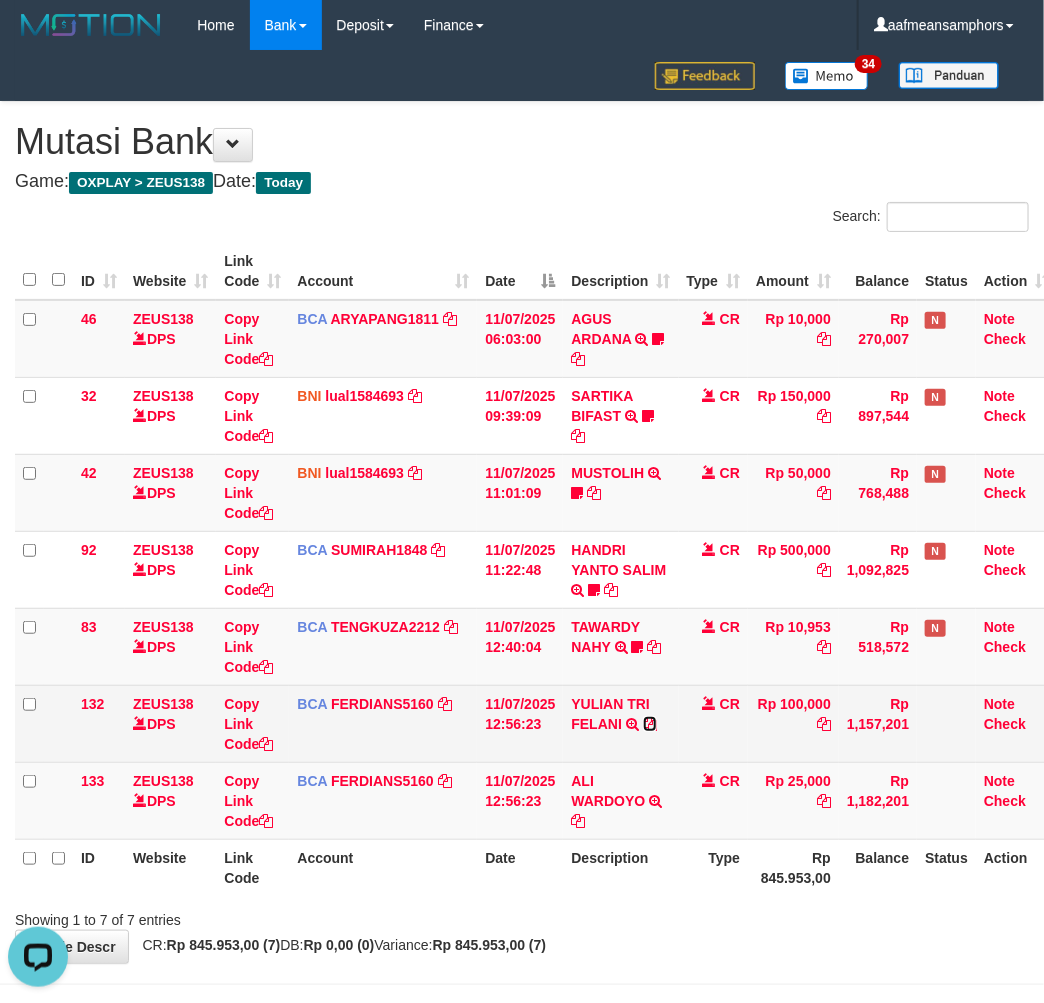 drag, startPoint x: 646, startPoint y: 720, endPoint x: 657, endPoint y: 718, distance: 11.18034 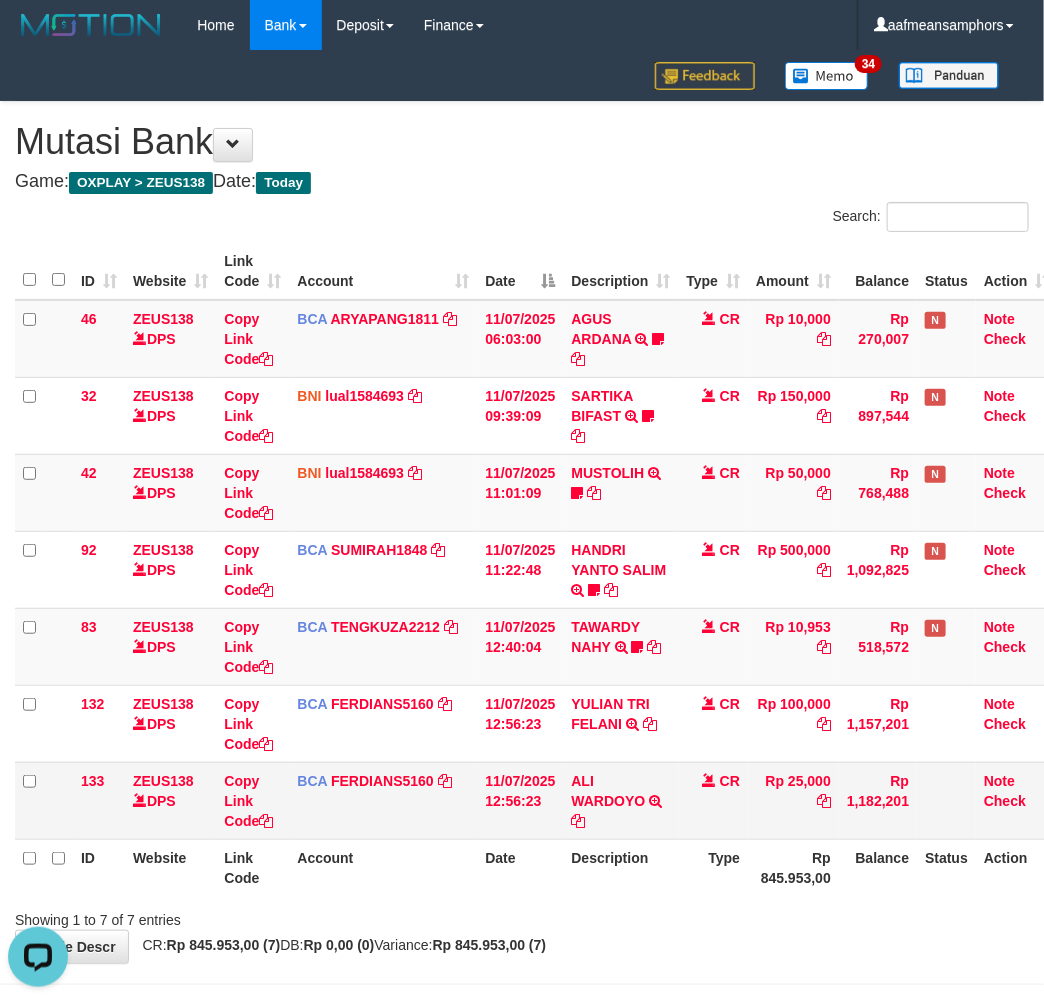 click on "CR" at bounding box center [714, 800] 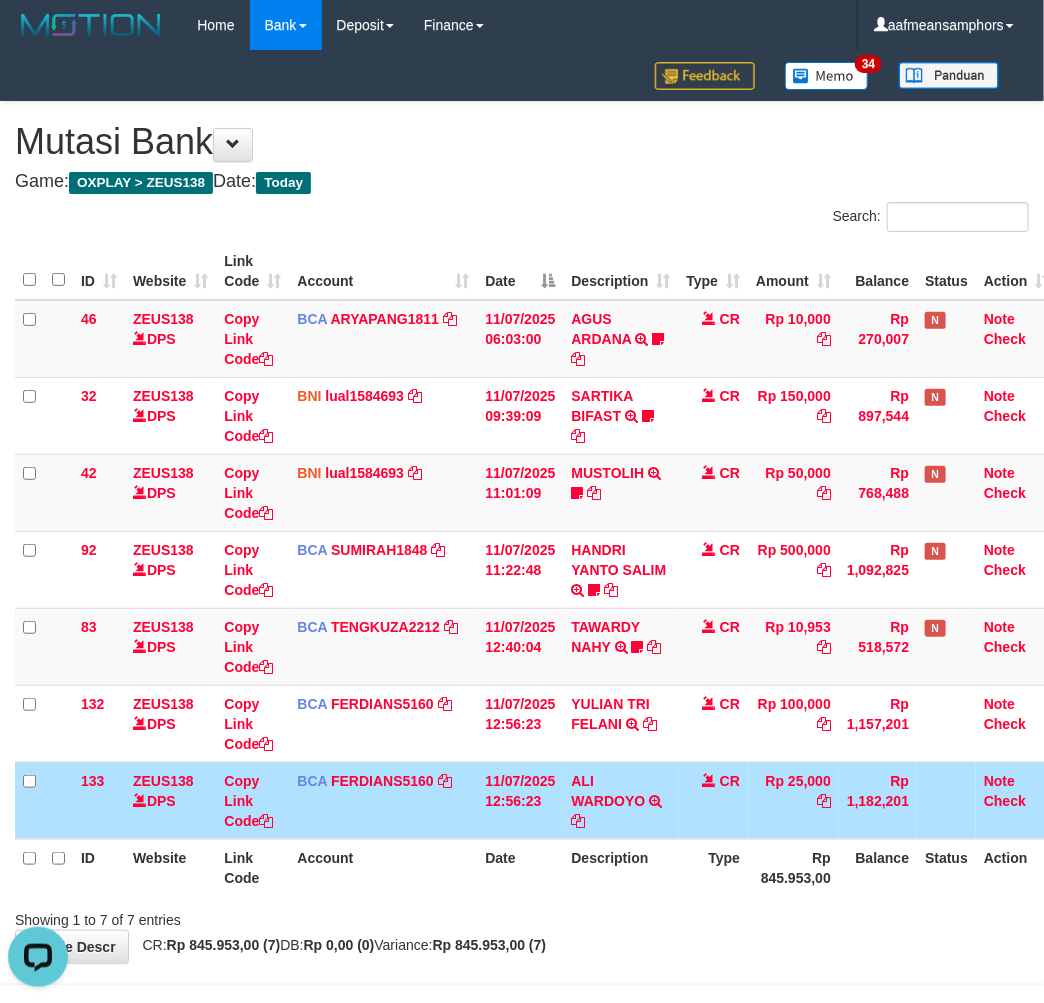 click on "ALI WARDOYO         TRSF E-BANKING CR 1107/FTSCY/WS95031
25000.00ALI WARDOYO" at bounding box center (620, 800) 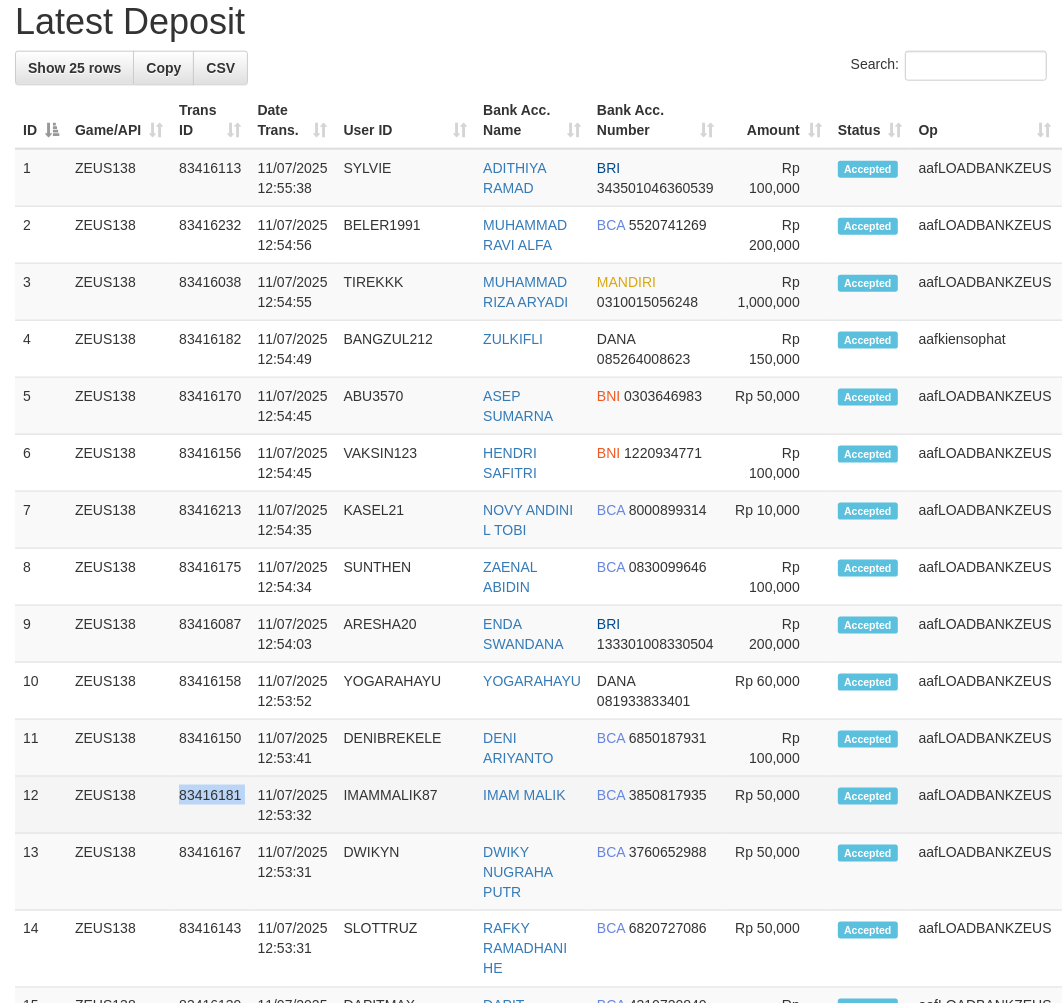 click on "12
ZEUS138
83416181
11/07/2025 12:53:32
IMAMMALIK87
IMAM MALIK
BCA
3850817935
Rp 50,000
Accepted
aafLOADBANKZEUS
Note" at bounding box center (578, 805) 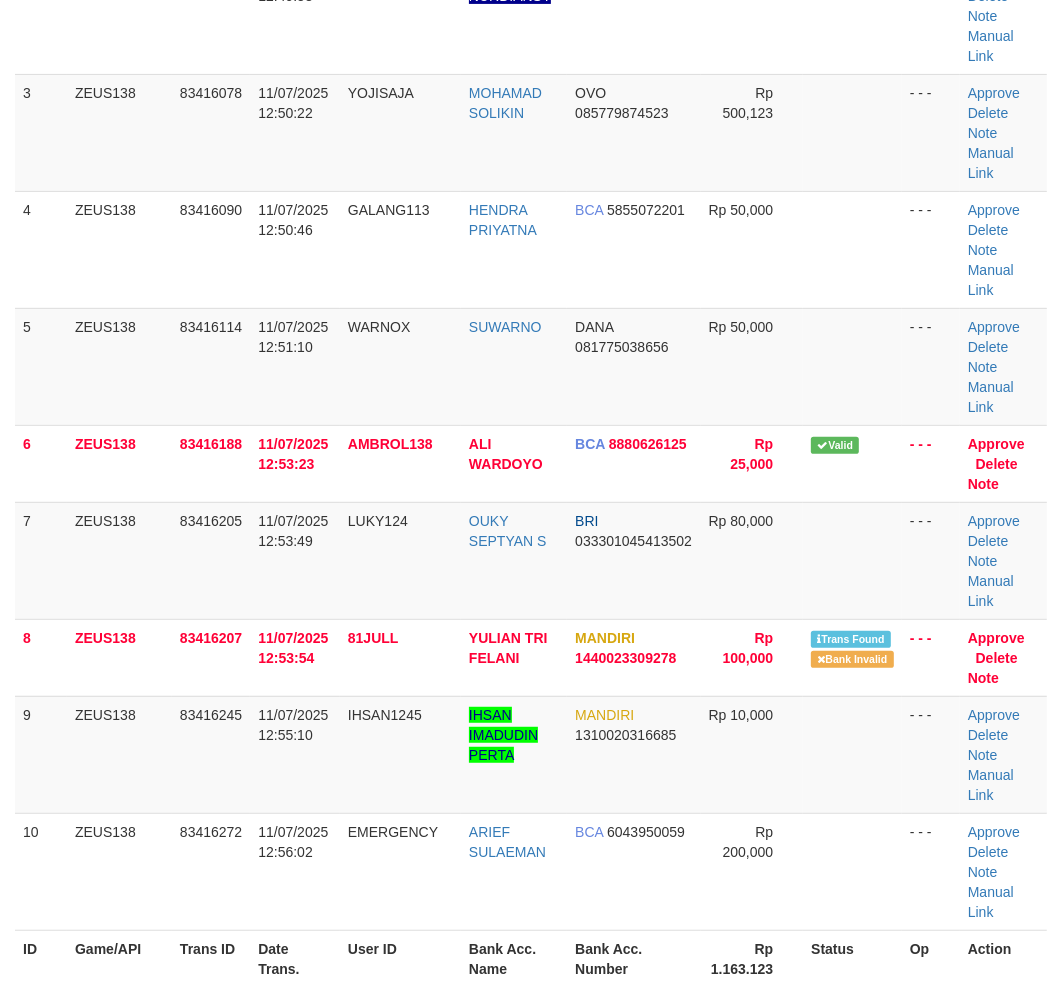 scroll, scrollTop: 460, scrollLeft: 0, axis: vertical 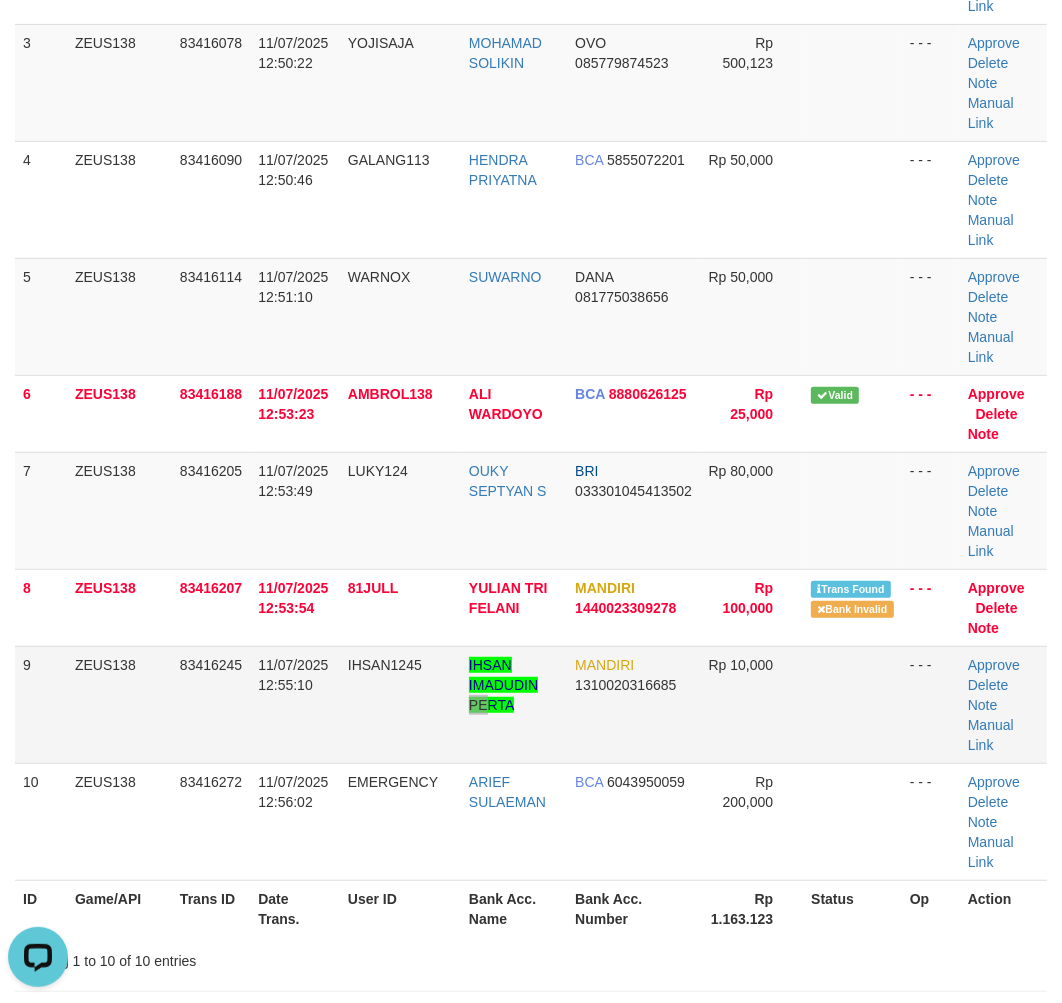 click on "IHSAN IMADUDIN PERTA" at bounding box center (514, 704) 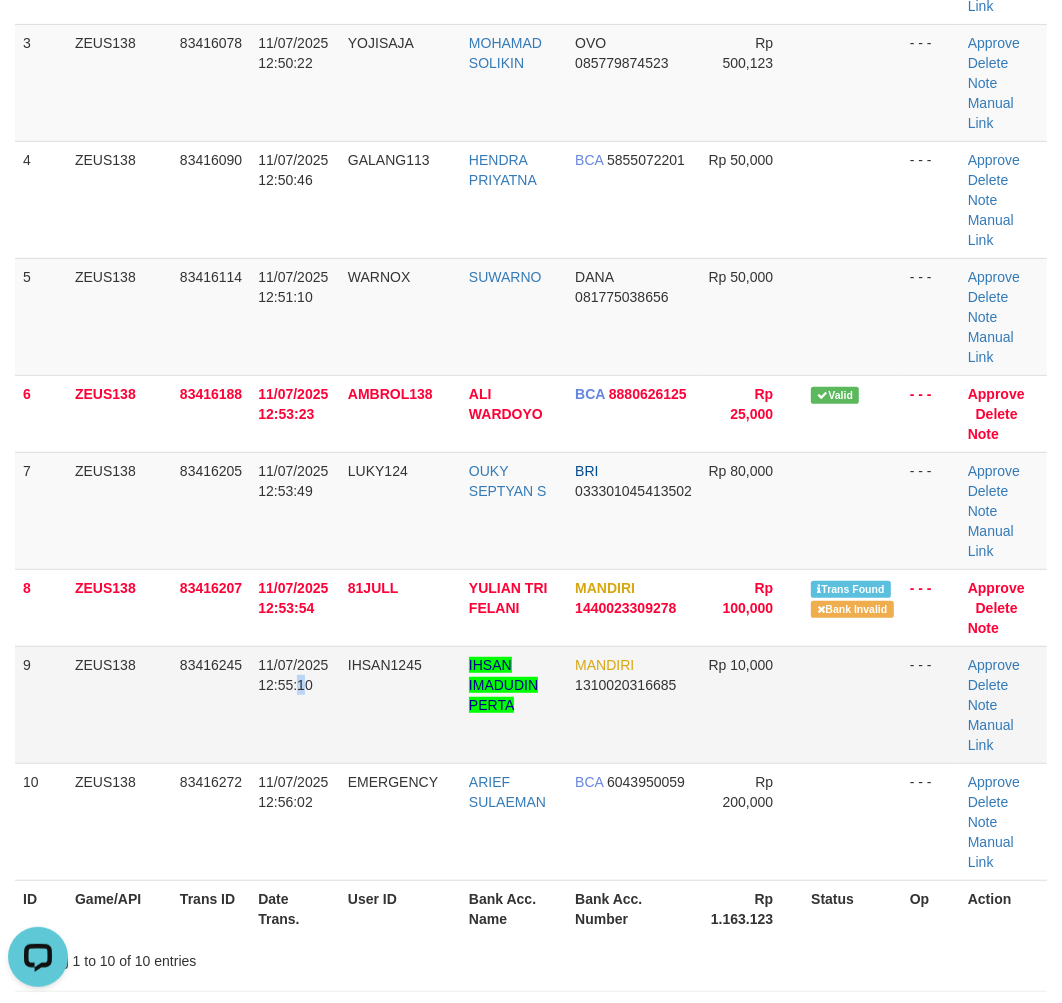 click on "11/07/2025 12:55:10" at bounding box center (295, 704) 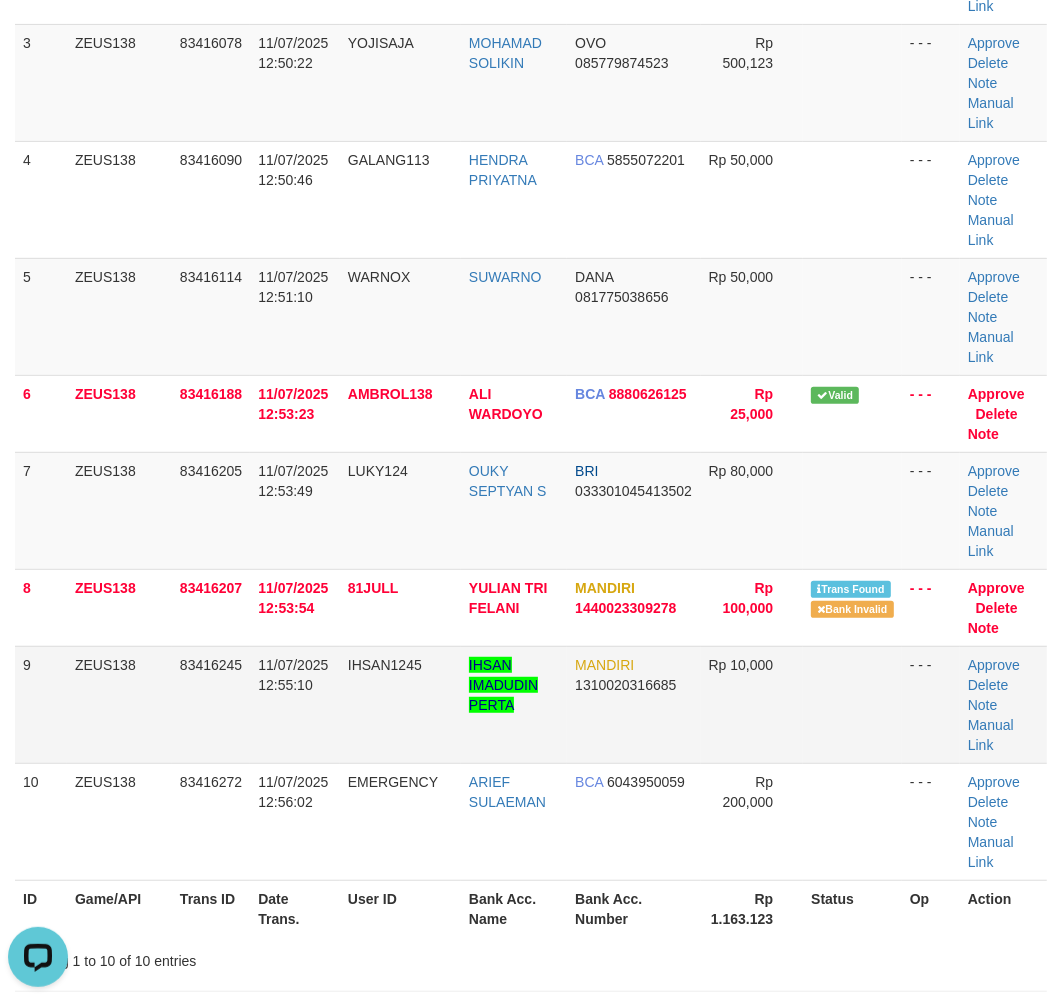 click on "9
ZEUS138
83416245
11/07/2025 12:55:10
IHSAN1245
IHSAN IMADUDIN PERTA
MANDIRI
1310020316685
Rp 10,000
- - -
Approve
Delete
Note
Manual Link" at bounding box center [531, 704] 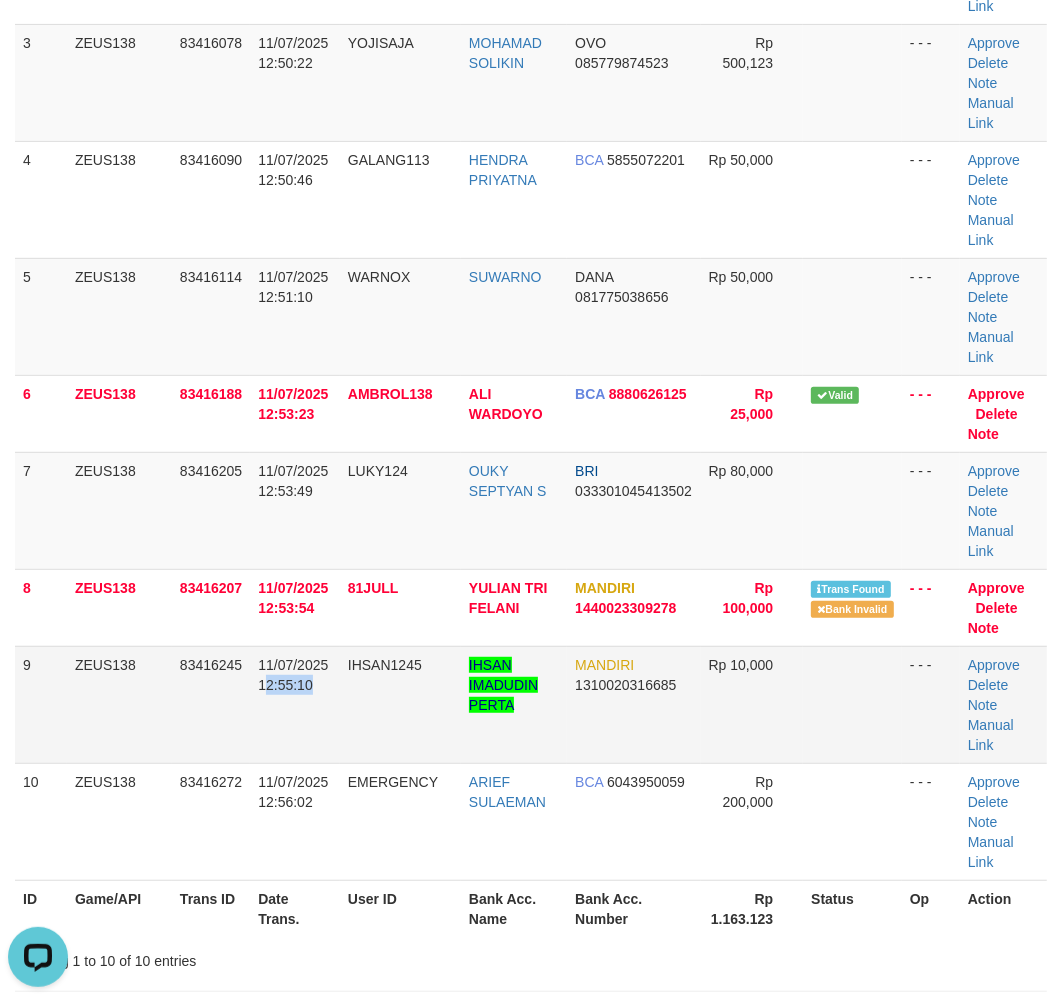 click on "9
ZEUS138
83416245
11/07/2025 12:55:10
IHSAN1245
IHSAN IMADUDIN PERTA
MANDIRI
1310020316685
Rp 10,000
- - -
Approve
Delete
Note
Manual Link" at bounding box center (531, 704) 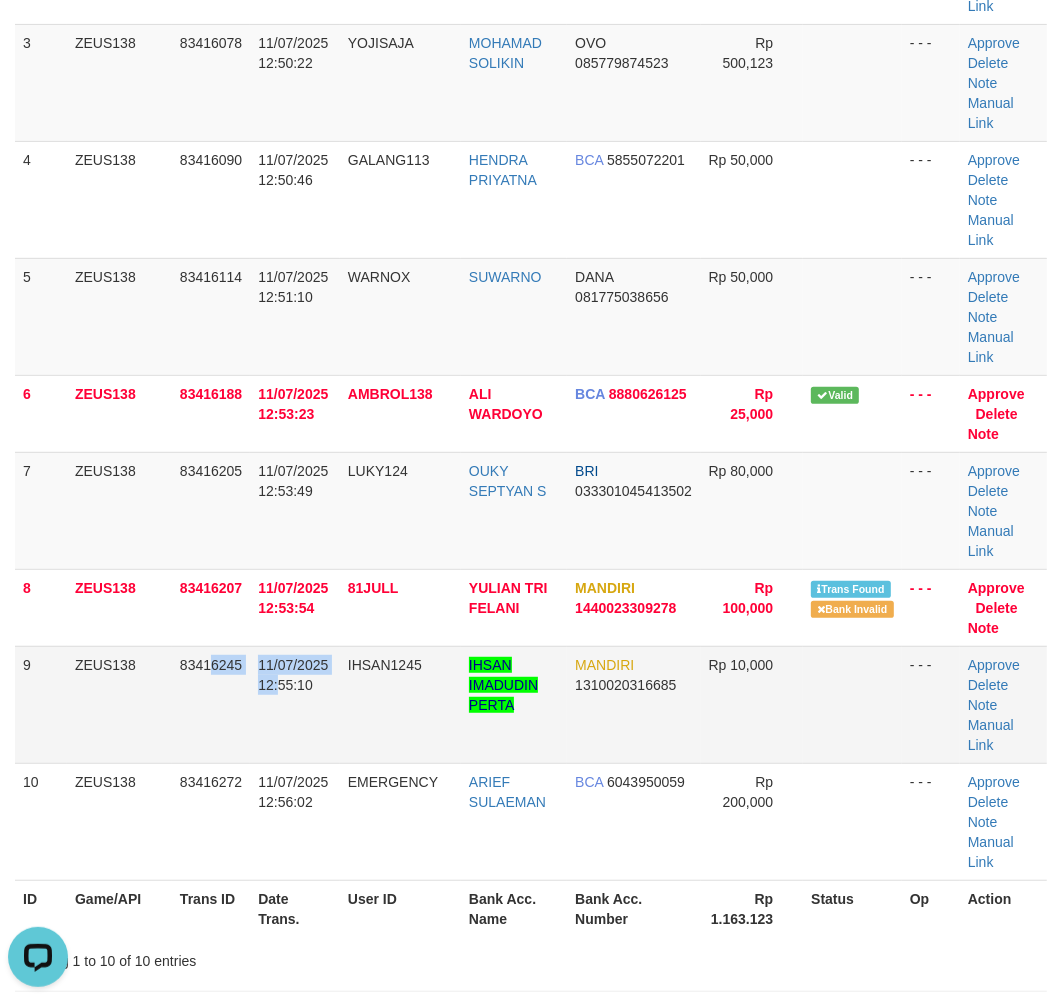 click on "9
ZEUS138
83416245
11/07/2025 12:55:10
IHSAN1245
IHSAN IMADUDIN PERTA
MANDIRI
1310020316685
Rp 10,000
- - -
Approve
Delete
Note
Manual Link" at bounding box center [531, 704] 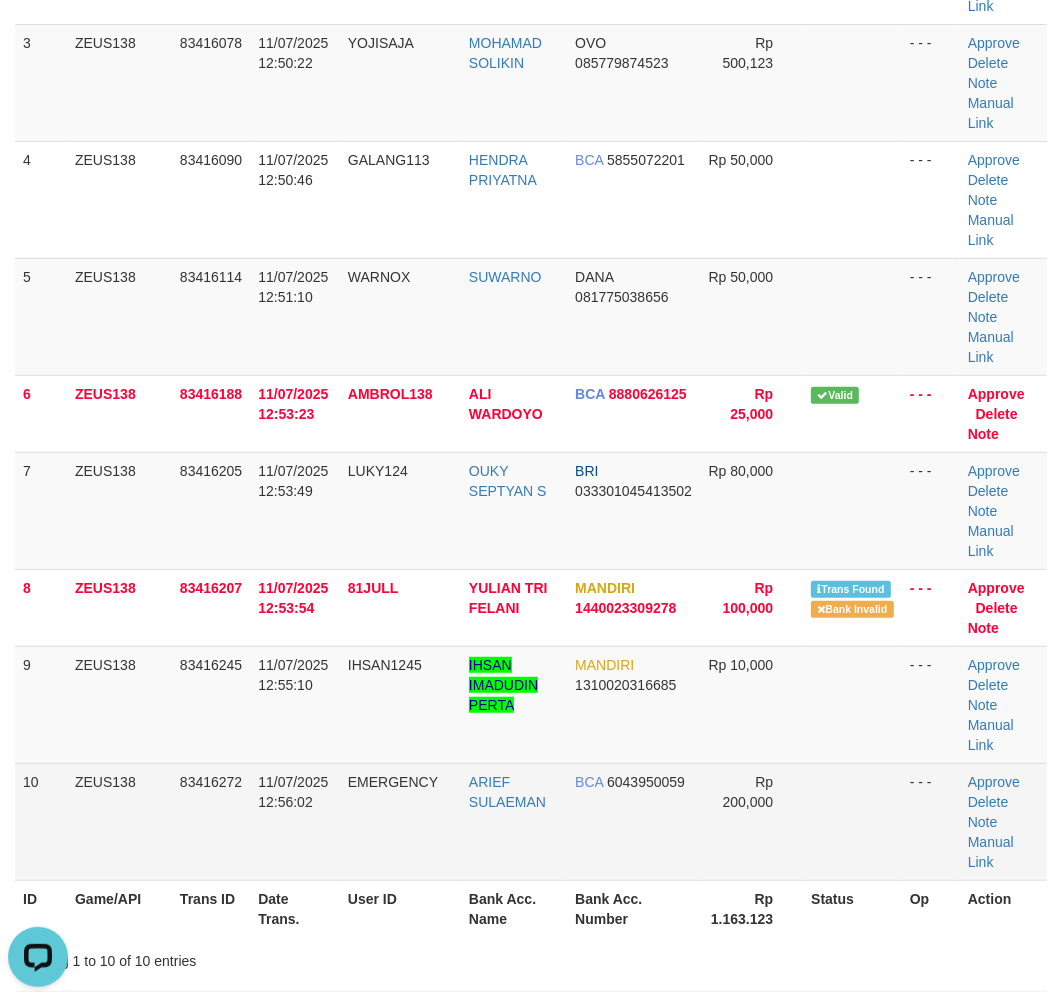 click on "EMERGENCY" at bounding box center [400, 821] 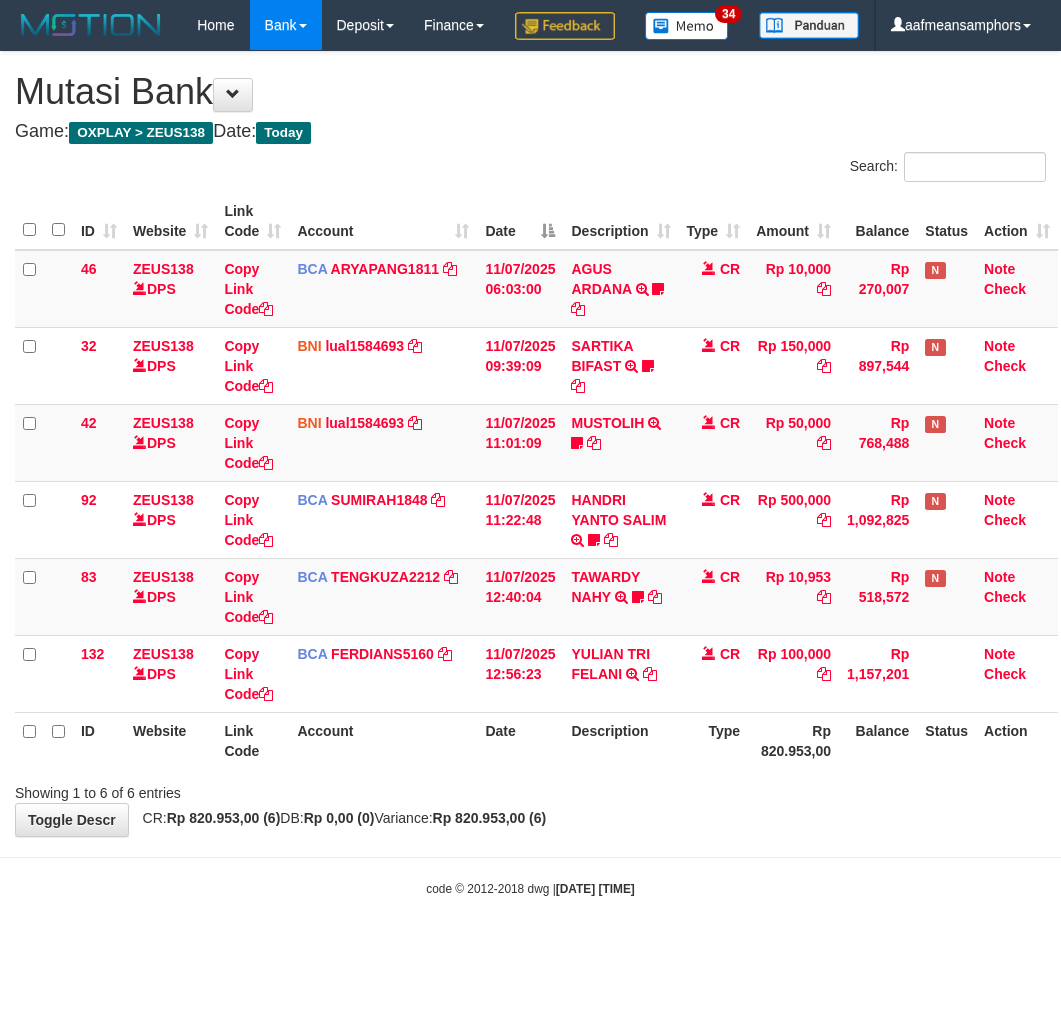 scroll, scrollTop: 0, scrollLeft: 0, axis: both 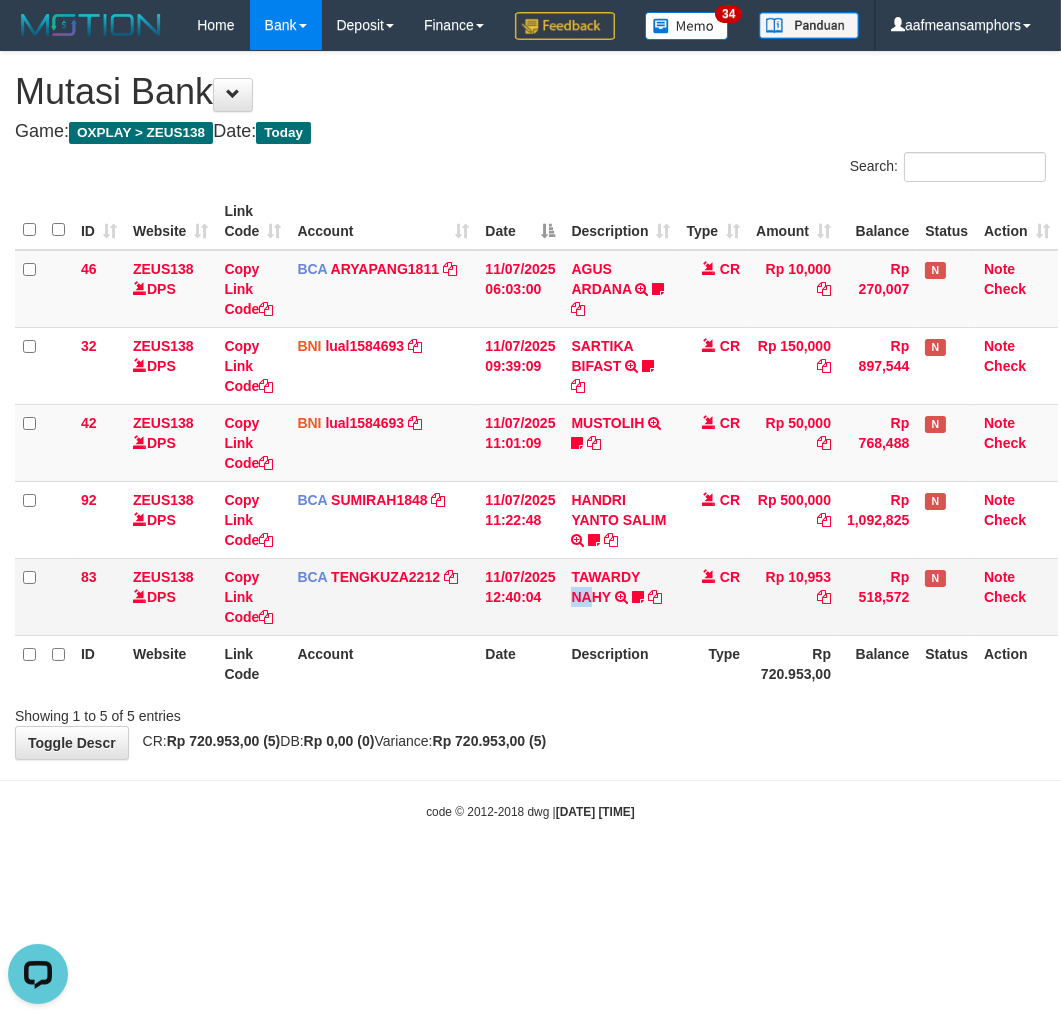 drag, startPoint x: 582, startPoint y: 670, endPoint x: 562, endPoint y: 660, distance: 22.36068 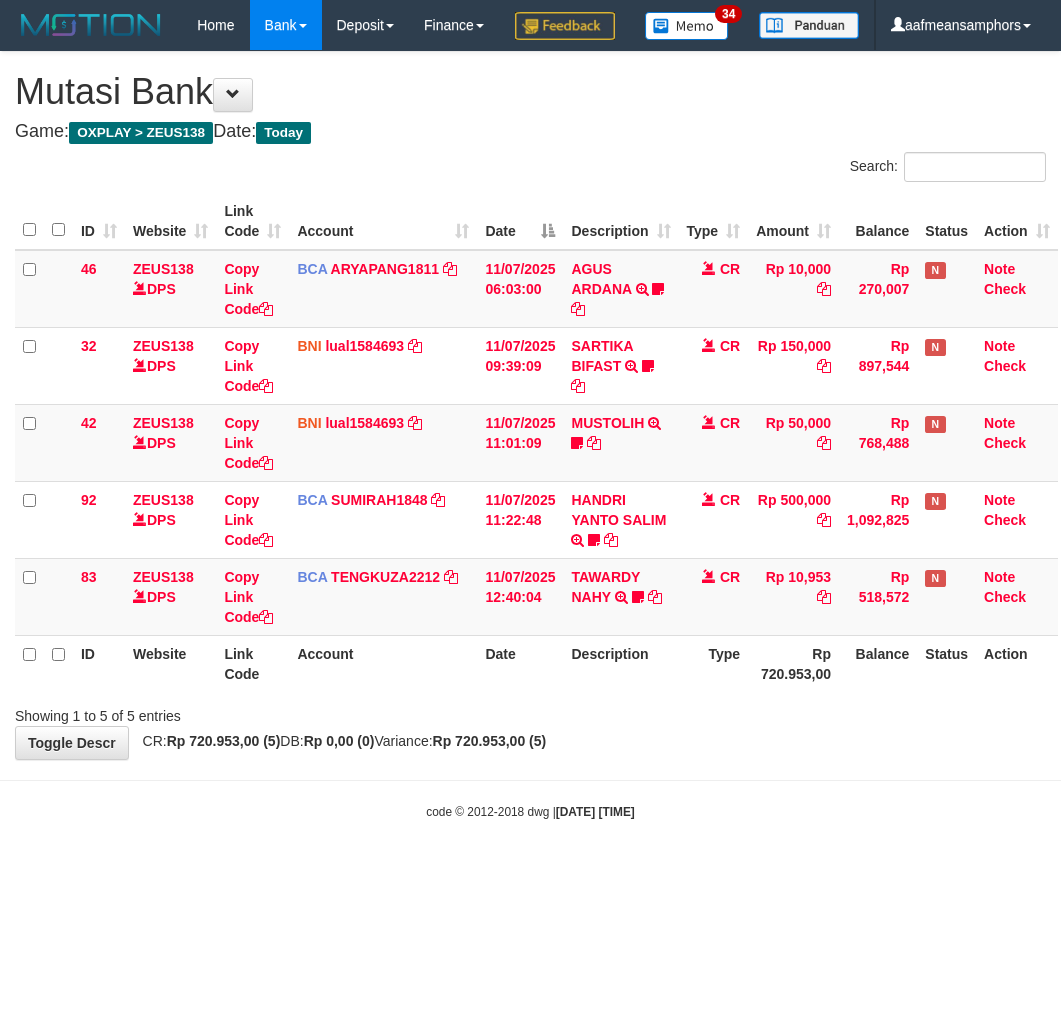 scroll, scrollTop: 0, scrollLeft: 0, axis: both 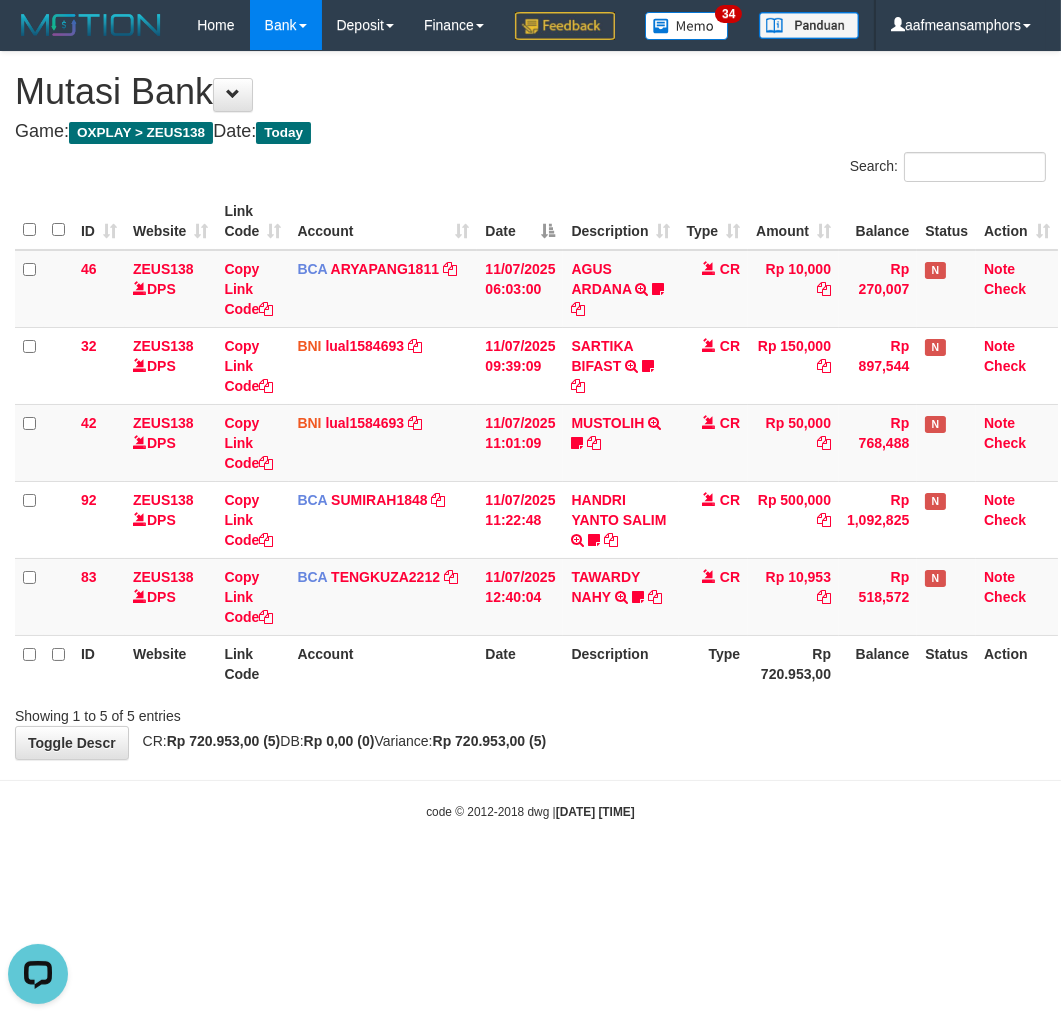 click on "Toggle navigation
Home
Bank
Account List
Load
By Website
Group
[OXPLAY]													ZEUS138
By Load Group (DPS)" at bounding box center (530, 435) 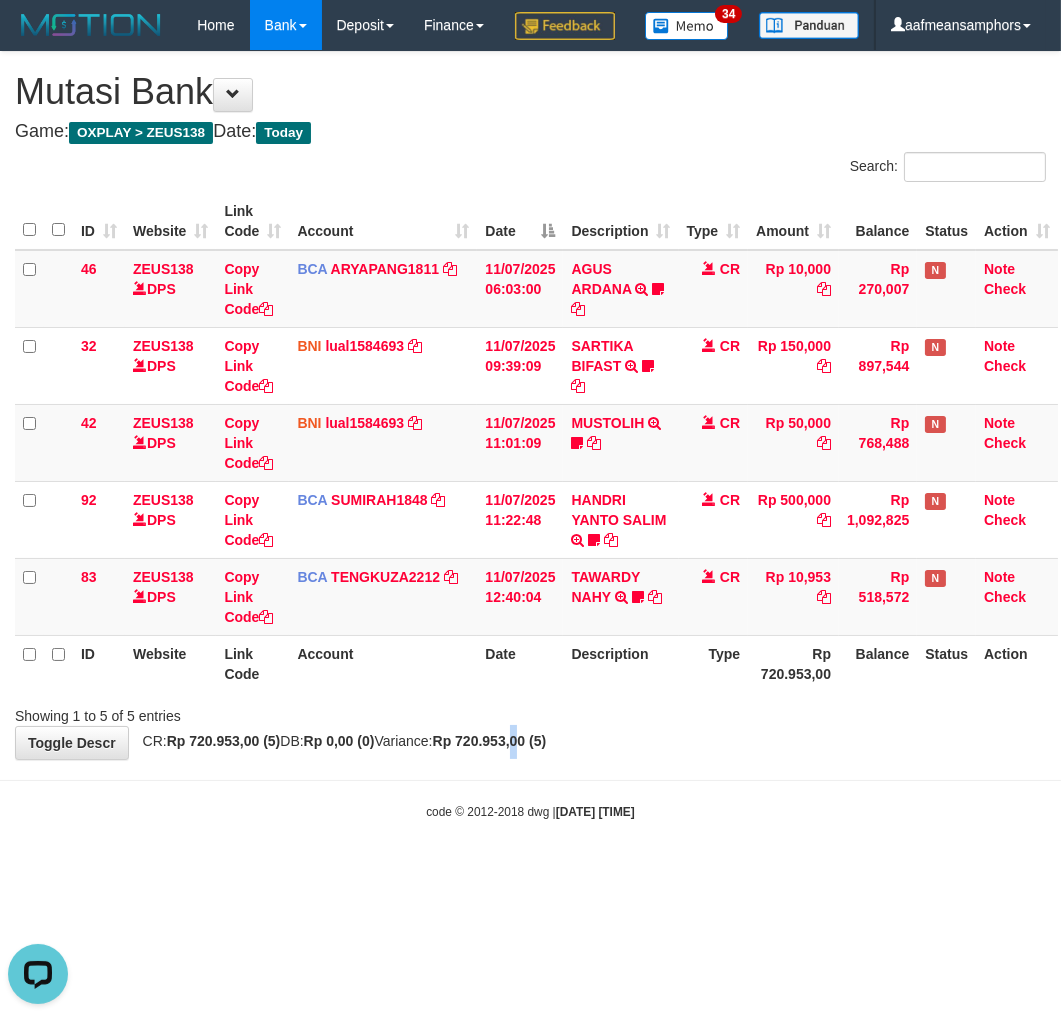 drag, startPoint x: 568, startPoint y: 802, endPoint x: 551, endPoint y: 802, distance: 17 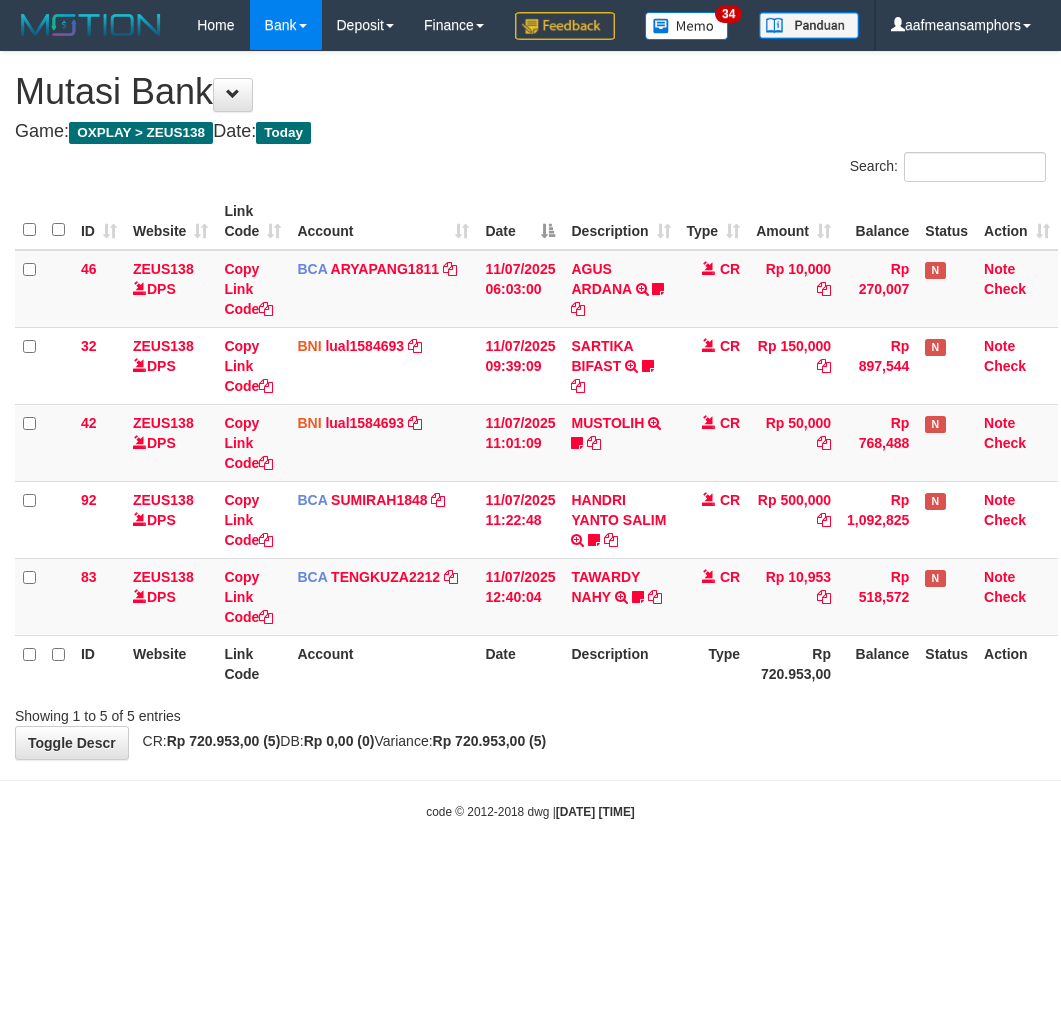 scroll, scrollTop: 0, scrollLeft: 0, axis: both 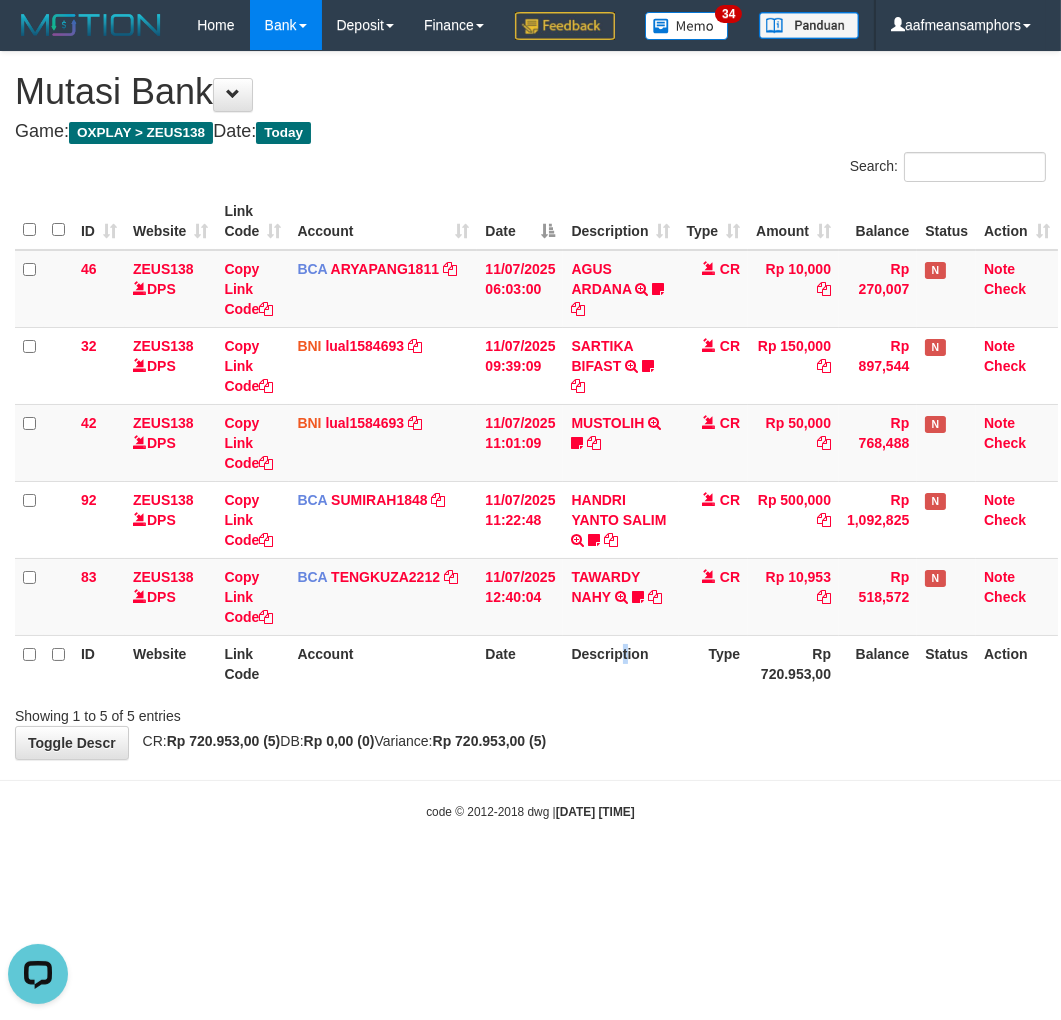 drag, startPoint x: 627, startPoint y: 730, endPoint x: 682, endPoint y: 698, distance: 63.631752 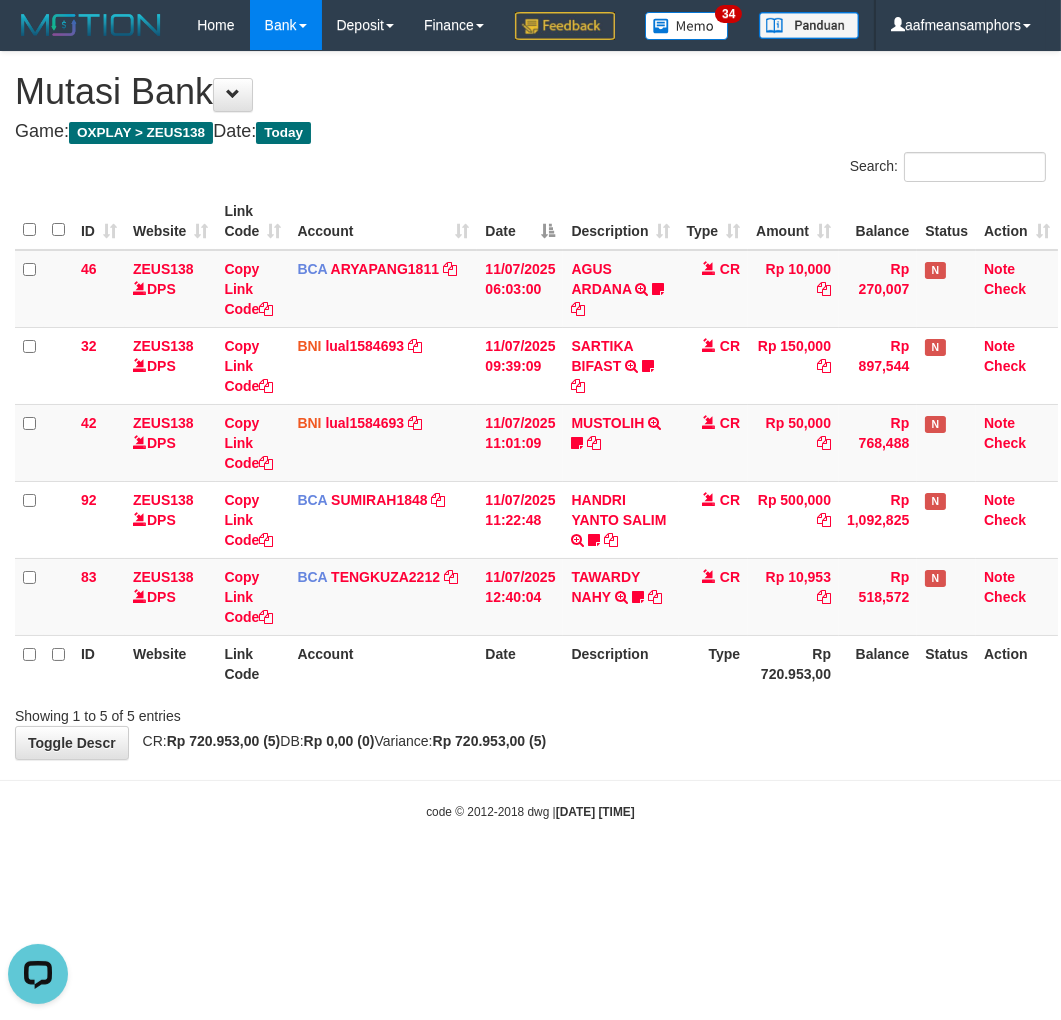 click on "Type" at bounding box center [714, 663] 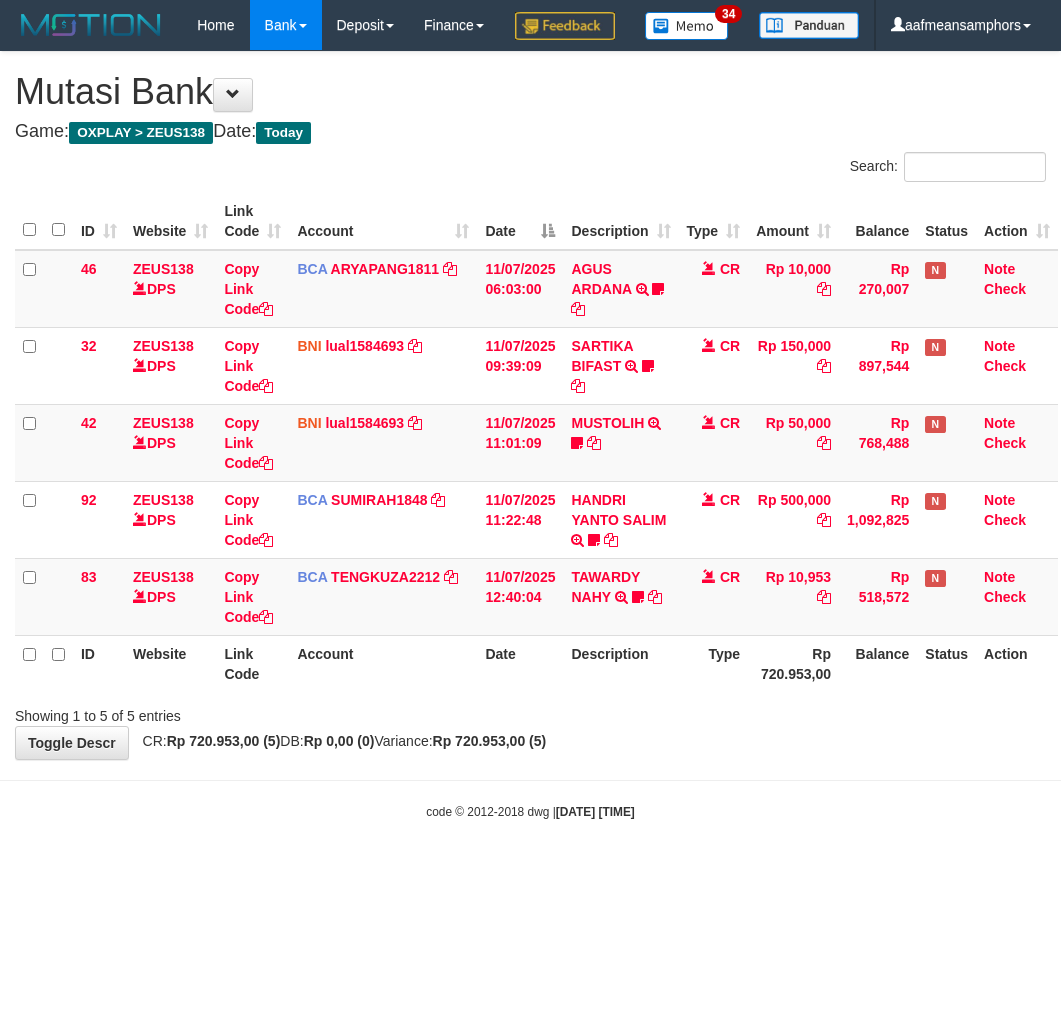 scroll, scrollTop: 0, scrollLeft: 0, axis: both 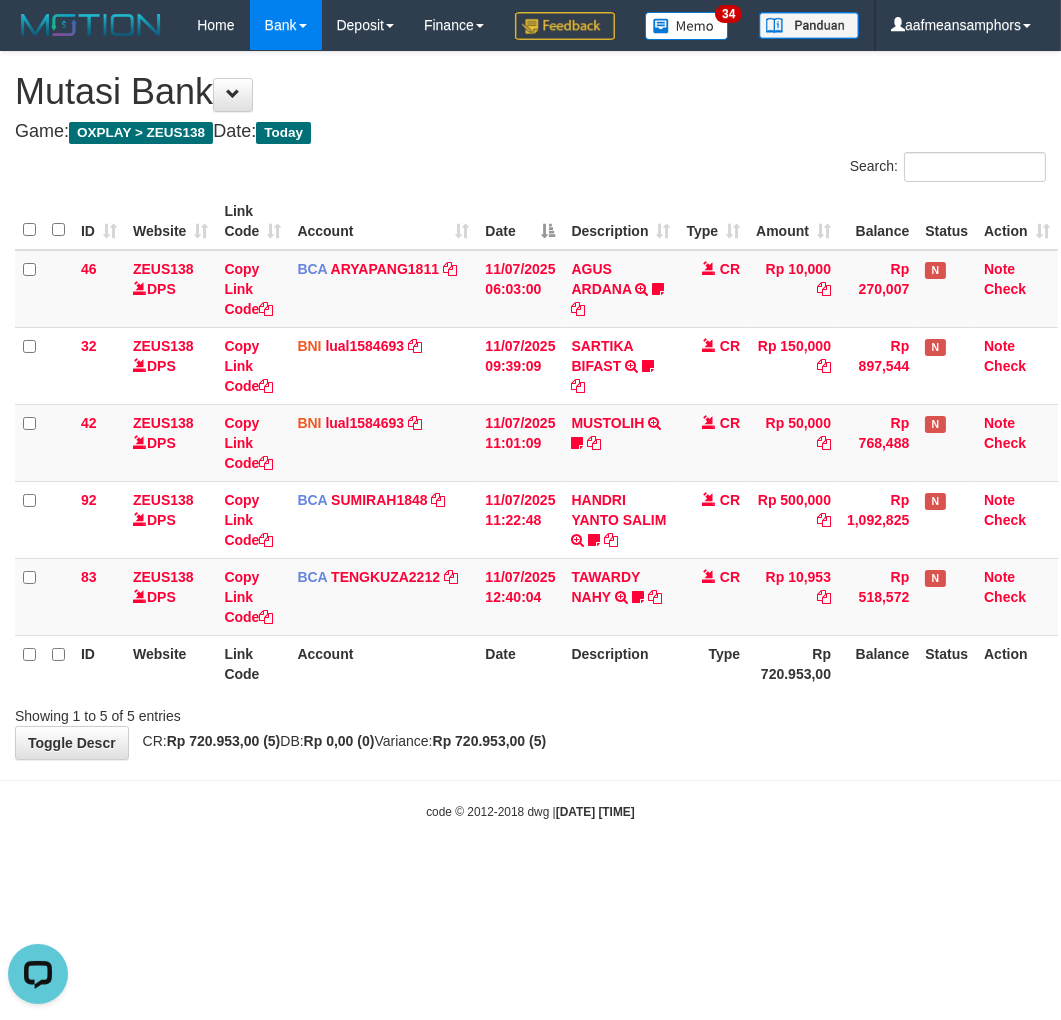 click on "**********" at bounding box center [530, 405] 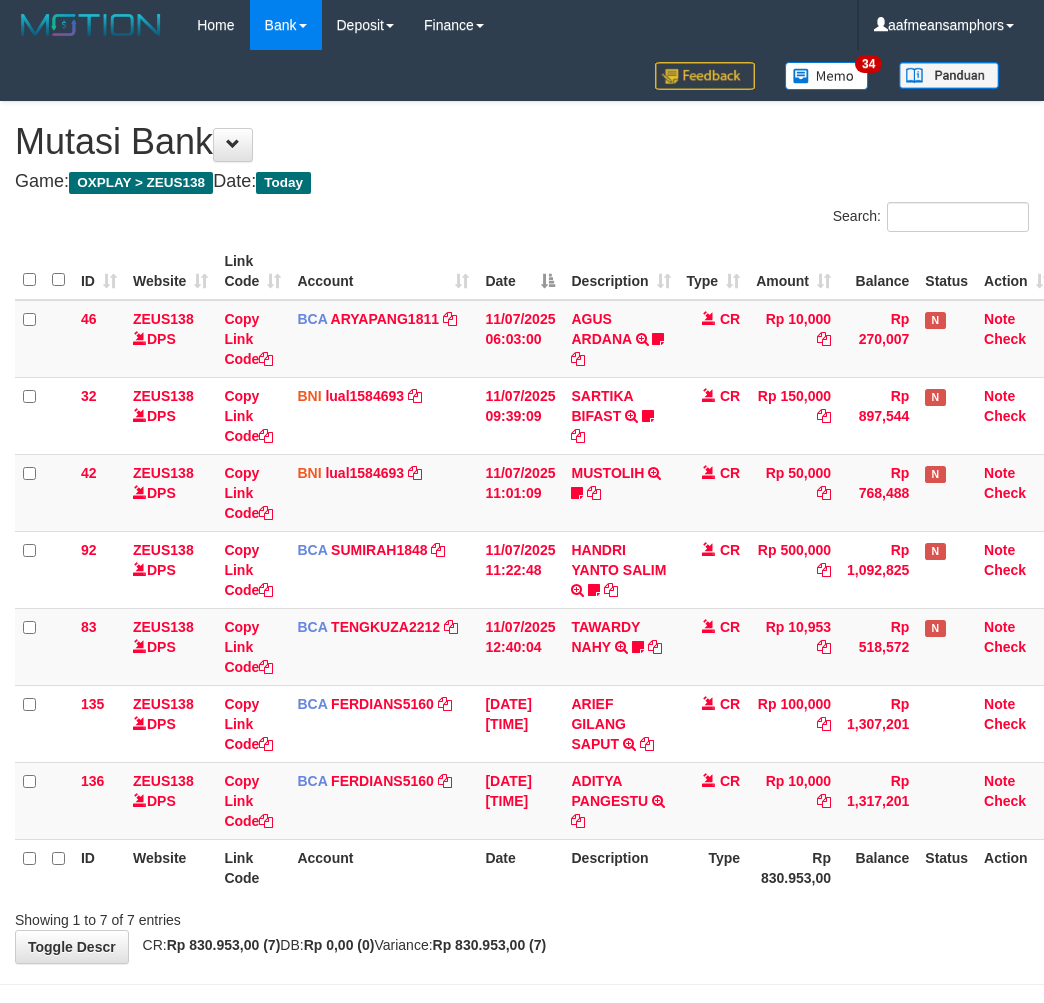 scroll, scrollTop: 0, scrollLeft: 0, axis: both 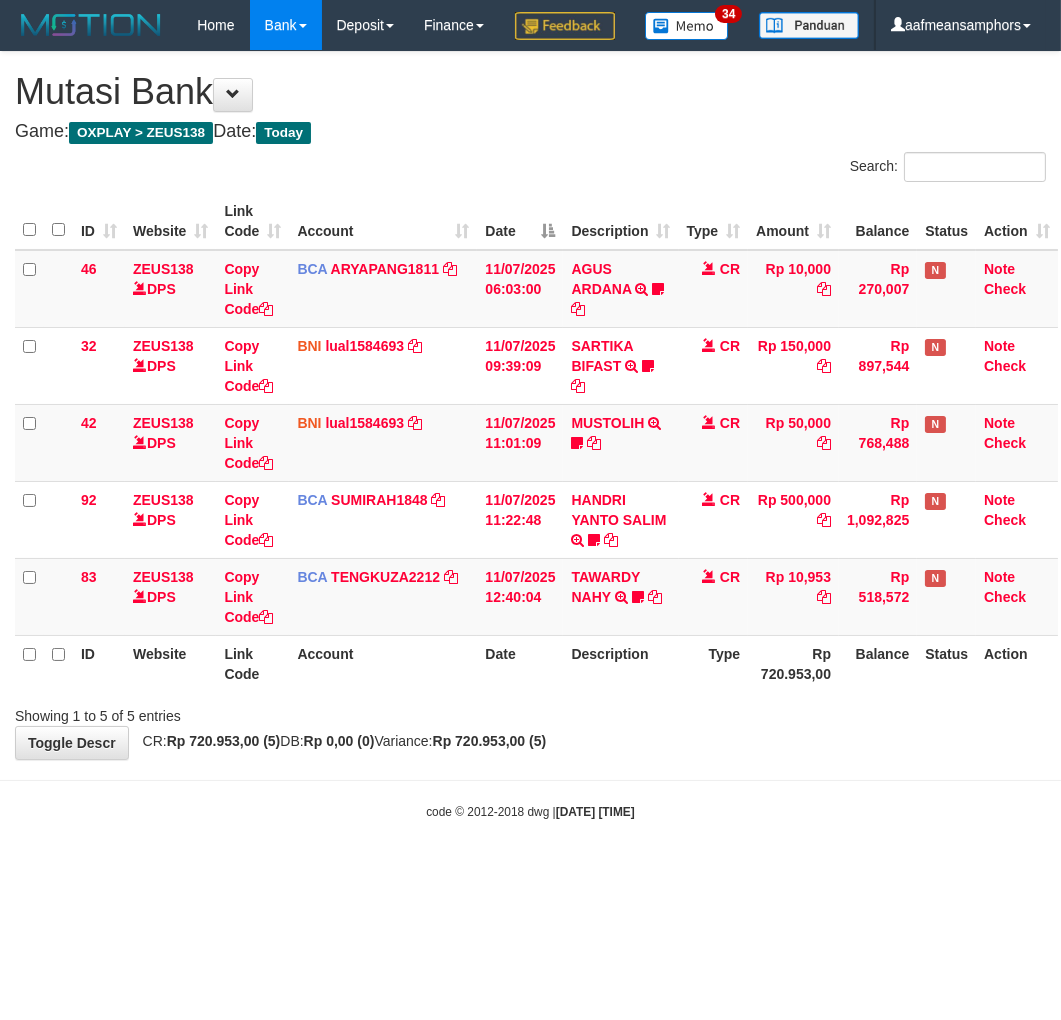 drag, startPoint x: 628, startPoint y: 793, endPoint x: 636, endPoint y: 783, distance: 12.806249 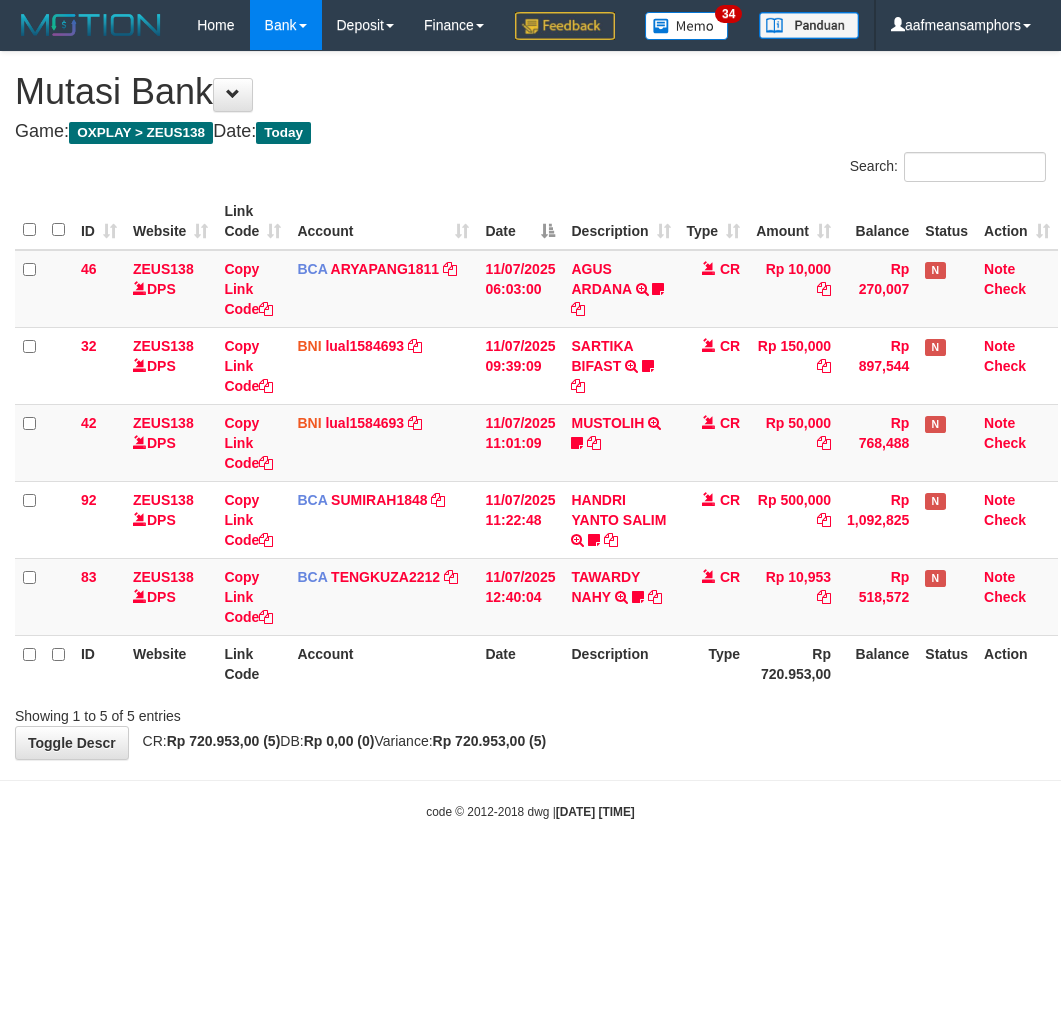 scroll, scrollTop: 0, scrollLeft: 0, axis: both 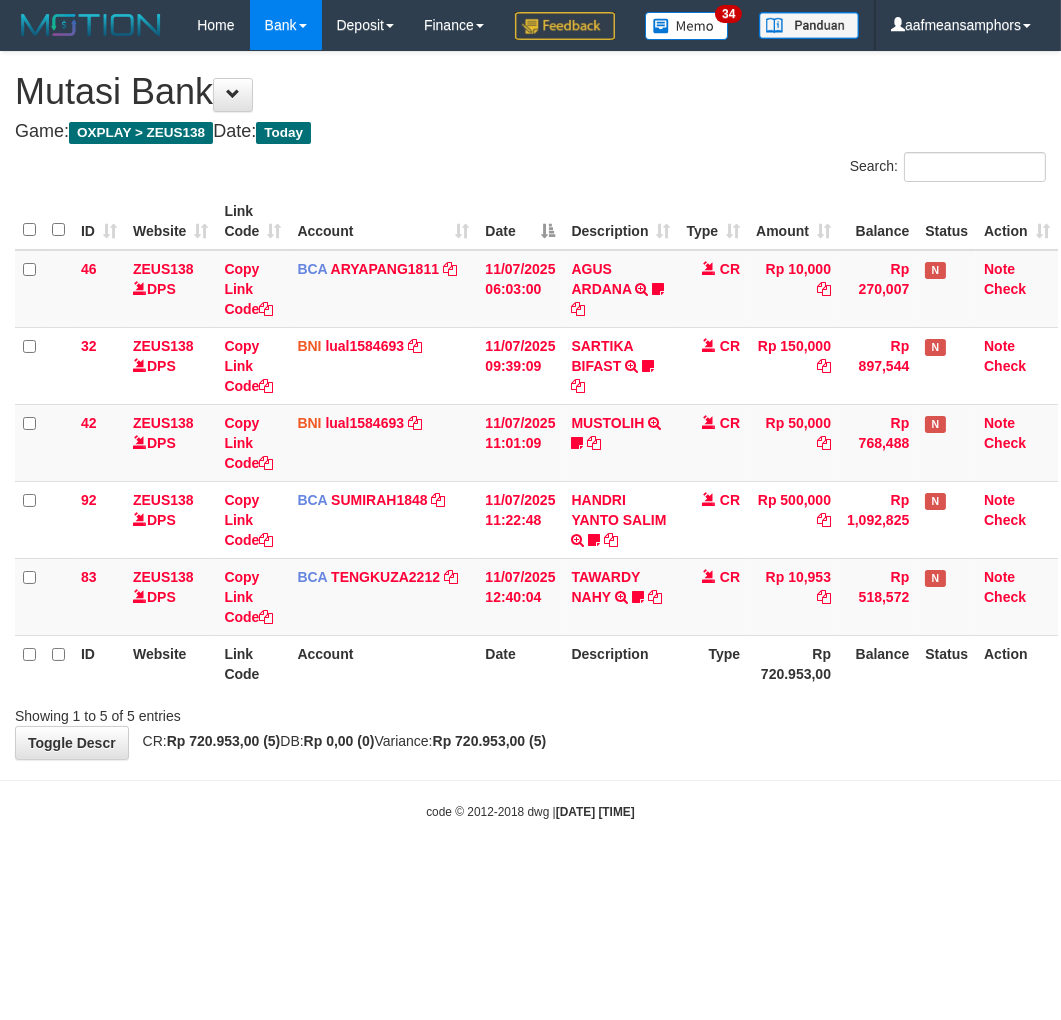 click on "**********" at bounding box center [530, 405] 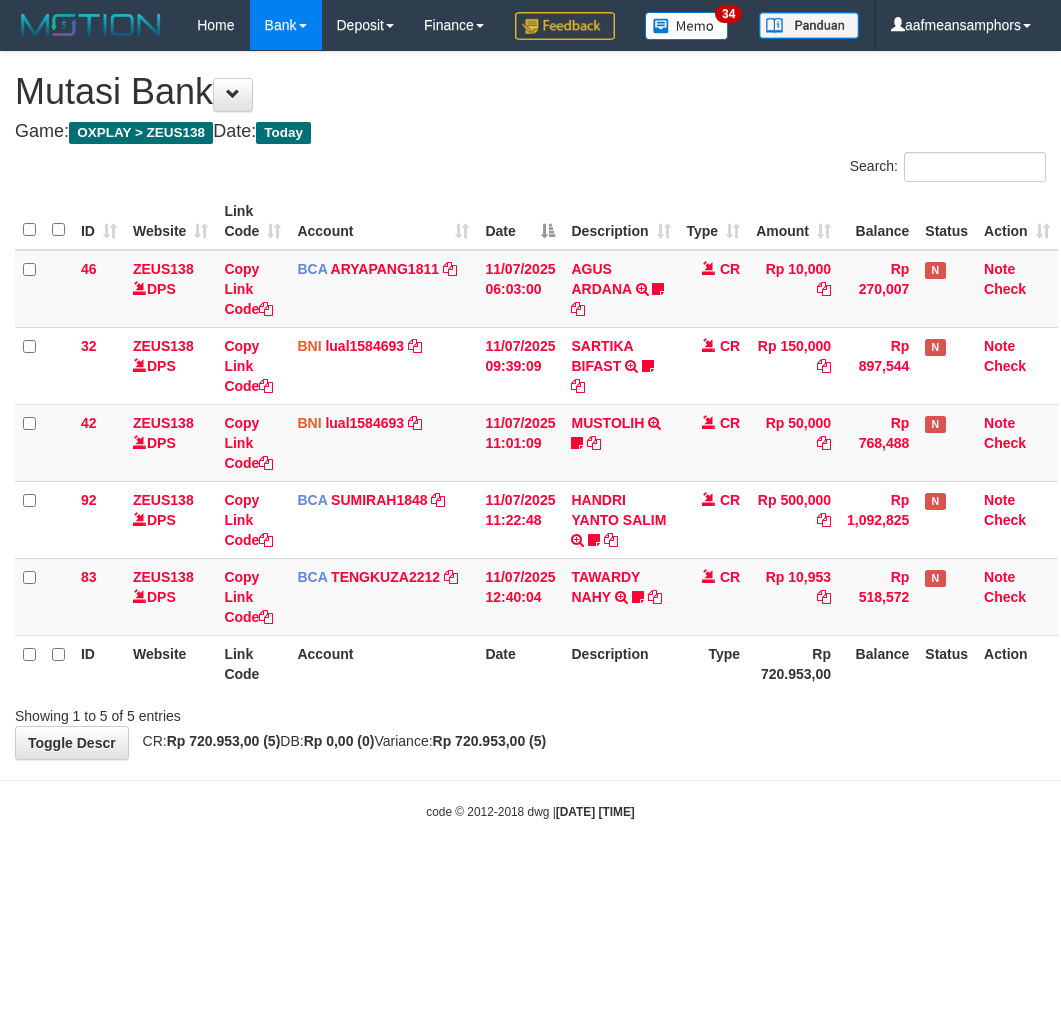 scroll, scrollTop: 0, scrollLeft: 0, axis: both 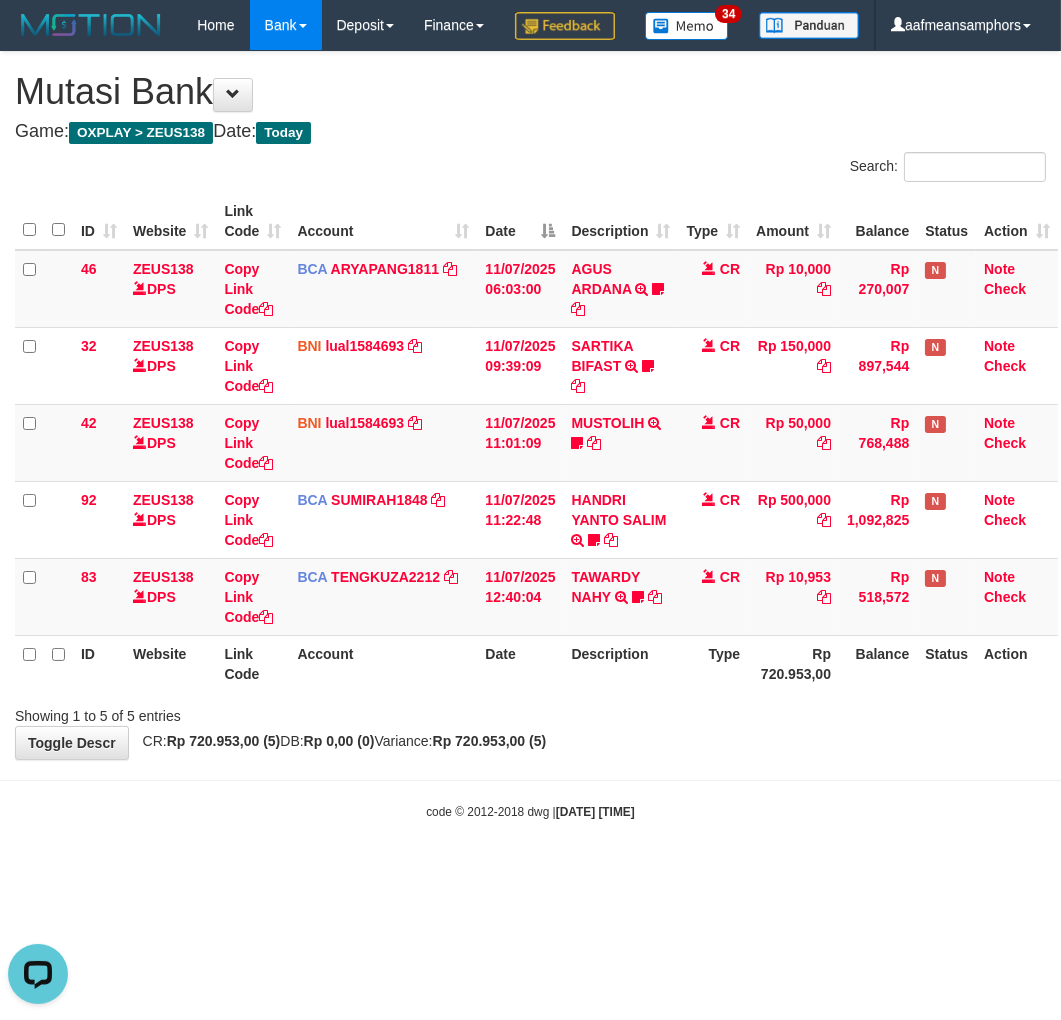 click on "**********" at bounding box center [530, 405] 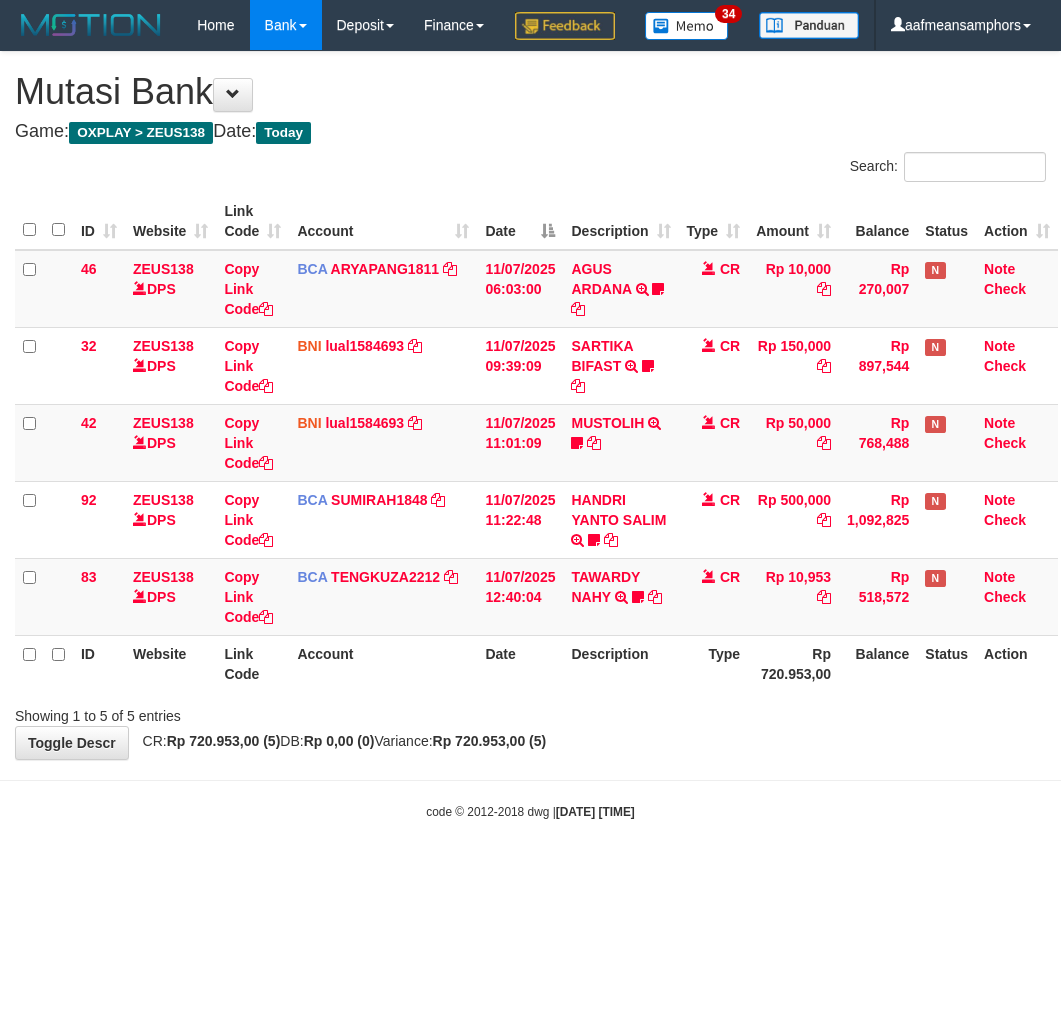 scroll, scrollTop: 0, scrollLeft: 0, axis: both 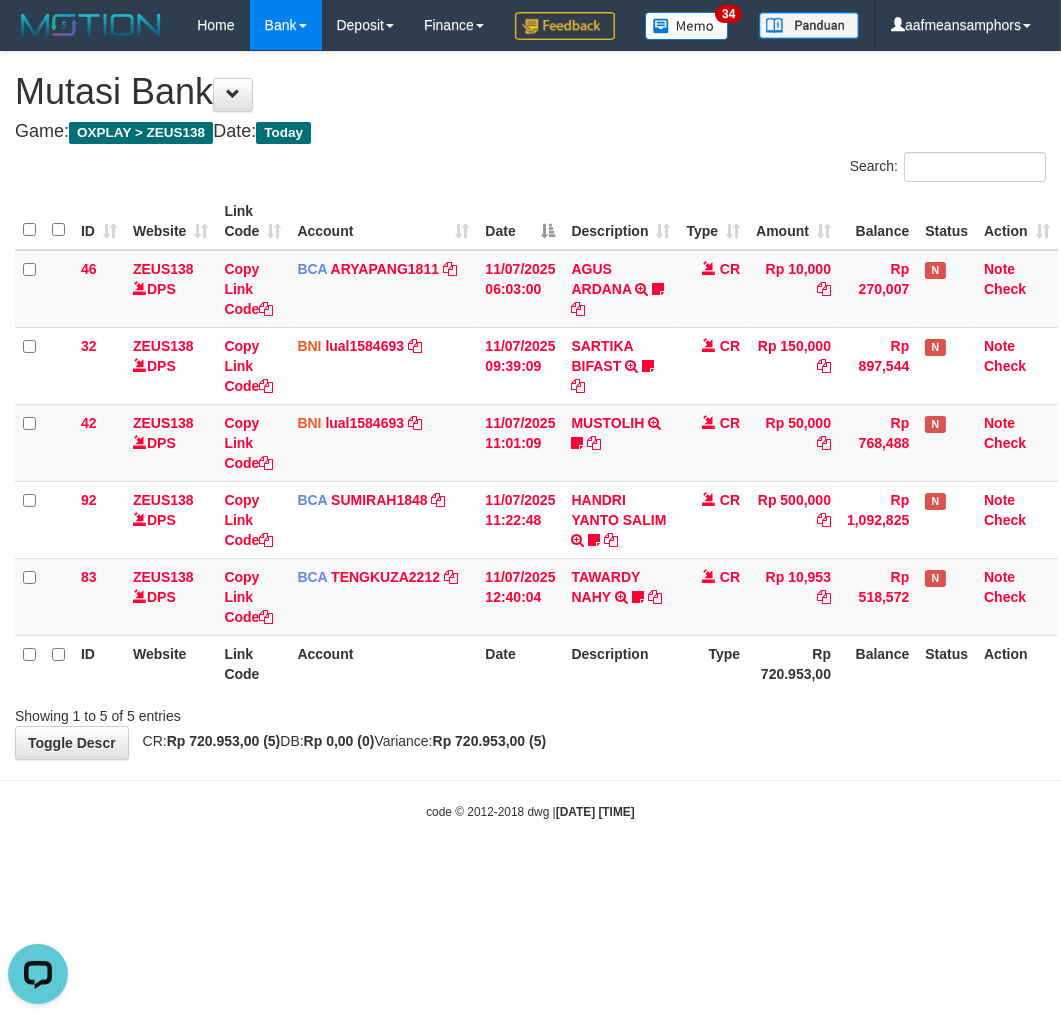drag, startPoint x: 752, startPoint y: 807, endPoint x: 736, endPoint y: 792, distance: 21.931713 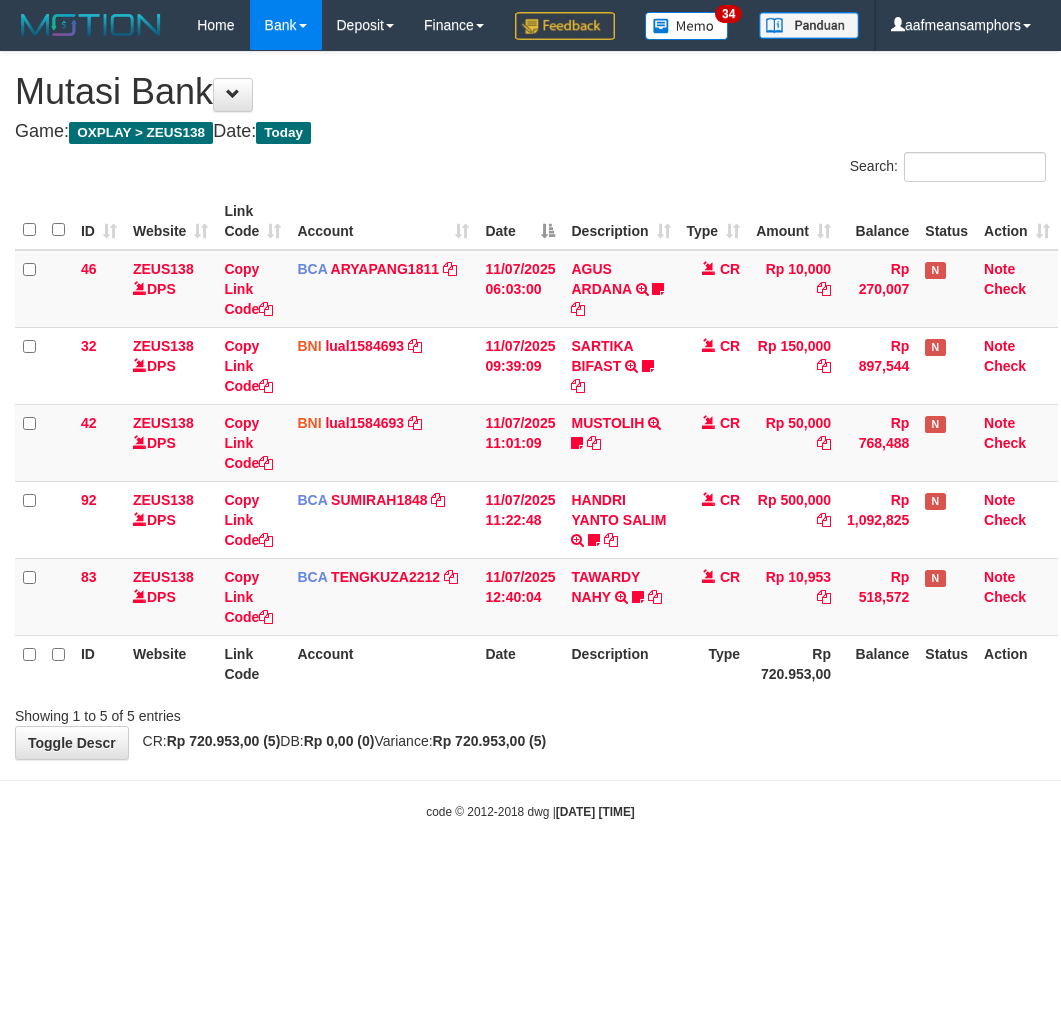 scroll, scrollTop: 0, scrollLeft: 0, axis: both 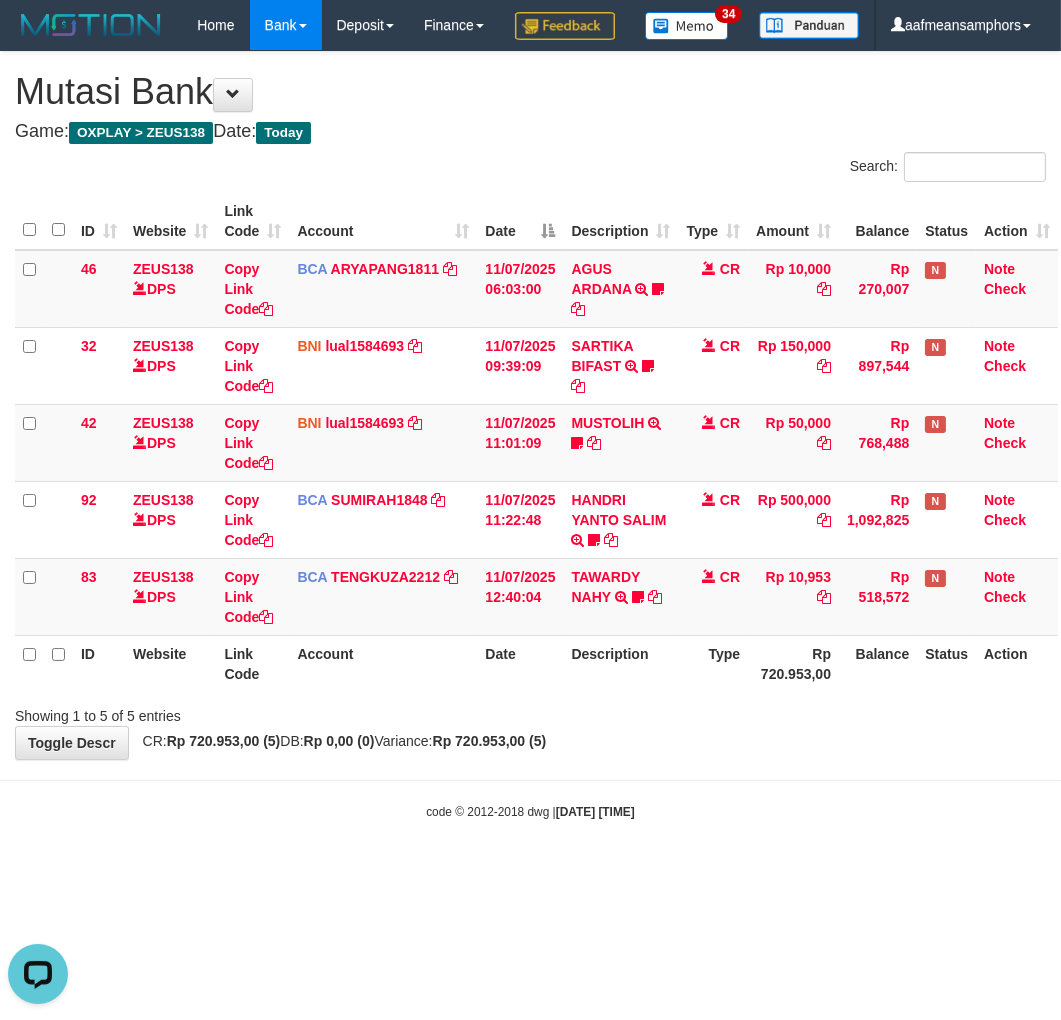 click on "**********" at bounding box center [530, 405] 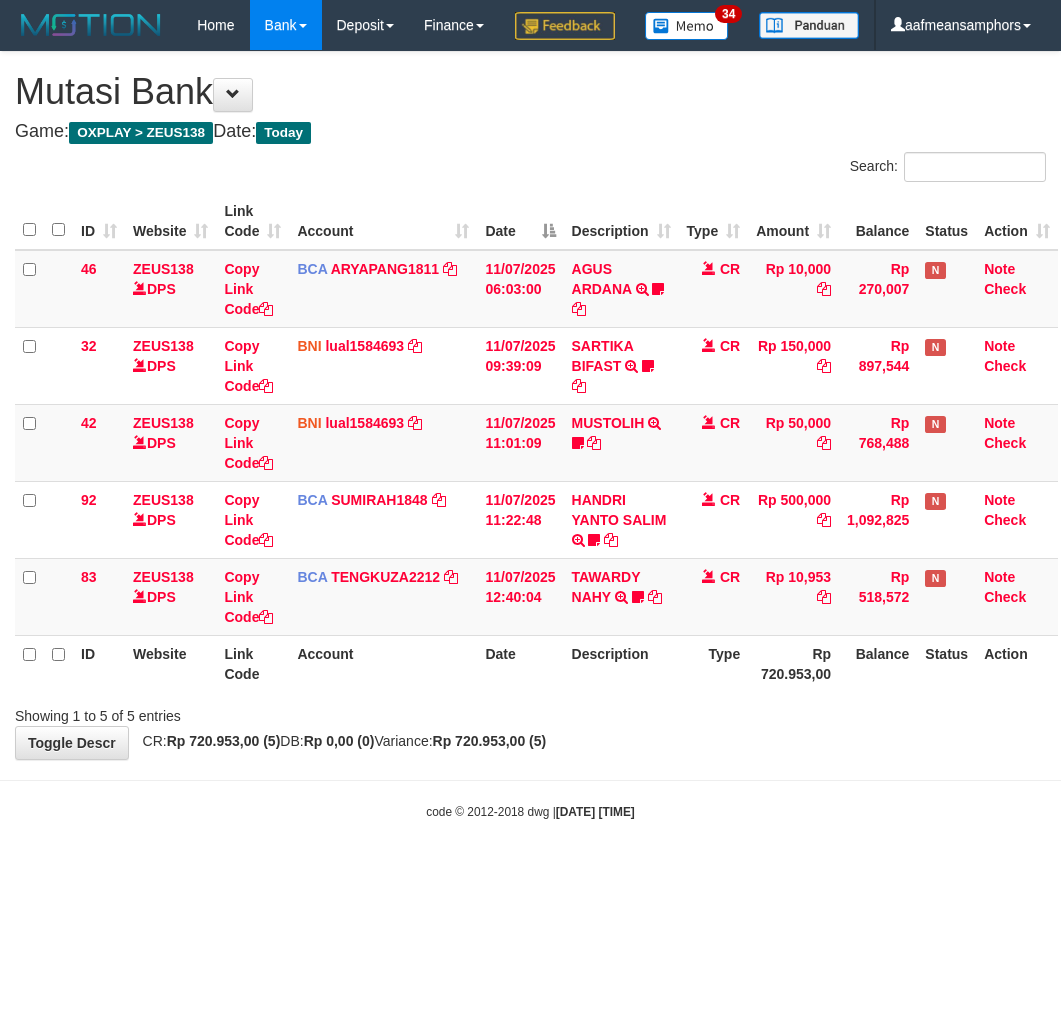 click on "**********" at bounding box center [530, 405] 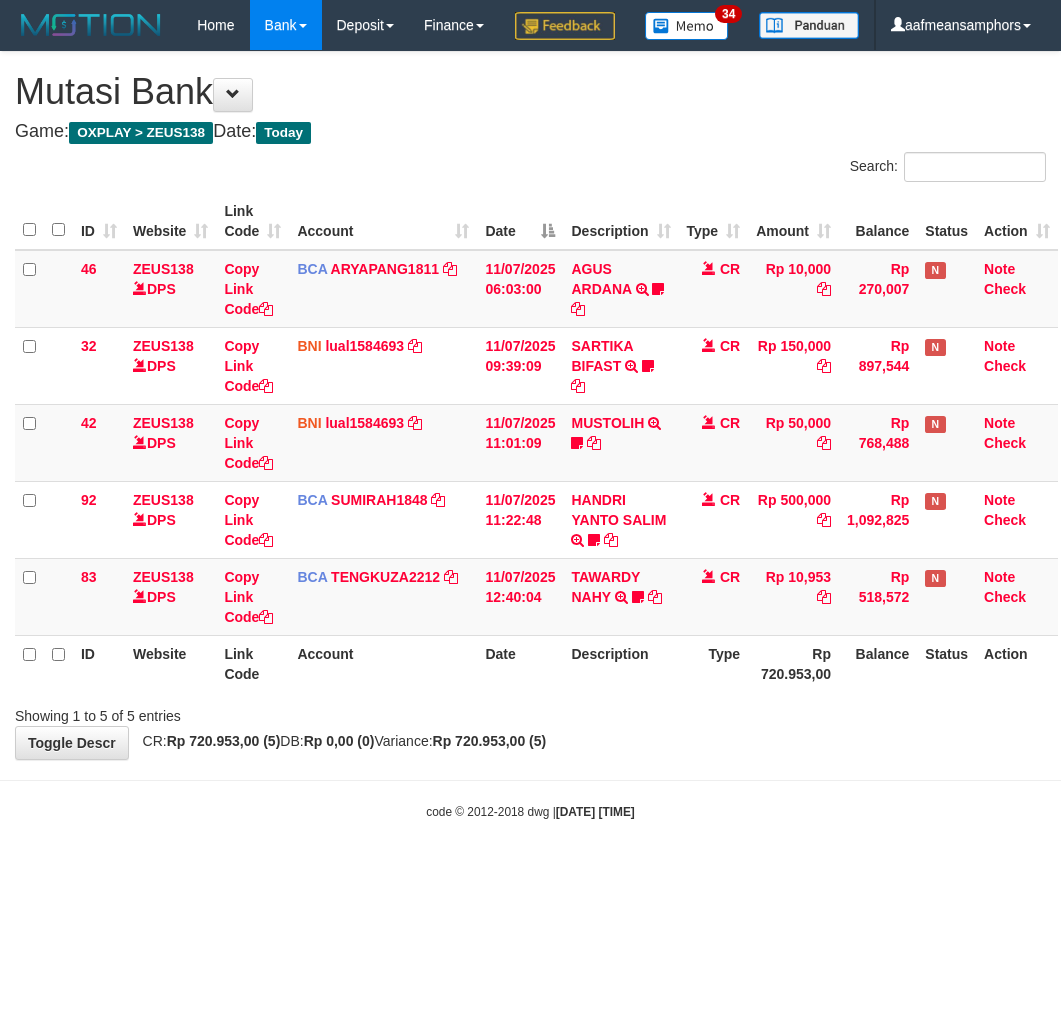 scroll, scrollTop: 0, scrollLeft: 0, axis: both 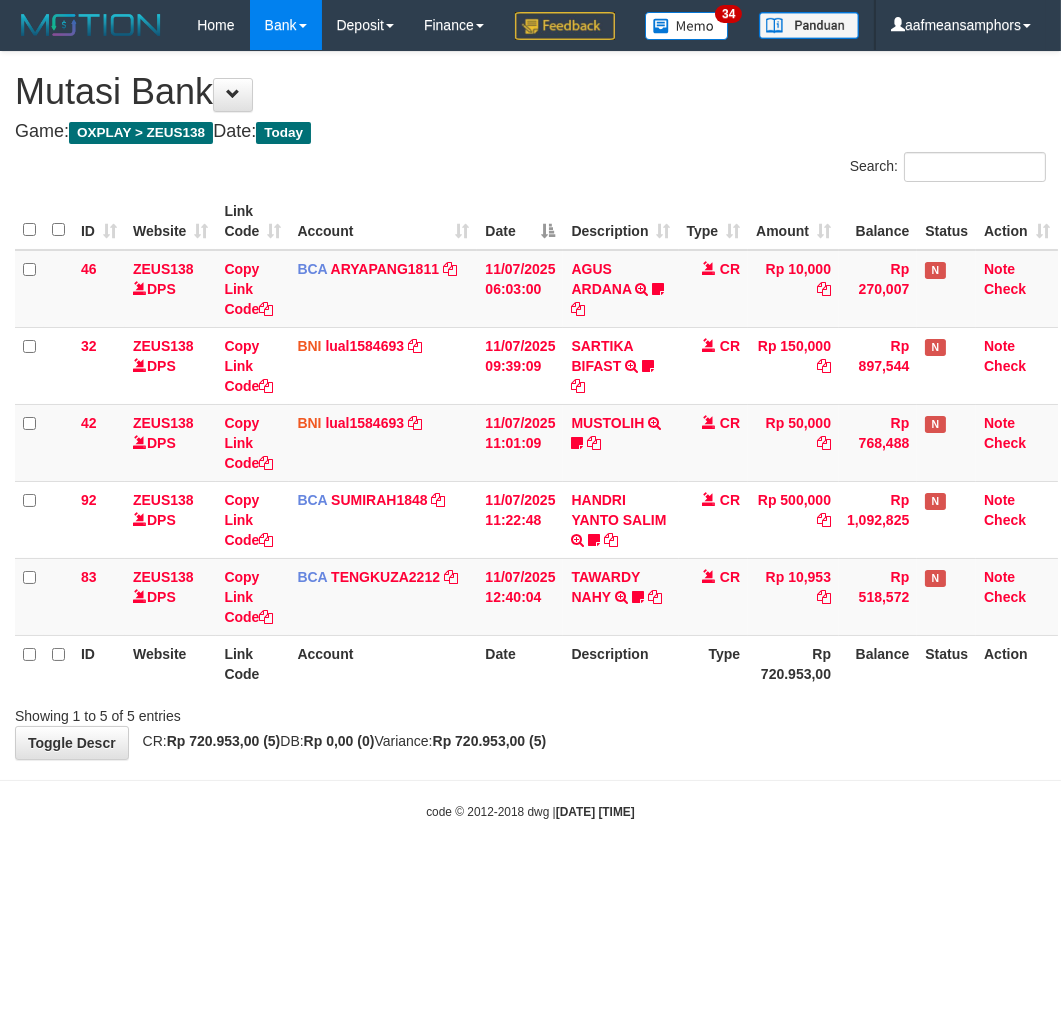 drag, startPoint x: 648, startPoint y: 818, endPoint x: 653, endPoint y: 830, distance: 13 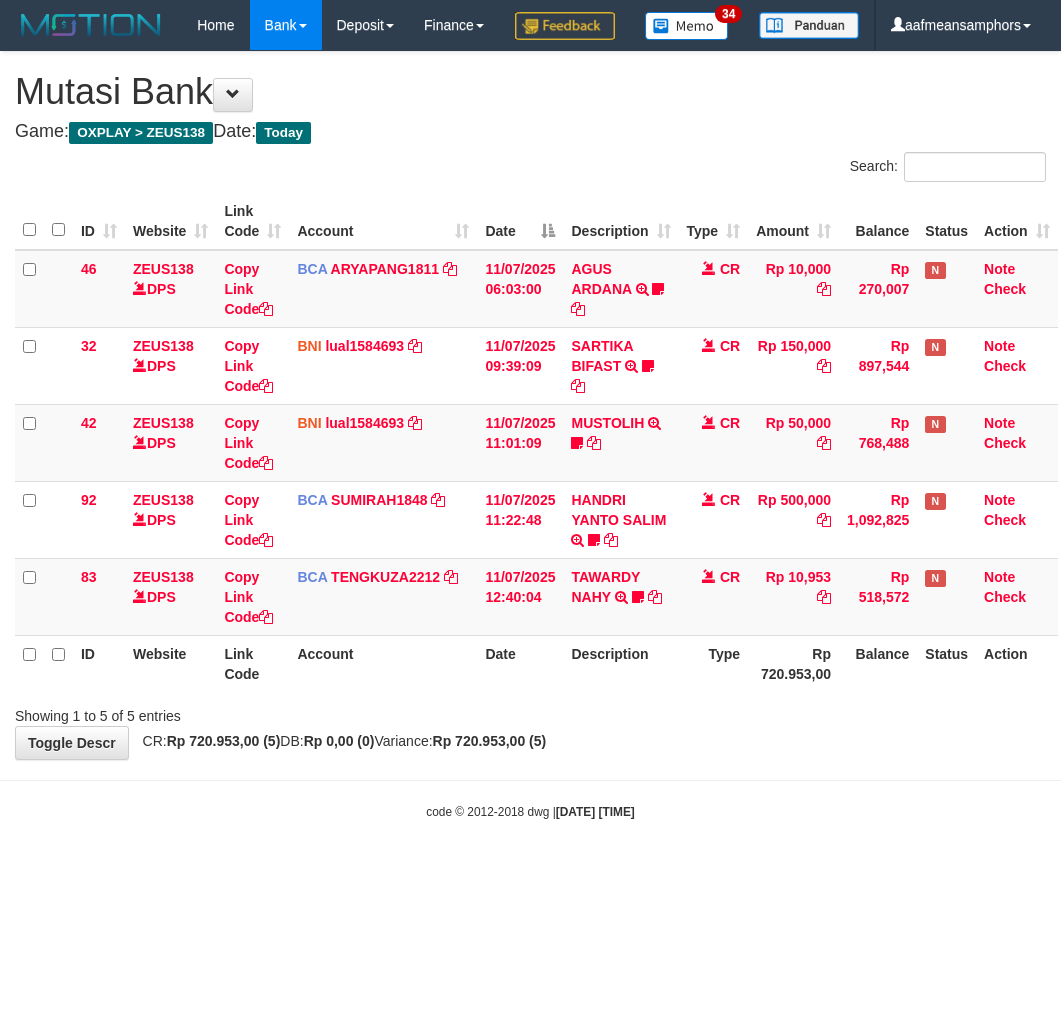 scroll, scrollTop: 0, scrollLeft: 0, axis: both 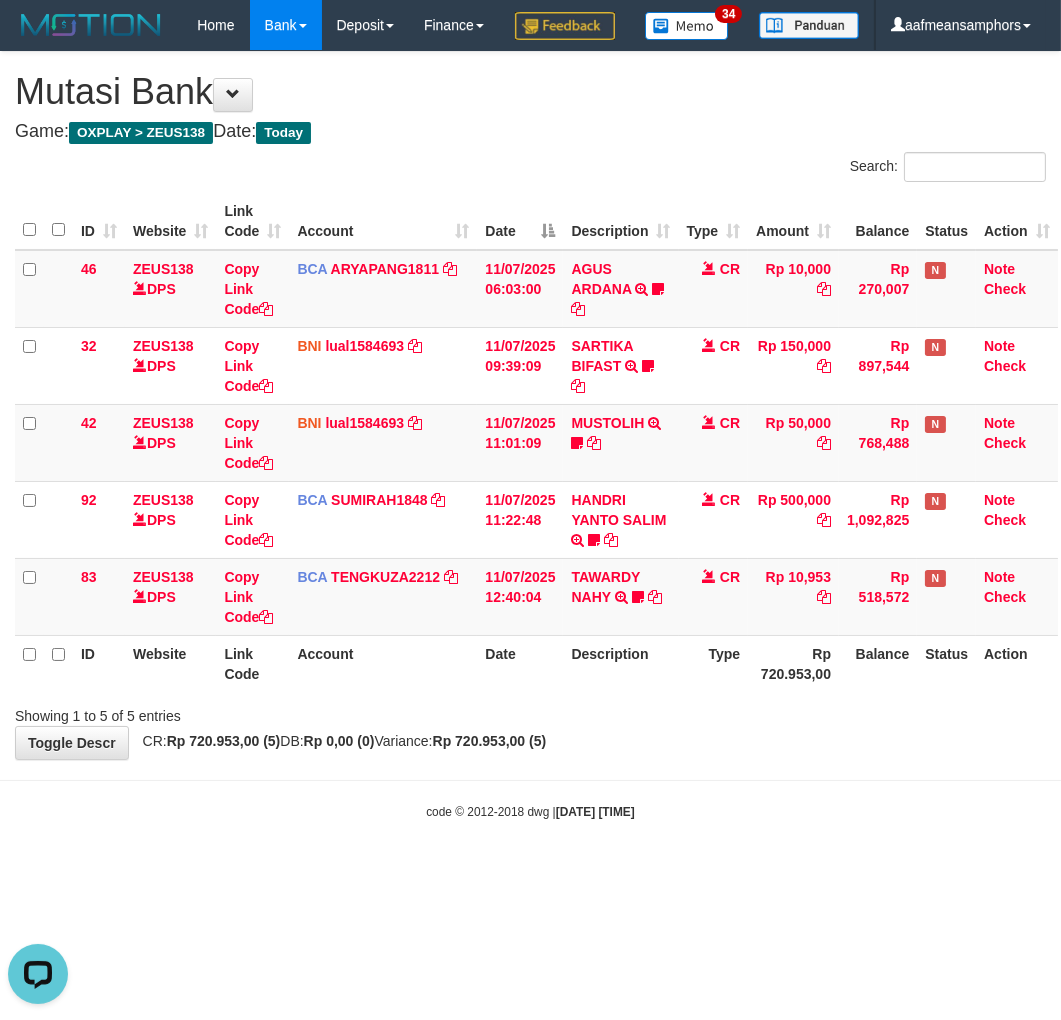 drag, startPoint x: 752, startPoint y: 760, endPoint x: 740, endPoint y: 767, distance: 13.892444 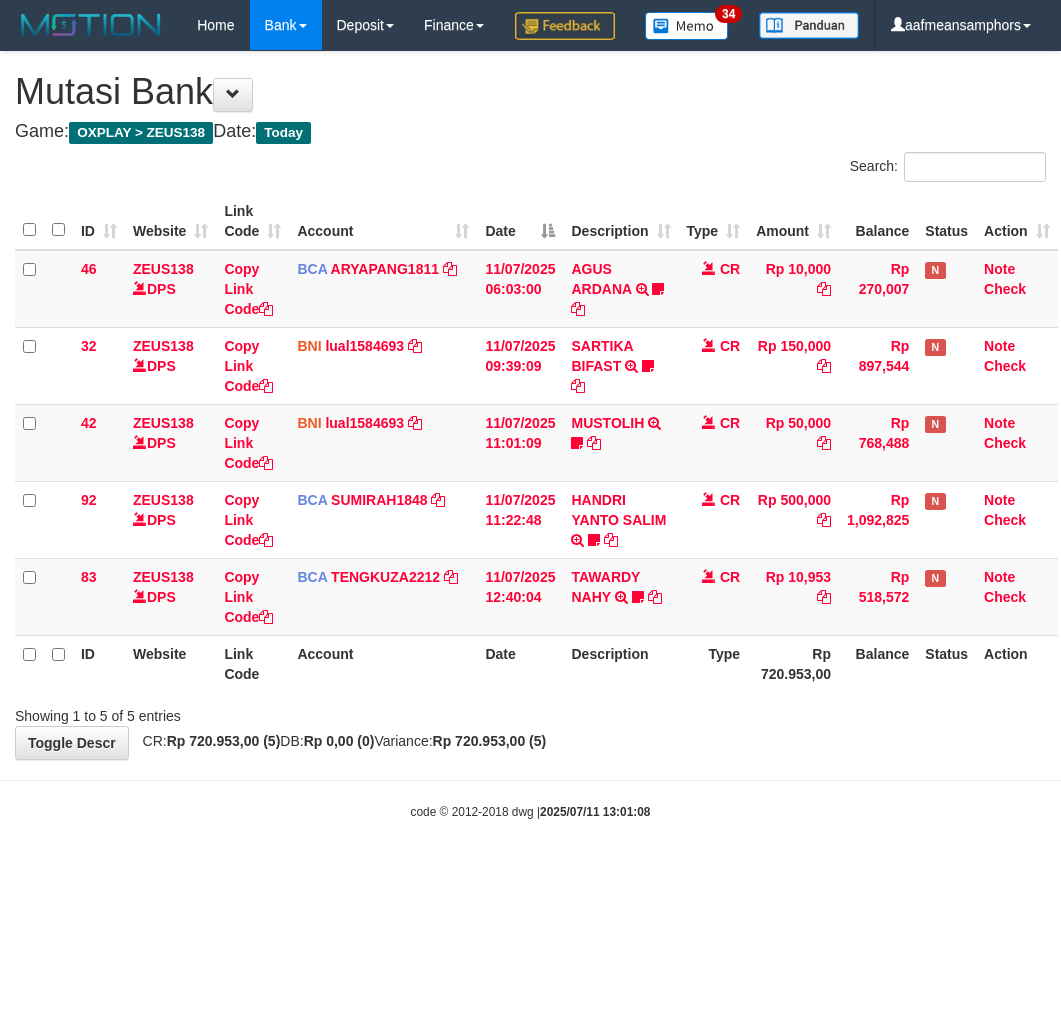 scroll, scrollTop: 0, scrollLeft: 0, axis: both 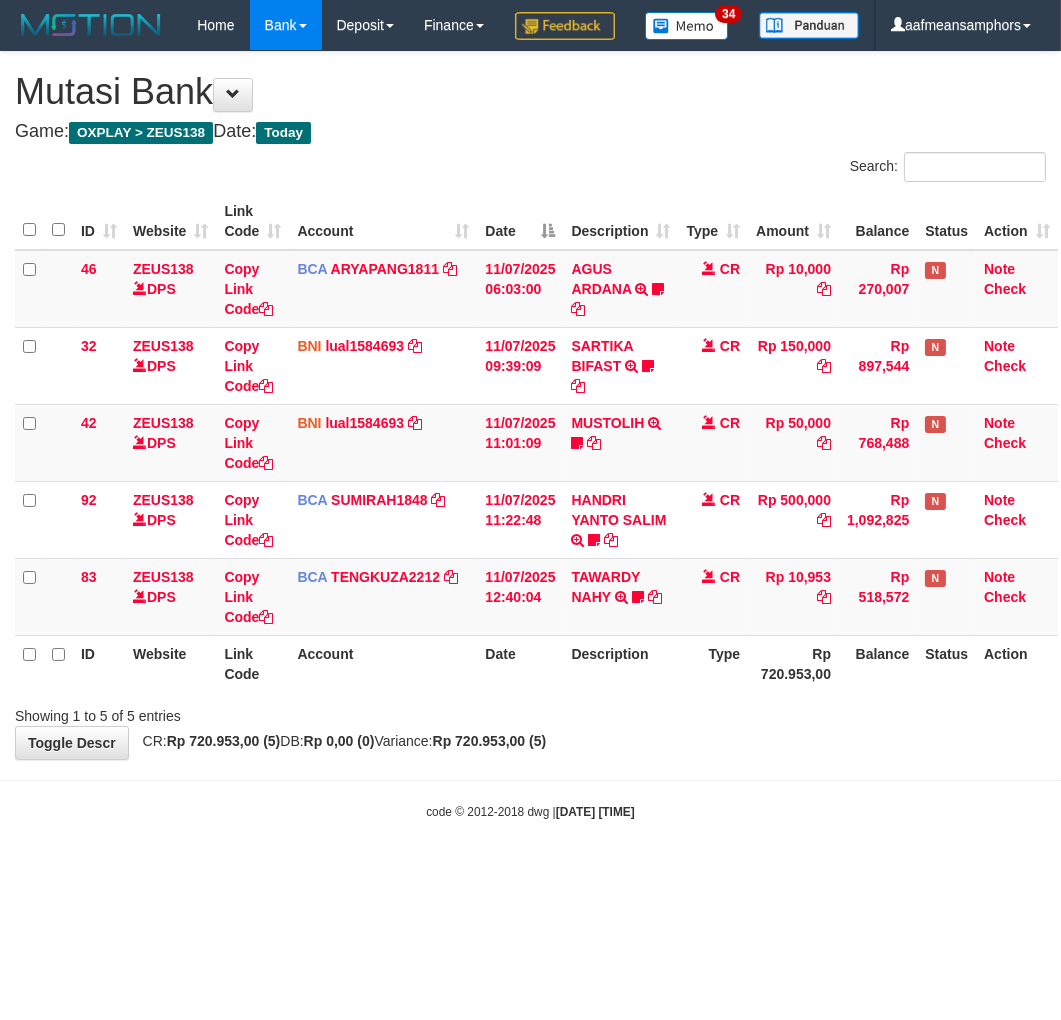 click on "Toggle navigation
Home
Bank
Account List
Load
By Website
Group
[OXPLAY]													ZEUS138
By Load Group (DPS)" at bounding box center (530, 435) 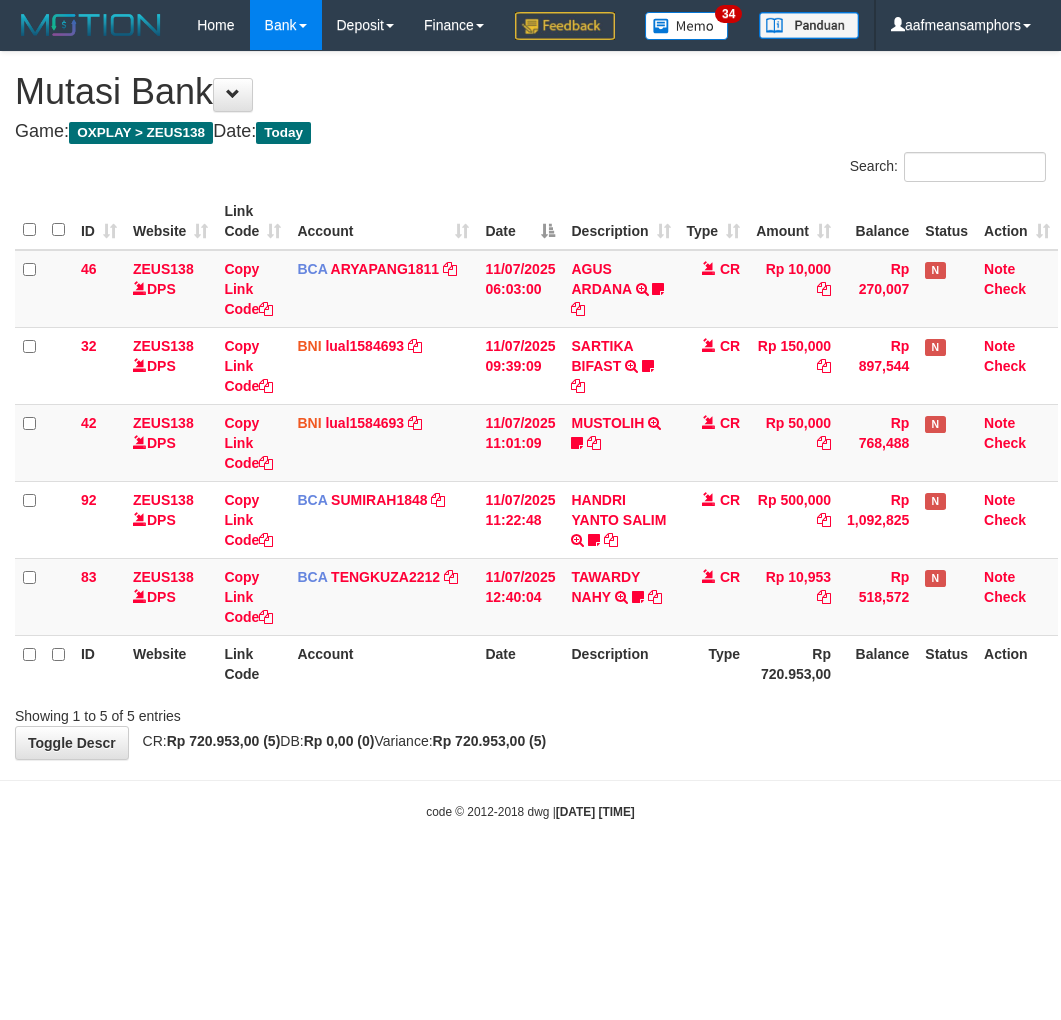 scroll, scrollTop: 0, scrollLeft: 0, axis: both 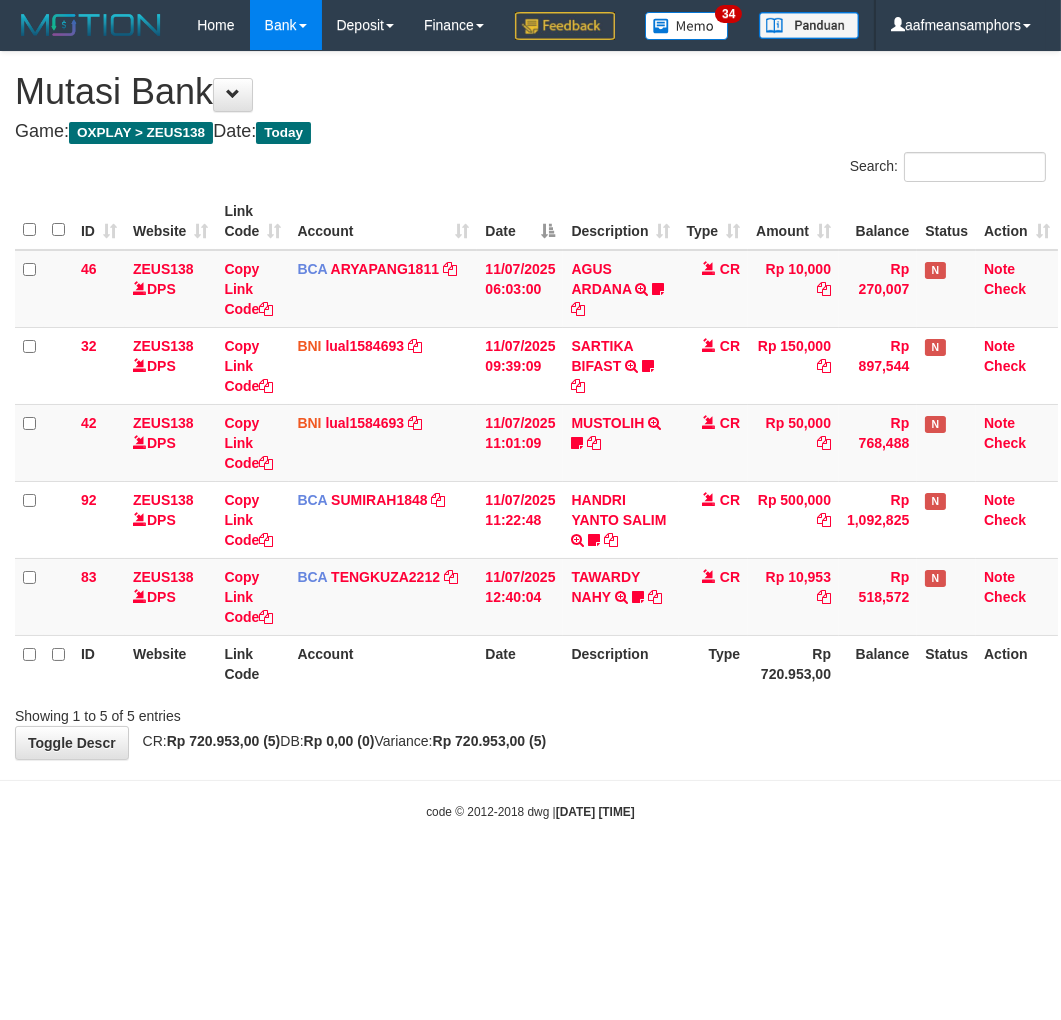 click on "Toggle navigation
Home
Bank
Account List
Load
By Website
Group
[OXPLAY]													ZEUS138
By Load Group (DPS)" at bounding box center (530, 435) 